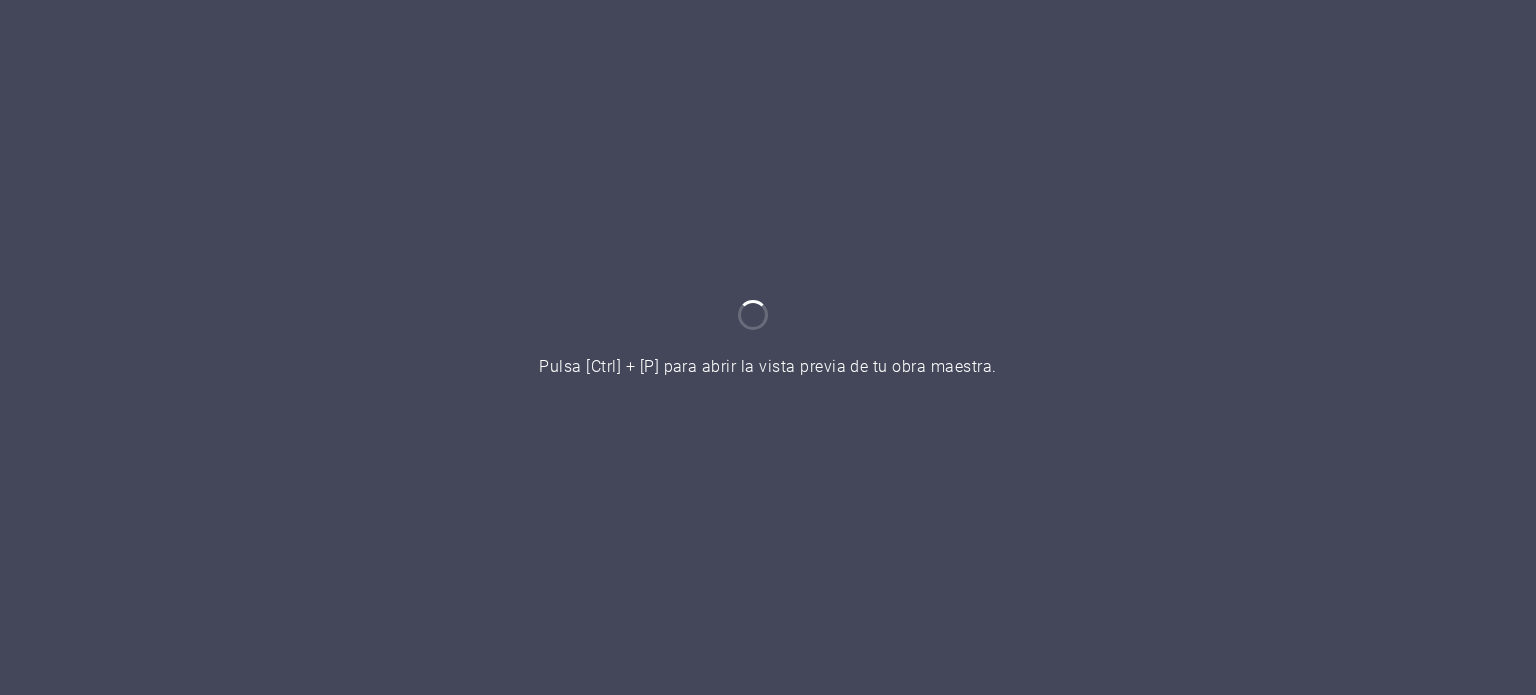 scroll, scrollTop: 0, scrollLeft: 0, axis: both 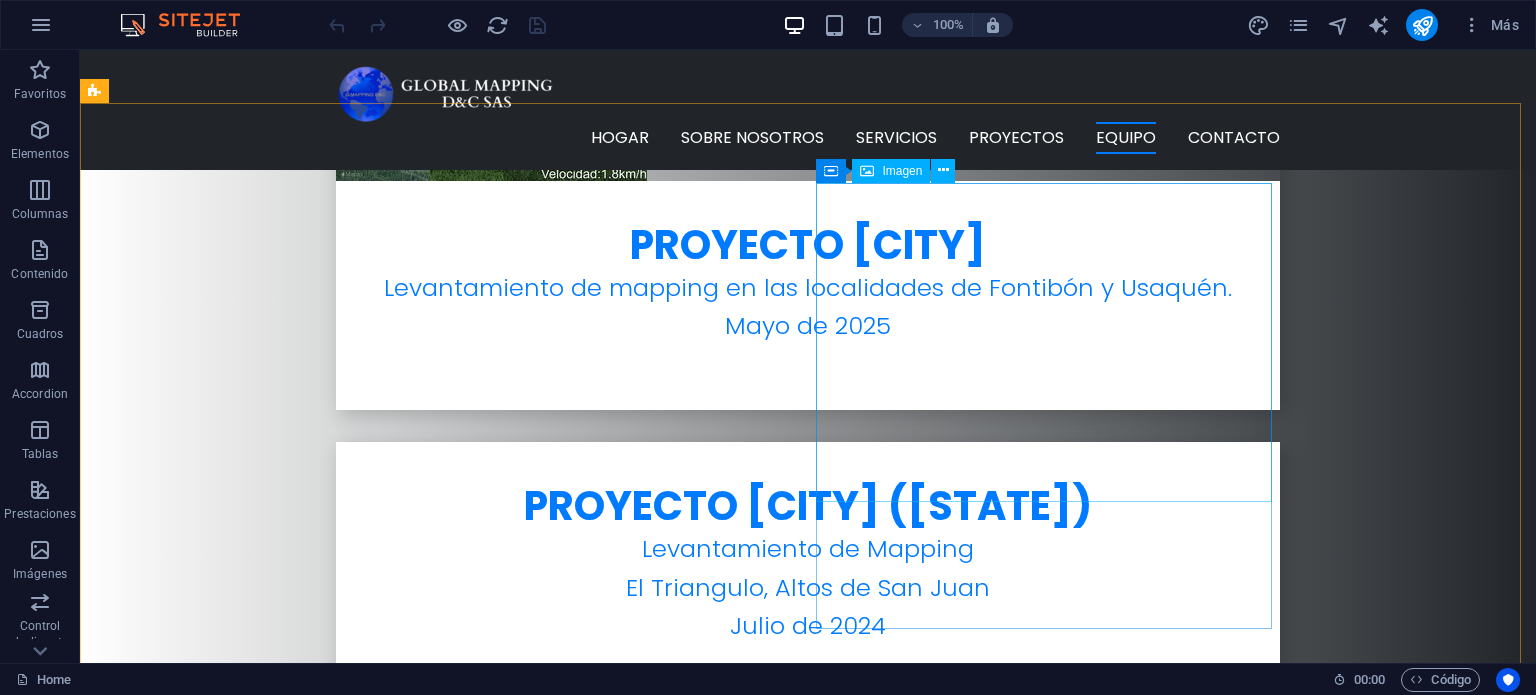 click on "Imagen" at bounding box center (902, 171) 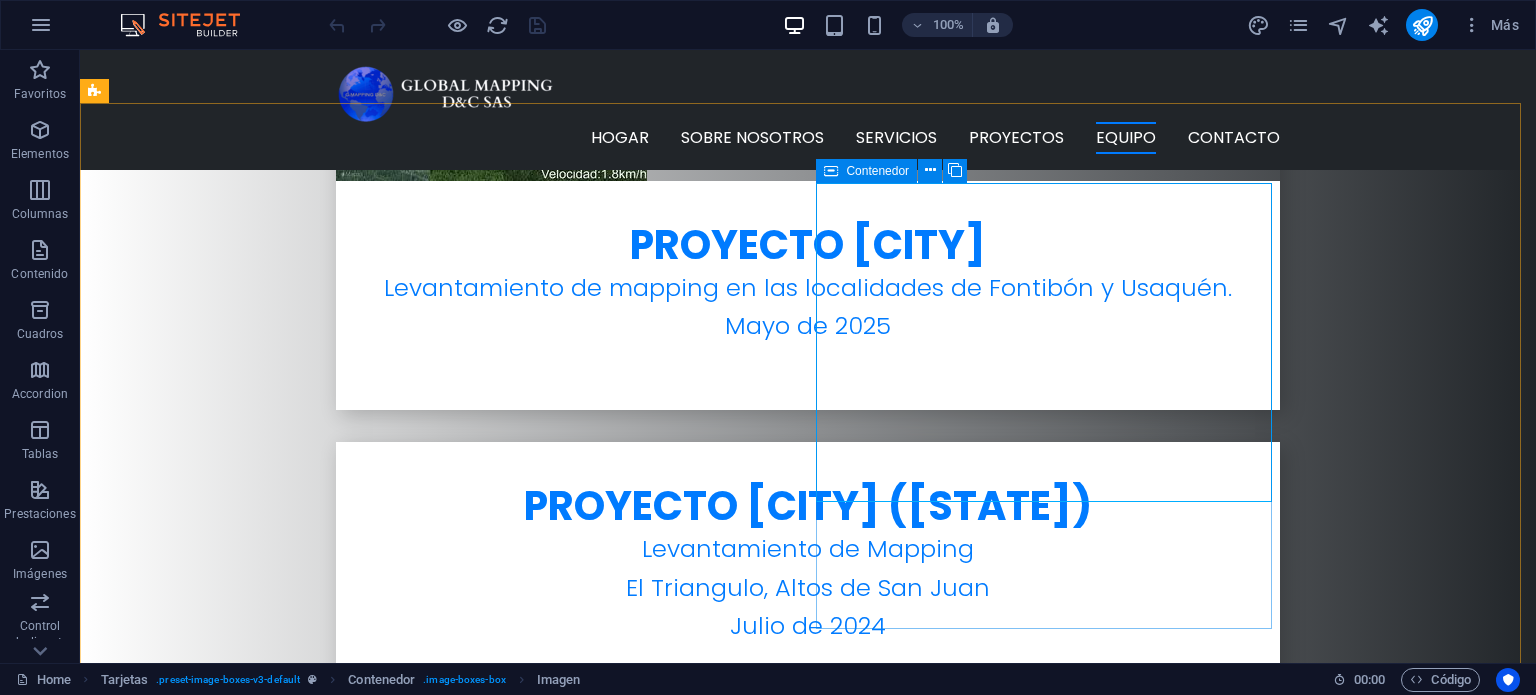 click at bounding box center (831, 171) 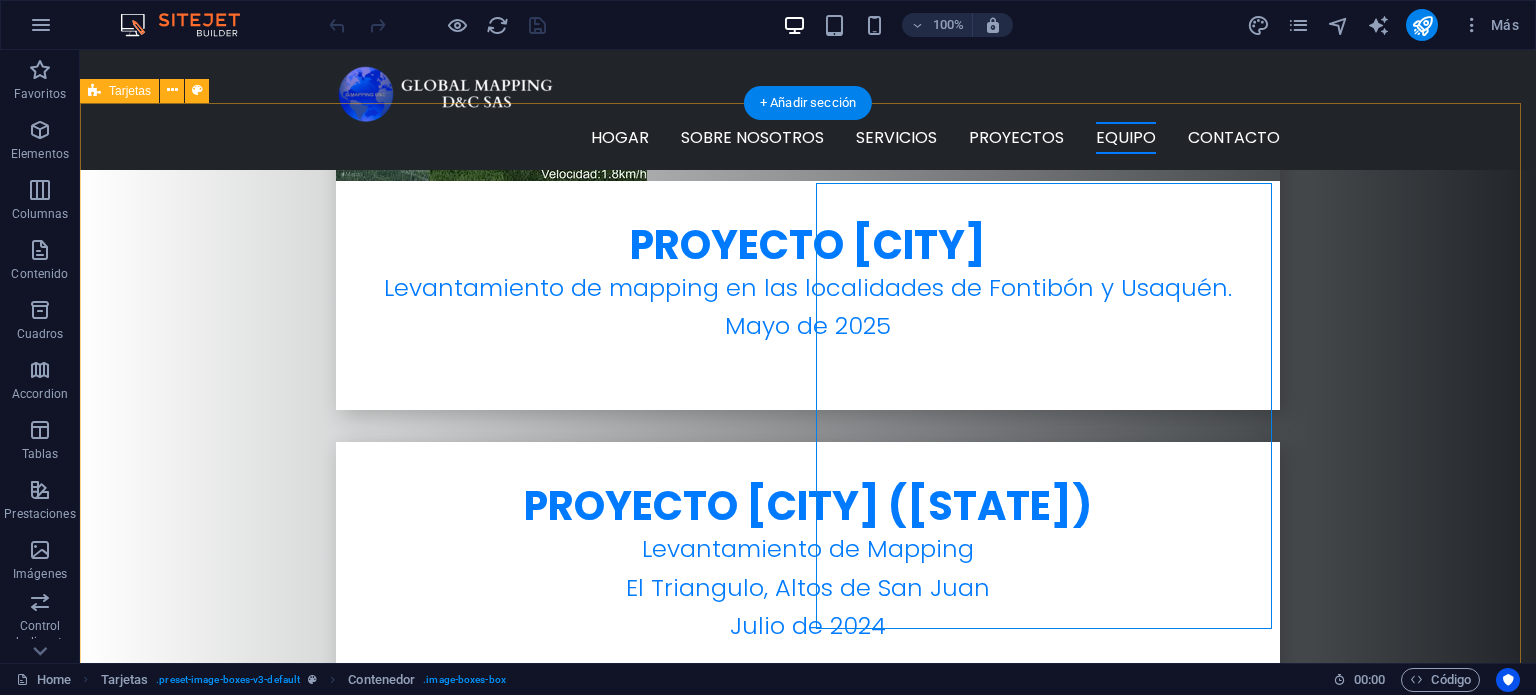 click on "[FIRST] [LAST] [TITLE] [FIRST] [LAST] [TITLE]" at bounding box center (808, 4116) 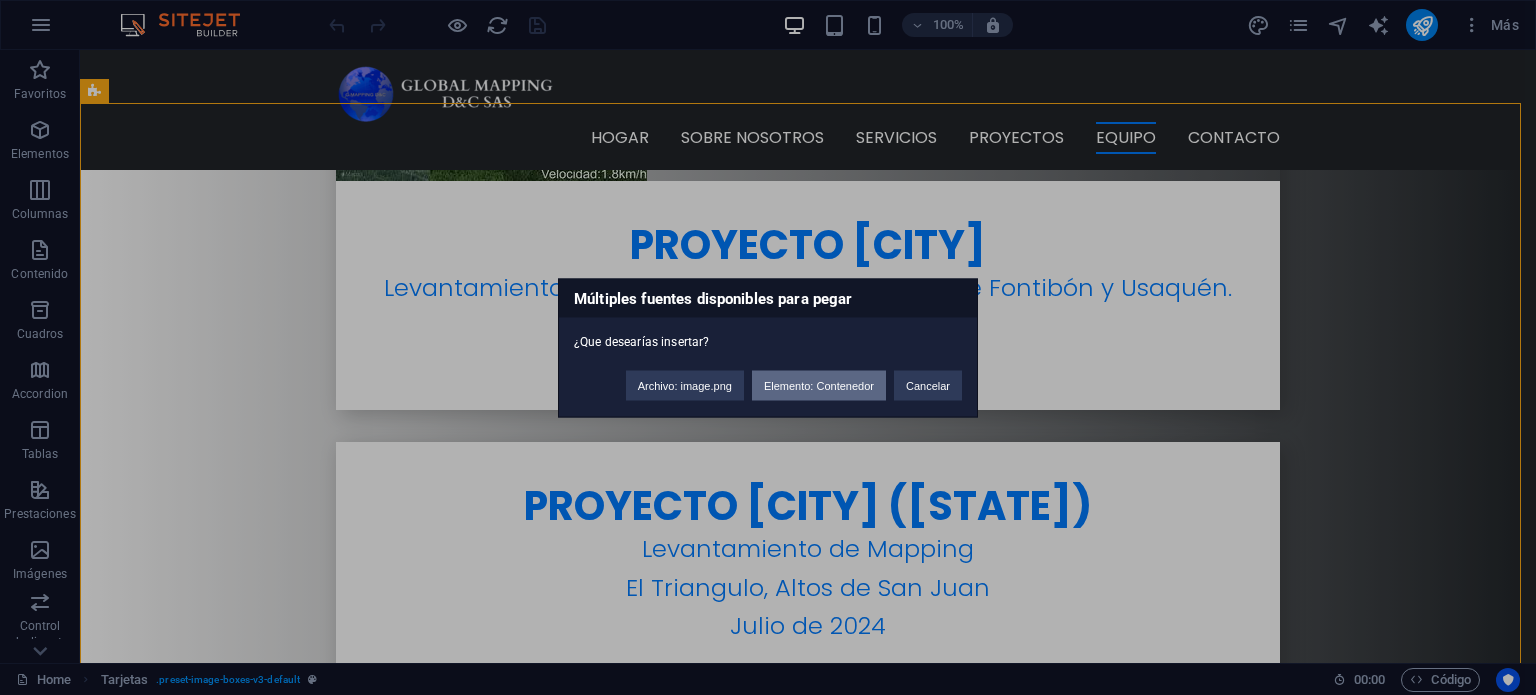 click on "Elemento: Contenedor" at bounding box center (819, 385) 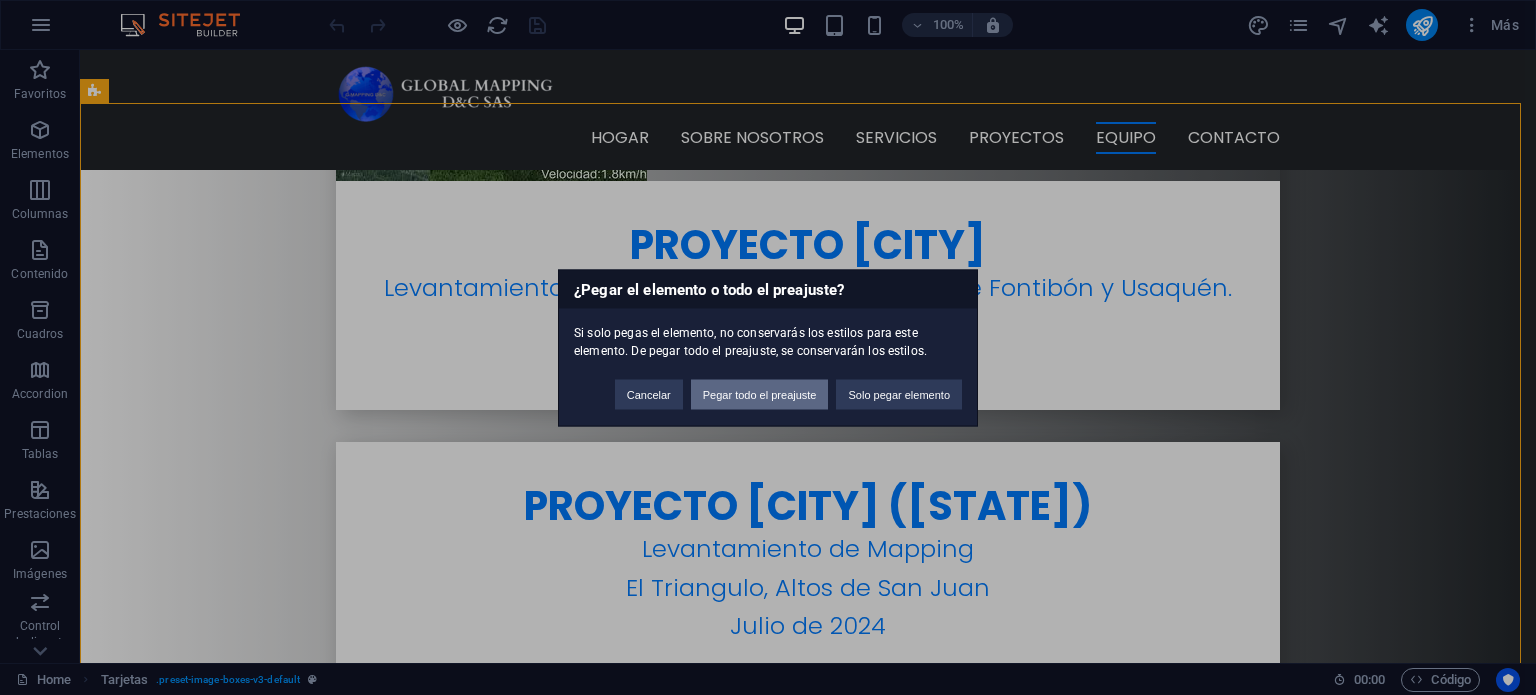 click on "Pegar todo el preajuste" at bounding box center (760, 394) 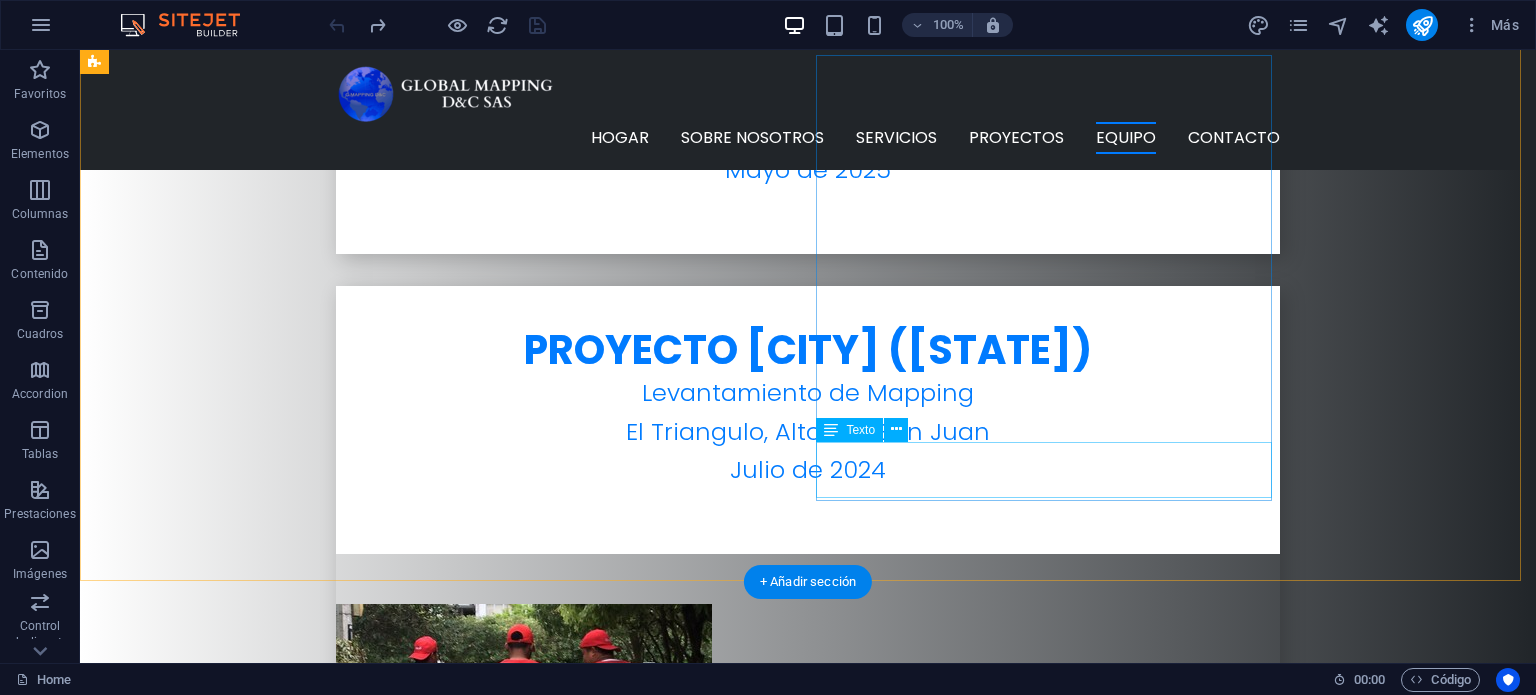 scroll, scrollTop: 6056, scrollLeft: 0, axis: vertical 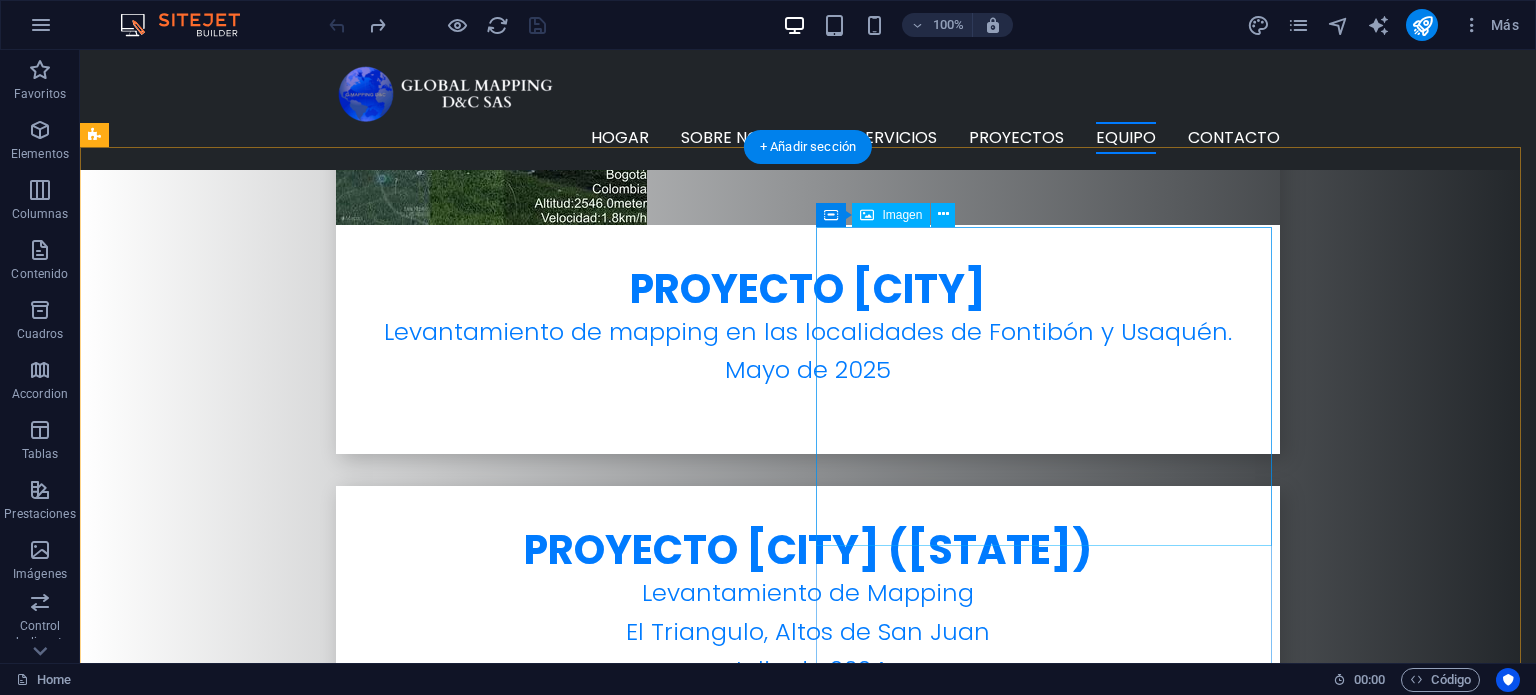click at bounding box center (324, 4329) 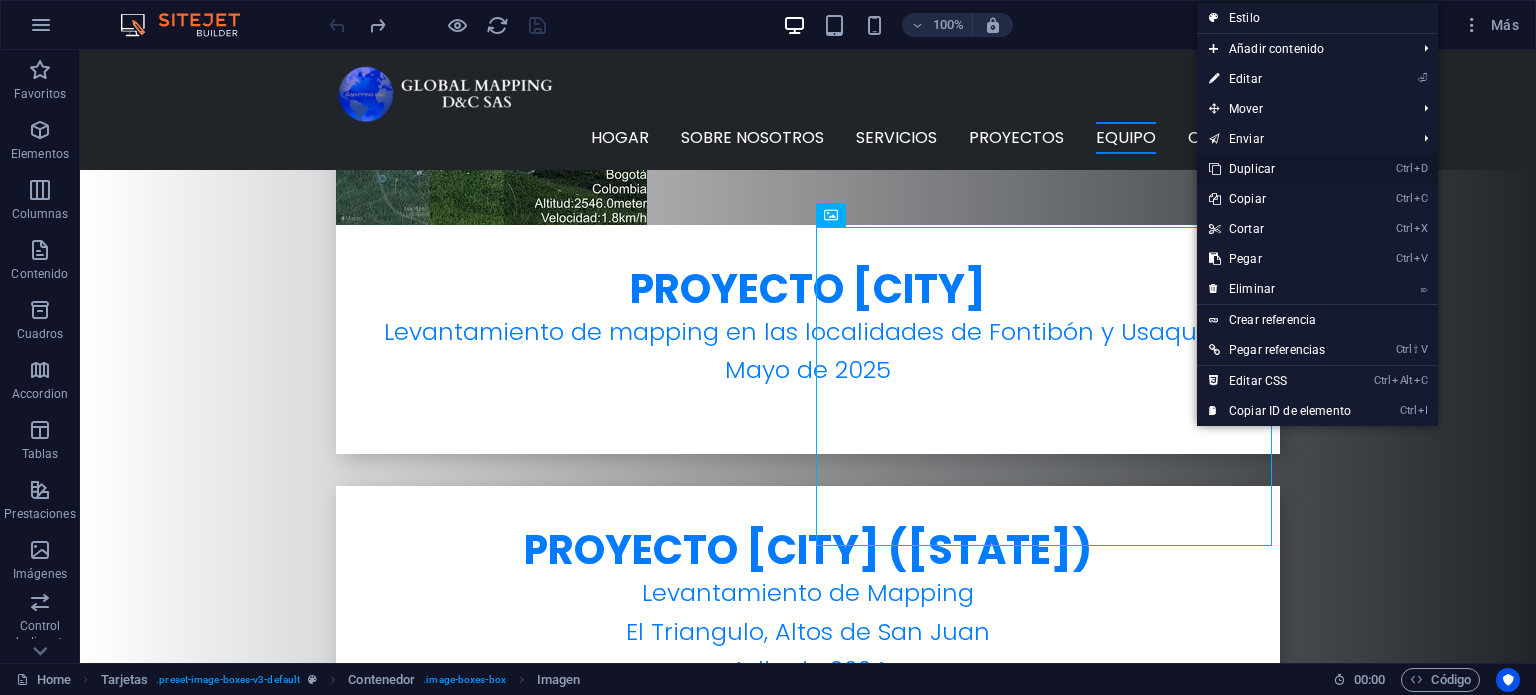 click on "Ctrl D  Duplicar" at bounding box center [1280, 169] 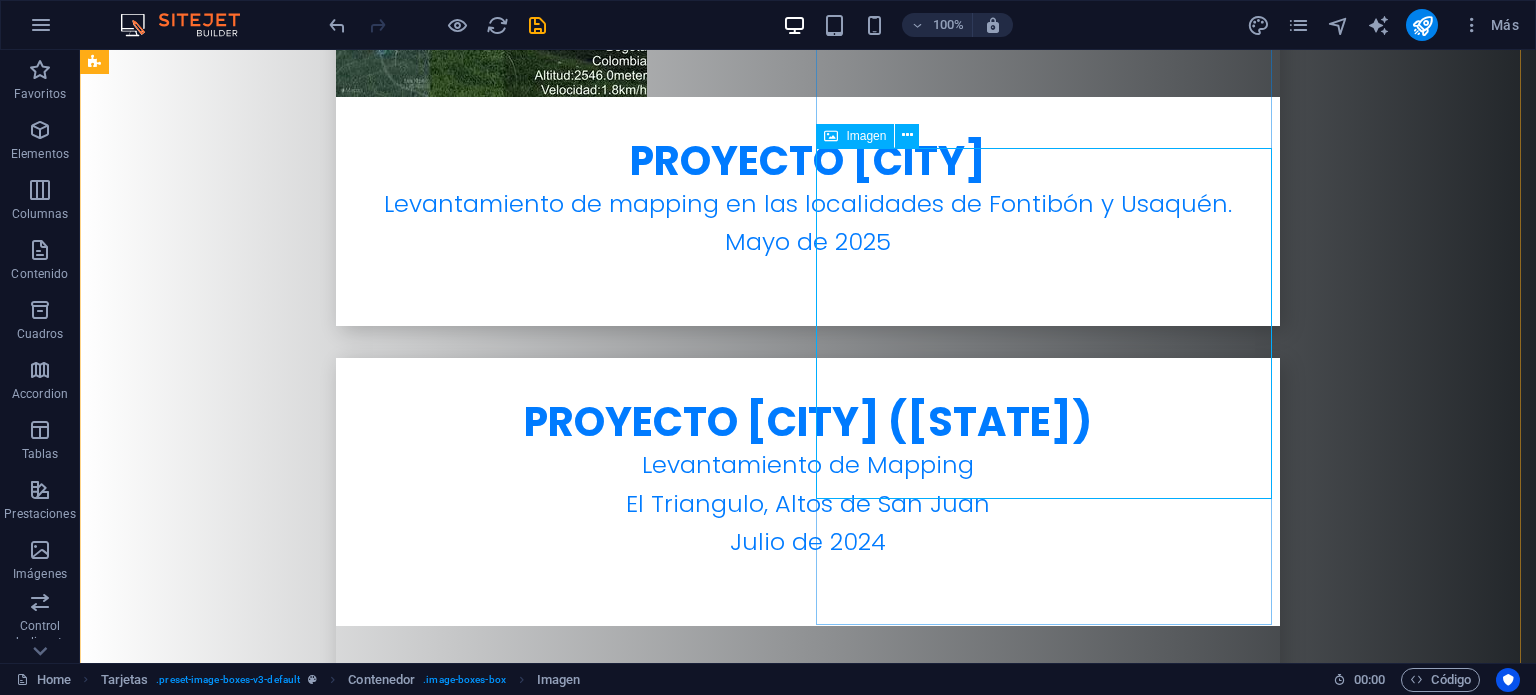 scroll, scrollTop: 6456, scrollLeft: 0, axis: vertical 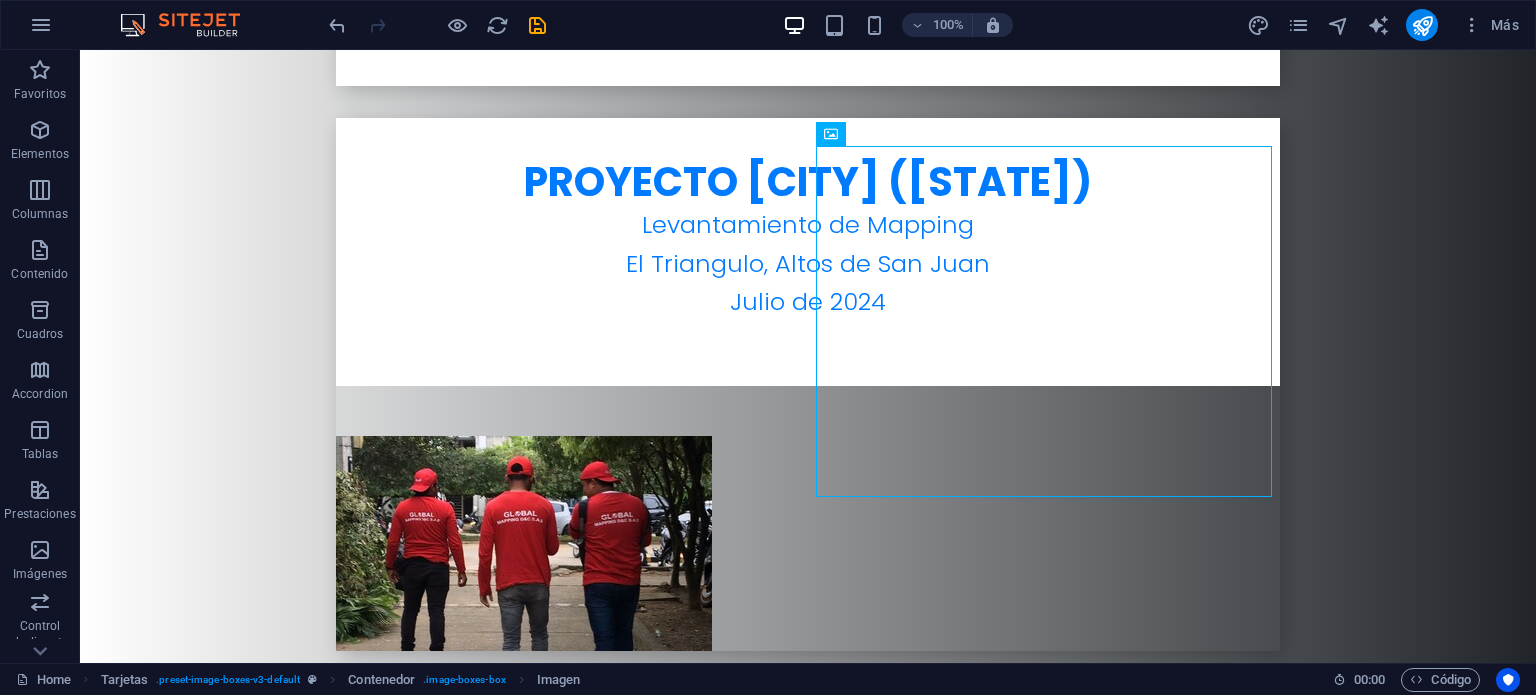 drag, startPoint x: 1187, startPoint y: 400, endPoint x: 1389, endPoint y: 377, distance: 203.30519 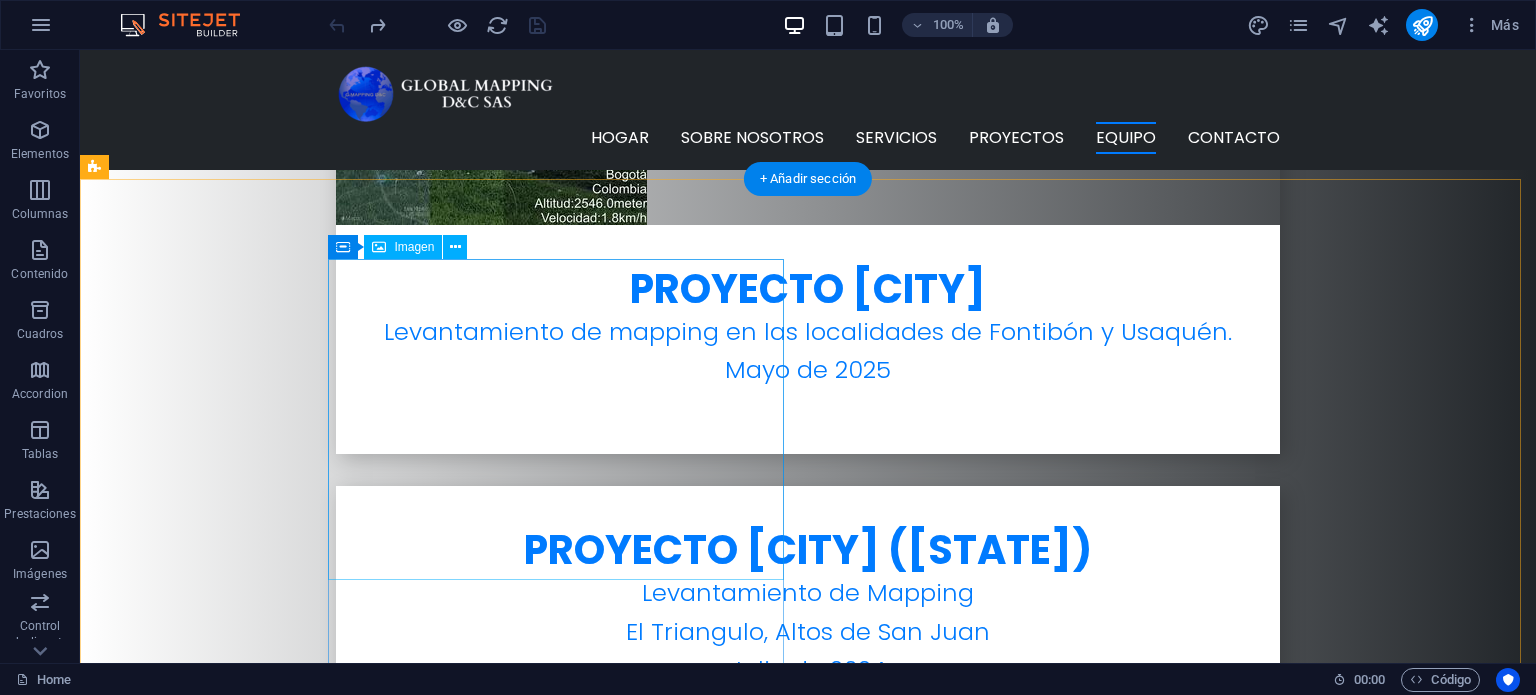 scroll, scrollTop: 5956, scrollLeft: 0, axis: vertical 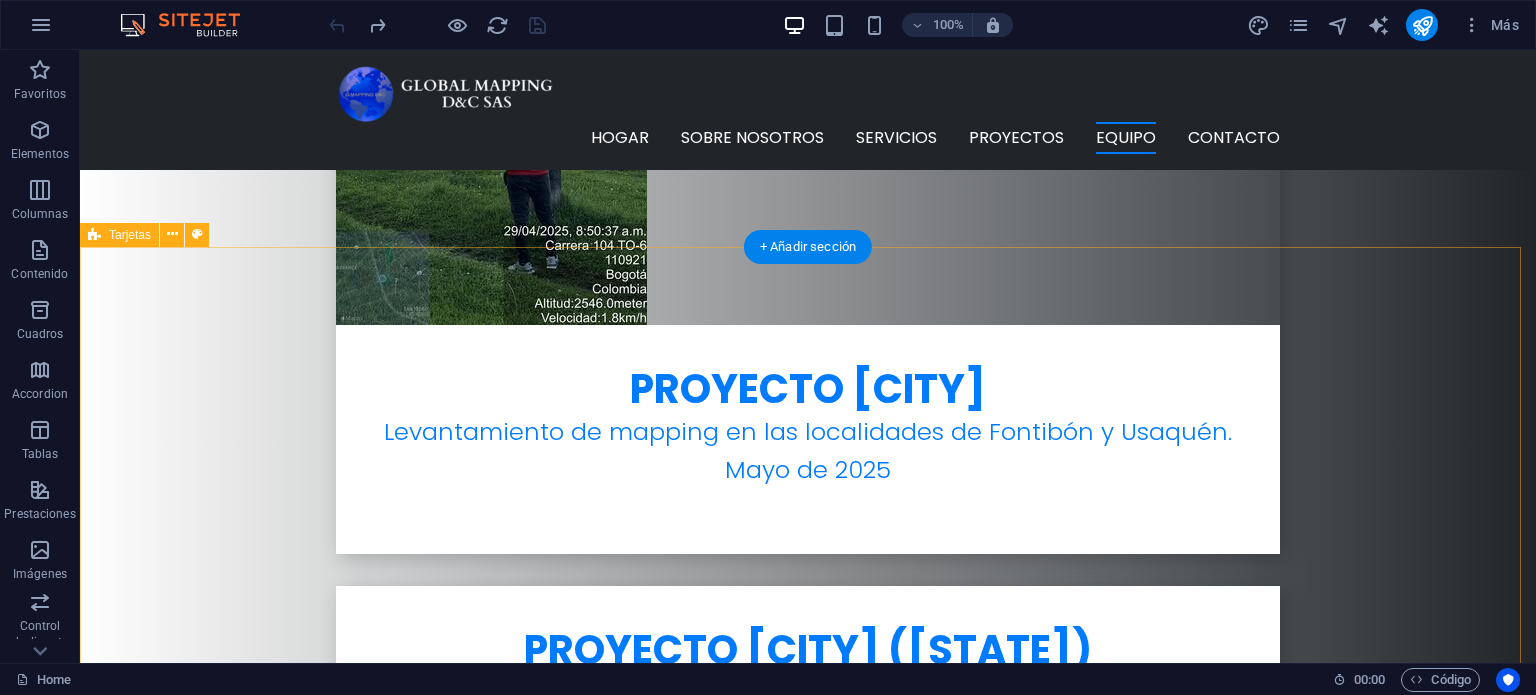 click on "[FIRST] [LAST] [TITLE] [FIRST] [LAST] [TITLE]" at bounding box center [808, 4260] 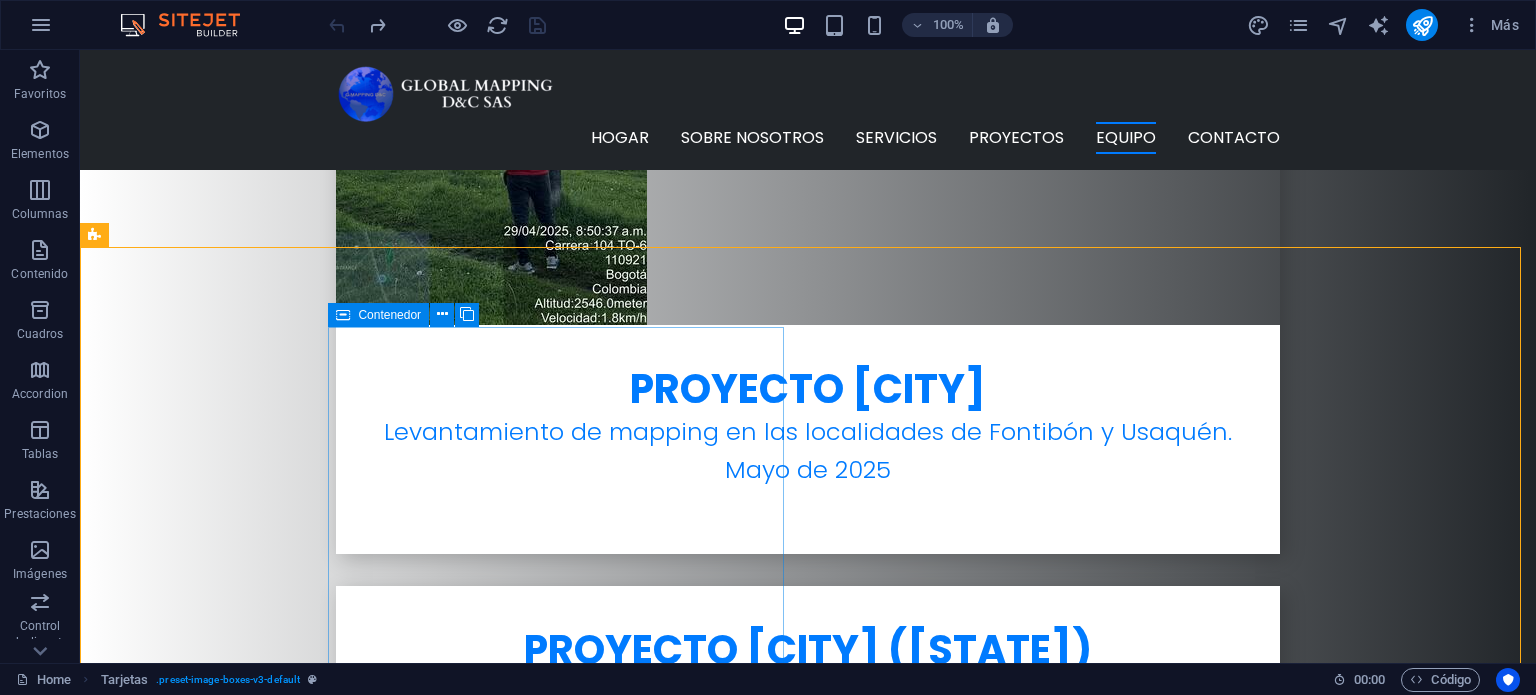 click at bounding box center [343, 315] 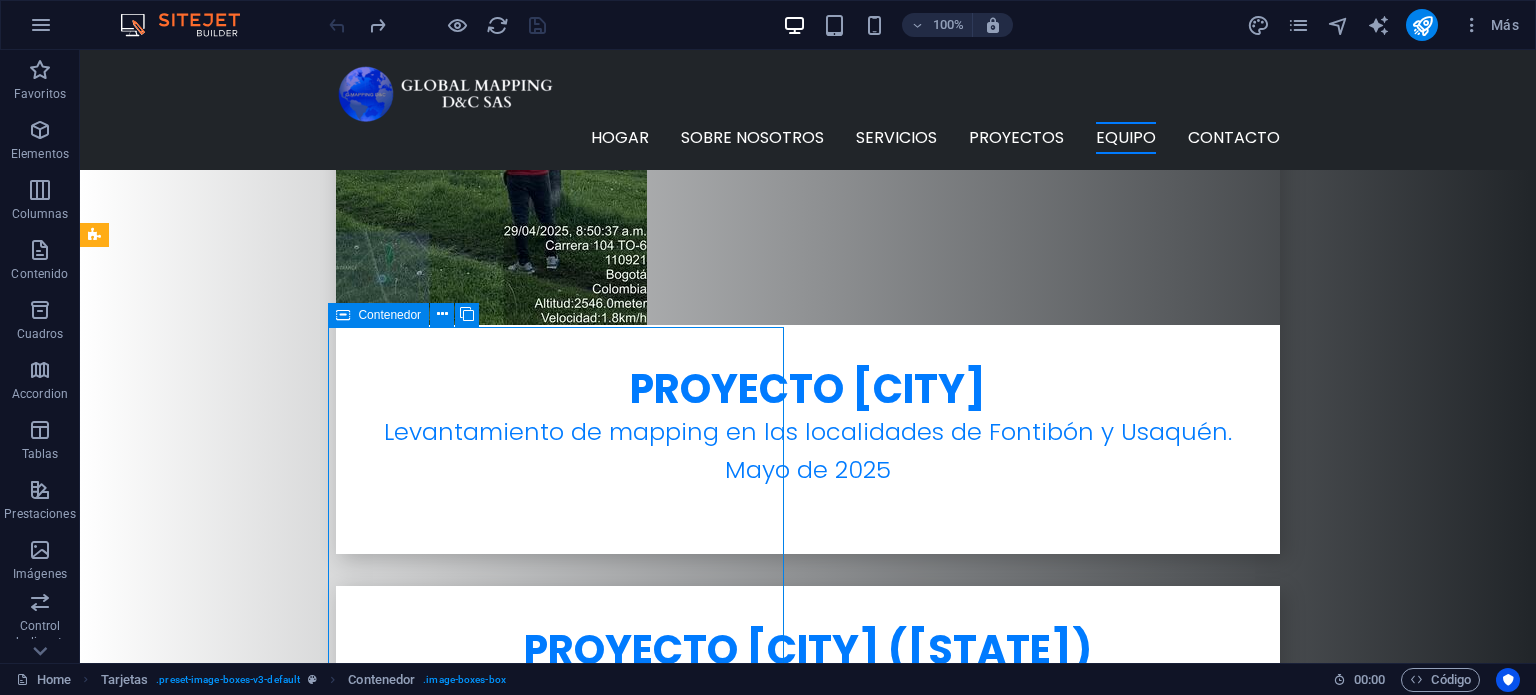 click at bounding box center (343, 315) 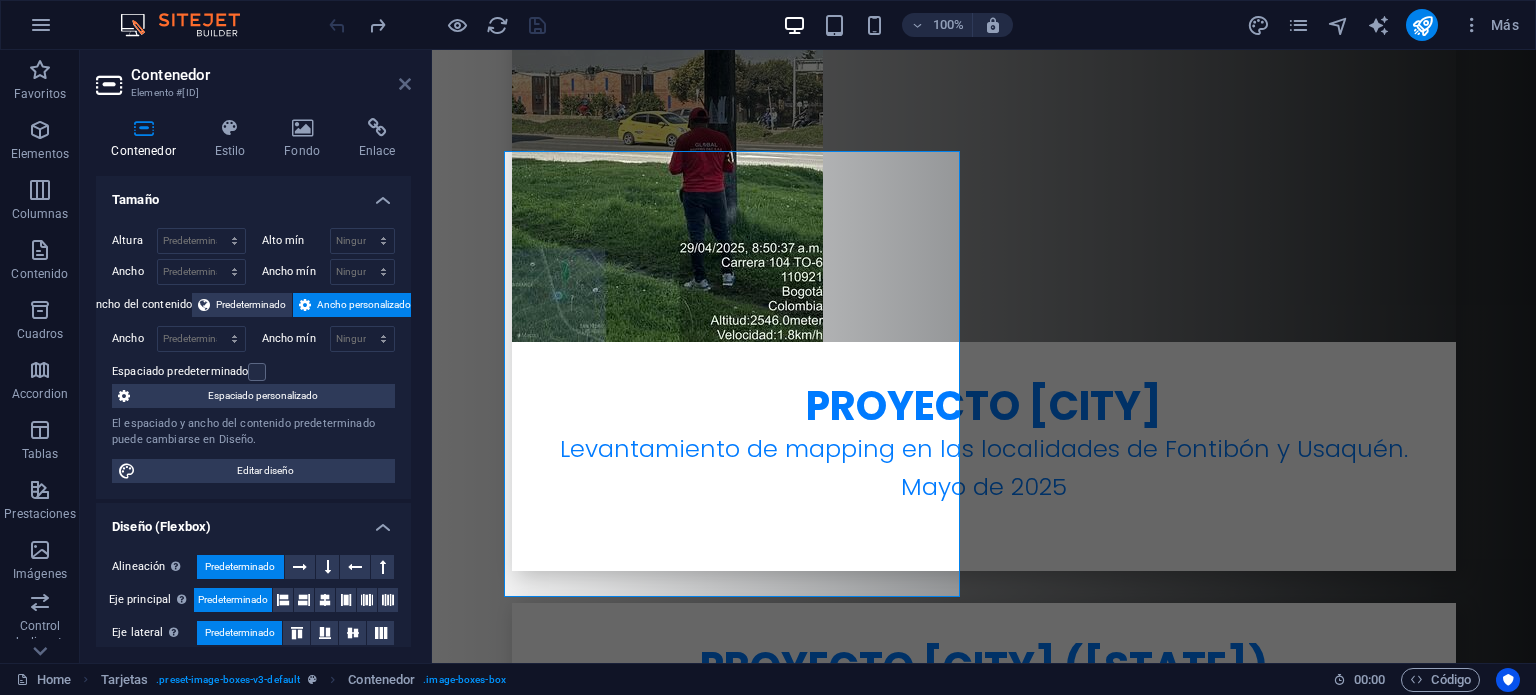 drag, startPoint x: 400, startPoint y: 88, endPoint x: 321, endPoint y: 38, distance: 93.49332 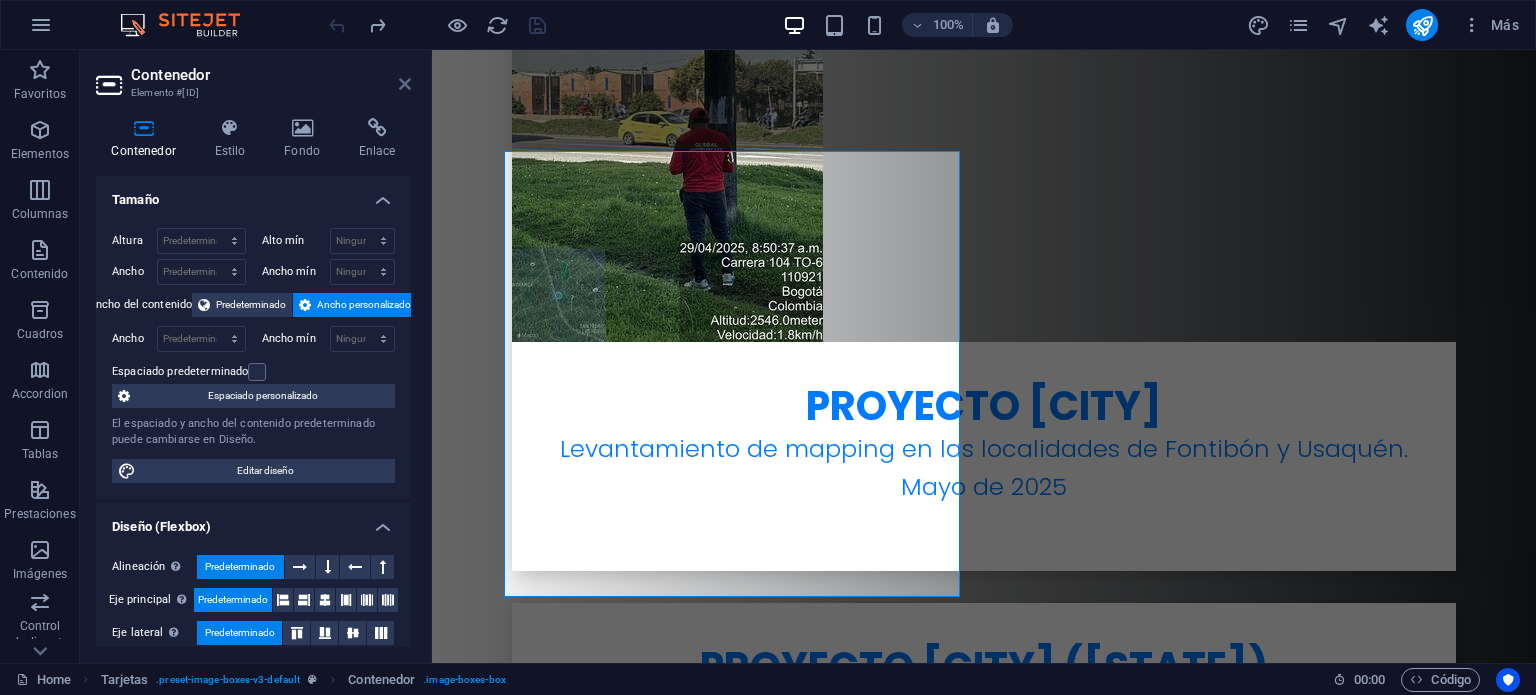 click at bounding box center (405, 84) 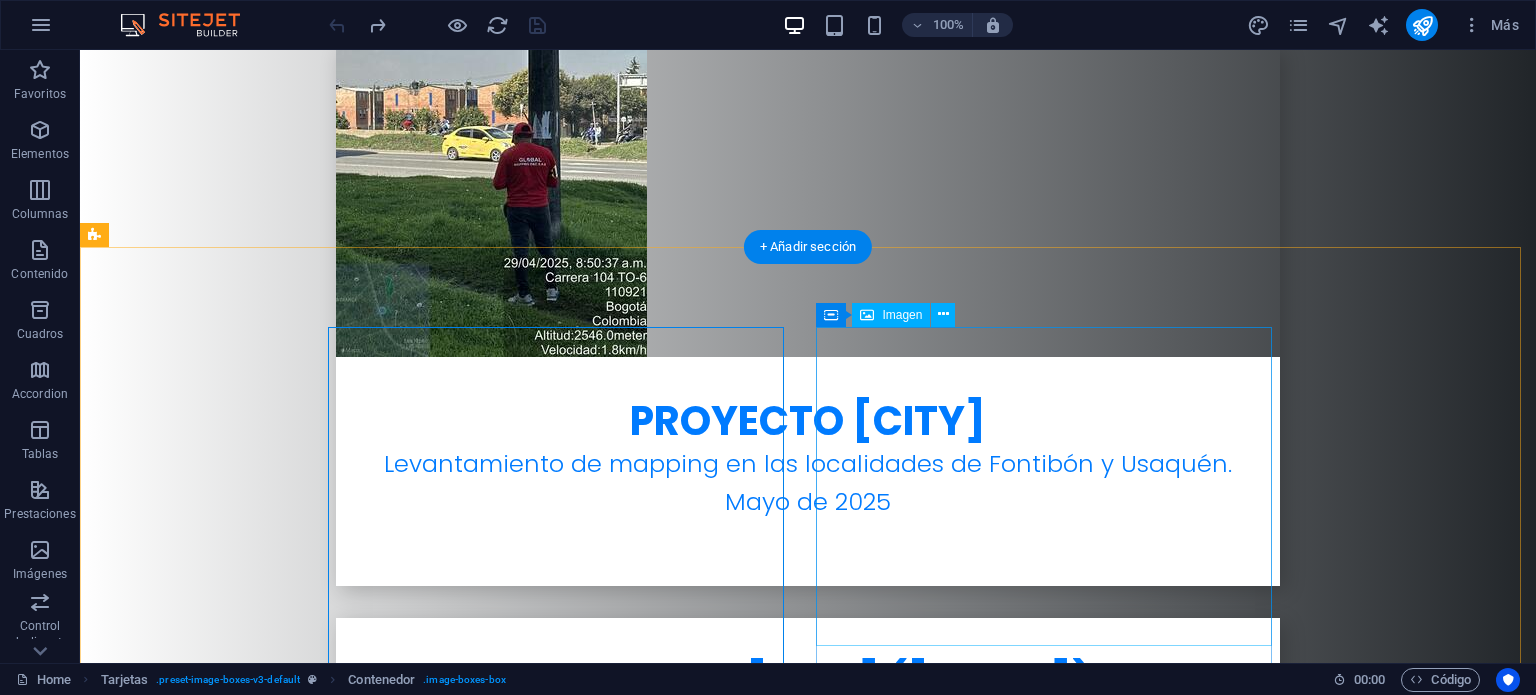 click at bounding box center (324, 4461) 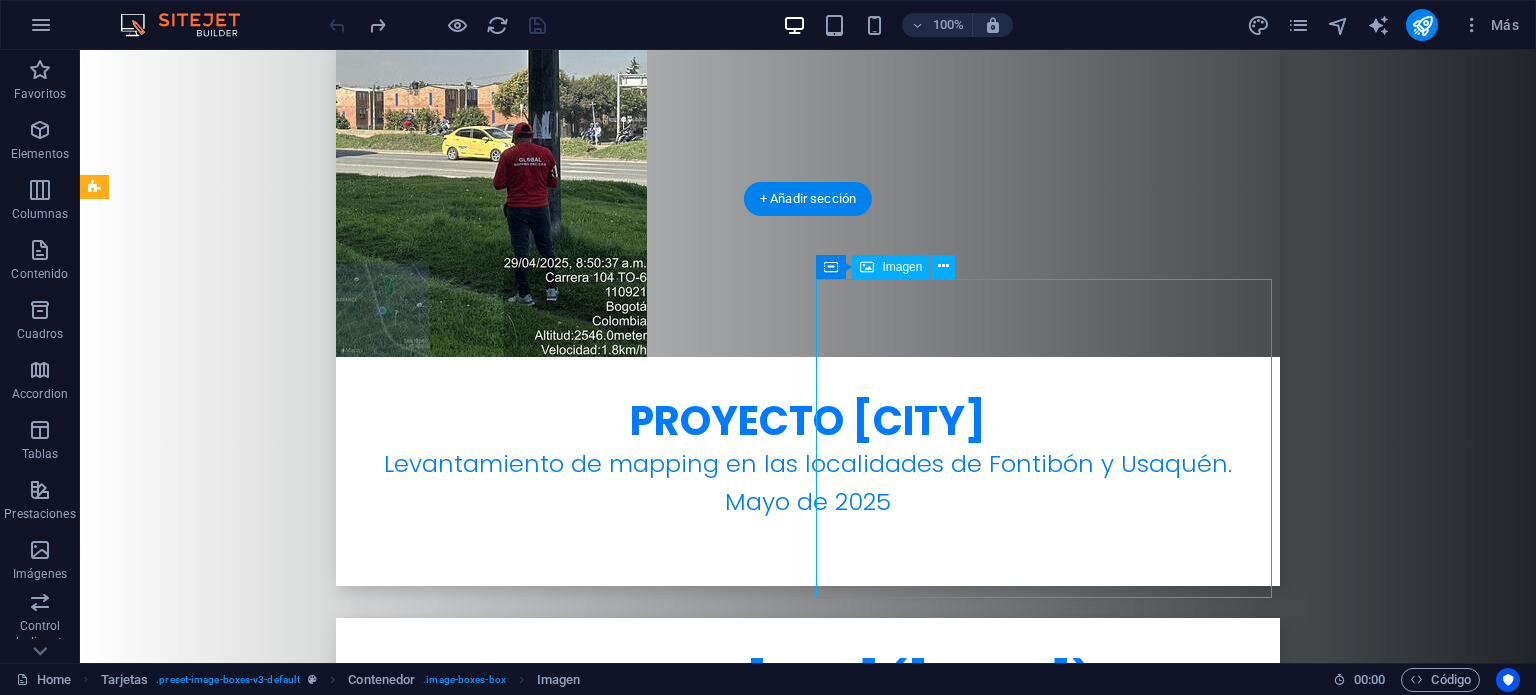 scroll, scrollTop: 6056, scrollLeft: 0, axis: vertical 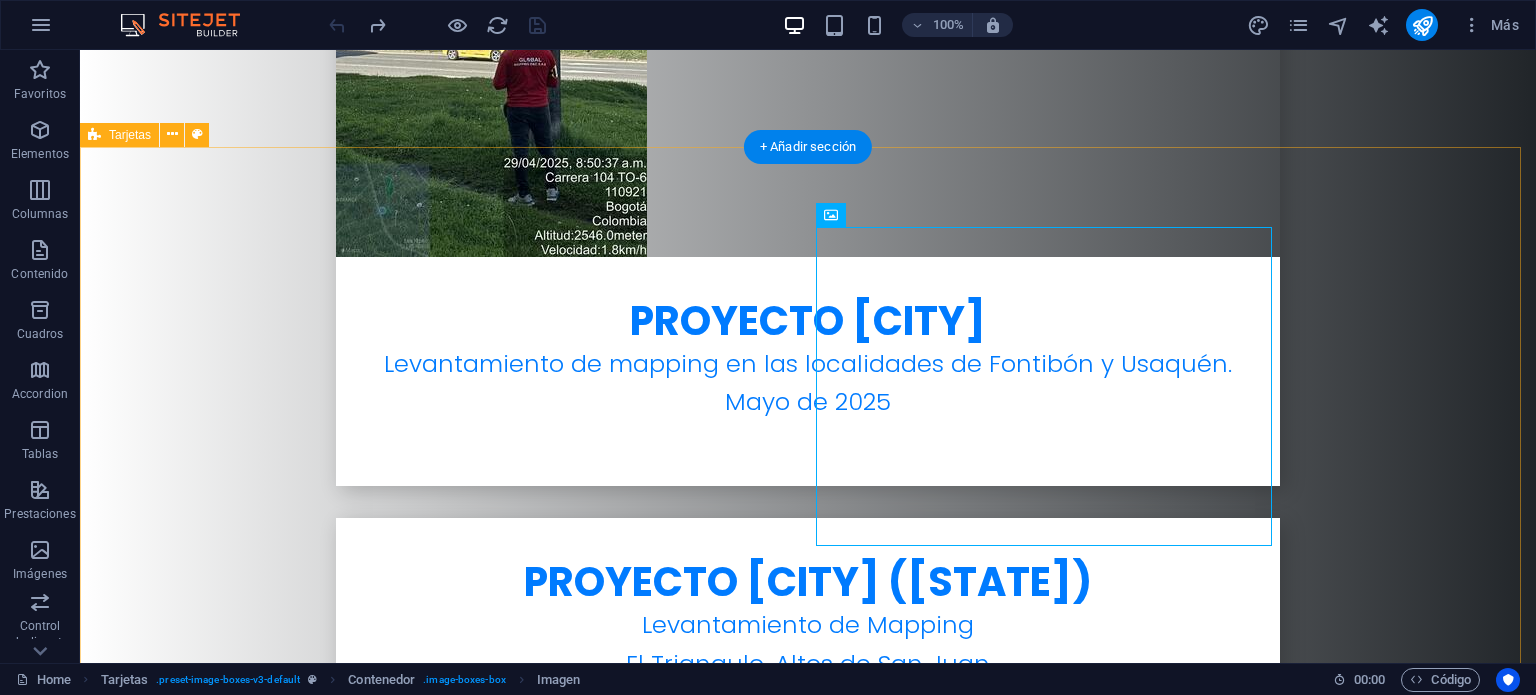 click on "[FIRST] [LAST] [TITLE] [FIRST] [LAST] [TITLE]" at bounding box center [808, 4192] 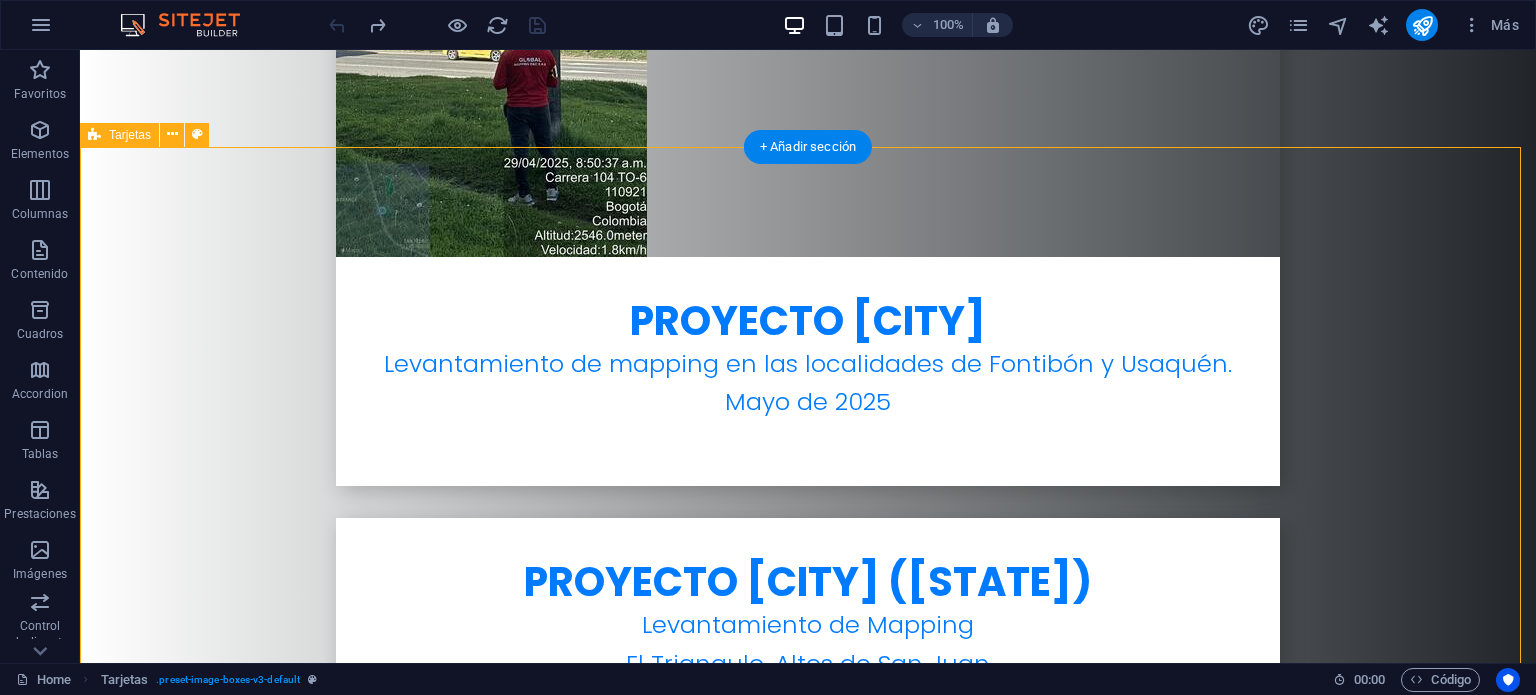 click on "[FIRST] [LAST] [TITLE] [FIRST] [LAST] [TITLE]" at bounding box center (808, 4192) 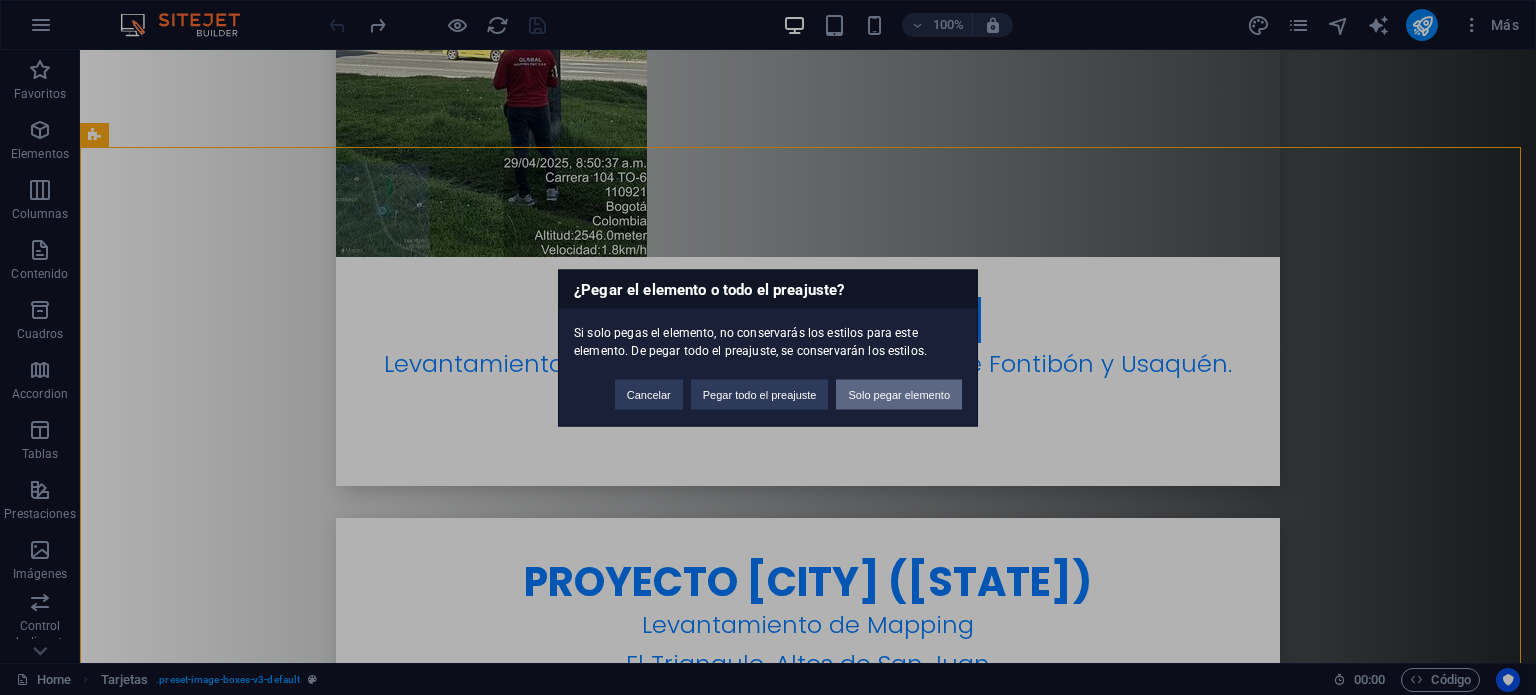 click on "Solo pegar elemento" at bounding box center [899, 394] 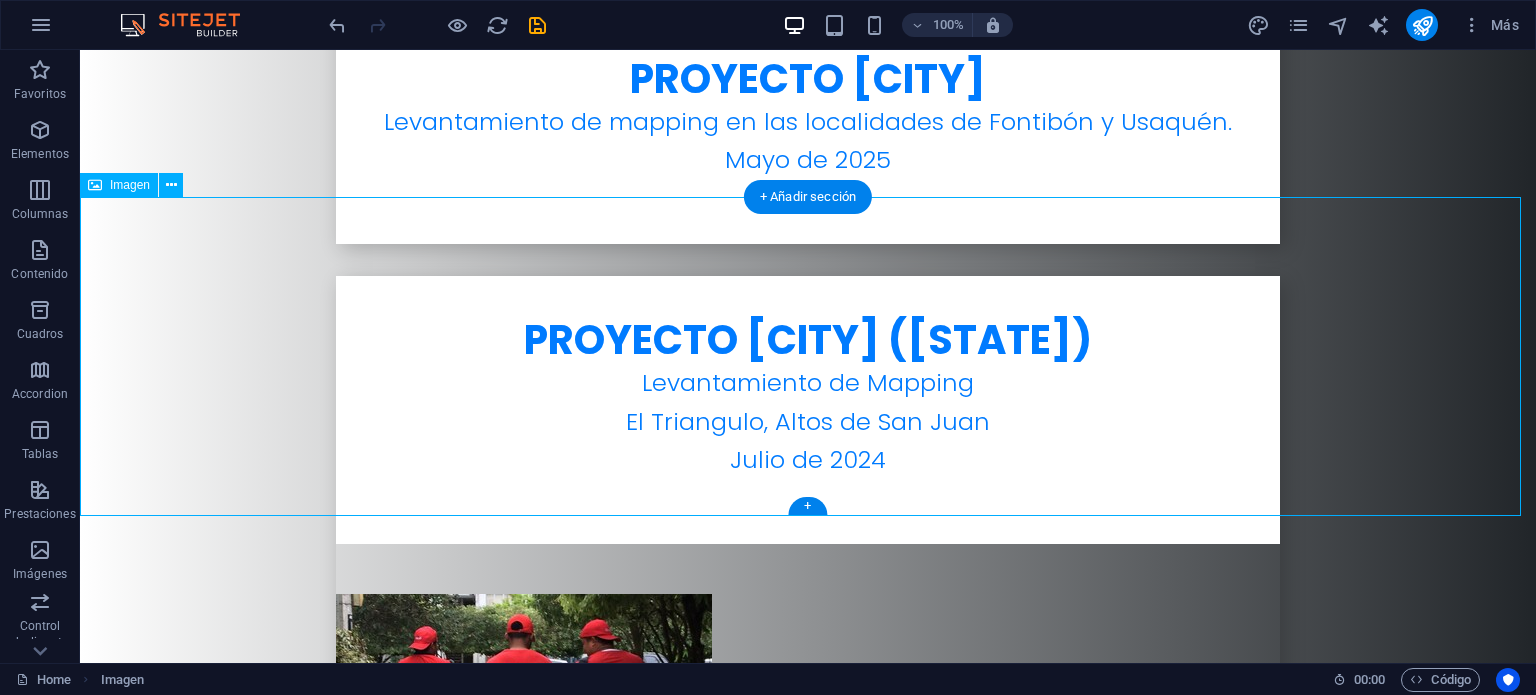 scroll, scrollTop: 6612, scrollLeft: 0, axis: vertical 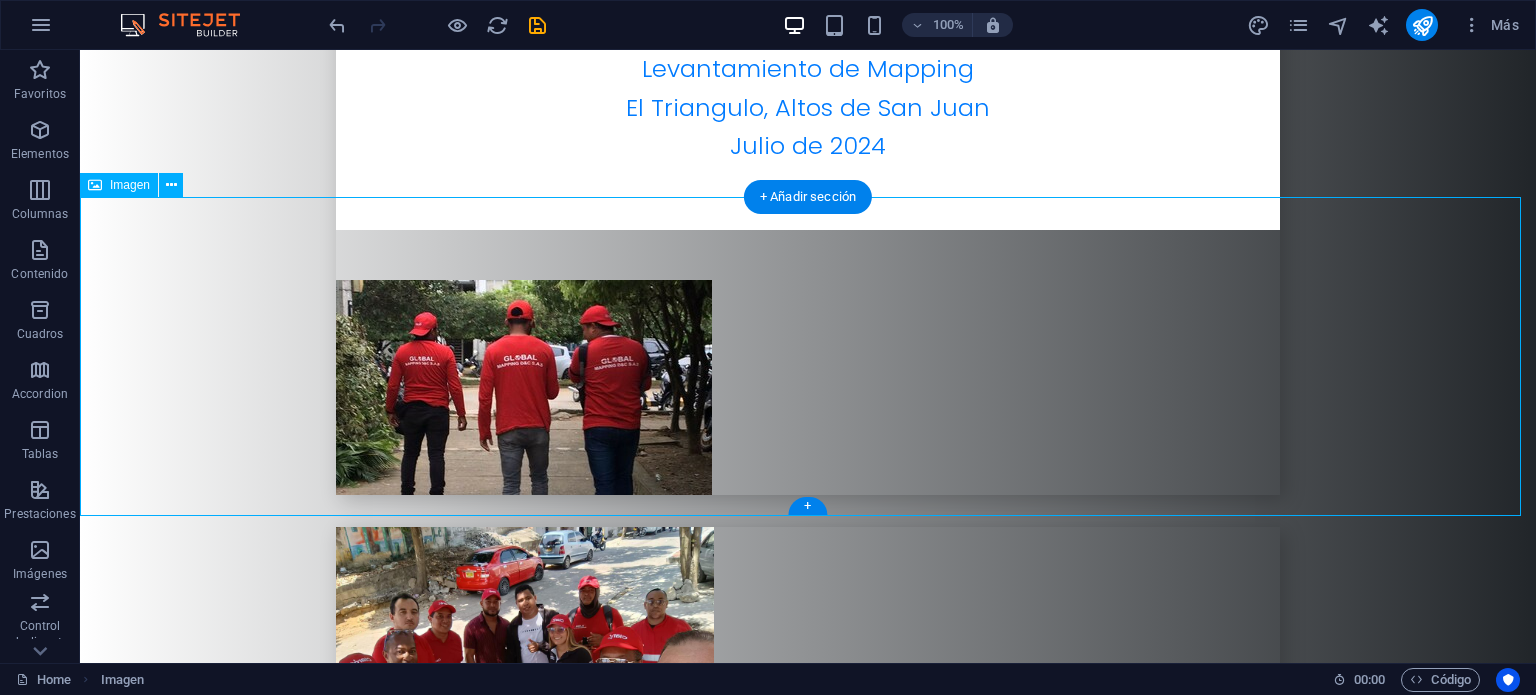 click at bounding box center (808, 4331) 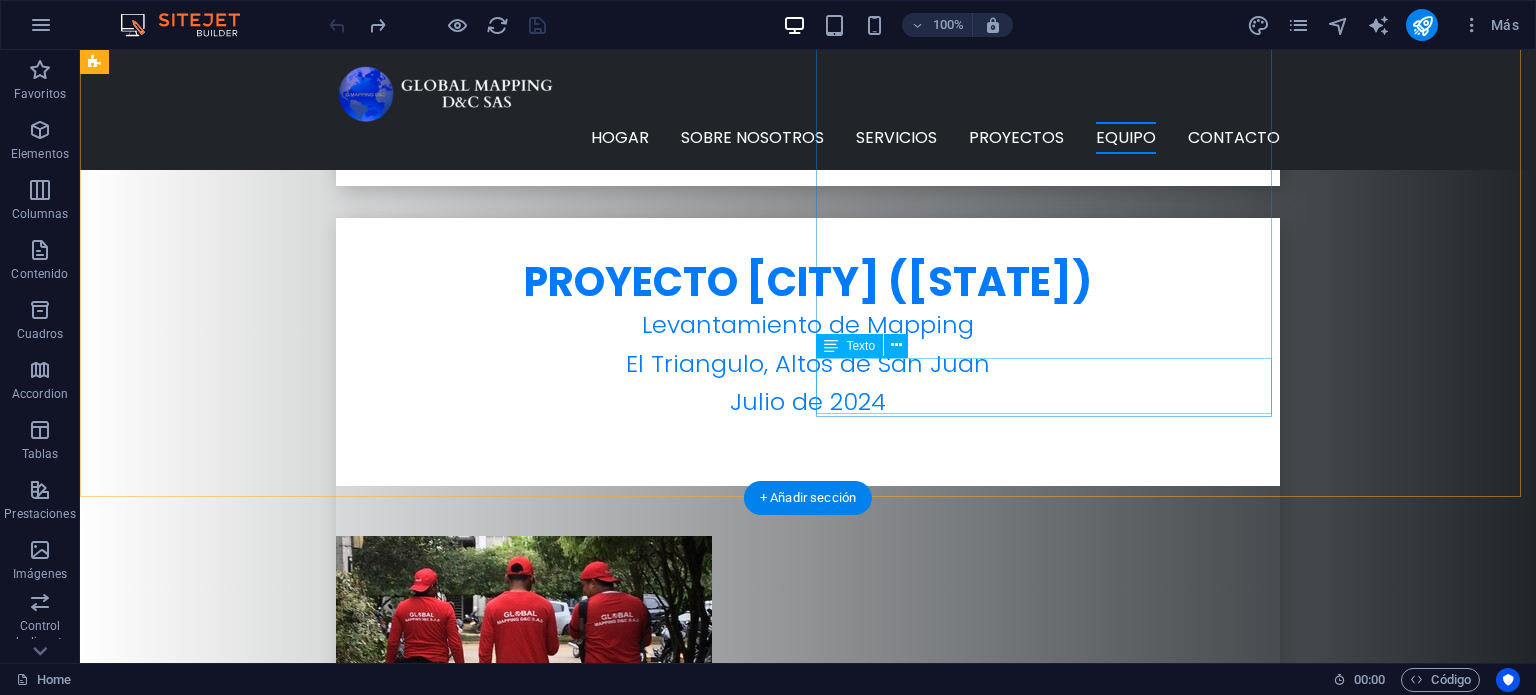 scroll, scrollTop: 6312, scrollLeft: 0, axis: vertical 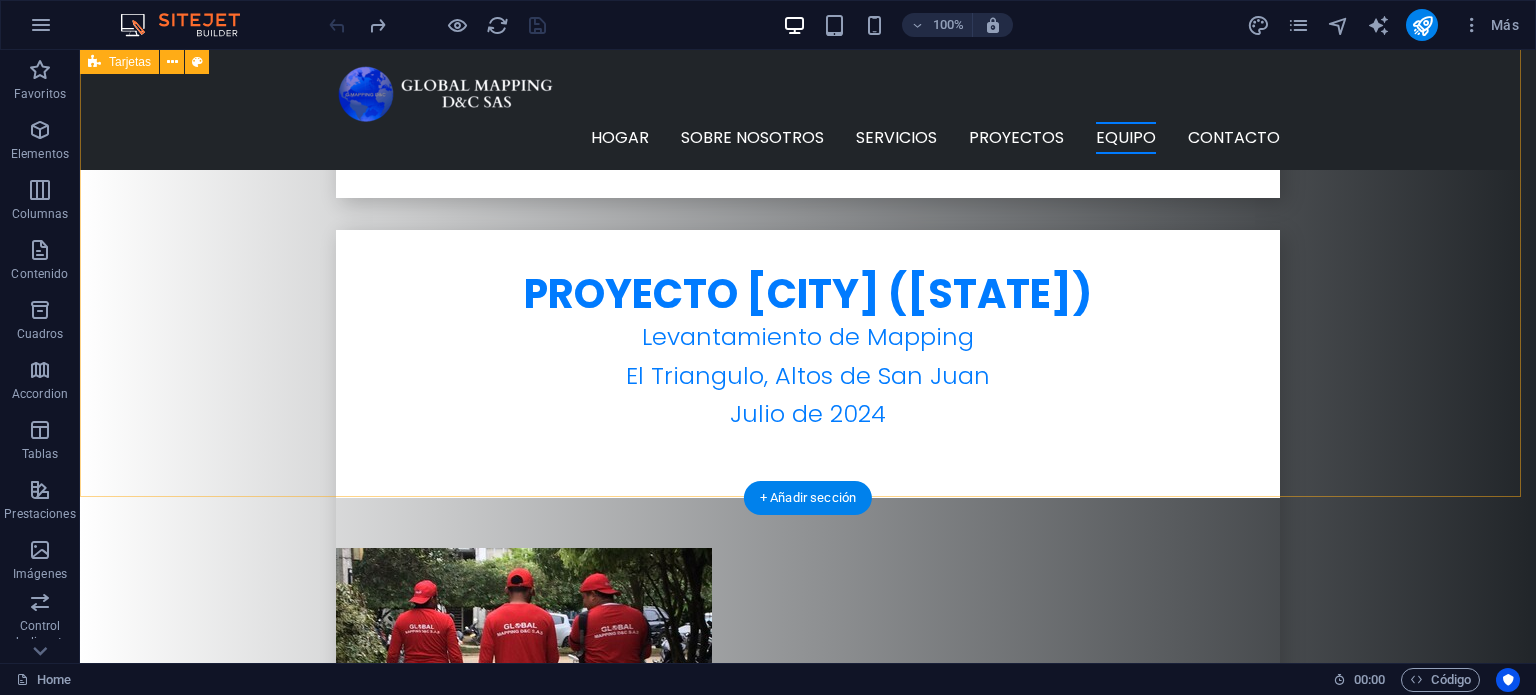 click on "[FIRST] [LAST] [TITLE] [FIRST] [LAST] [TITLE]" at bounding box center [808, 3904] 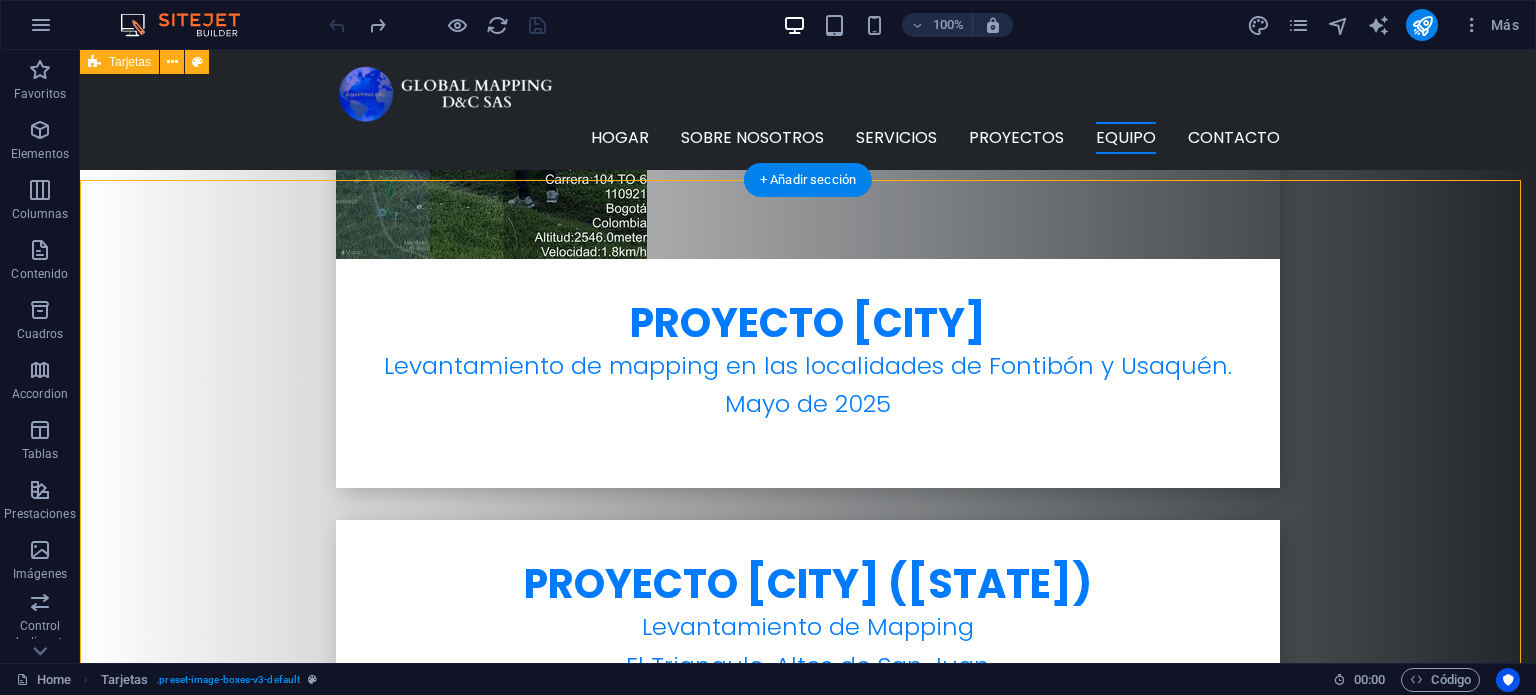 scroll, scrollTop: 6012, scrollLeft: 0, axis: vertical 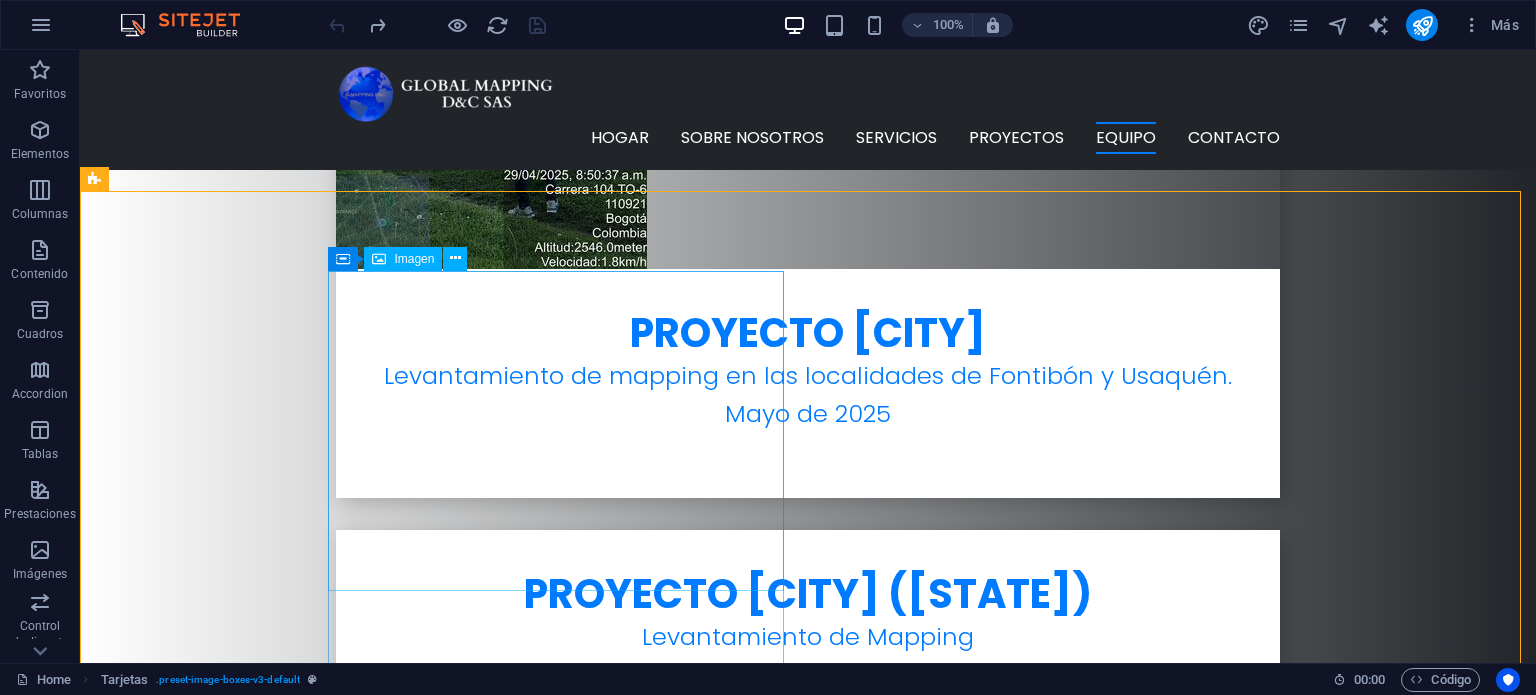 click on "Imagen" at bounding box center (403, 259) 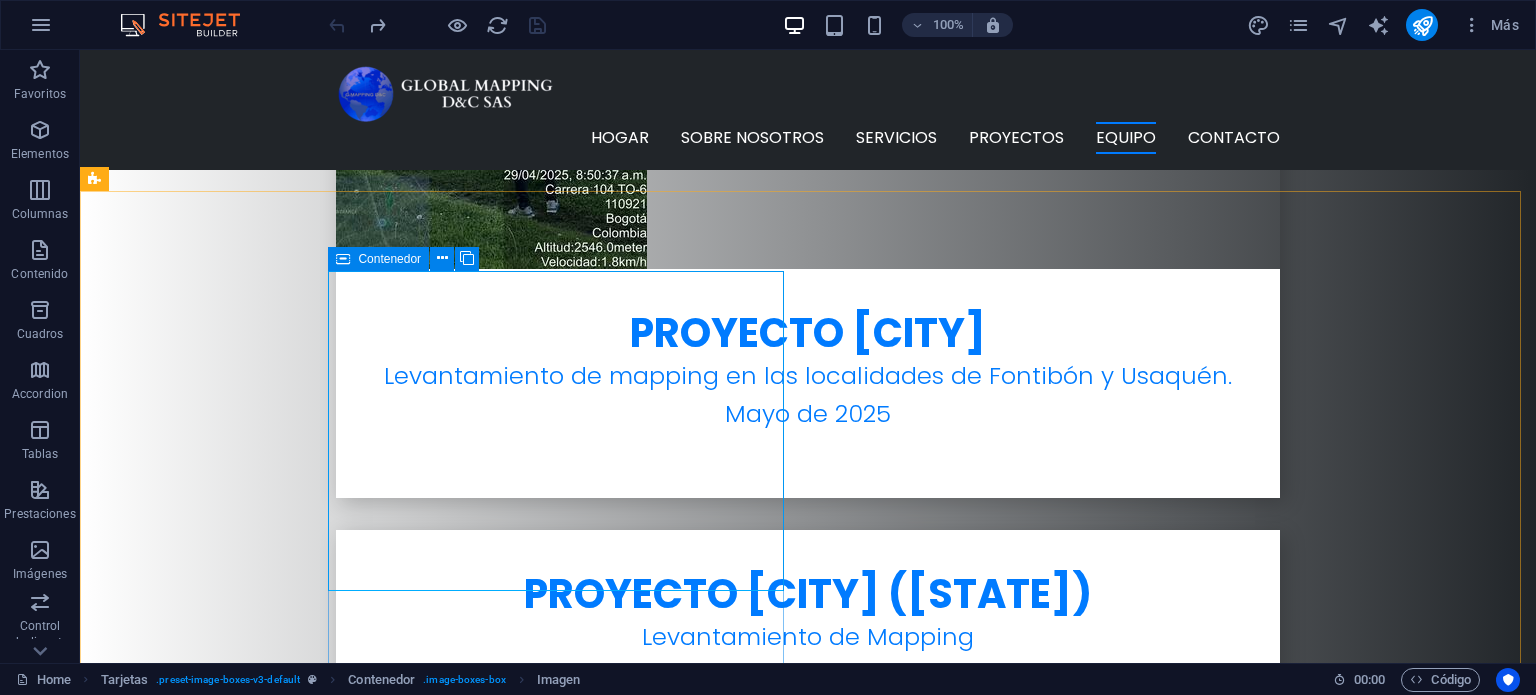 click on "Contenedor" at bounding box center (389, 259) 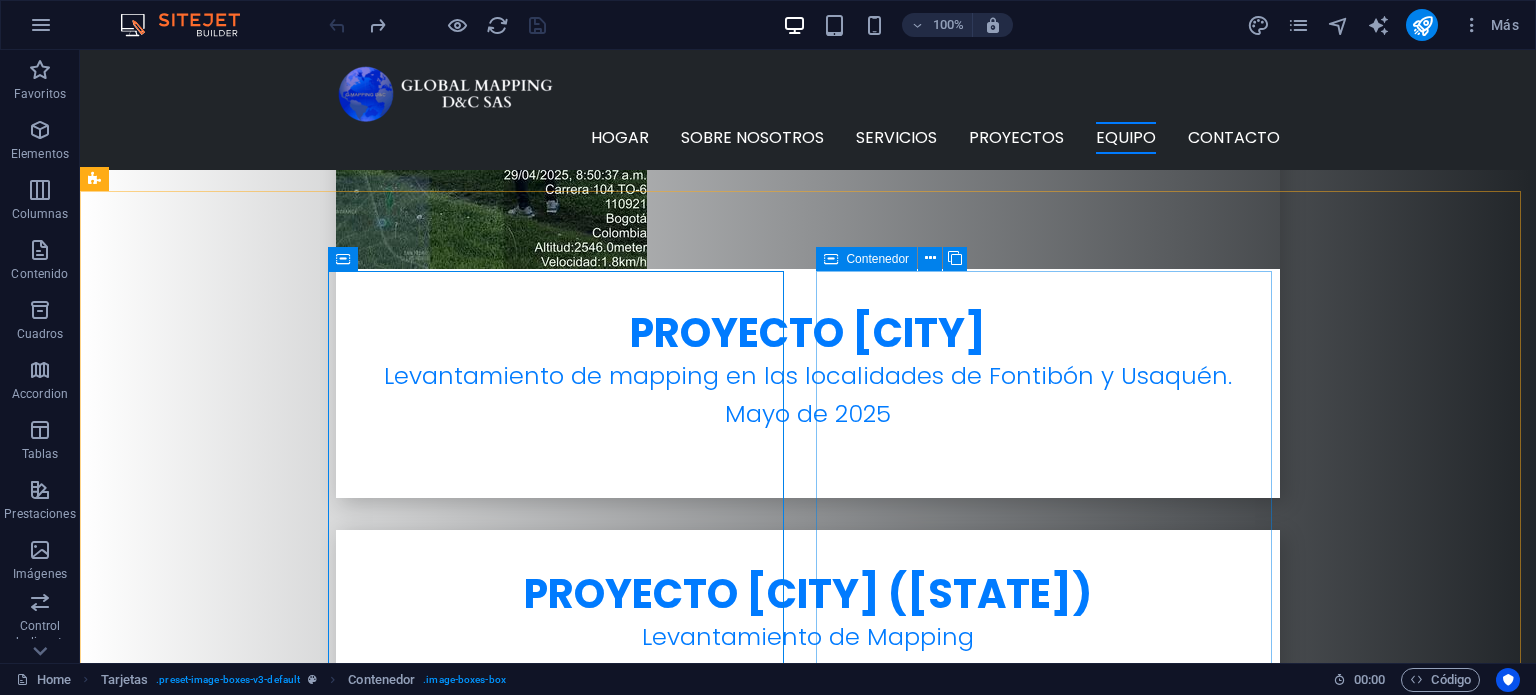 click at bounding box center [831, 259] 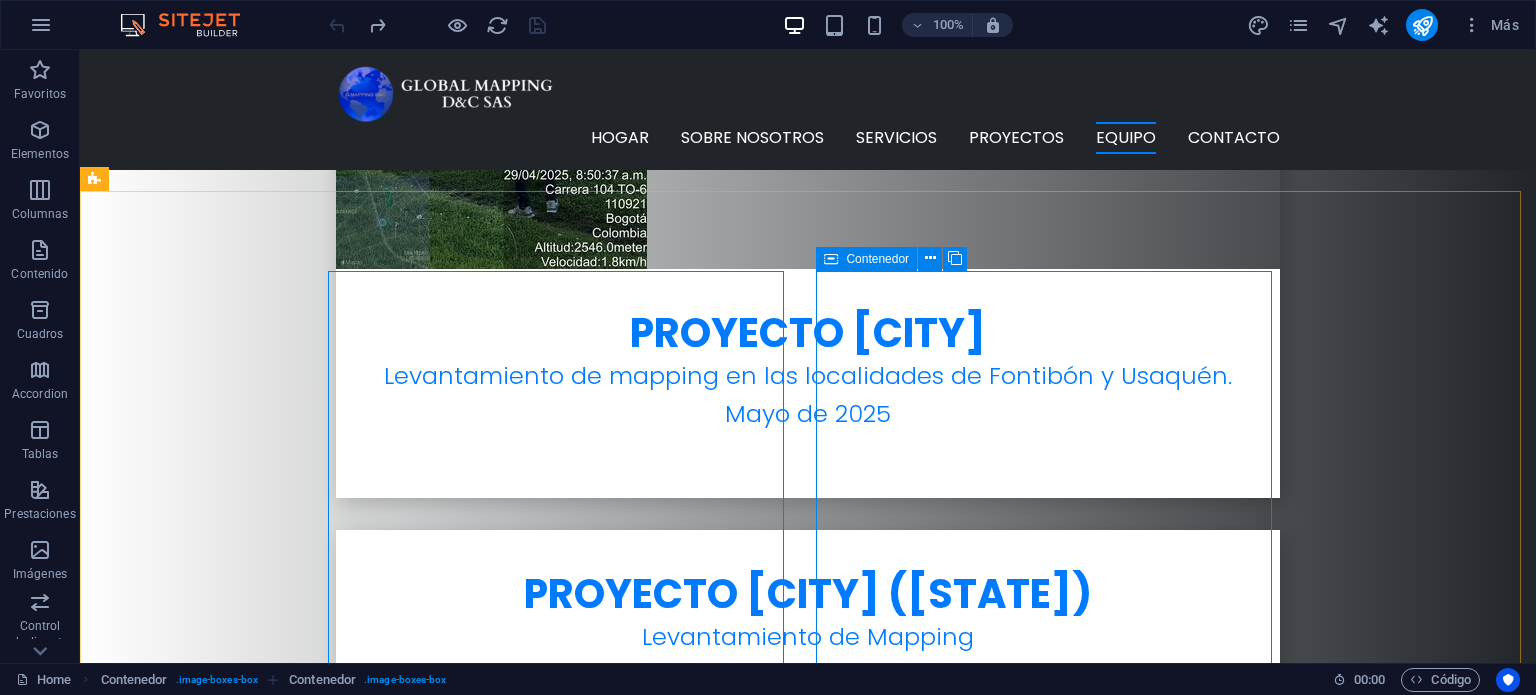 click at bounding box center [831, 259] 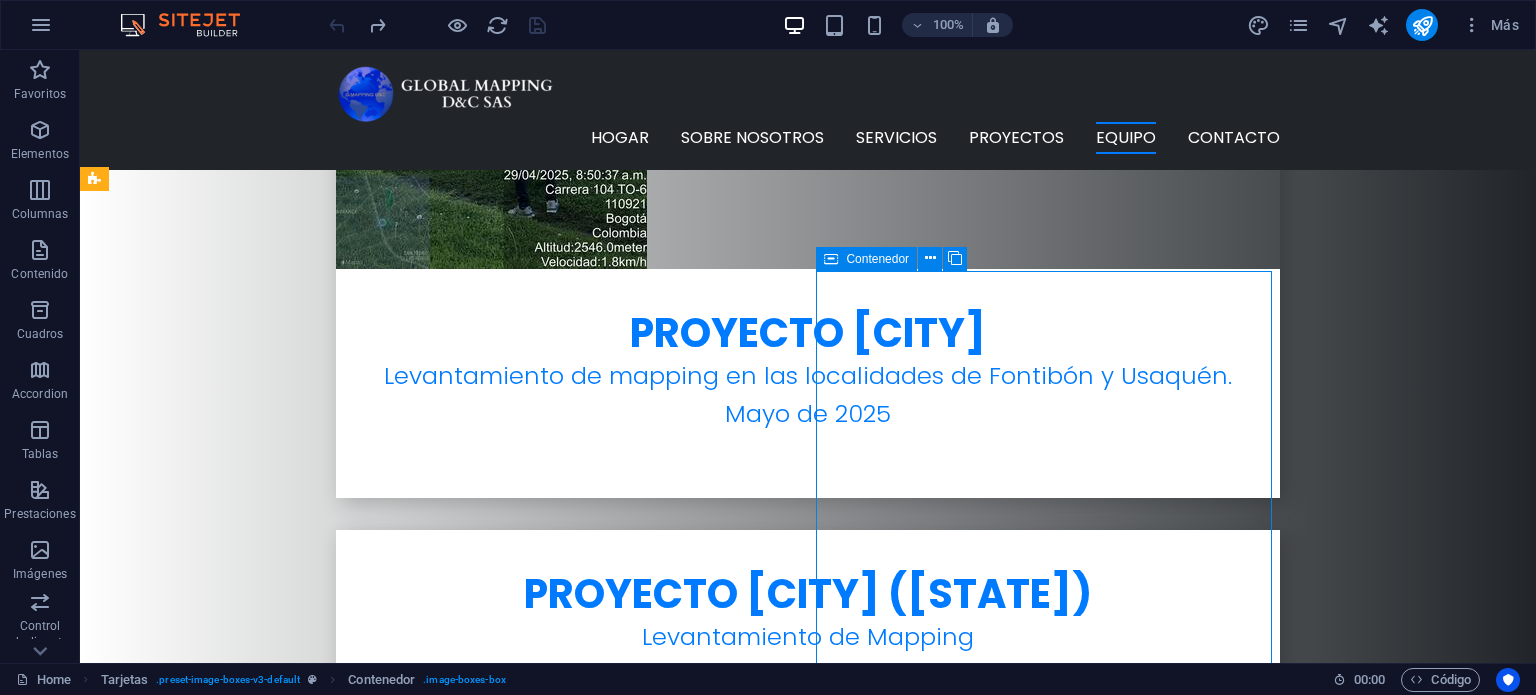 click at bounding box center (831, 259) 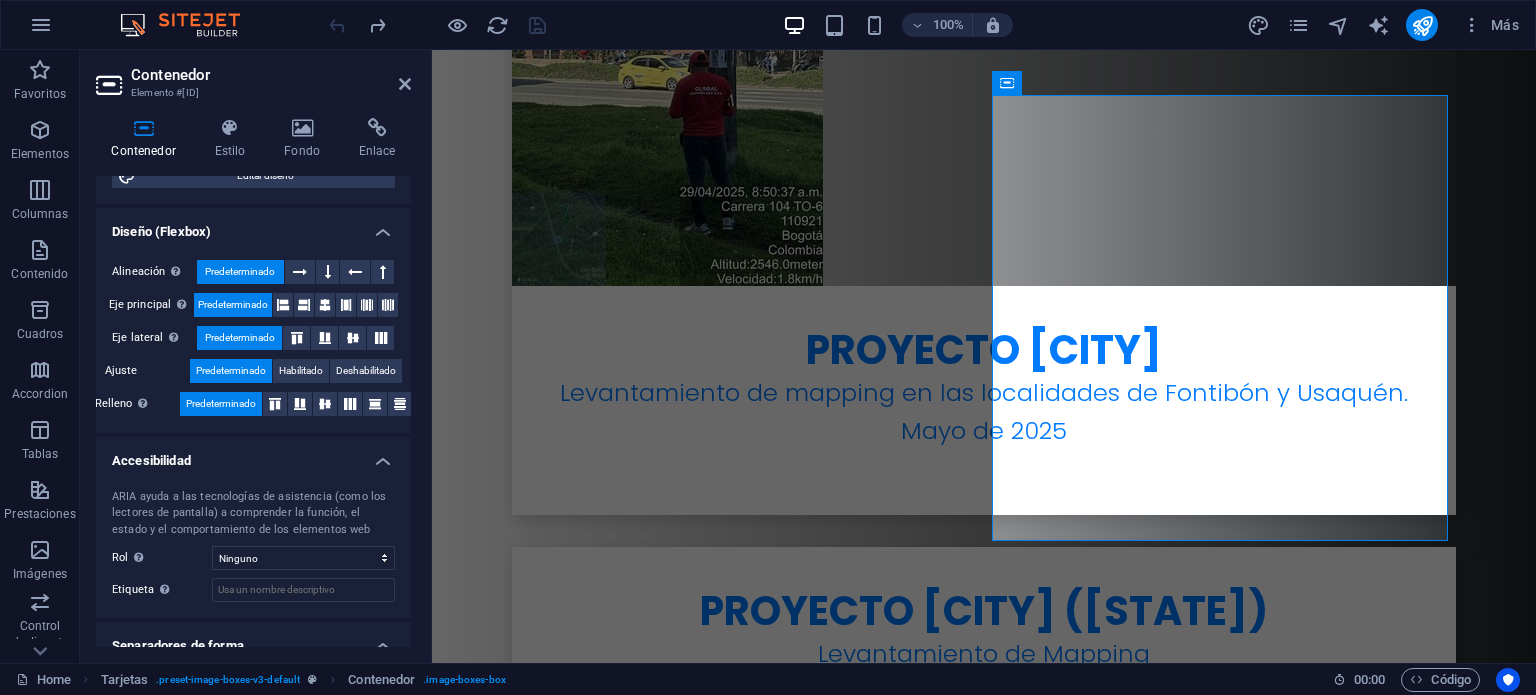 scroll, scrollTop: 300, scrollLeft: 0, axis: vertical 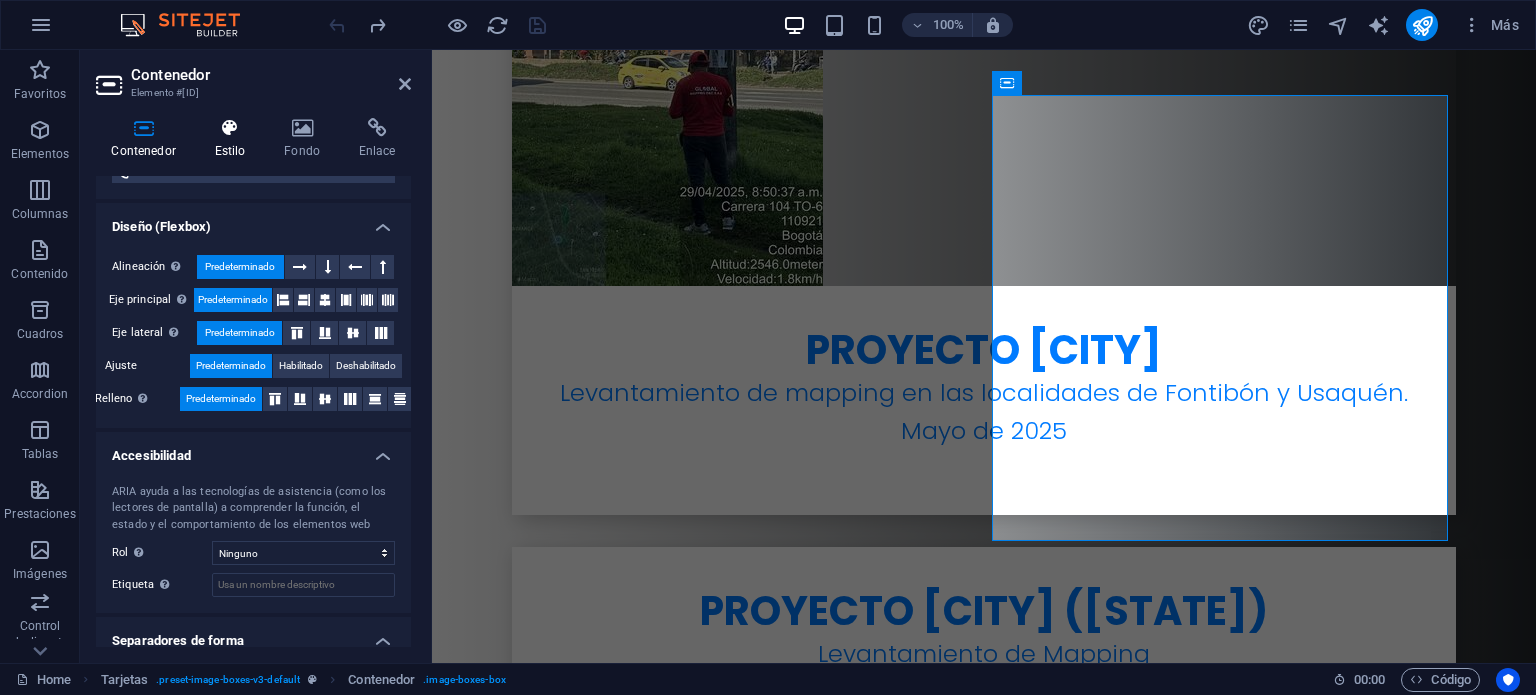 click on "Estilo" at bounding box center (234, 139) 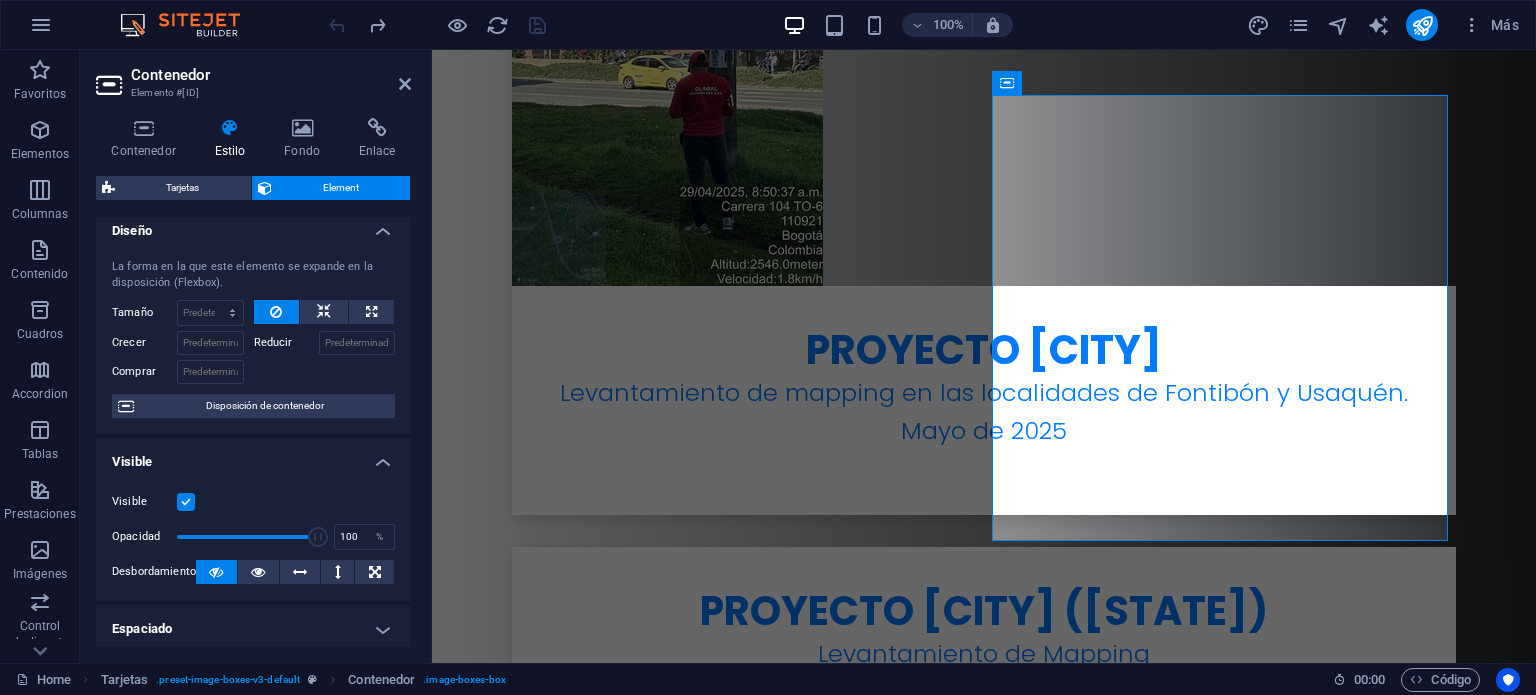 scroll, scrollTop: 0, scrollLeft: 0, axis: both 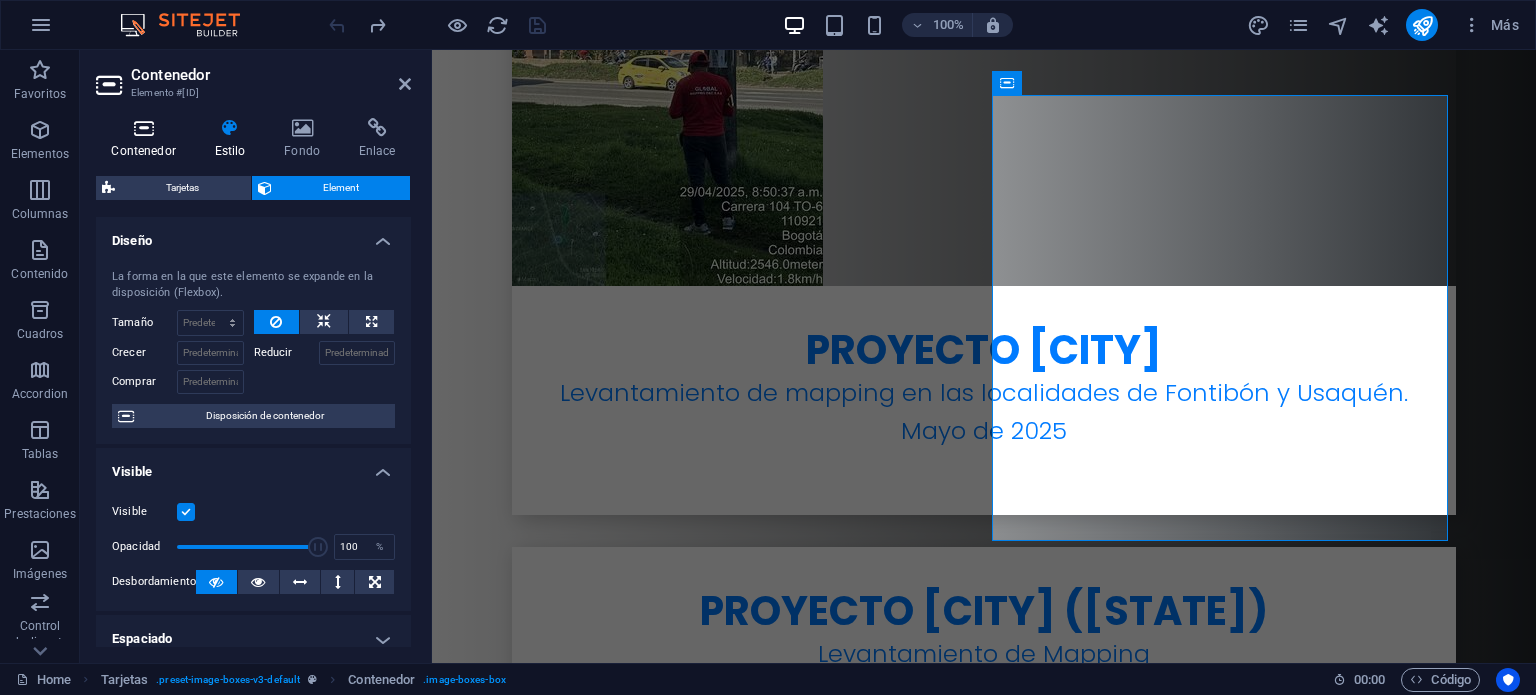 click at bounding box center (143, 128) 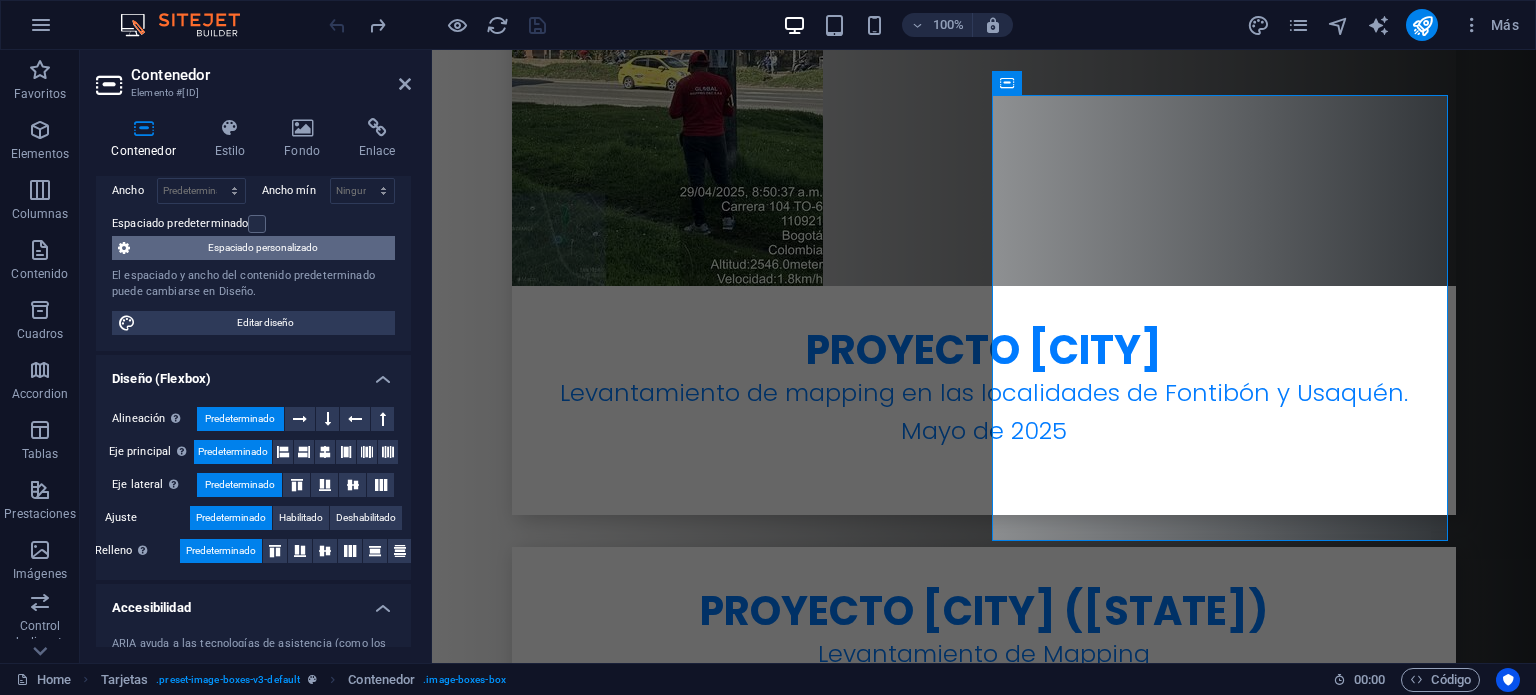 scroll, scrollTop: 0, scrollLeft: 0, axis: both 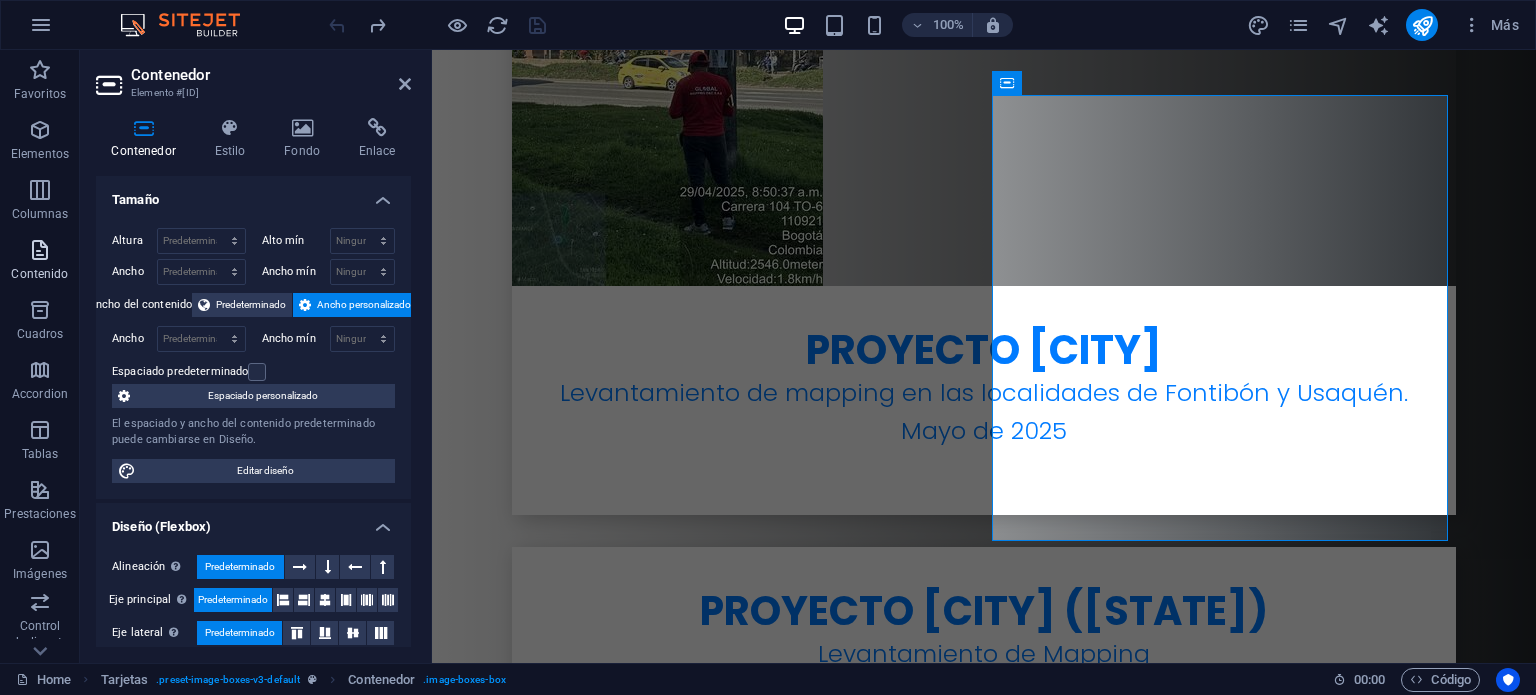click at bounding box center [40, 250] 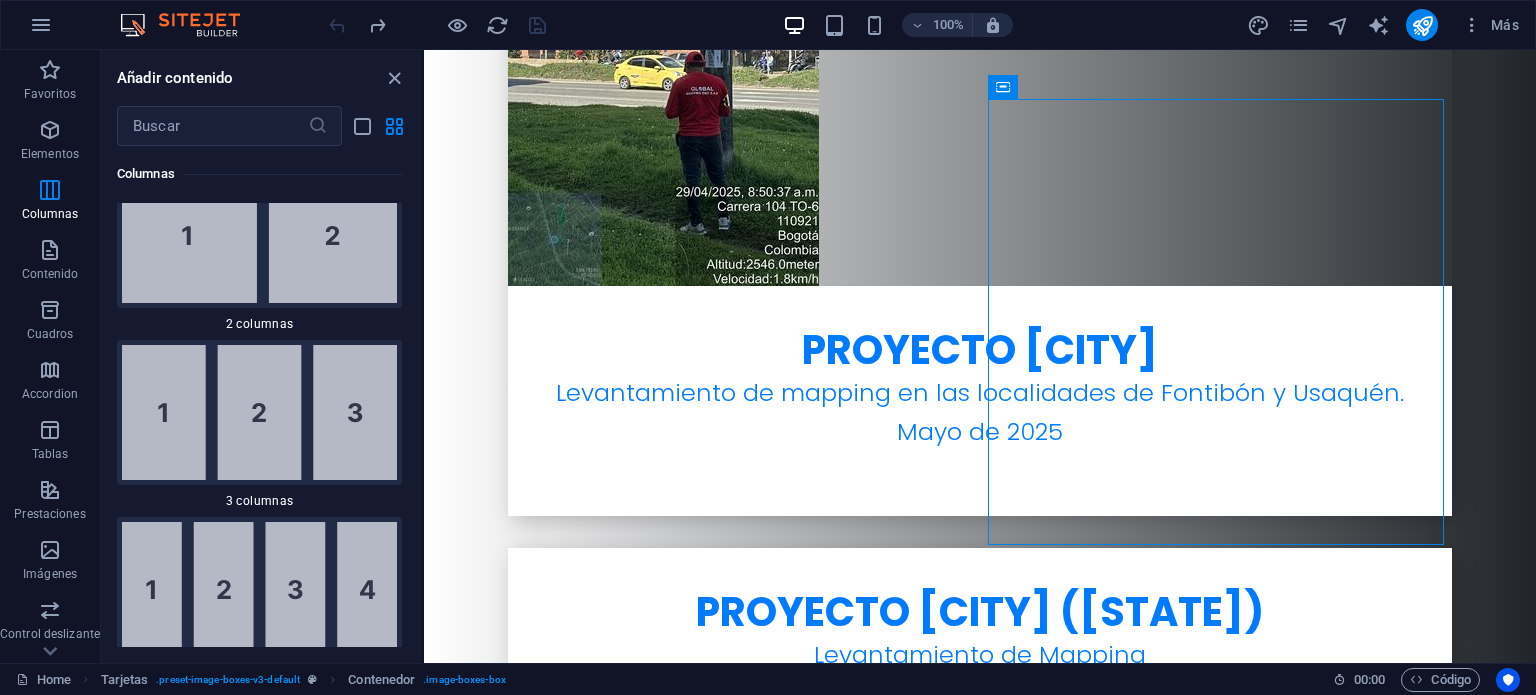 scroll, scrollTop: 1483, scrollLeft: 0, axis: vertical 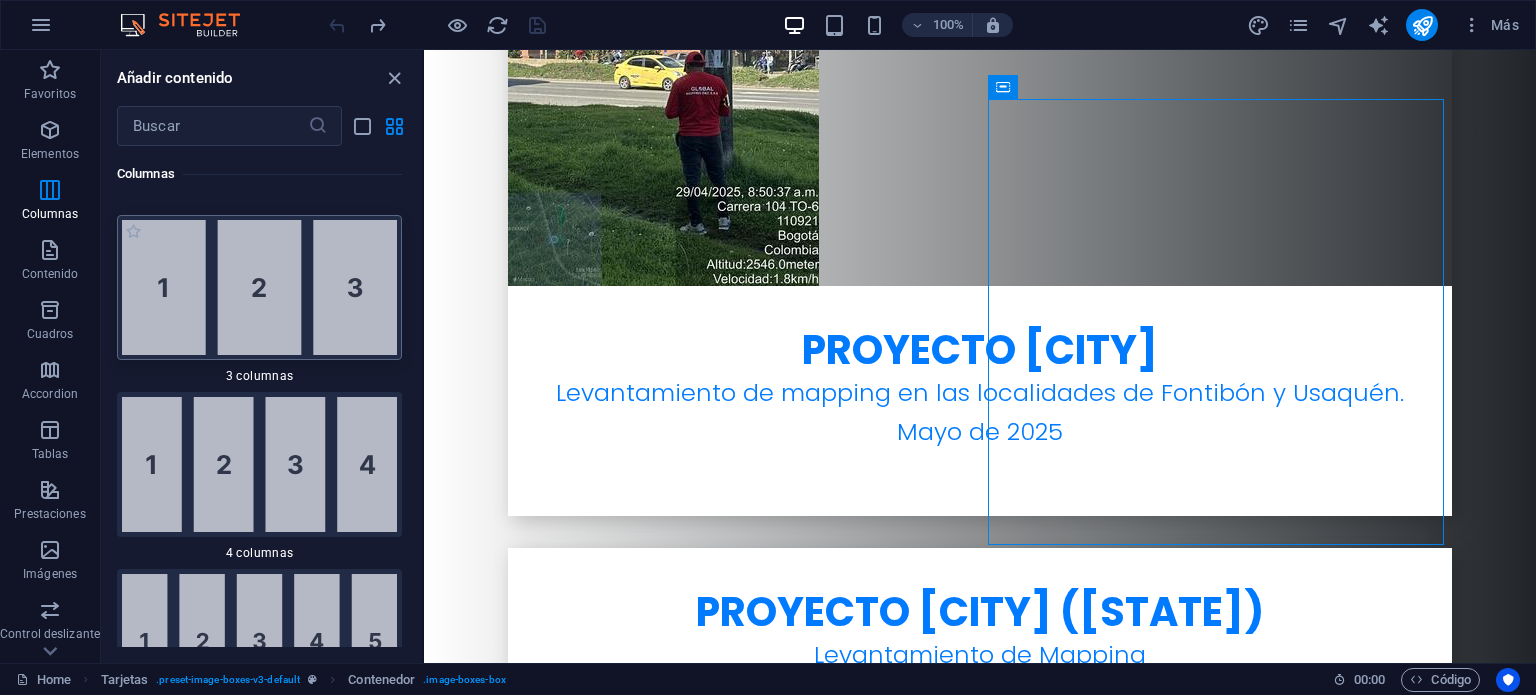 click at bounding box center (259, 287) 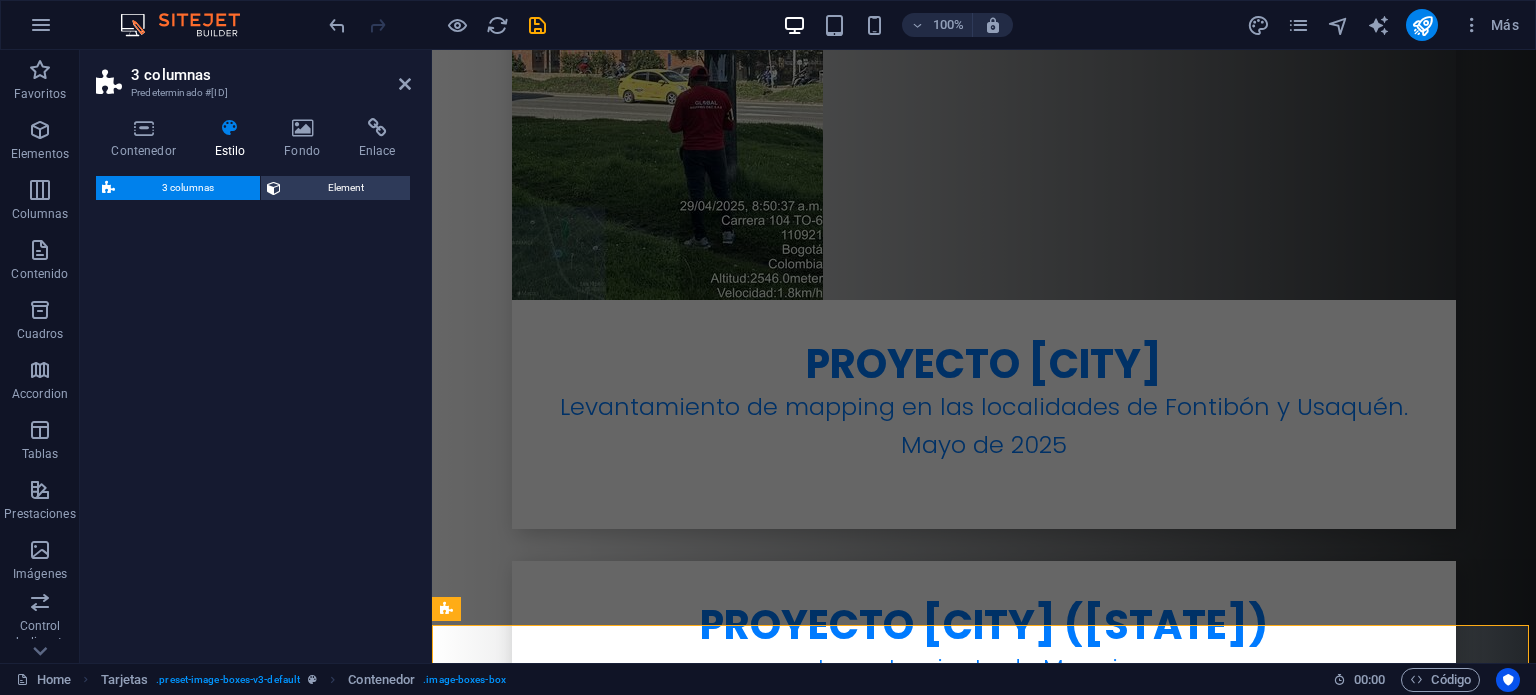 select on "rem" 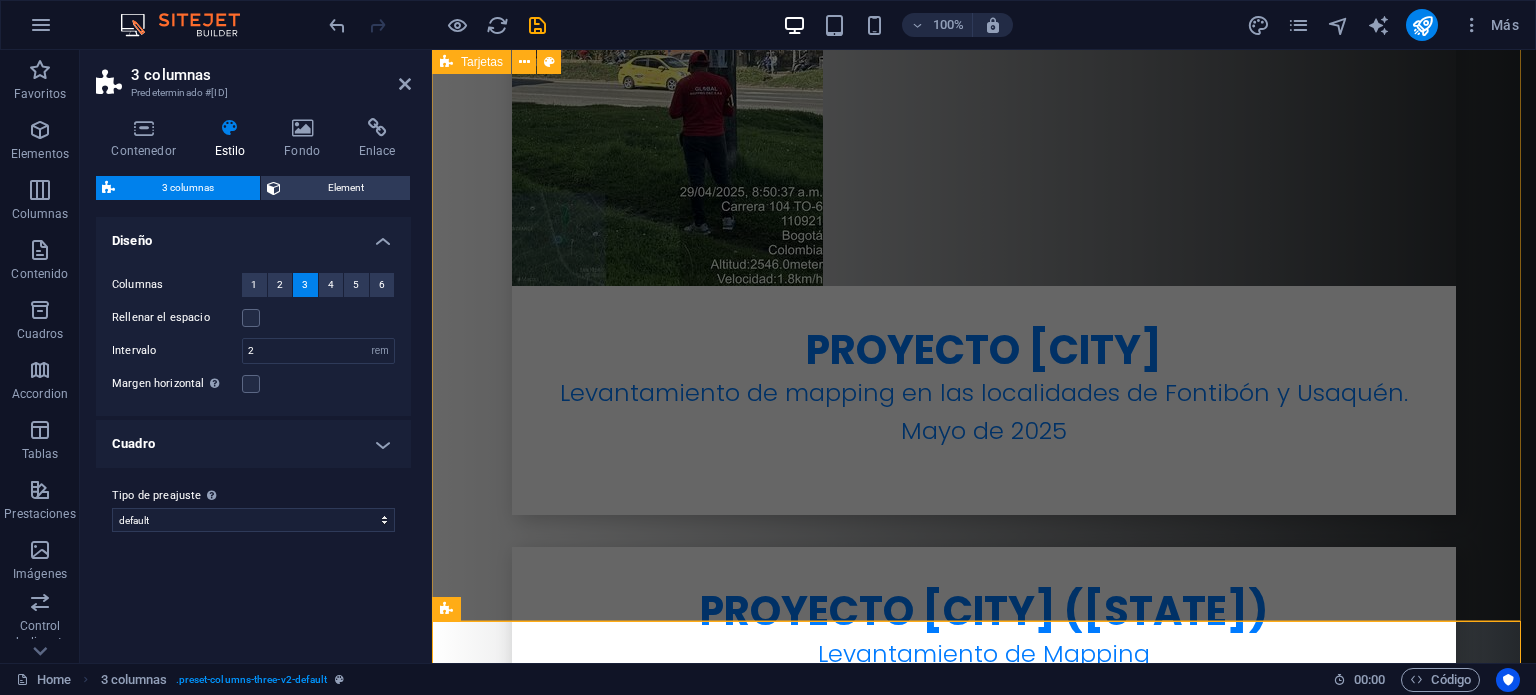 click on "[FIRST] [LAST] [TITLE] [FIRST] [LAST] [TITLE]" at bounding box center [984, 4046] 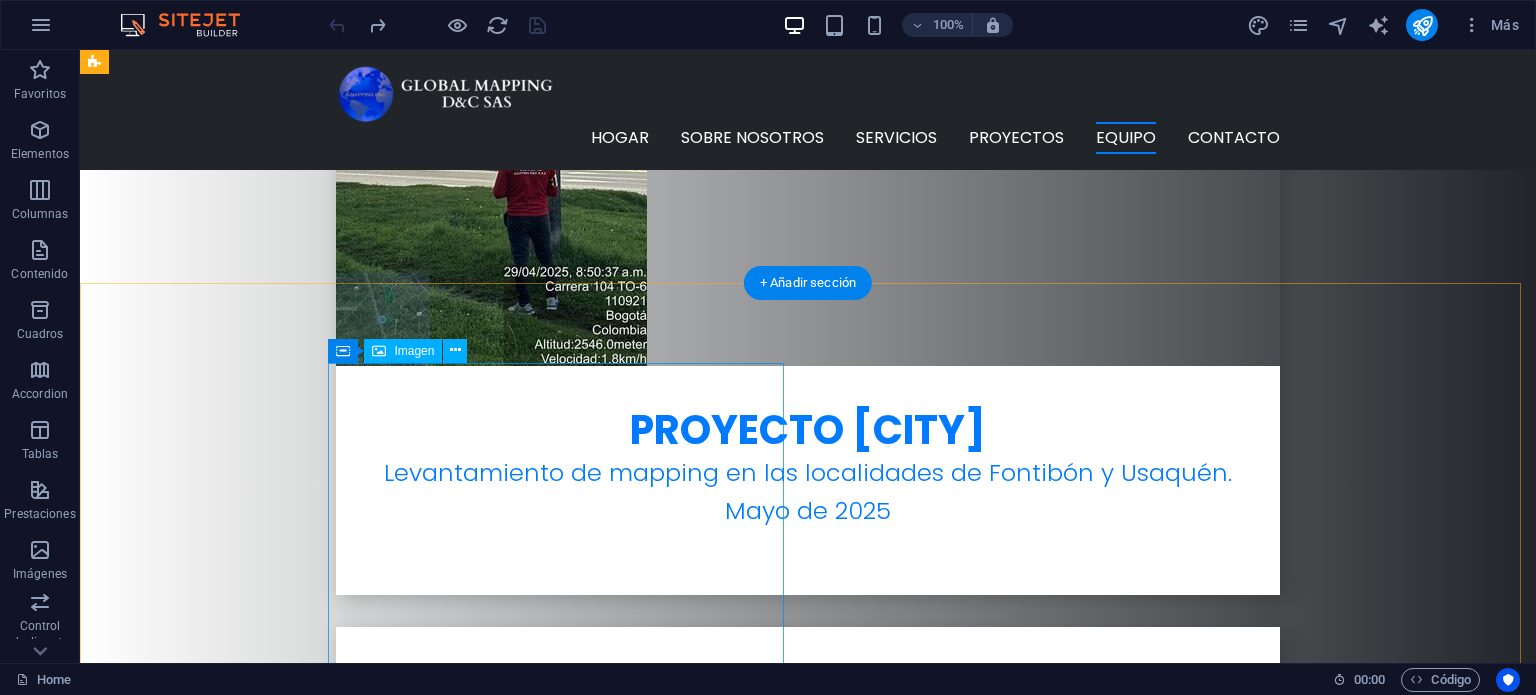 scroll, scrollTop: 5912, scrollLeft: 0, axis: vertical 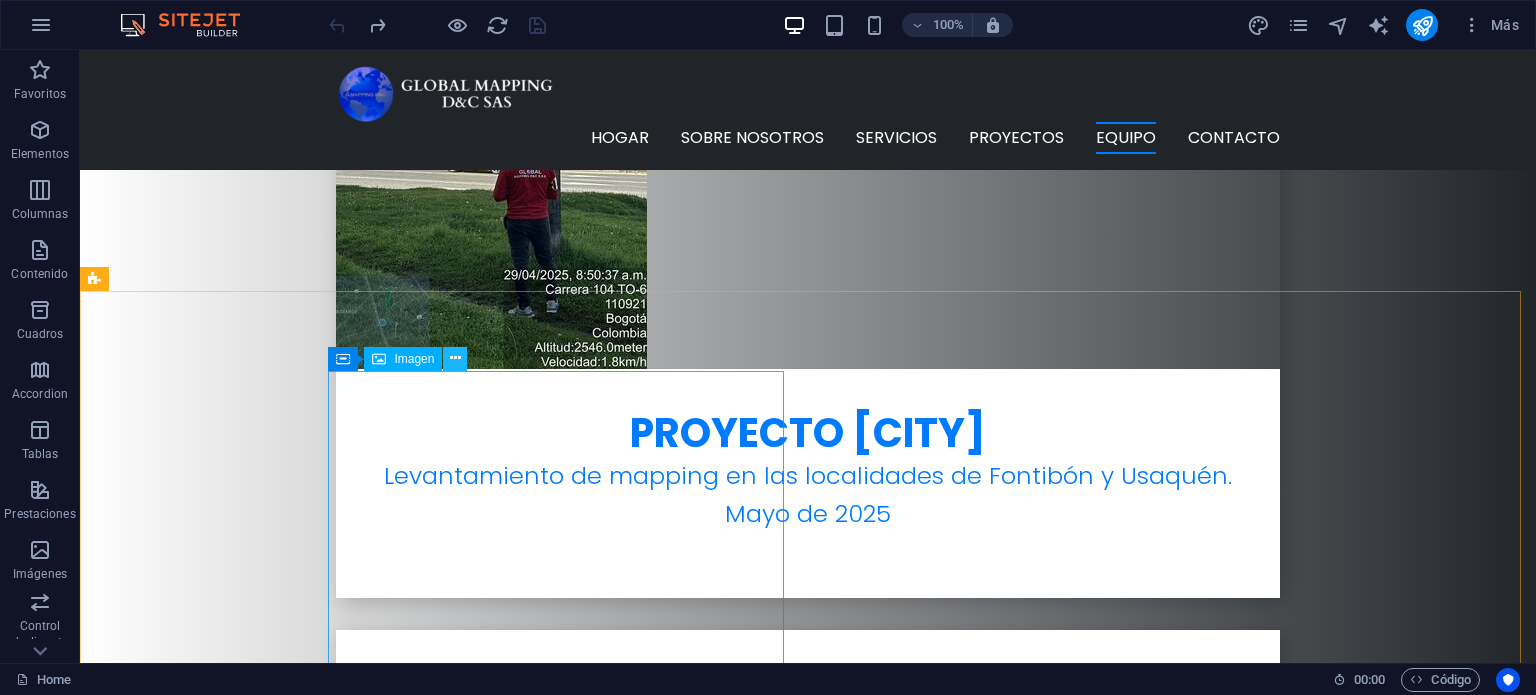 click at bounding box center (455, 358) 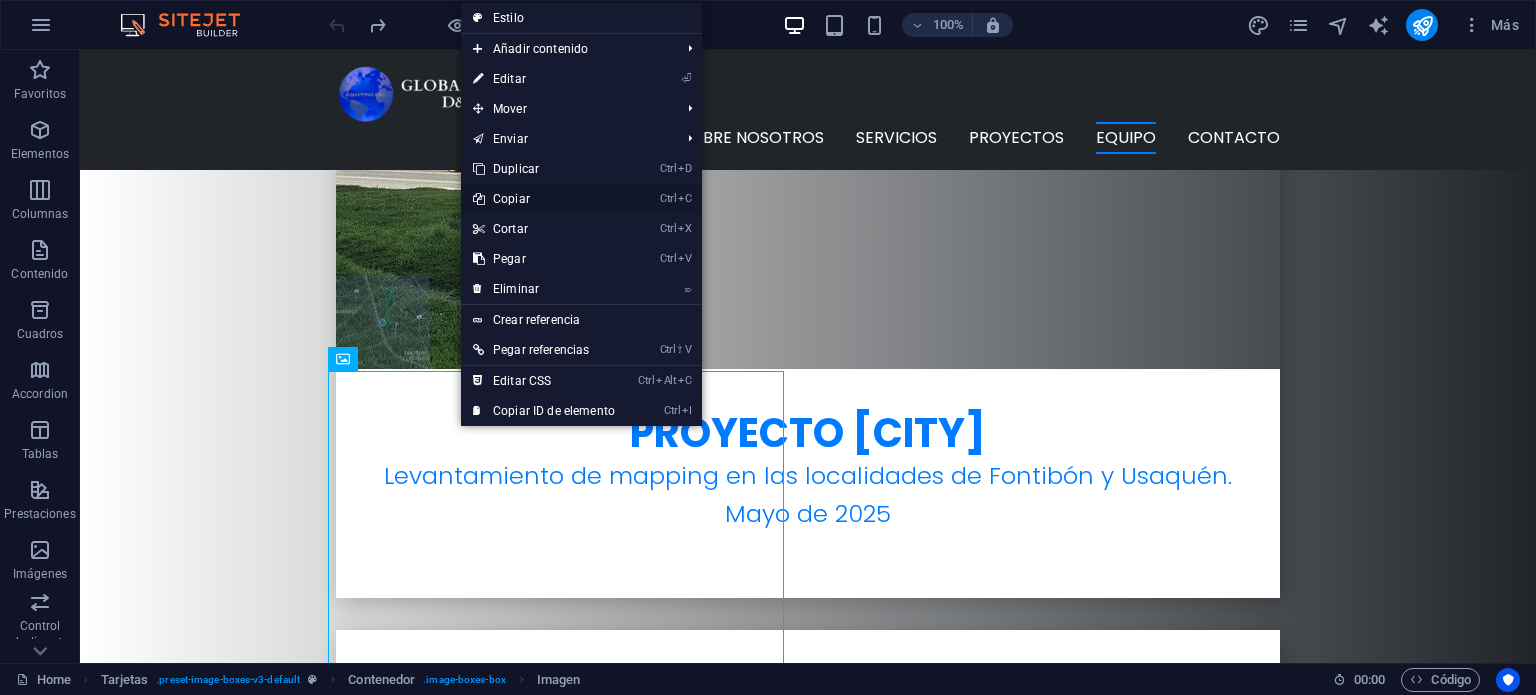 click on "Ctrl C  Copiar" at bounding box center [544, 199] 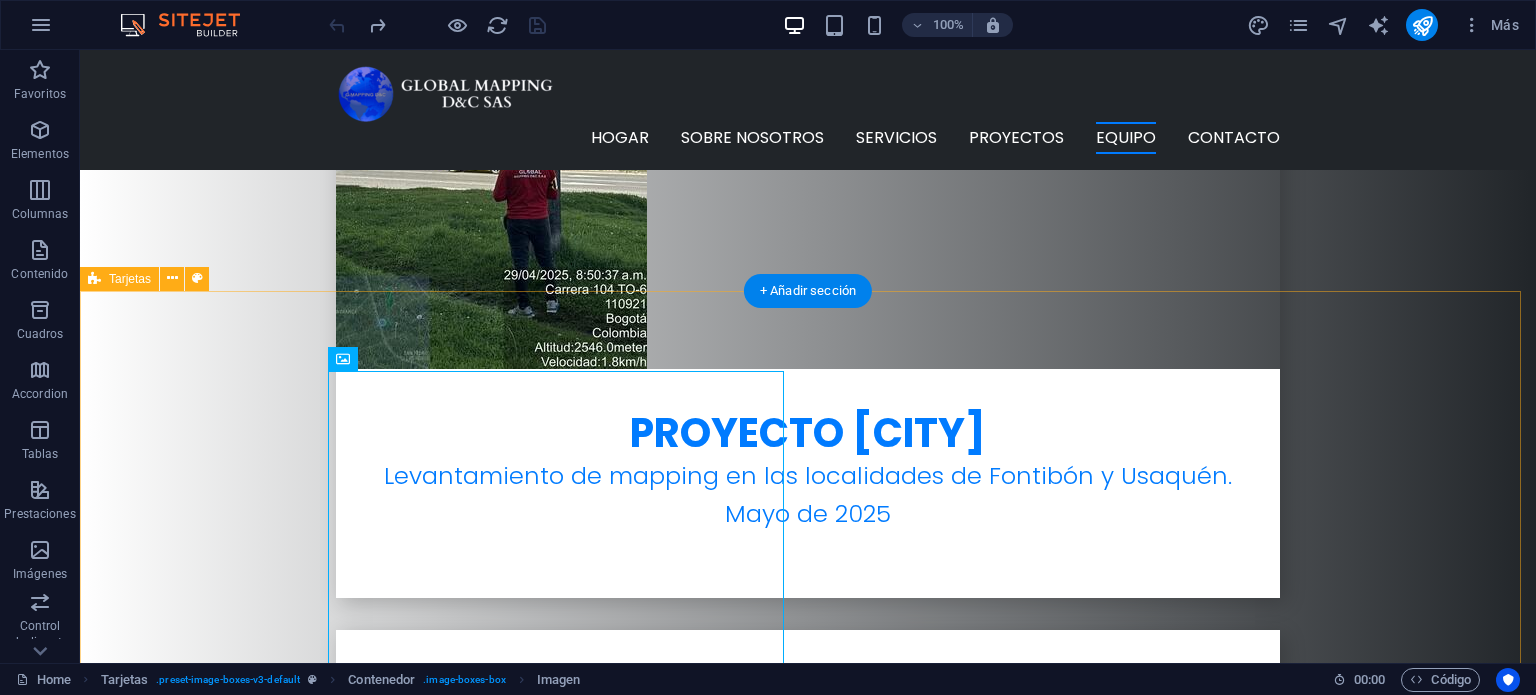 click on "[FIRST] [LAST] [TITLE] [FIRST] [LAST] [TITLE]" at bounding box center [808, 4304] 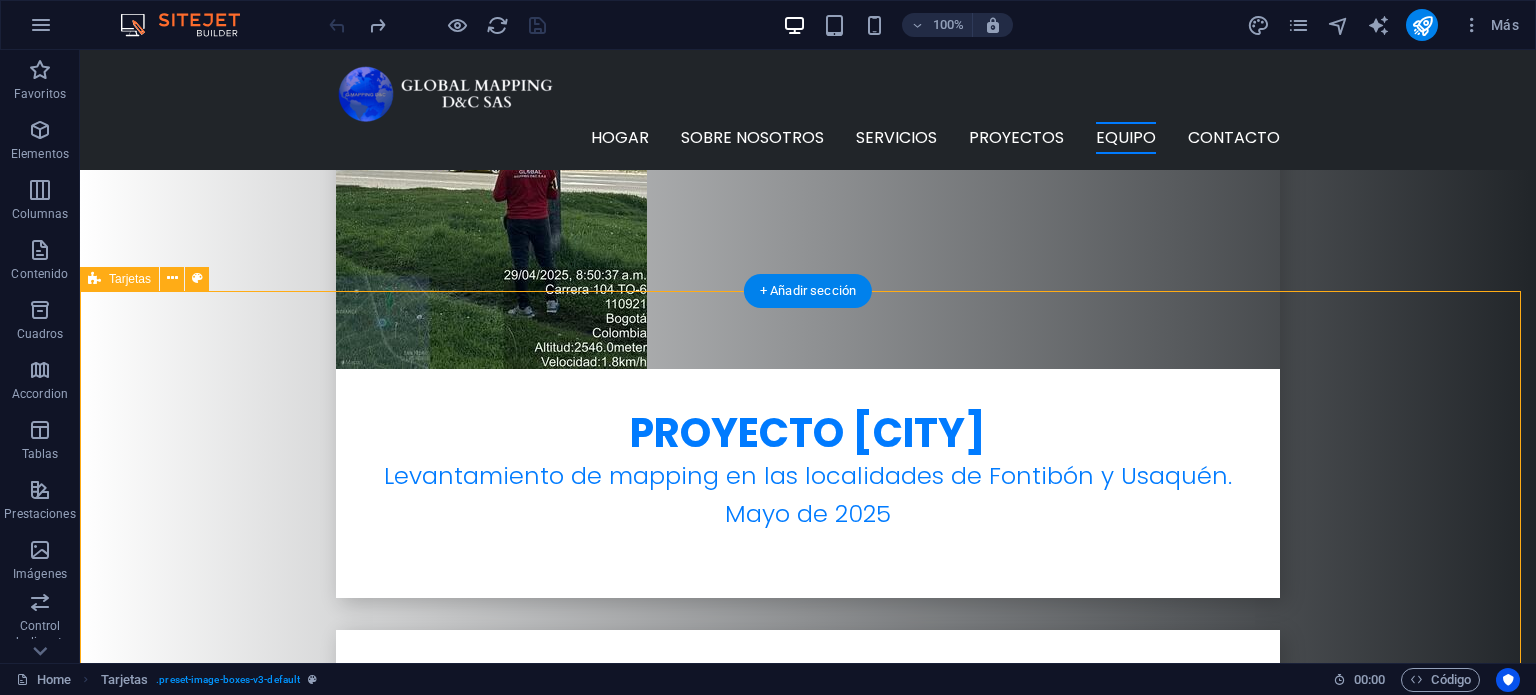 click on "[FIRST] [LAST] [TITLE] [FIRST] [LAST] [TITLE]" at bounding box center [808, 4304] 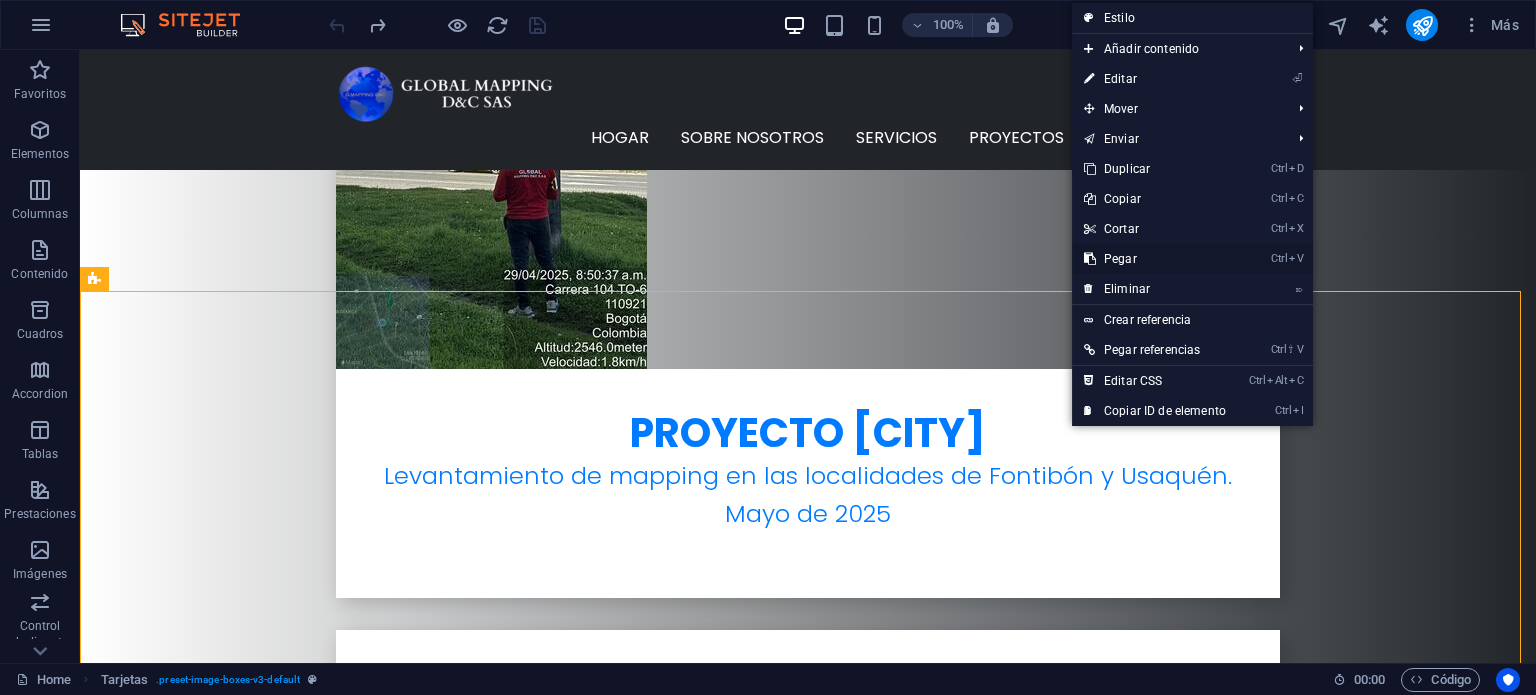 click on "Ctrl V  Pegar" at bounding box center (1155, 259) 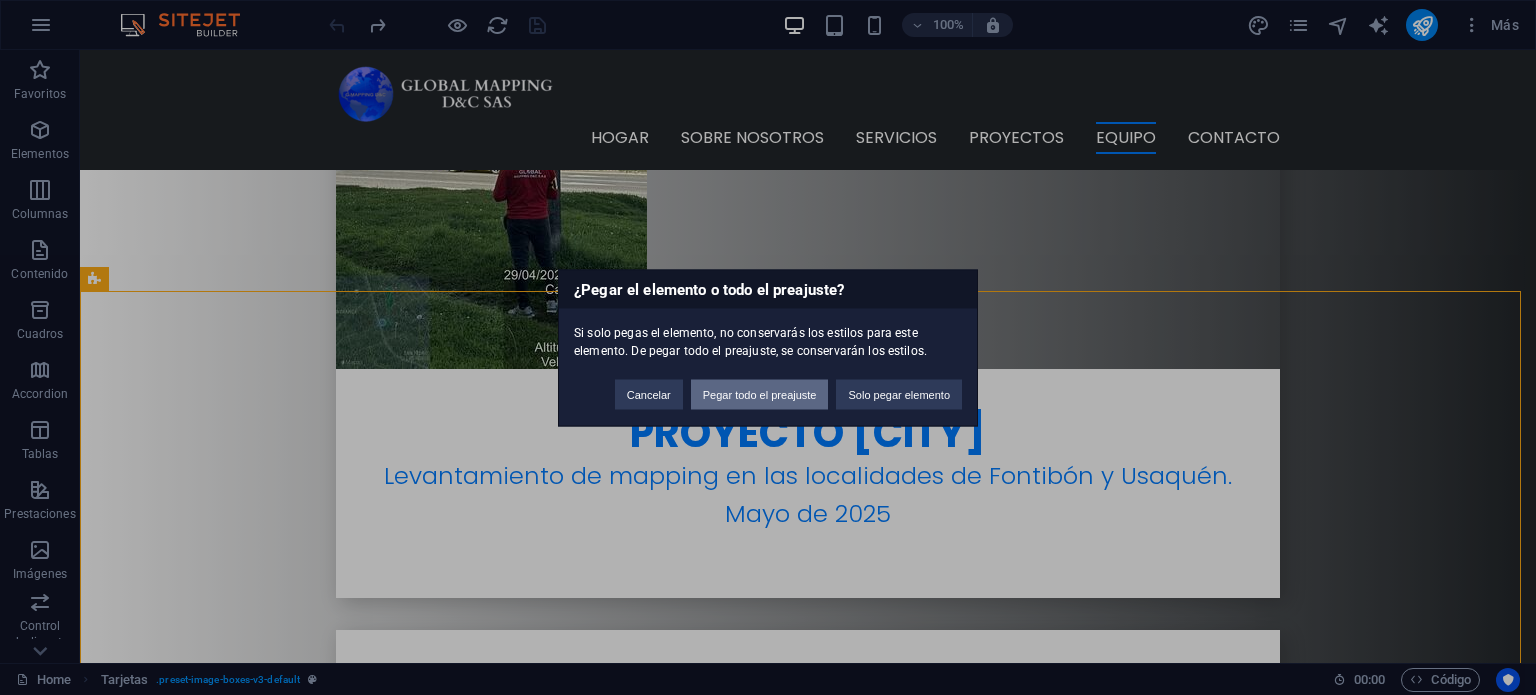 click on "Pegar todo el preajuste" at bounding box center [760, 394] 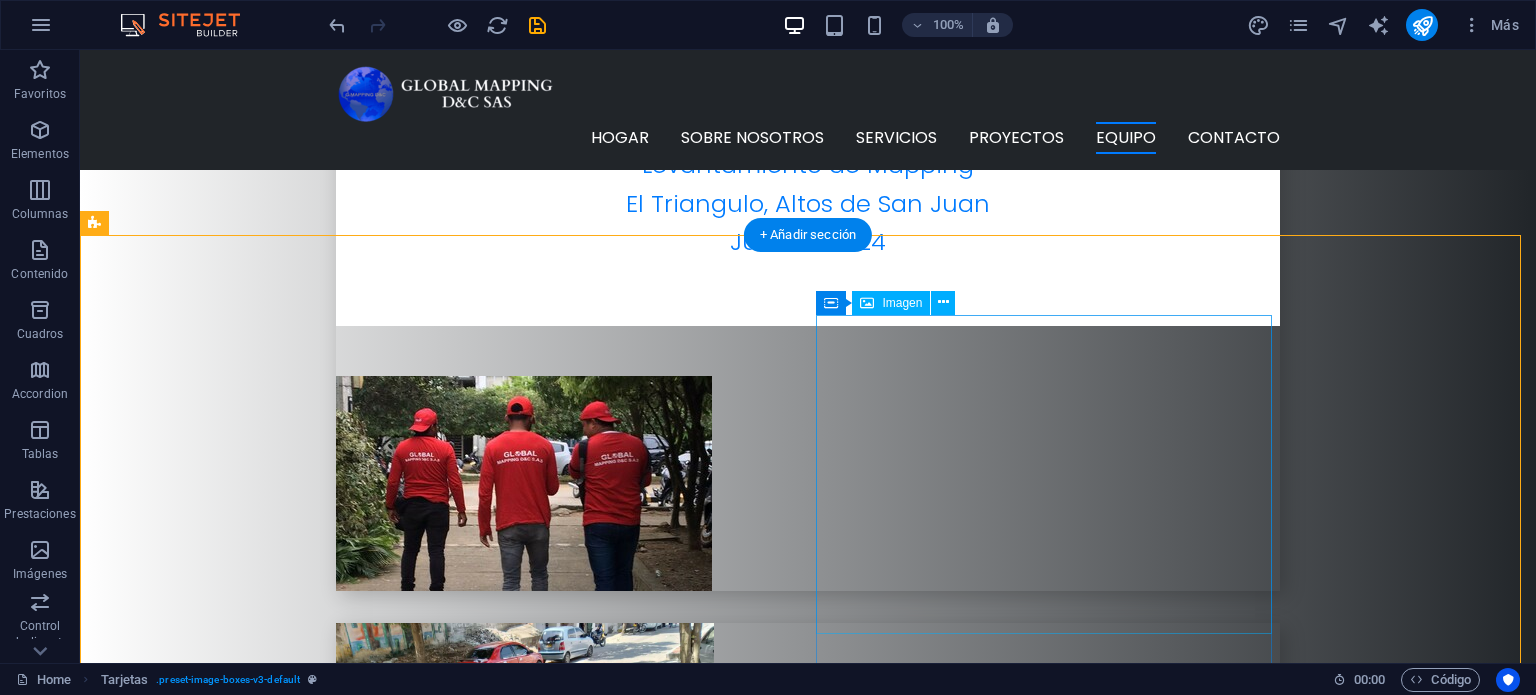 scroll, scrollTop: 6484, scrollLeft: 0, axis: vertical 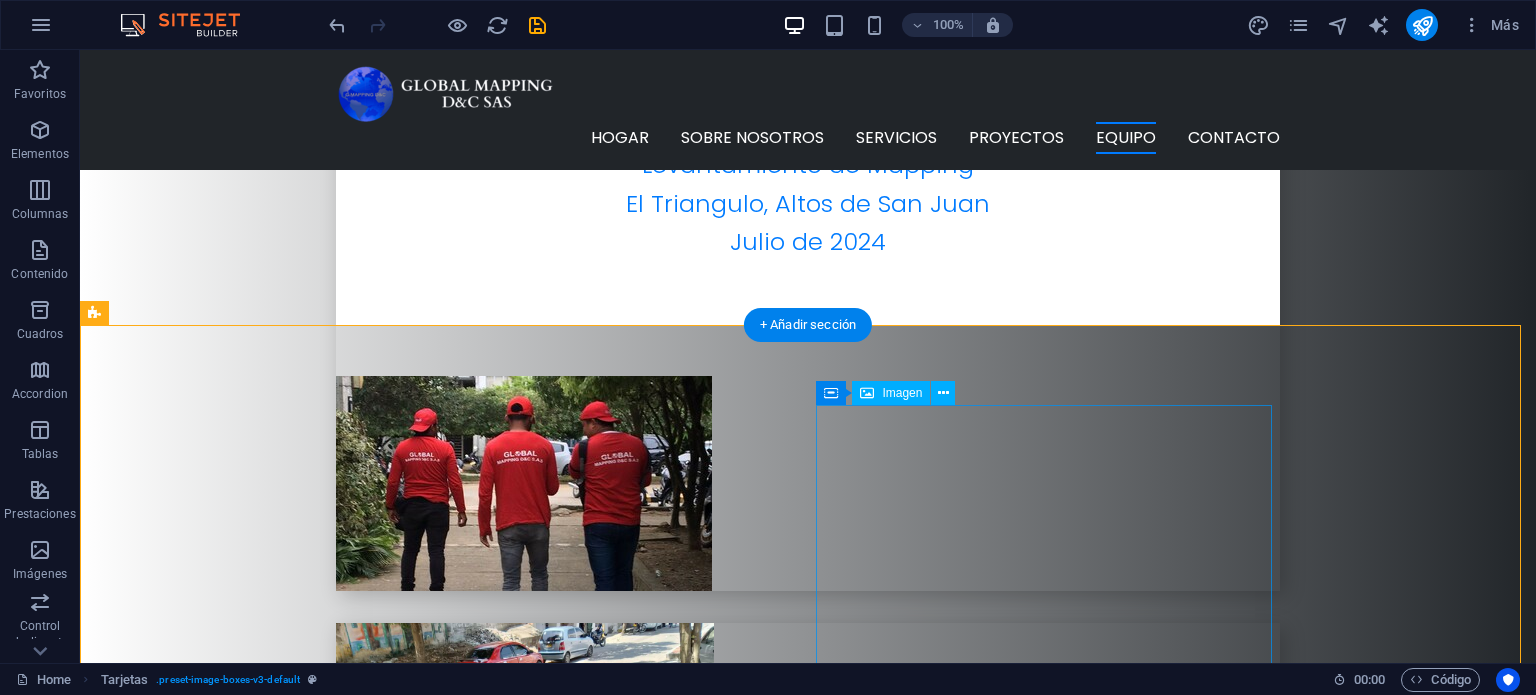 click at bounding box center [324, 4970] 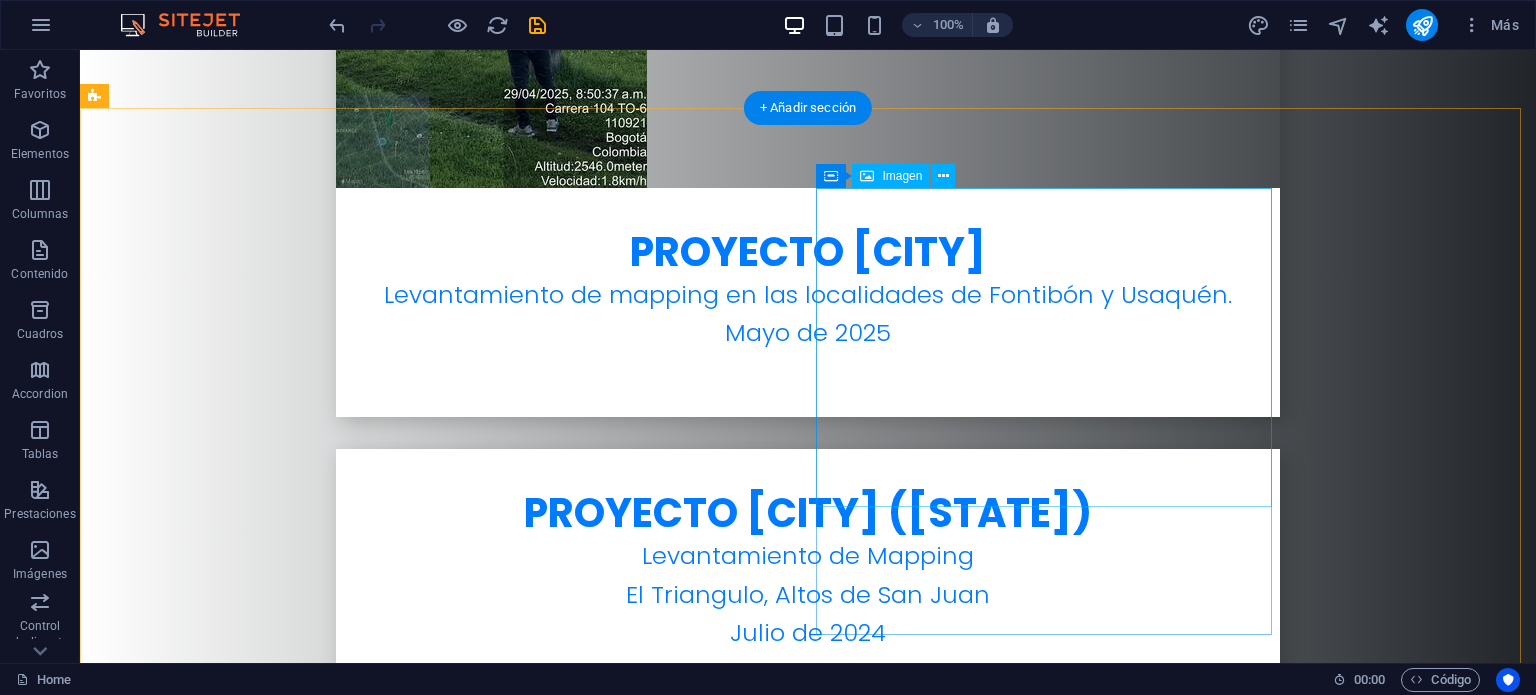 scroll, scrollTop: 6384, scrollLeft: 0, axis: vertical 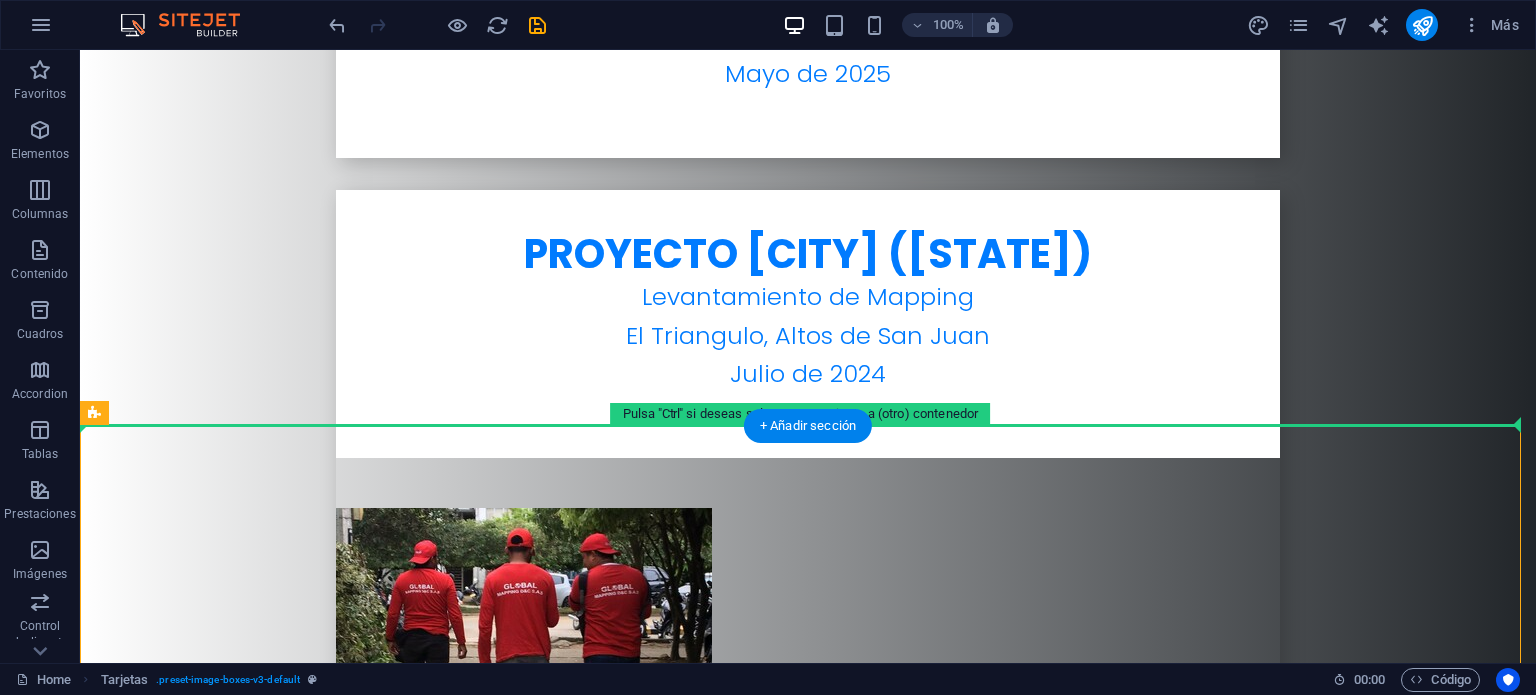 drag, startPoint x: 1240, startPoint y: 541, endPoint x: 1387, endPoint y: 229, distance: 344.89563 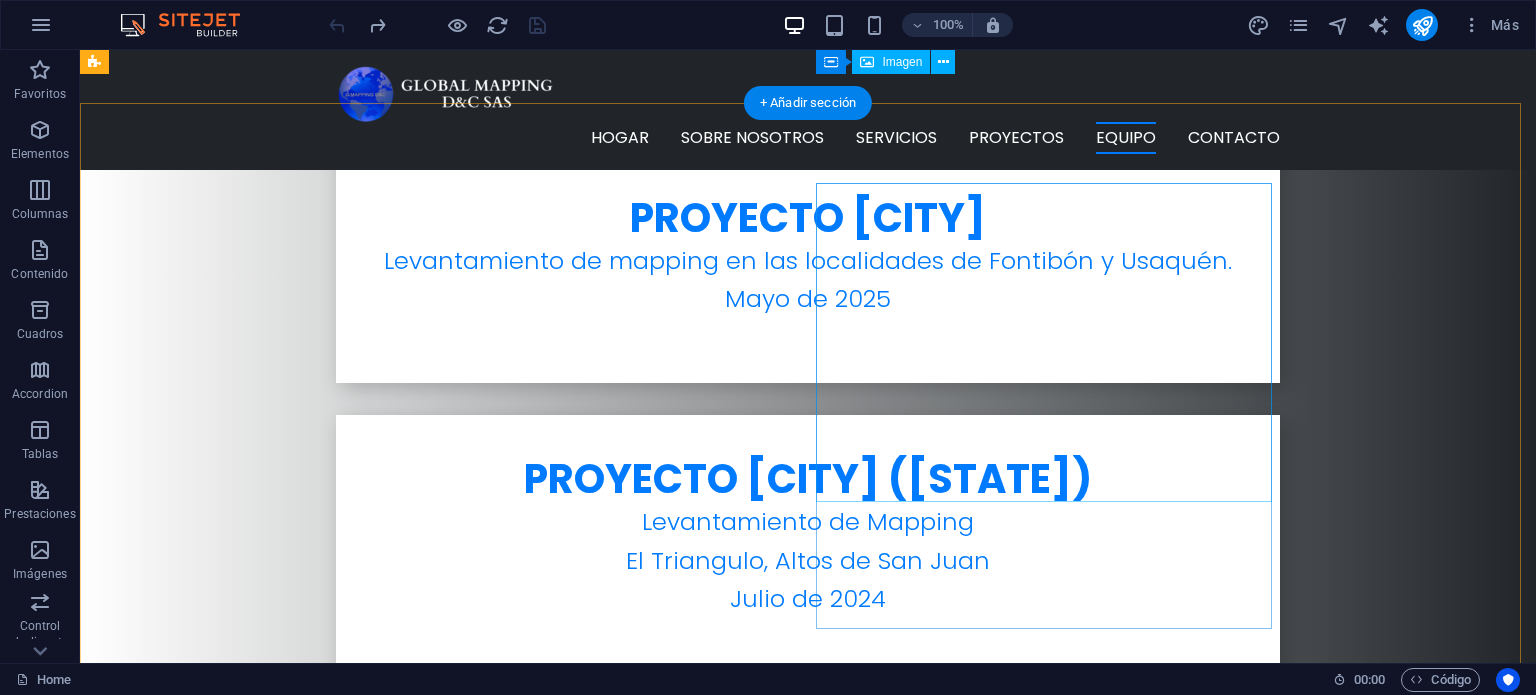 scroll, scrollTop: 6084, scrollLeft: 0, axis: vertical 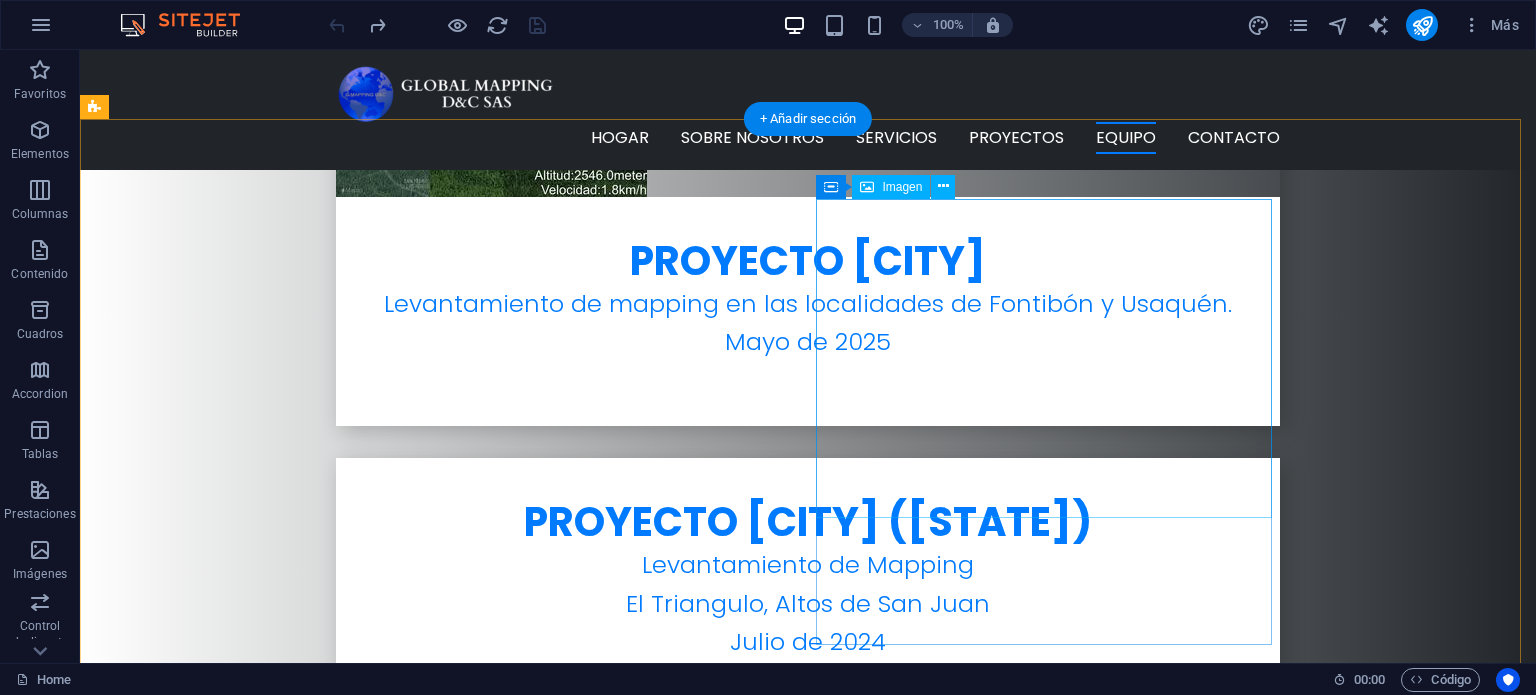click at bounding box center (324, 4301) 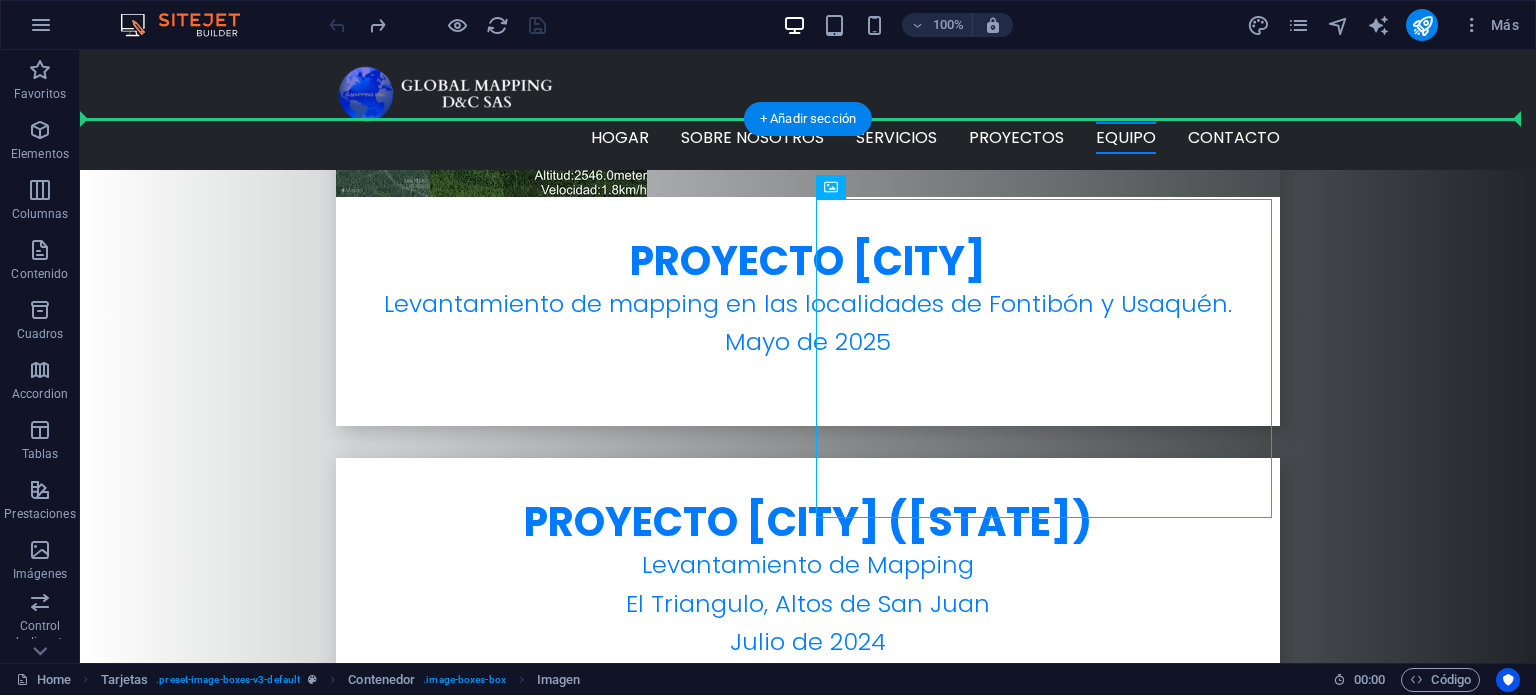 drag, startPoint x: 1244, startPoint y: 360, endPoint x: 1432, endPoint y: 339, distance: 189.16924 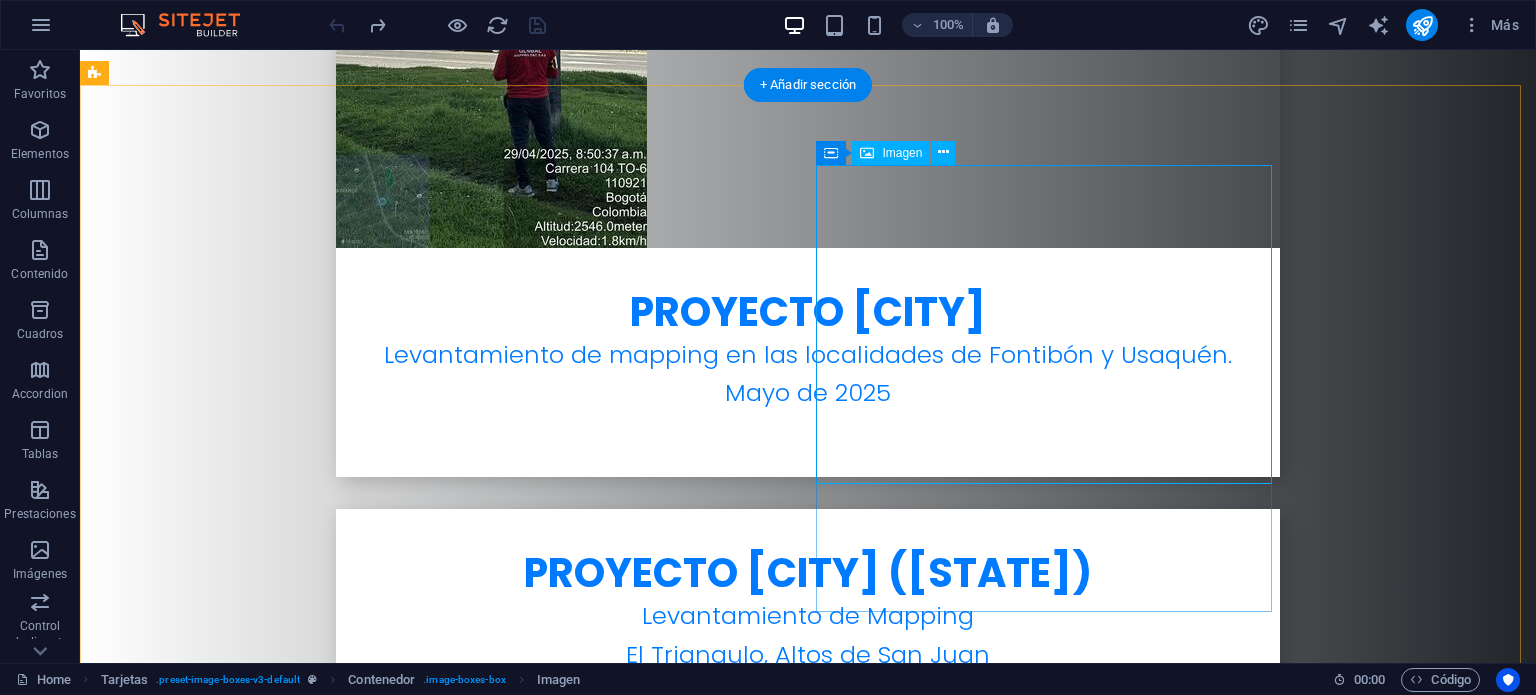 scroll, scrollTop: 6165, scrollLeft: 0, axis: vertical 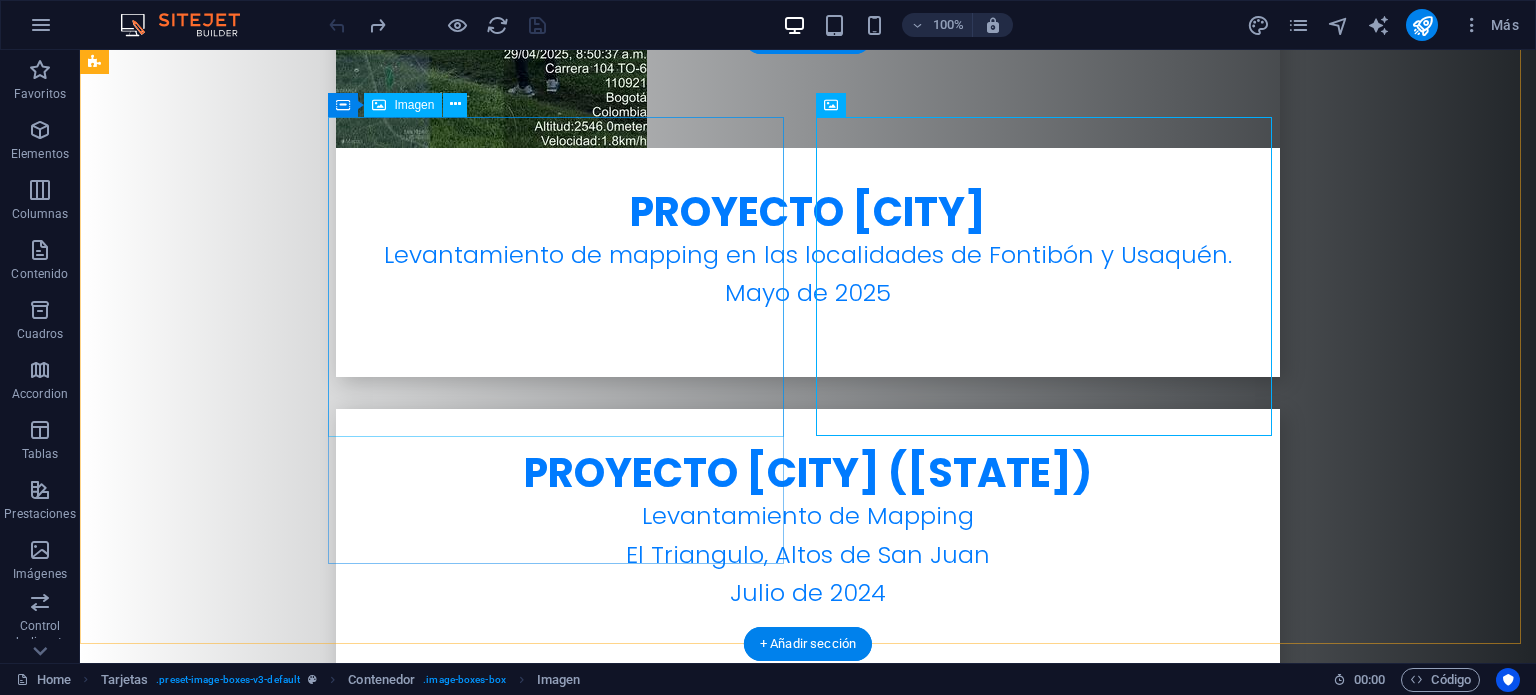 click at bounding box center (324, 3789) 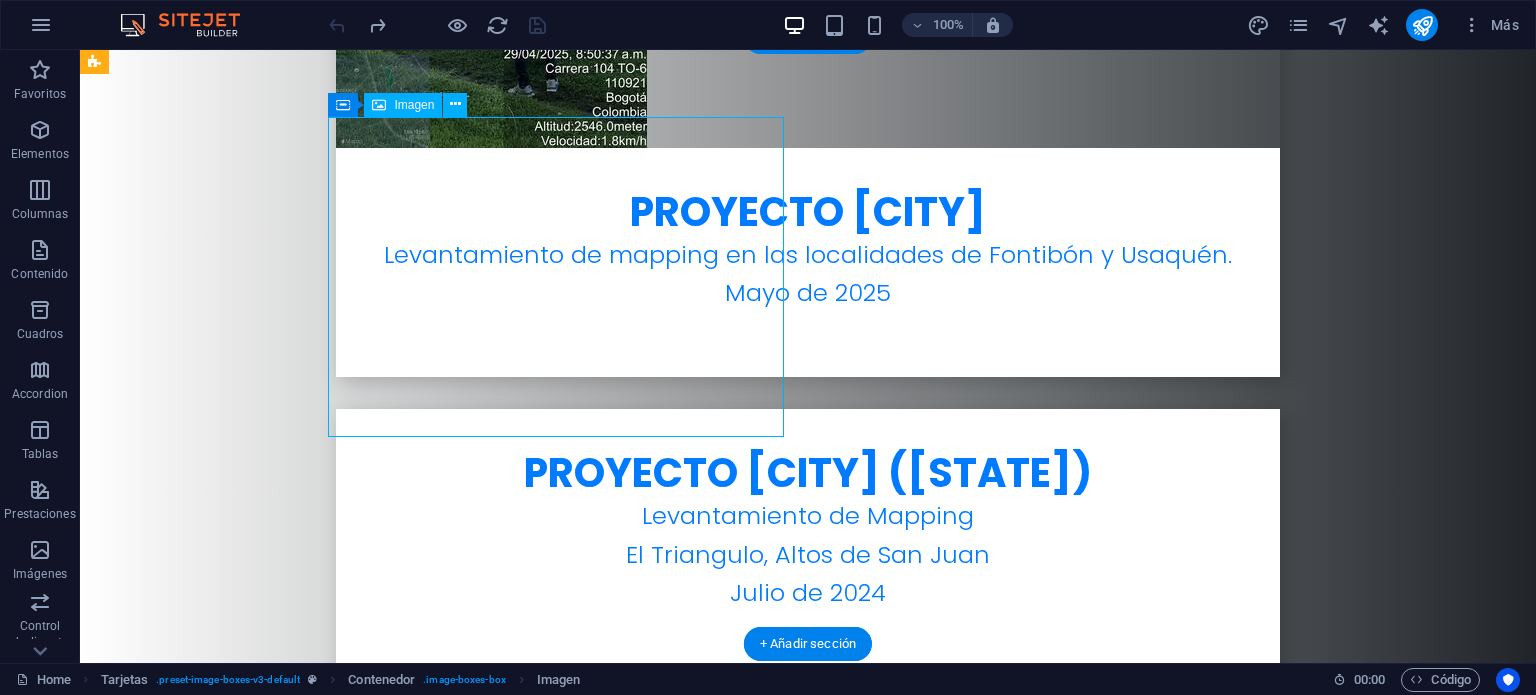 click at bounding box center [324, 3789] 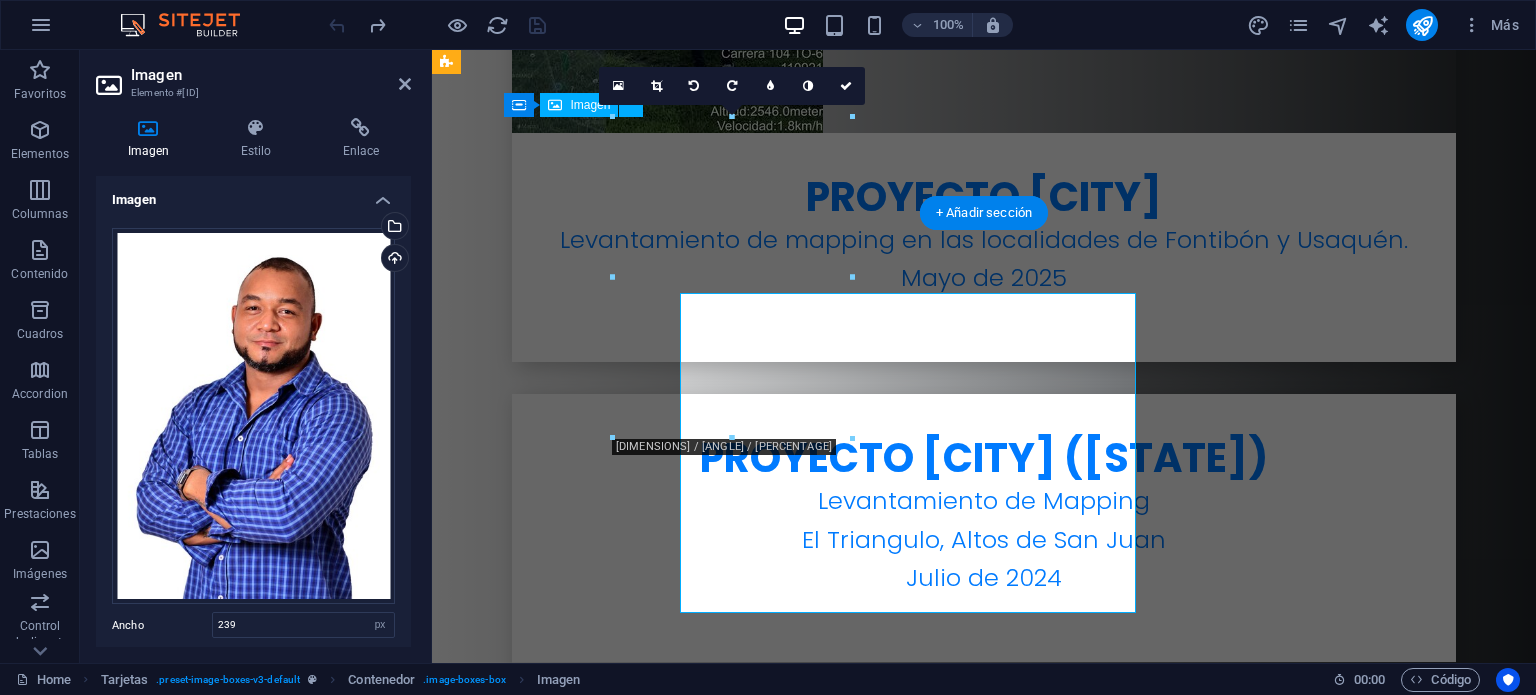 scroll, scrollTop: 5989, scrollLeft: 0, axis: vertical 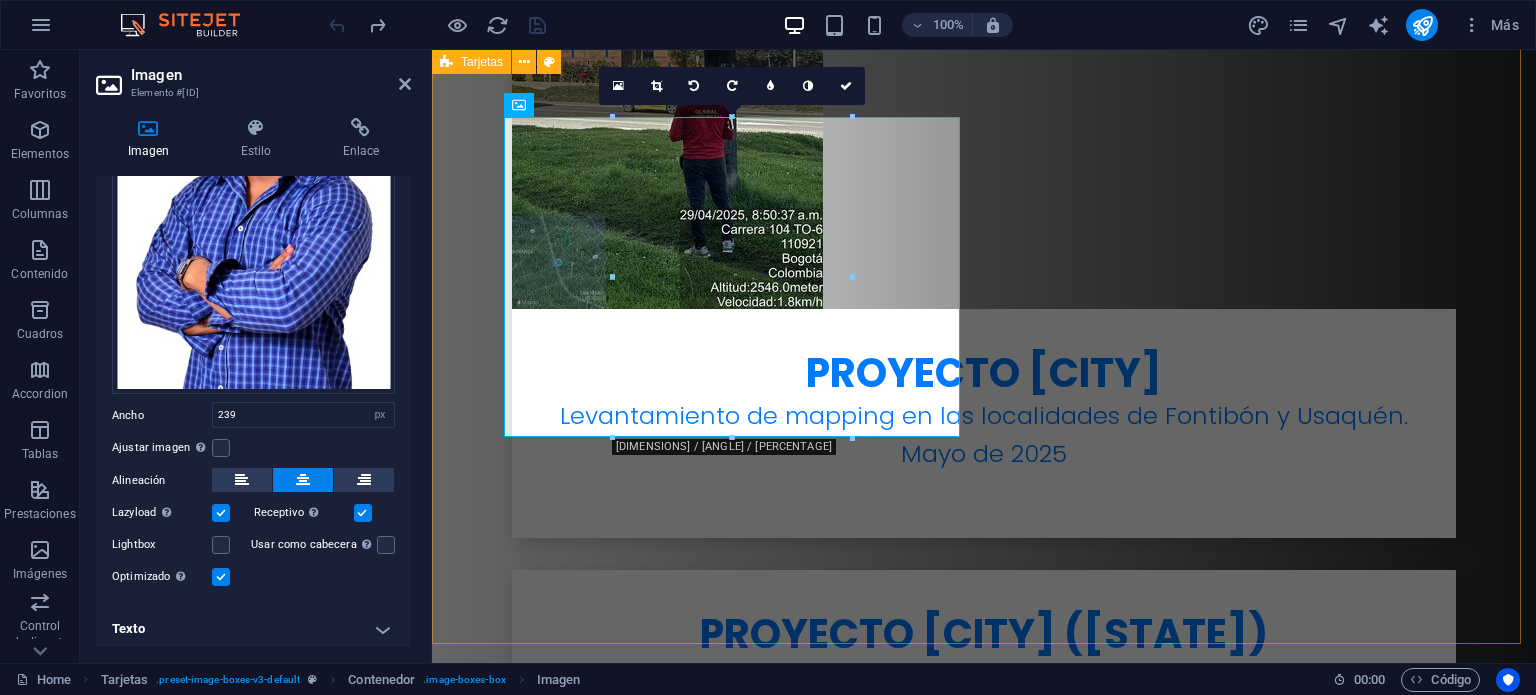click on "[FIRST] [LAST] [TITLE] [FIRST] [LAST] [TITLE]" at bounding box center [984, 4069] 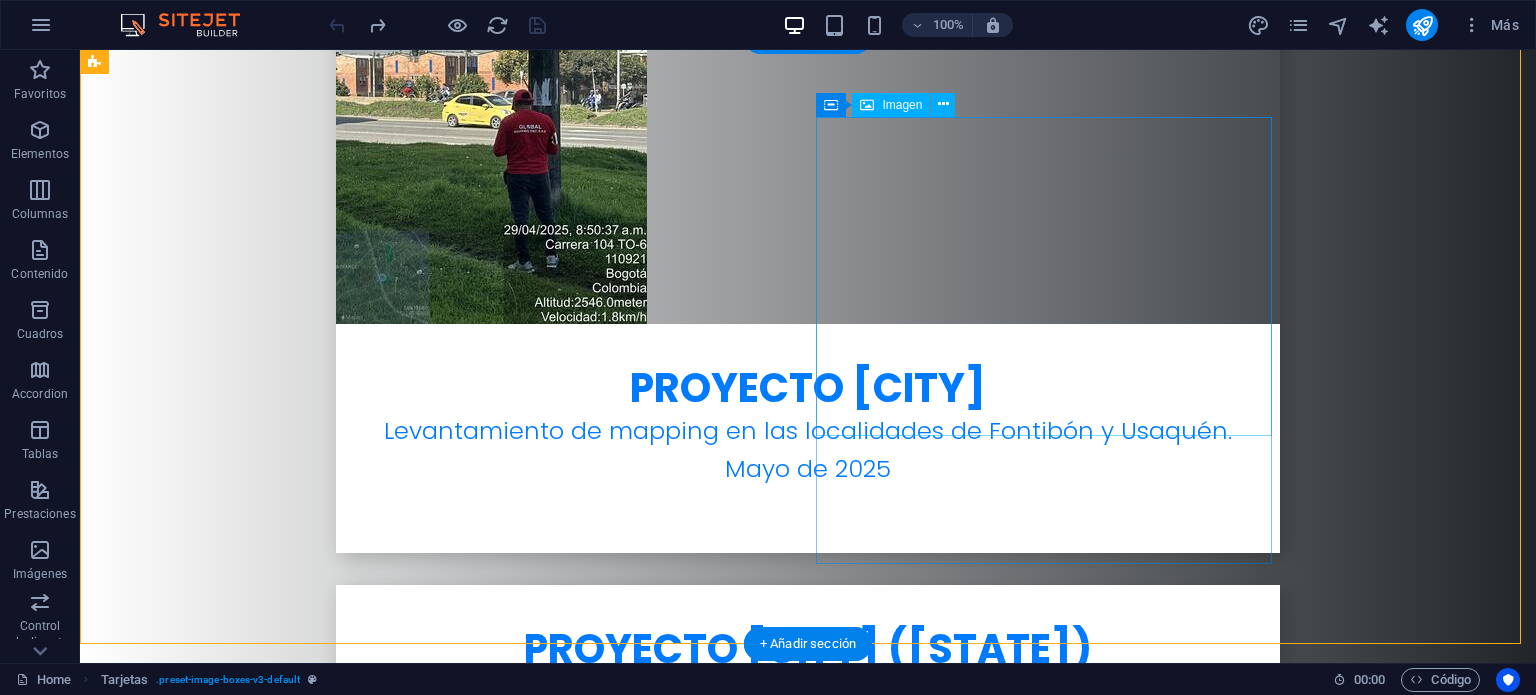 scroll, scrollTop: 6165, scrollLeft: 0, axis: vertical 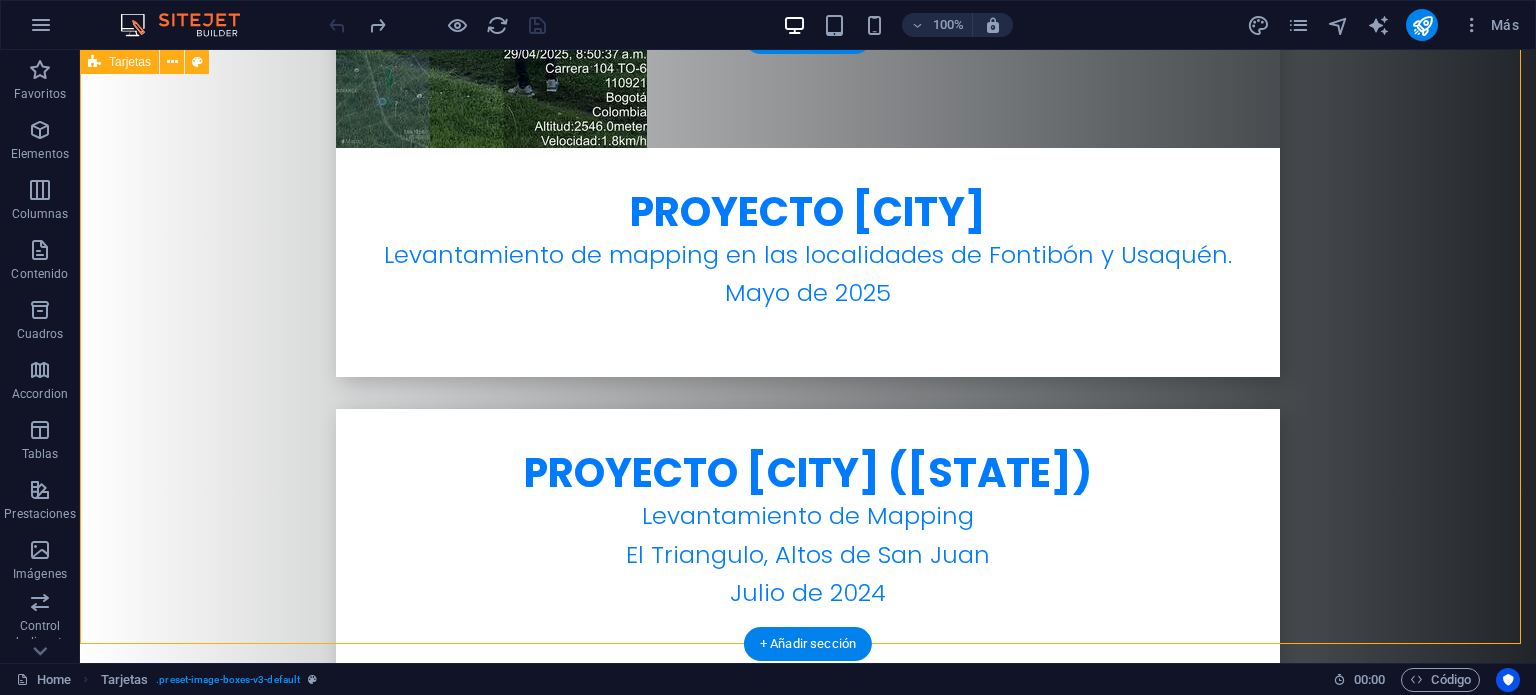 click on "[FIRST] [LAST] [TITLE] [FIRST] [LAST] [TITLE]" at bounding box center (808, 4083) 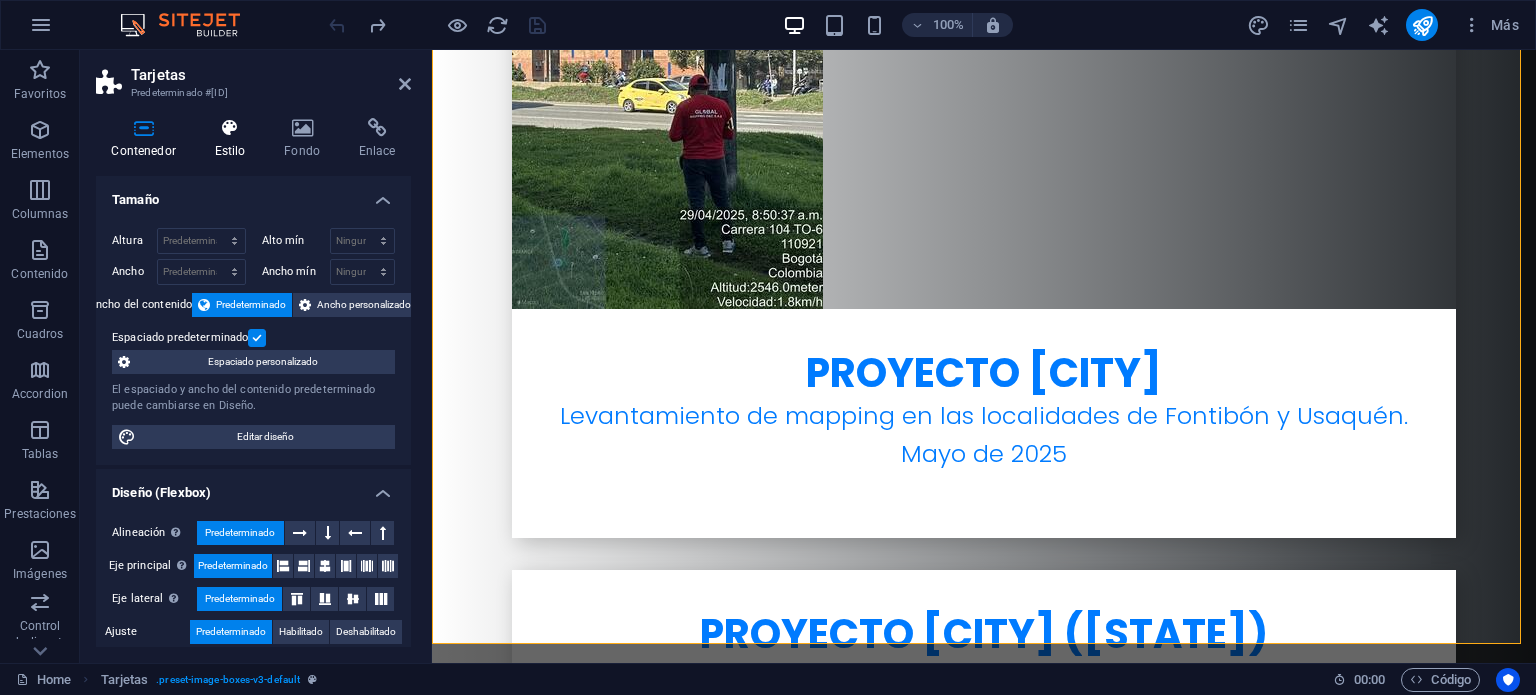 click on "Estilo" at bounding box center [234, 139] 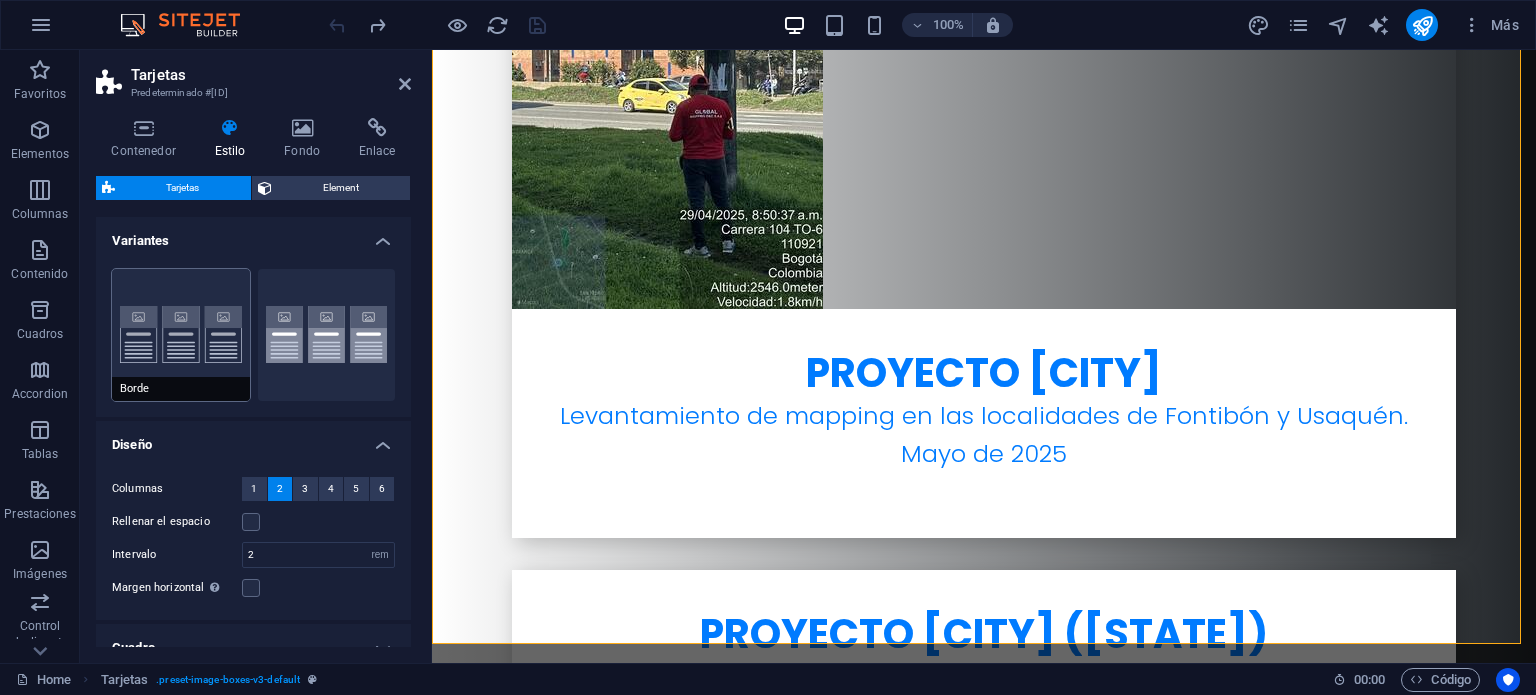 click on "Borde" at bounding box center [181, 335] 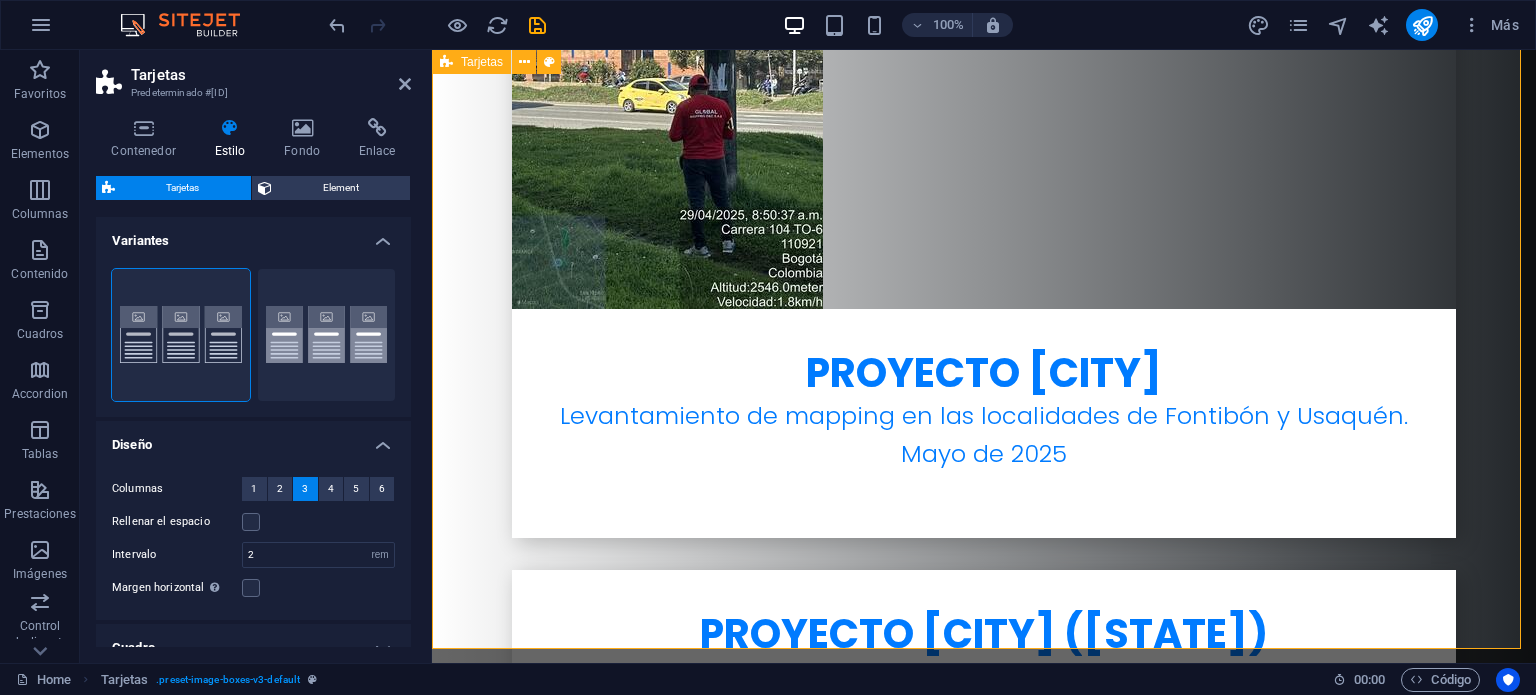 click on "[FIRST] [LAST] [TITLE] [FIRST] [LAST] [TITLE]" at bounding box center [984, 4039] 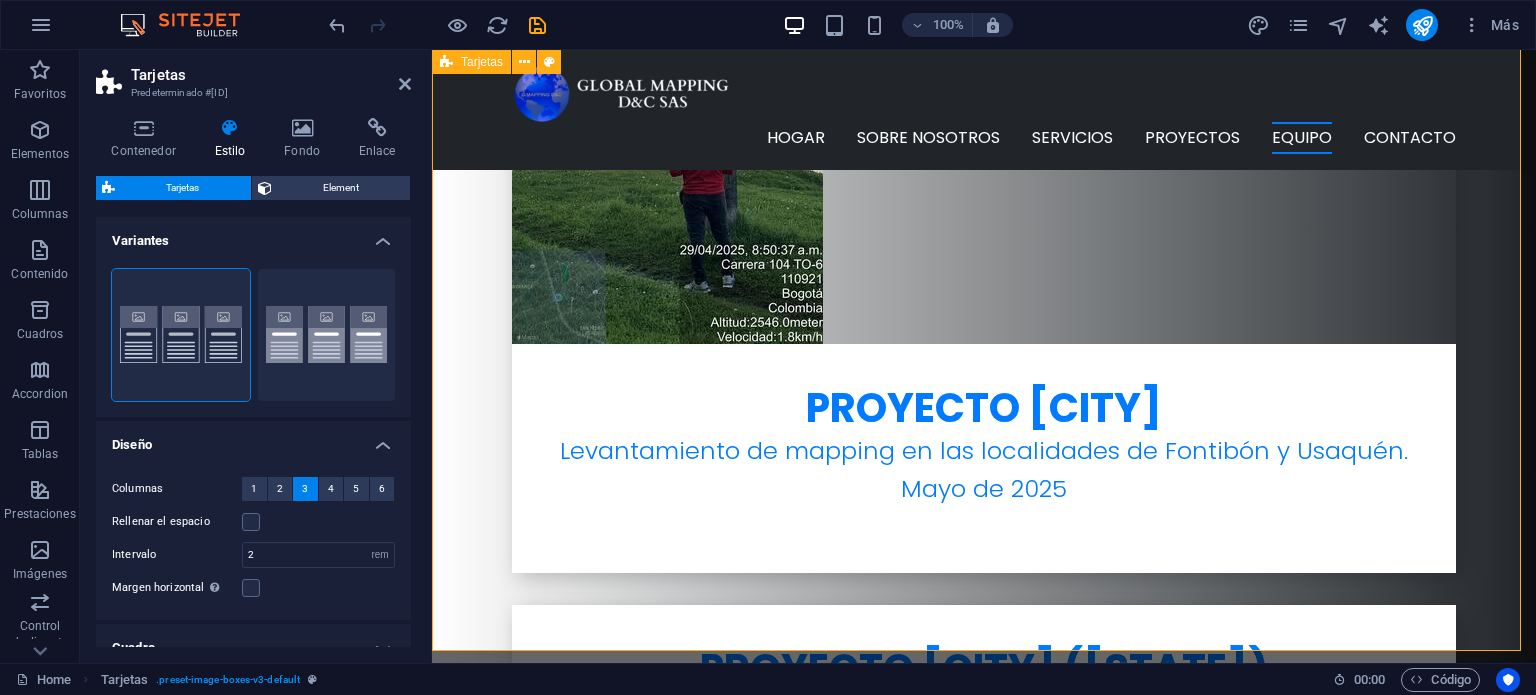 scroll, scrollTop: 5889, scrollLeft: 0, axis: vertical 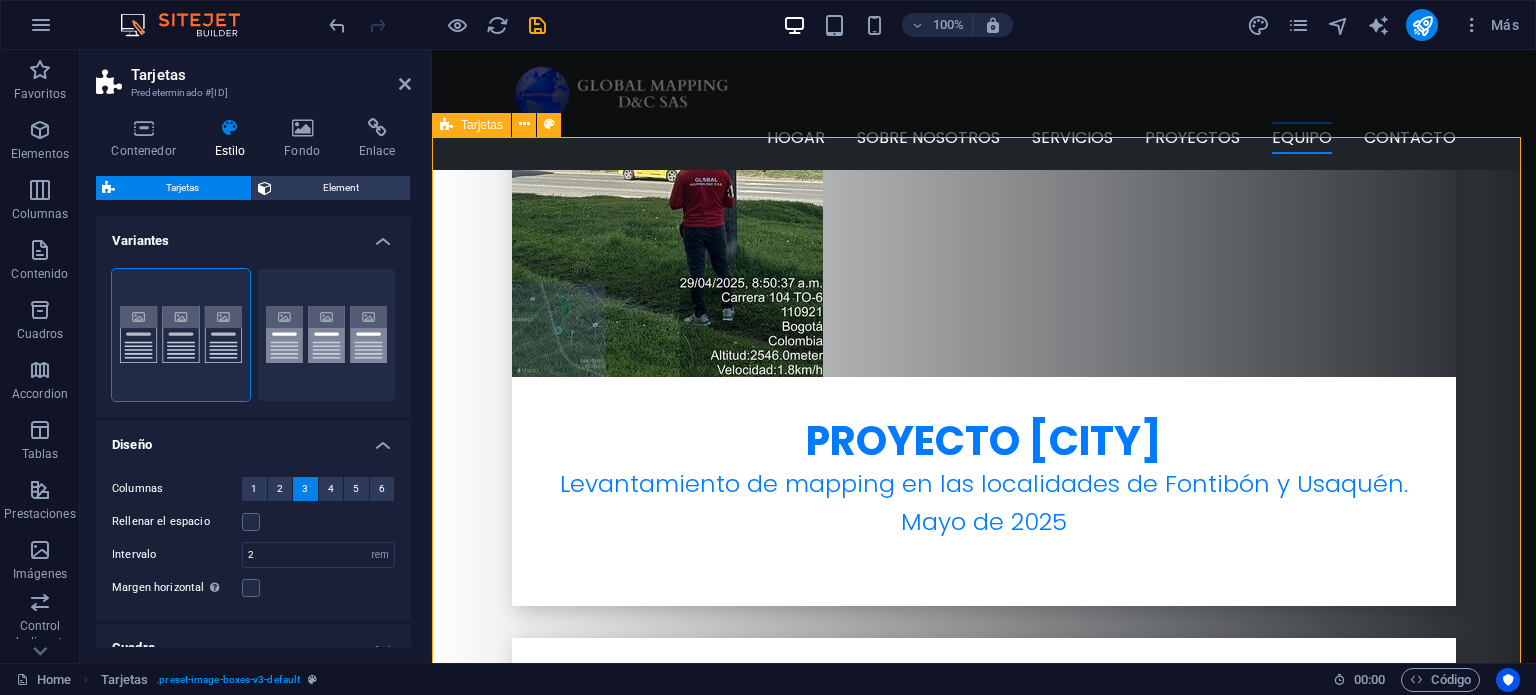 click on "[FIRST] [LAST] [TITLE] [FIRST] [LAST] [TITLE]" at bounding box center [984, 4107] 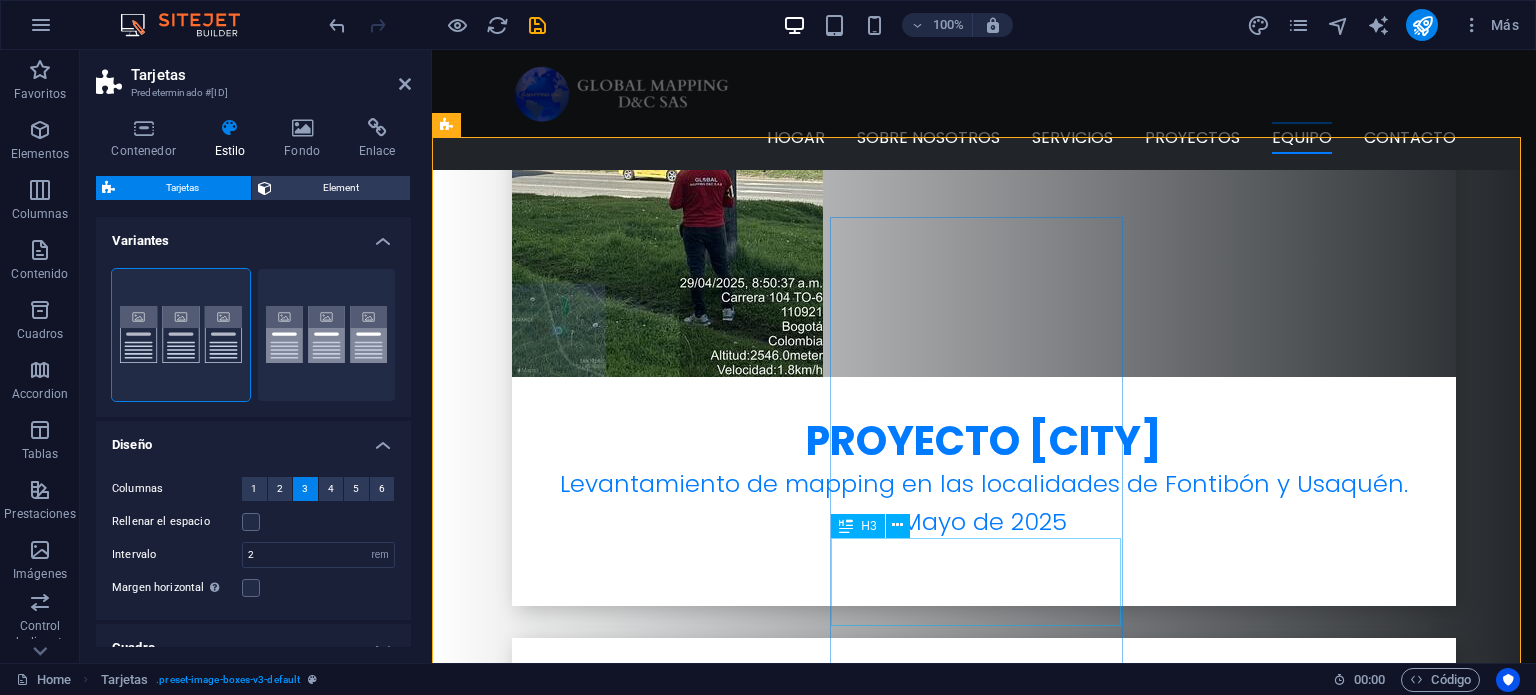 click on "[FIRST] [LAST]" at bounding box center (594, 4463) 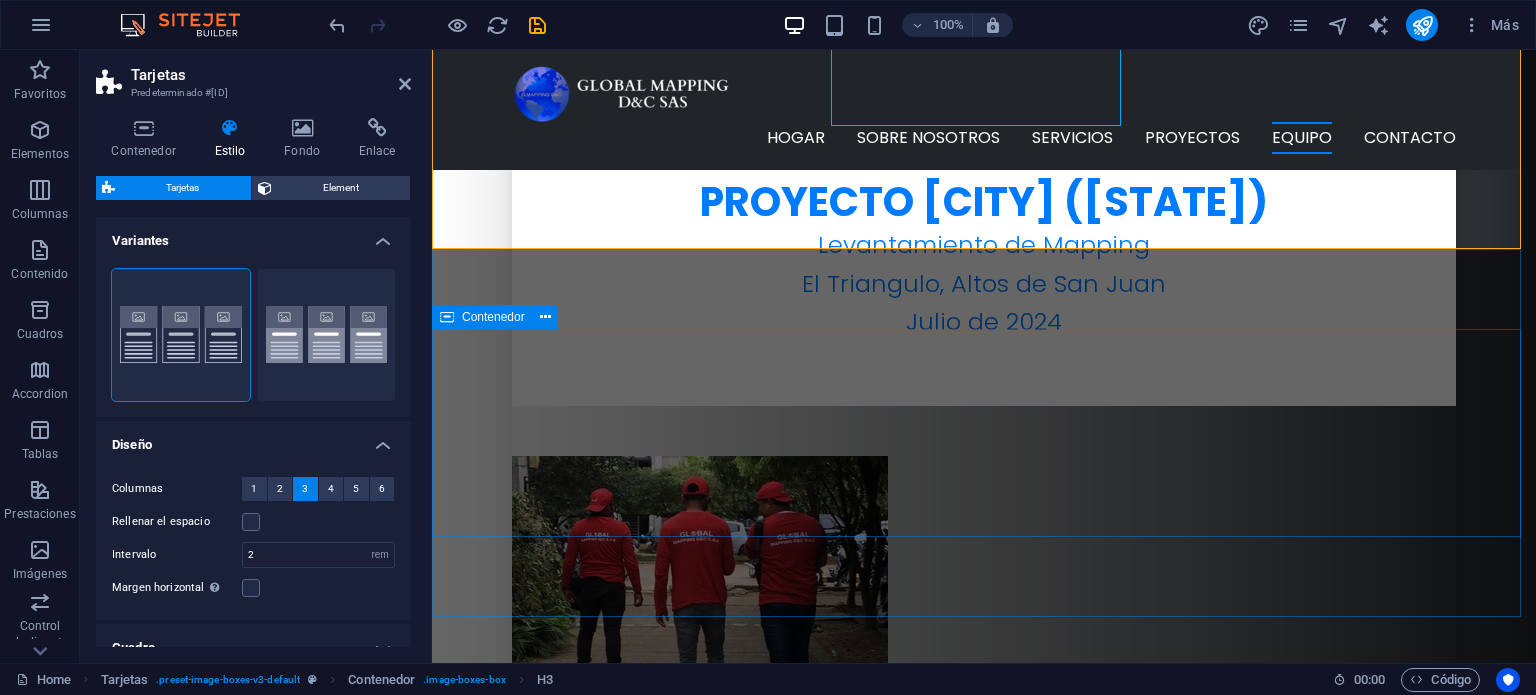scroll, scrollTop: 5989, scrollLeft: 0, axis: vertical 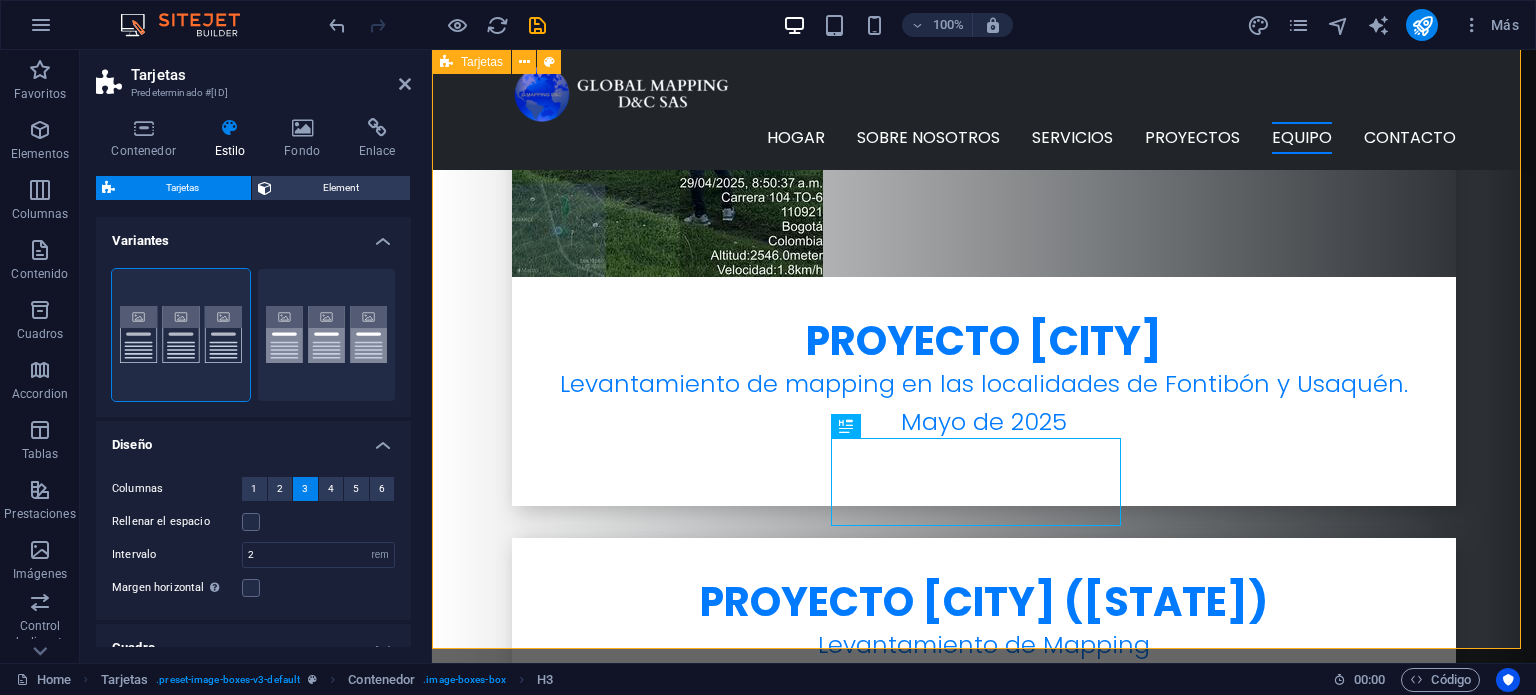 click on "[FIRST] [LAST] [TITLE] [FIRST] [LAST] [TITLE]" at bounding box center [984, 4007] 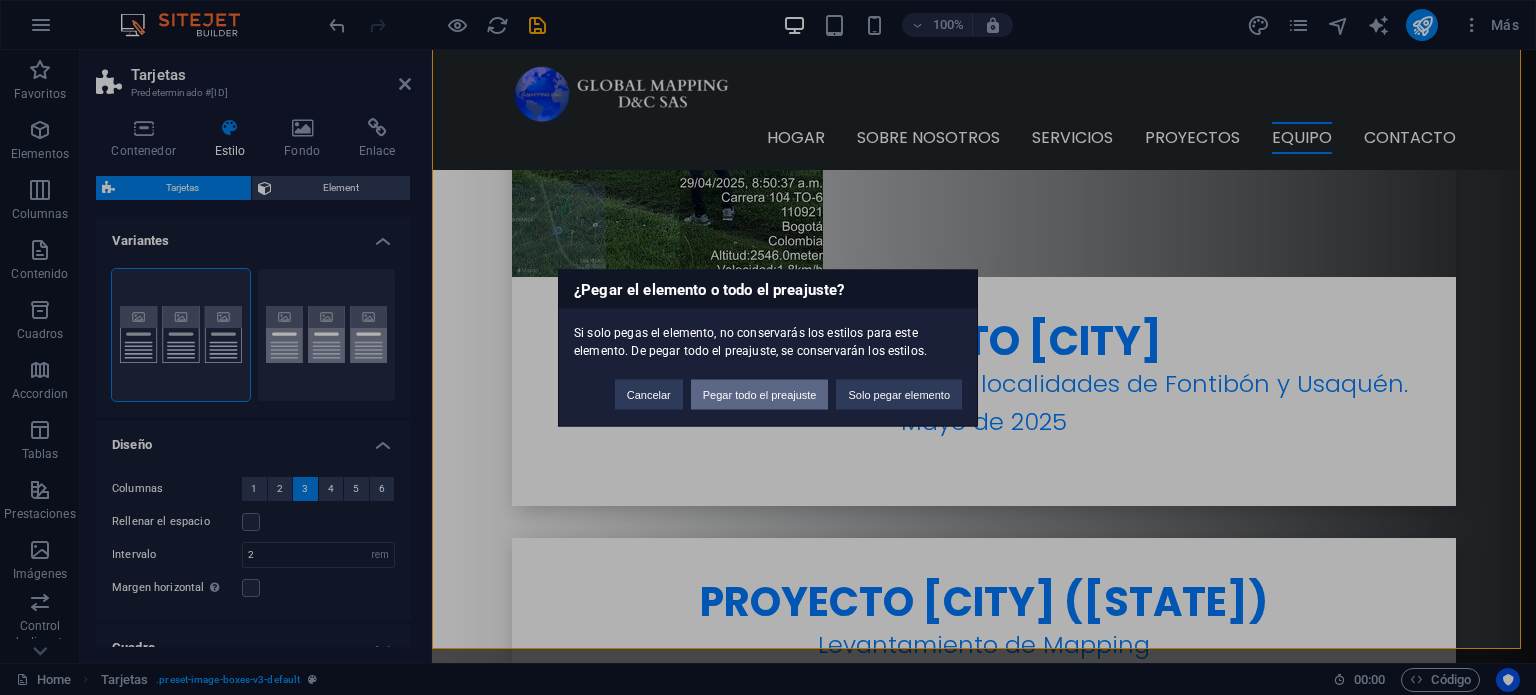 click on "Pegar todo el preajuste" at bounding box center (760, 394) 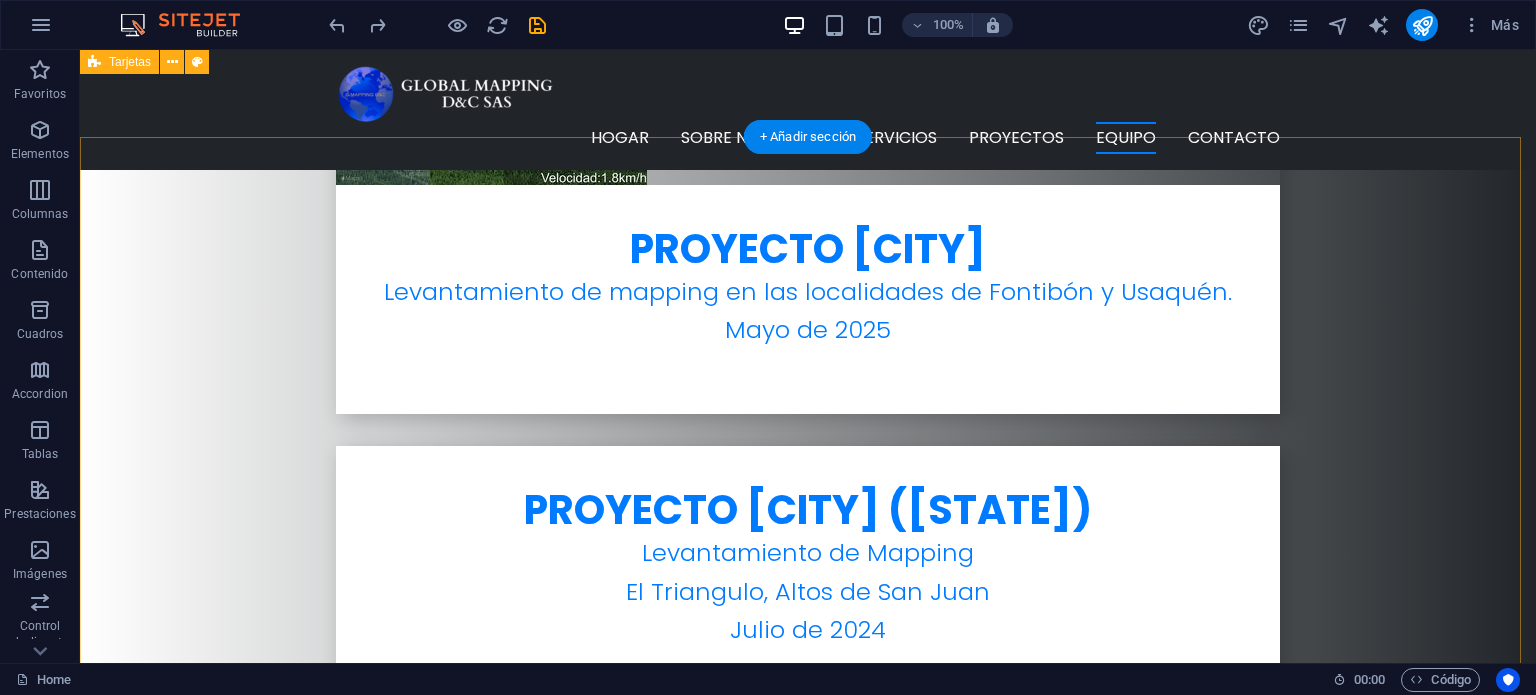 scroll, scrollTop: 6065, scrollLeft: 0, axis: vertical 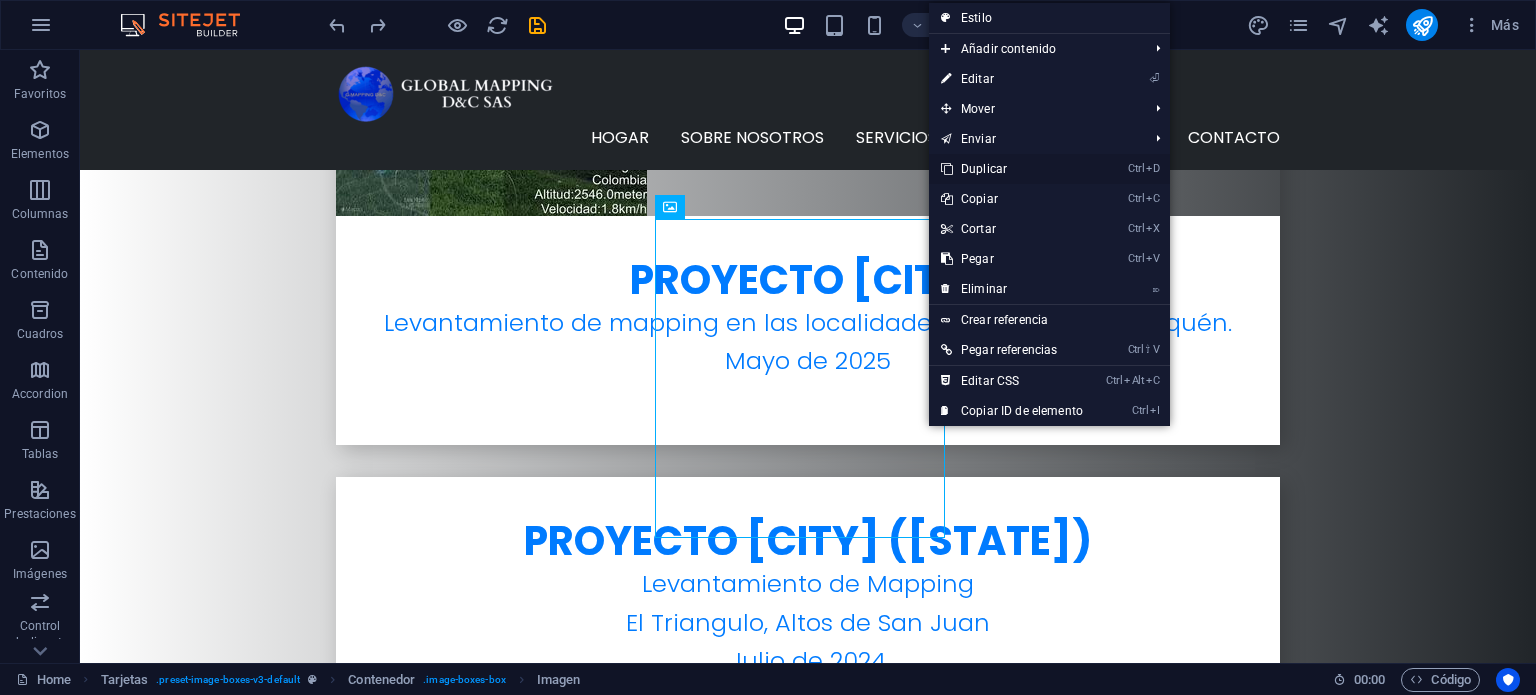 click on "Ctrl D  Duplicar" at bounding box center [1012, 169] 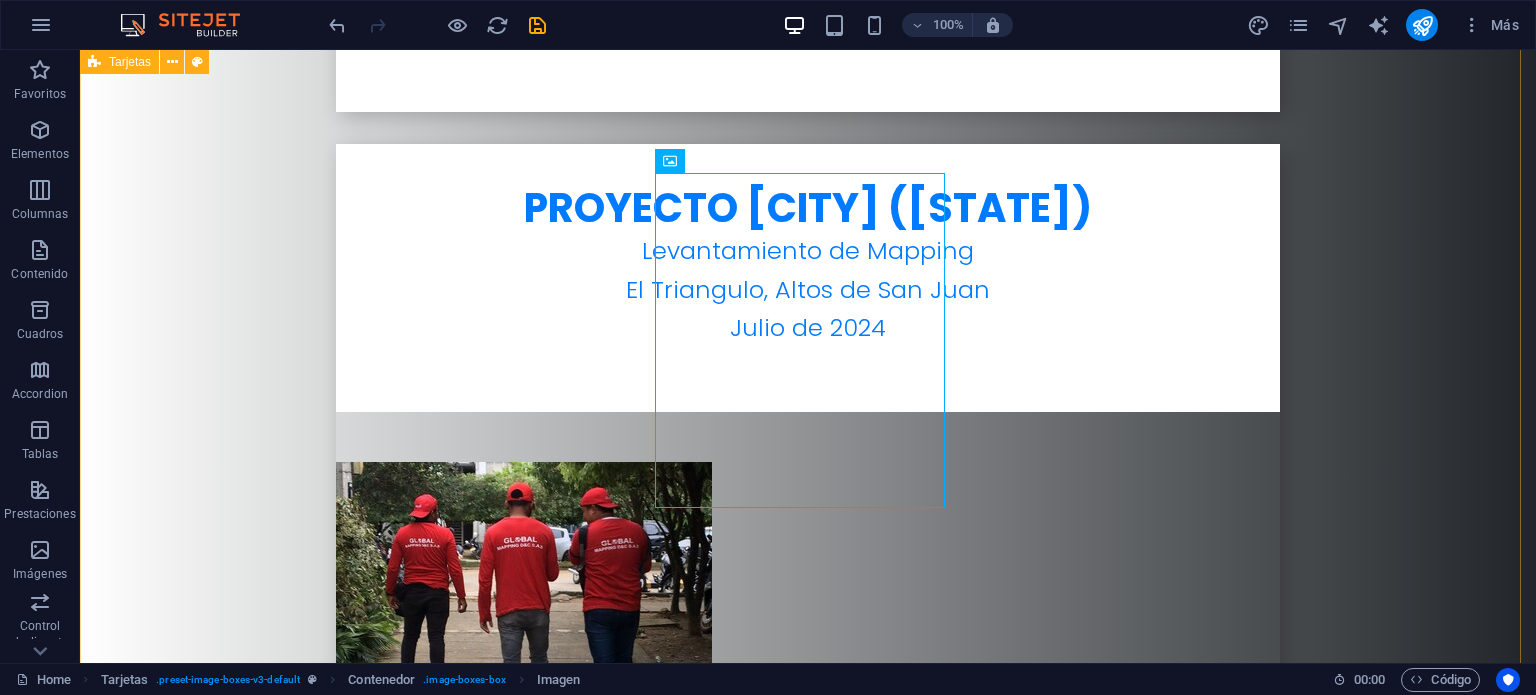 scroll, scrollTop: 6465, scrollLeft: 0, axis: vertical 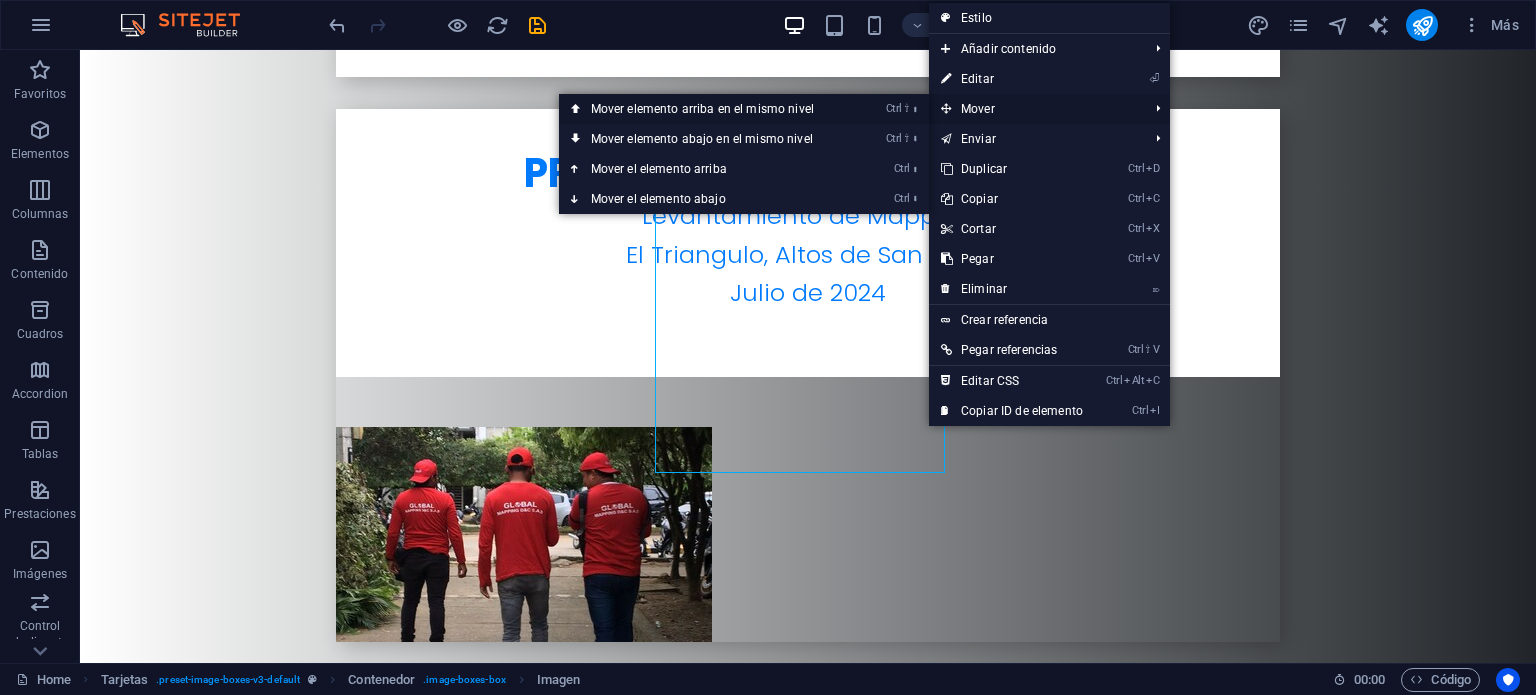 click on "Ctrl ⇧ ⬆  Mover elemento arriba en el mismo nivel" at bounding box center (706, 109) 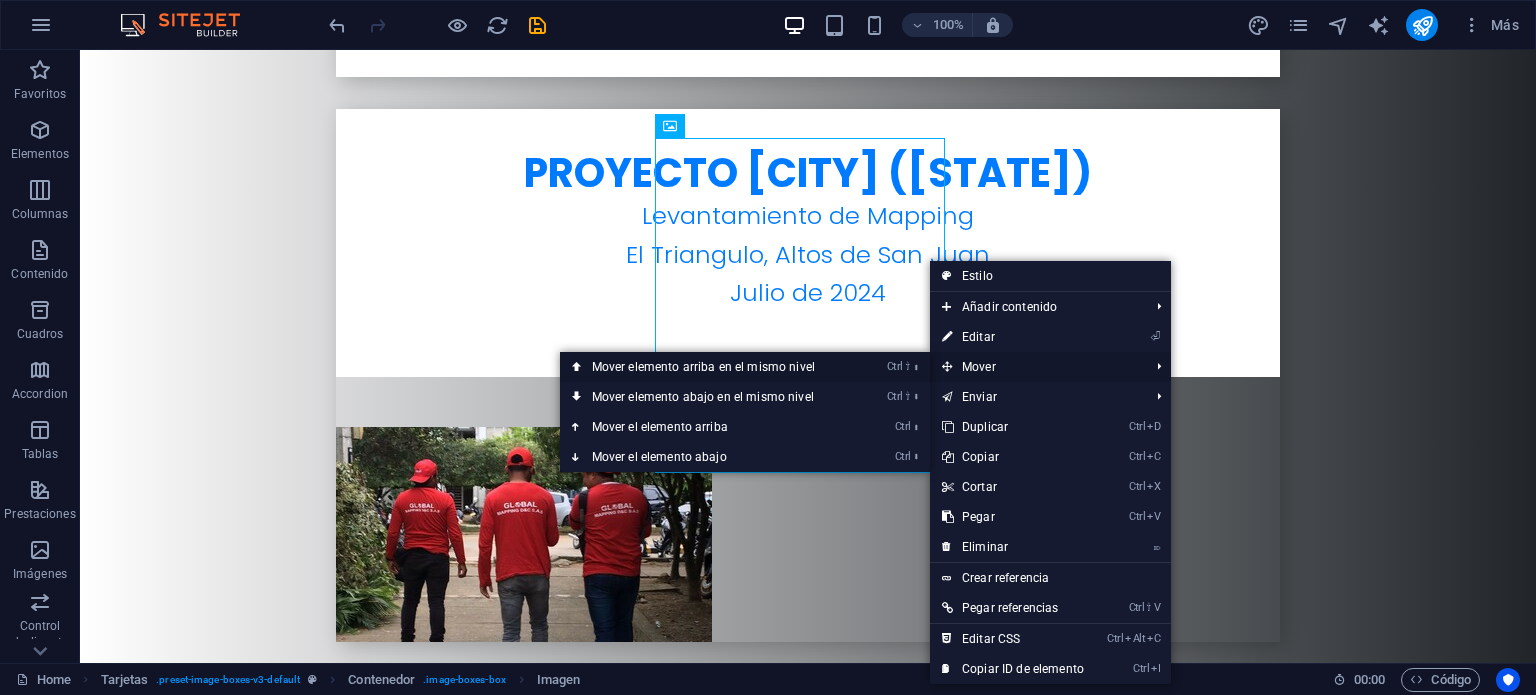 click on "Ctrl ⇧ ⬆  Mover elemento arriba en el mismo nivel" at bounding box center [707, 367] 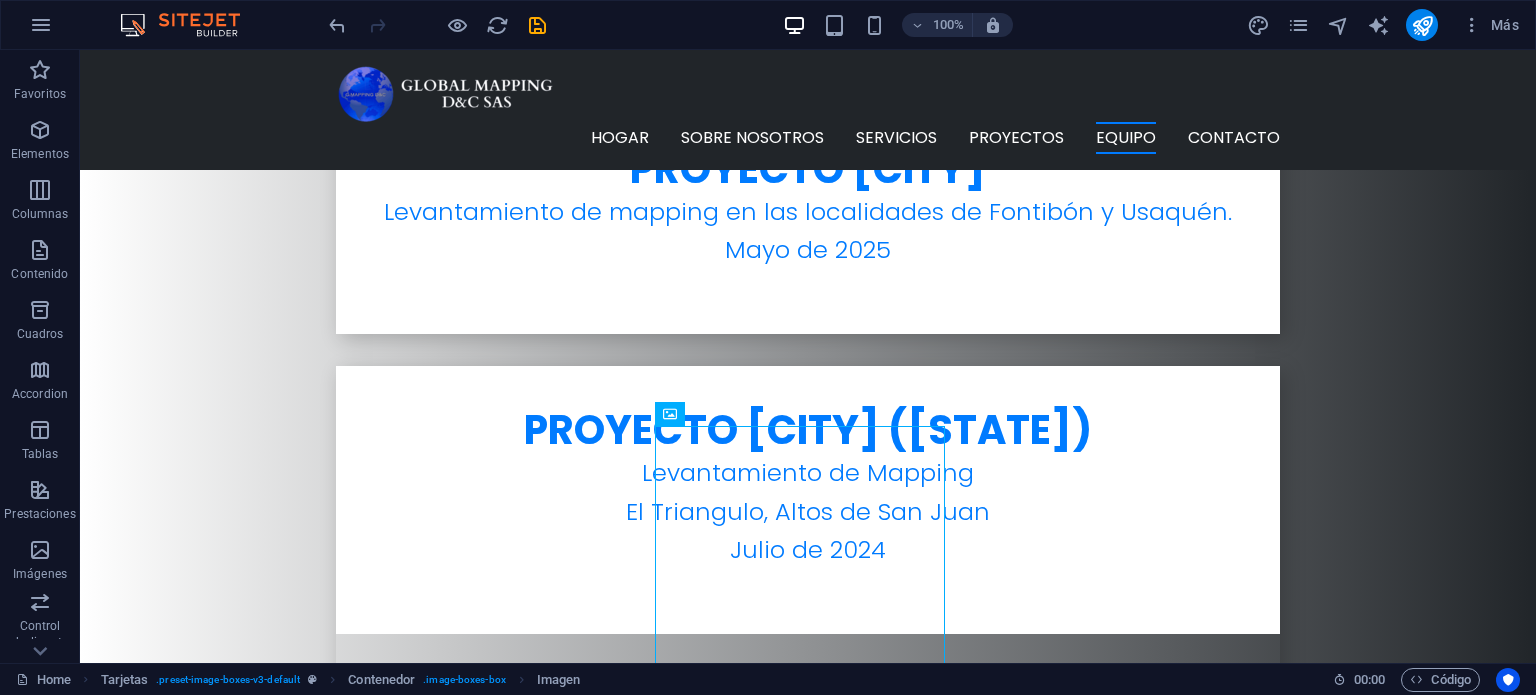 scroll, scrollTop: 6150, scrollLeft: 0, axis: vertical 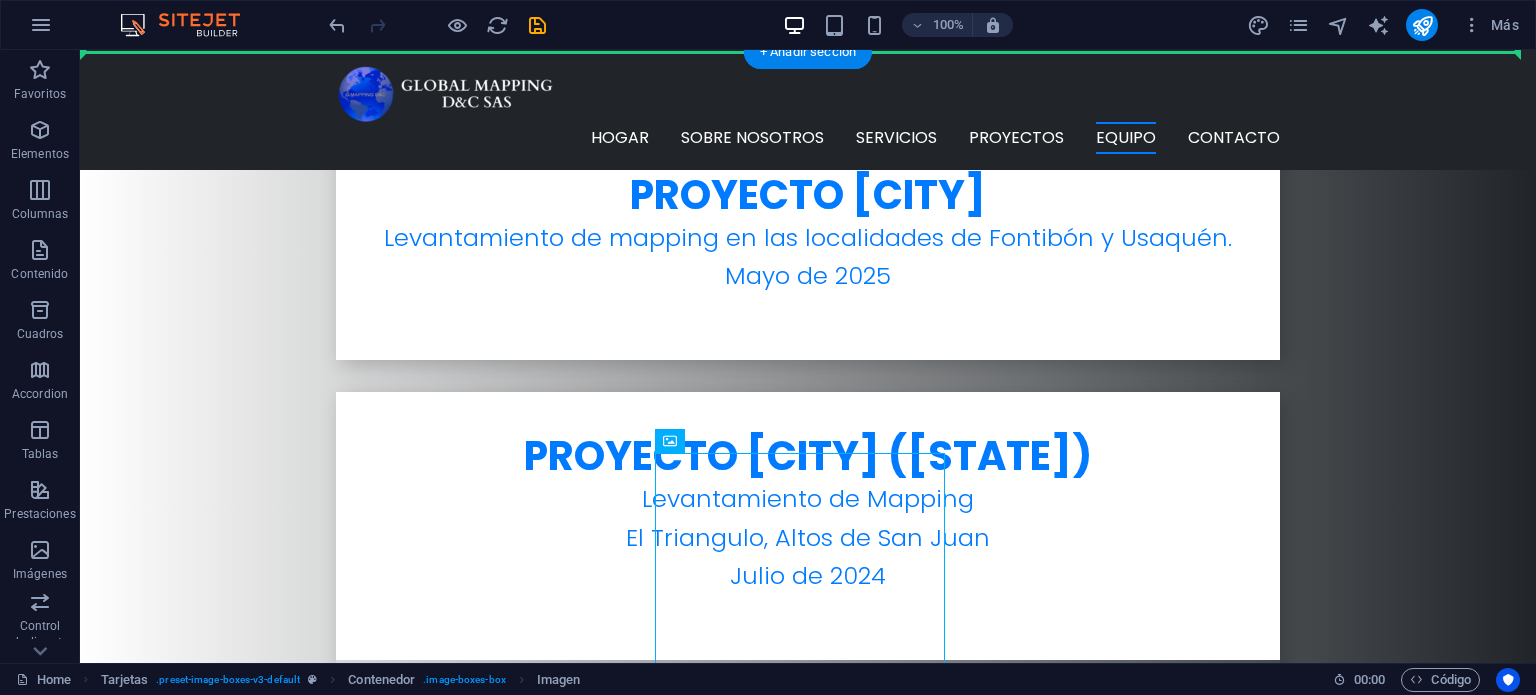 drag, startPoint x: 920, startPoint y: 304, endPoint x: 1167, endPoint y: 282, distance: 247.97783 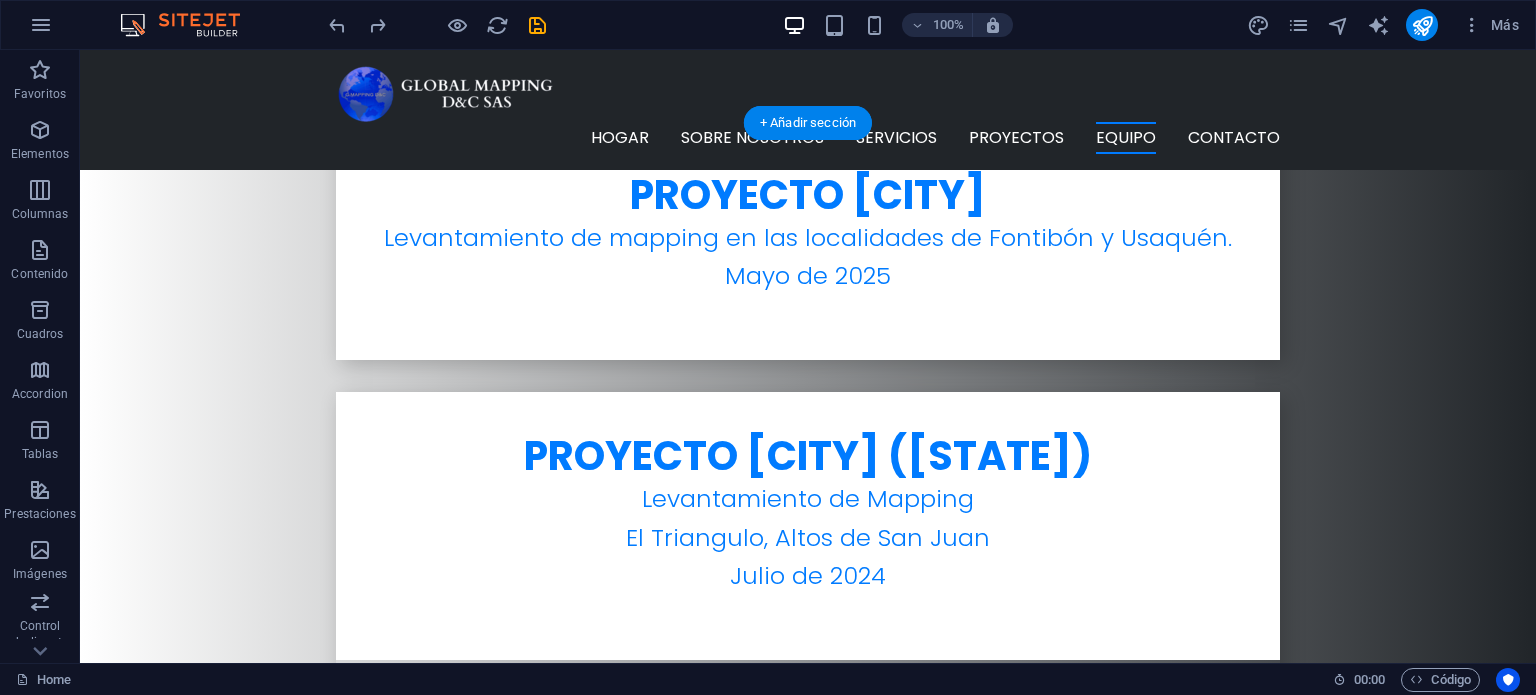scroll, scrollTop: 6050, scrollLeft: 0, axis: vertical 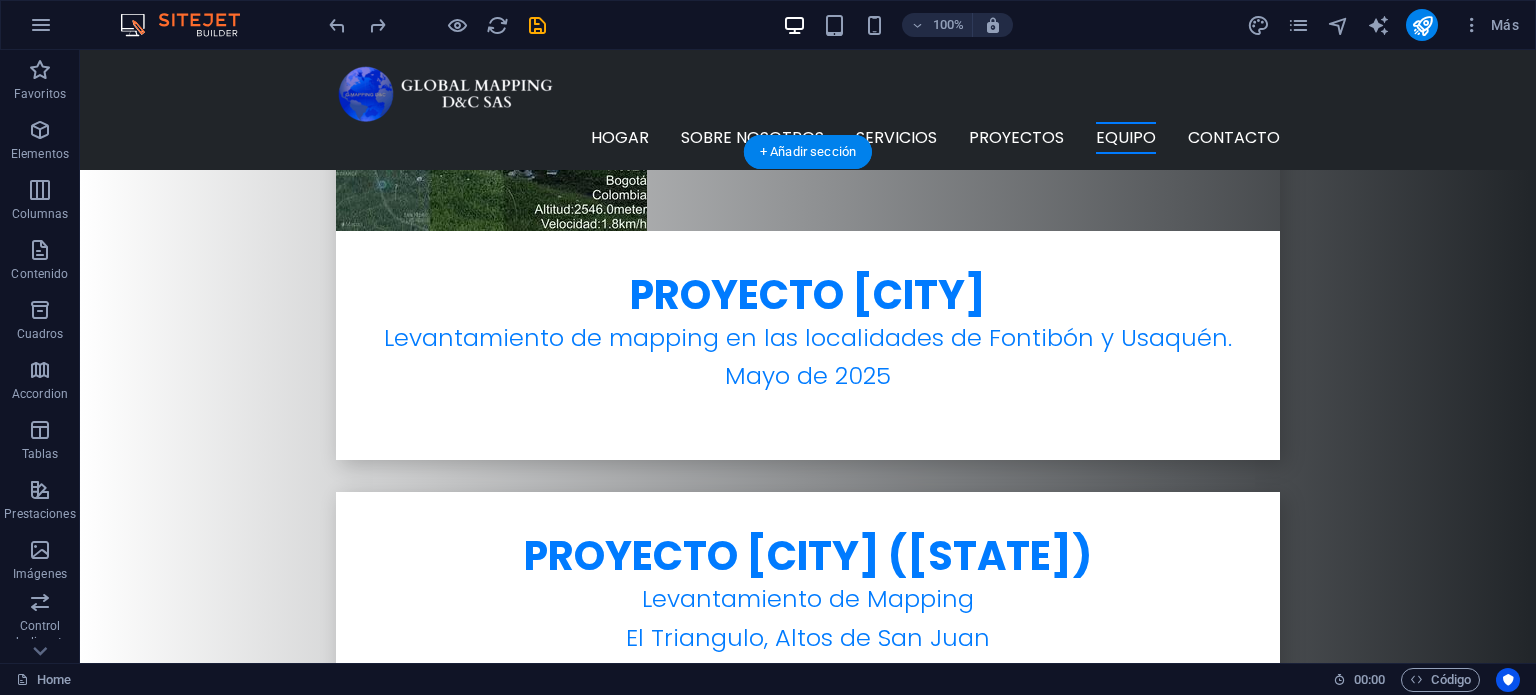 click on "[FIRST] [LAST] [TITLE] [FIRST] [LAST] [TITLE]" at bounding box center [808, 4136] 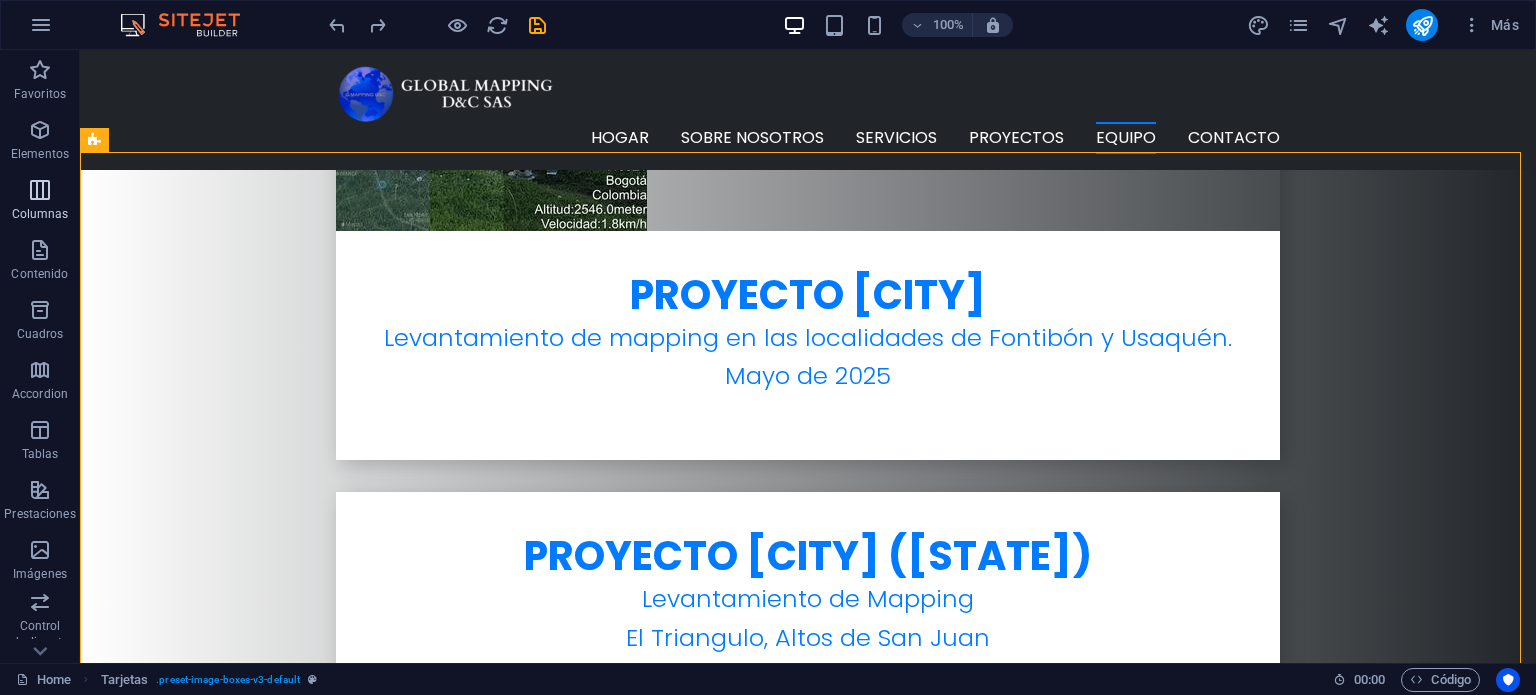 click on "Columnas" at bounding box center [40, 202] 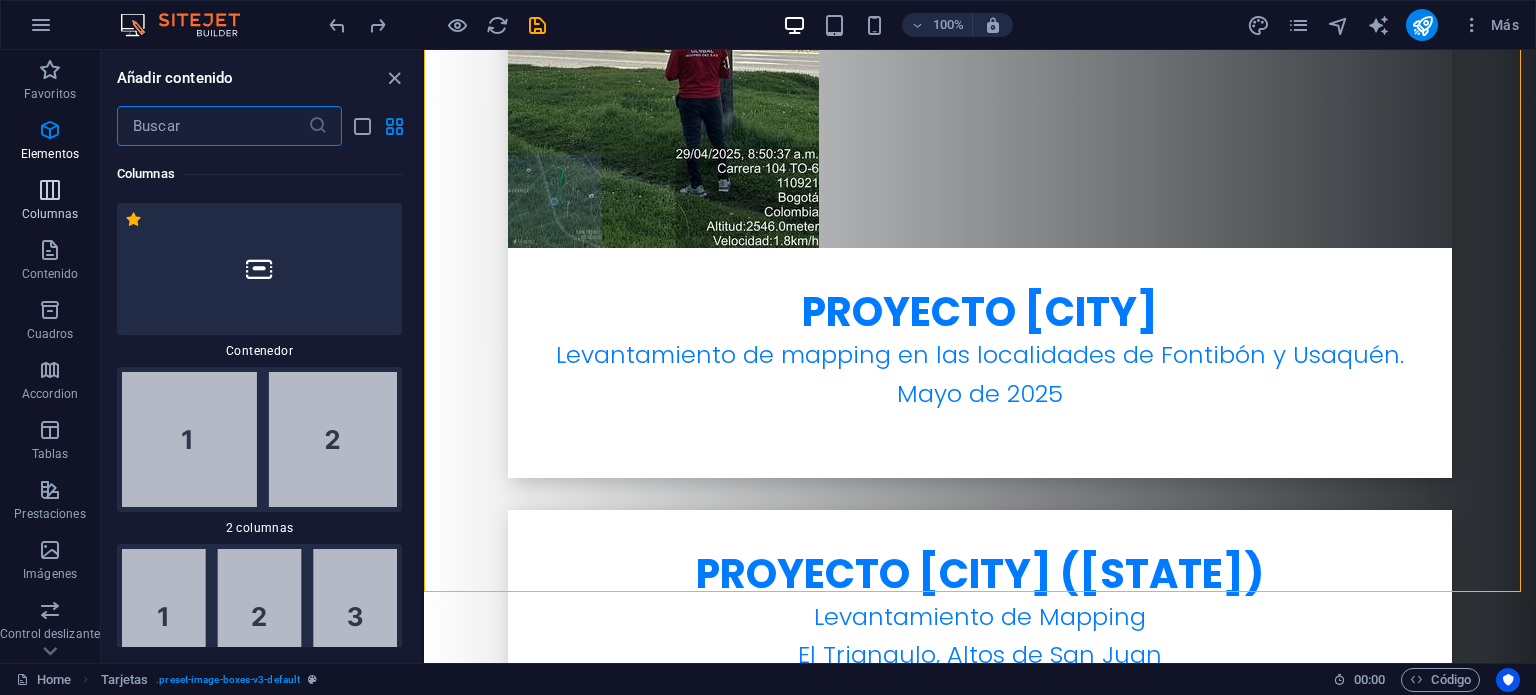 scroll, scrollTop: 1154, scrollLeft: 0, axis: vertical 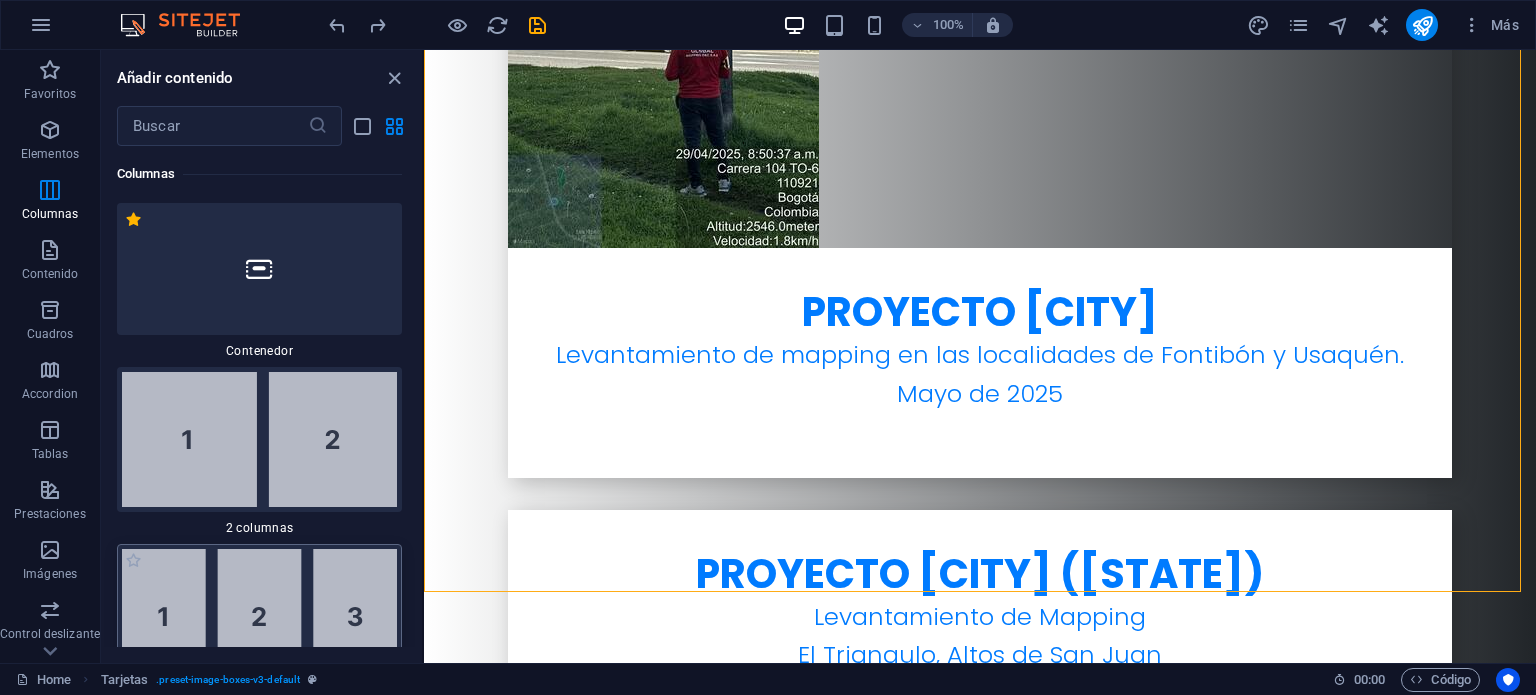click at bounding box center [259, 616] 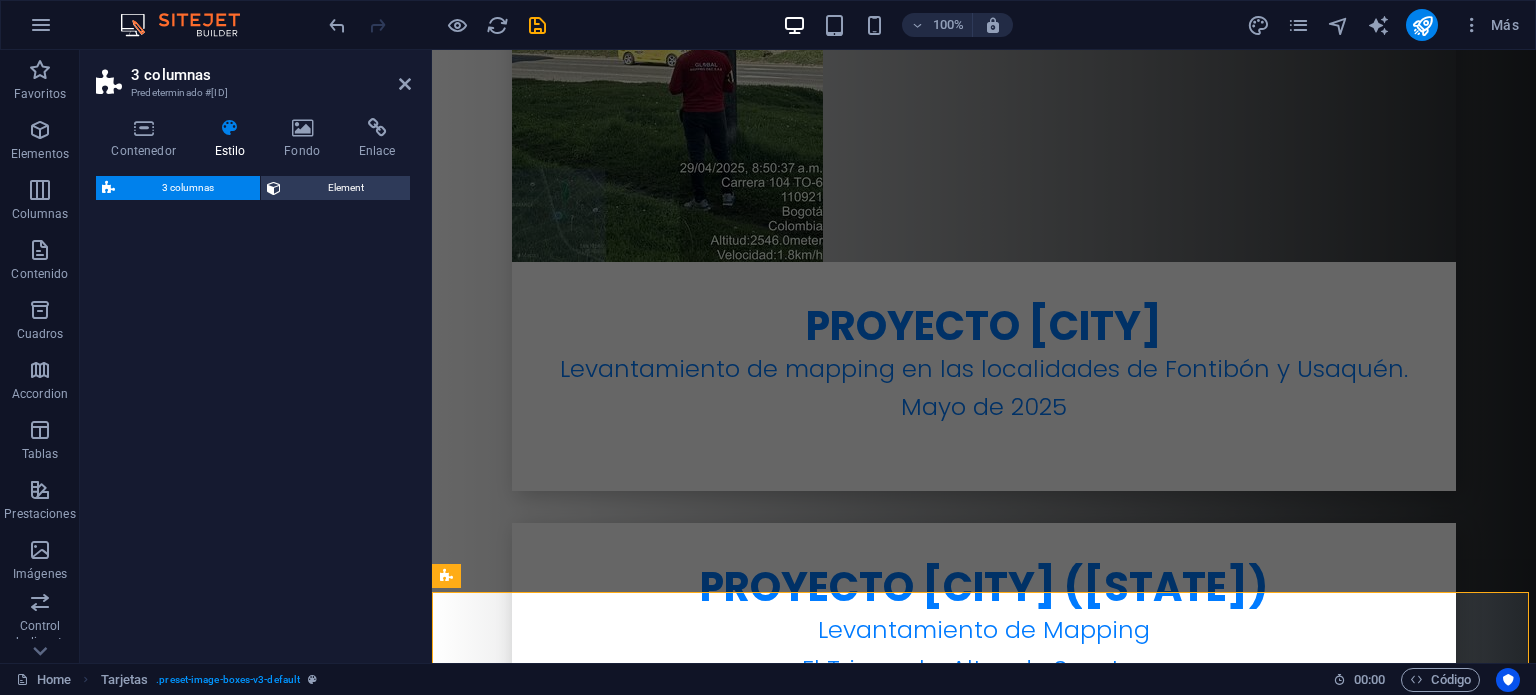 click on "3 columnas Element" at bounding box center (253, 411) 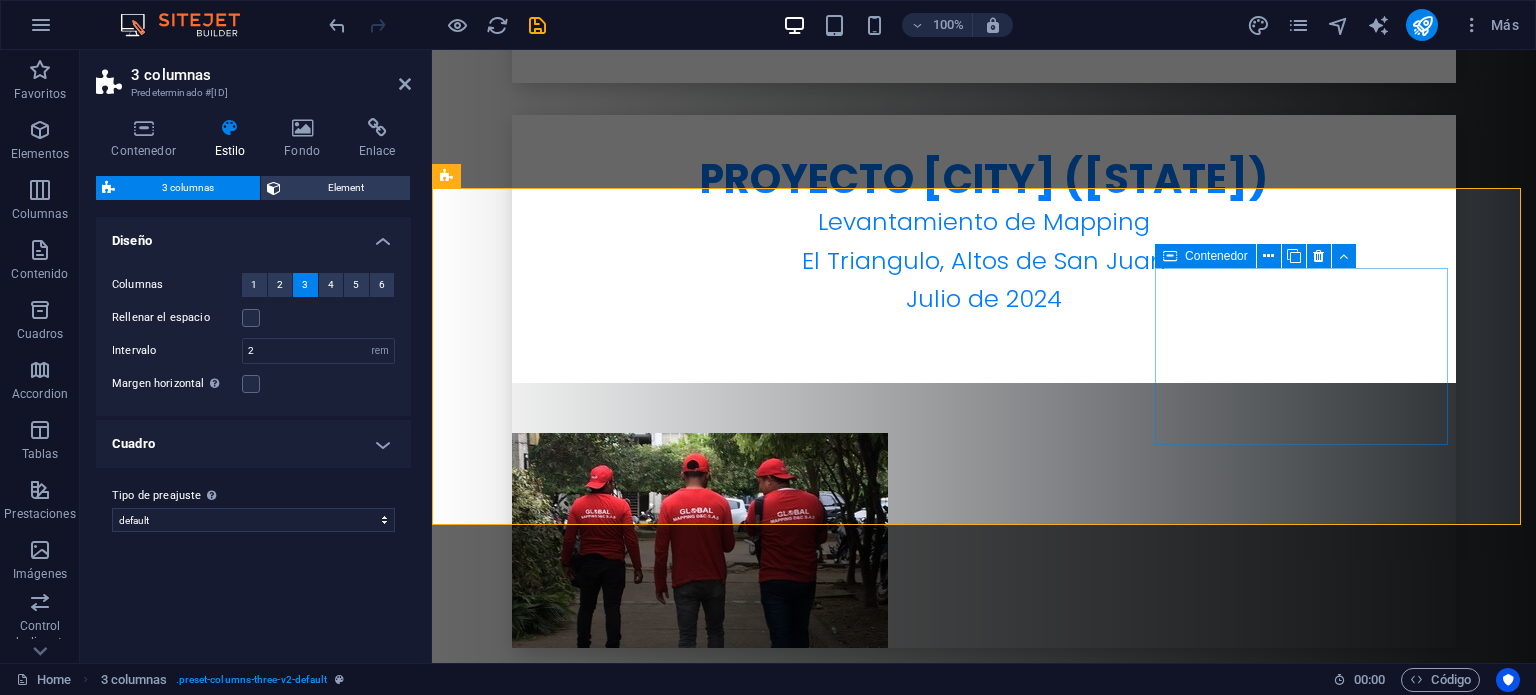 scroll, scrollTop: 6450, scrollLeft: 0, axis: vertical 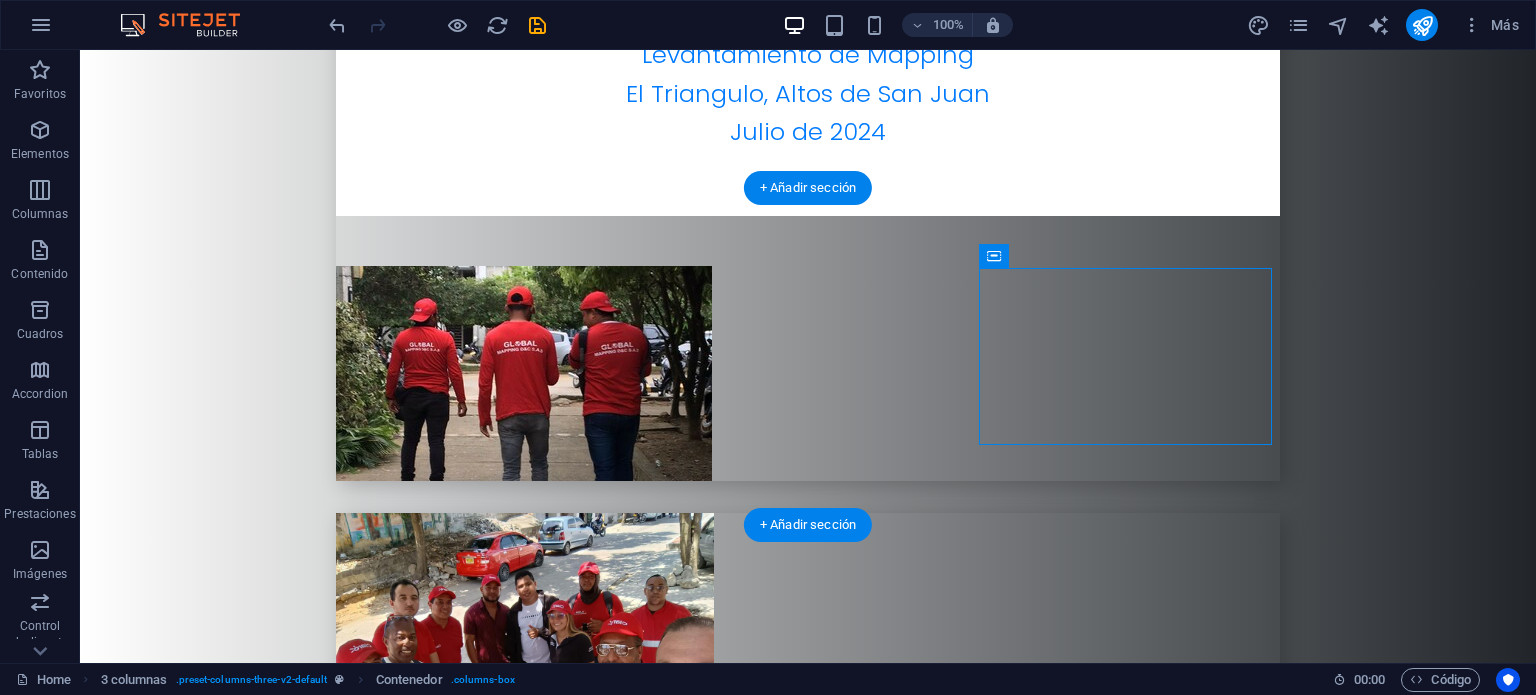 drag, startPoint x: 1014, startPoint y: 339, endPoint x: 1360, endPoint y: 198, distance: 373.62683 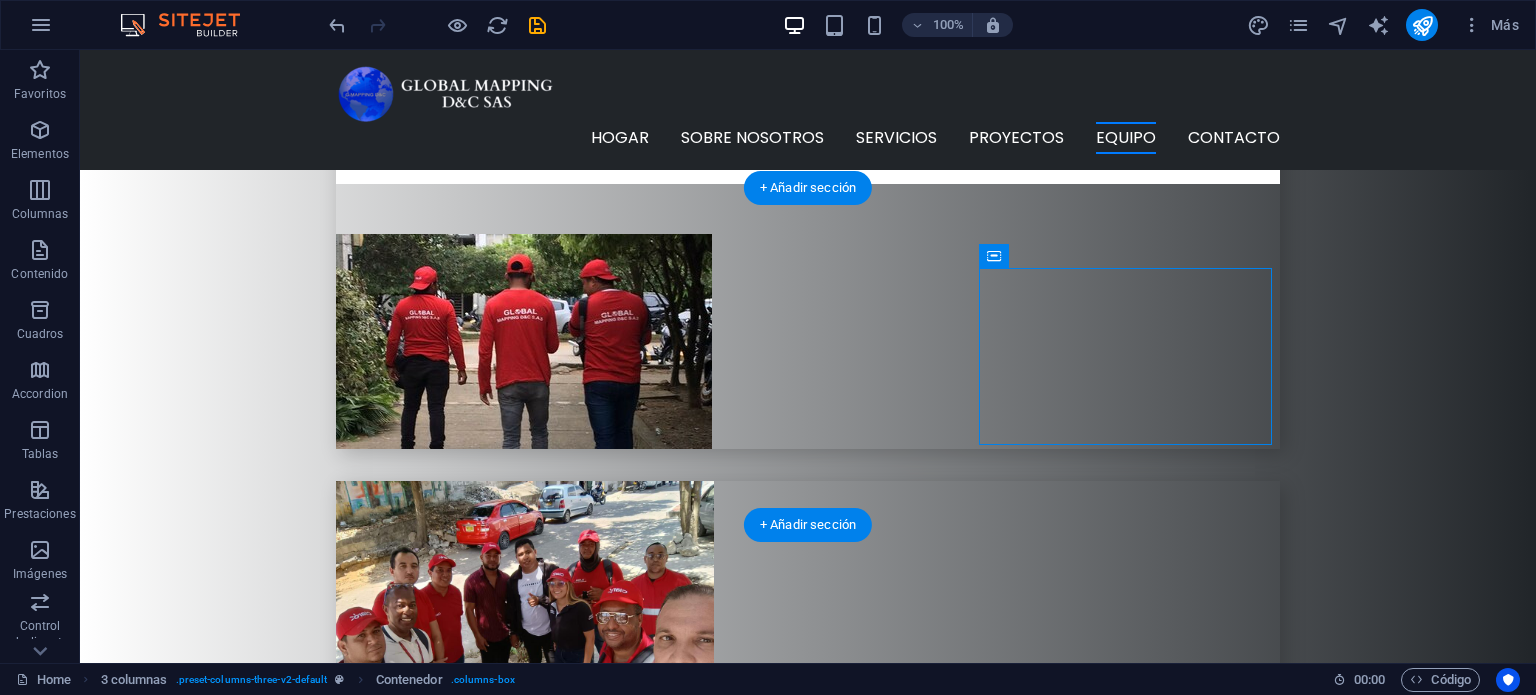 scroll, scrollTop: 6426, scrollLeft: 0, axis: vertical 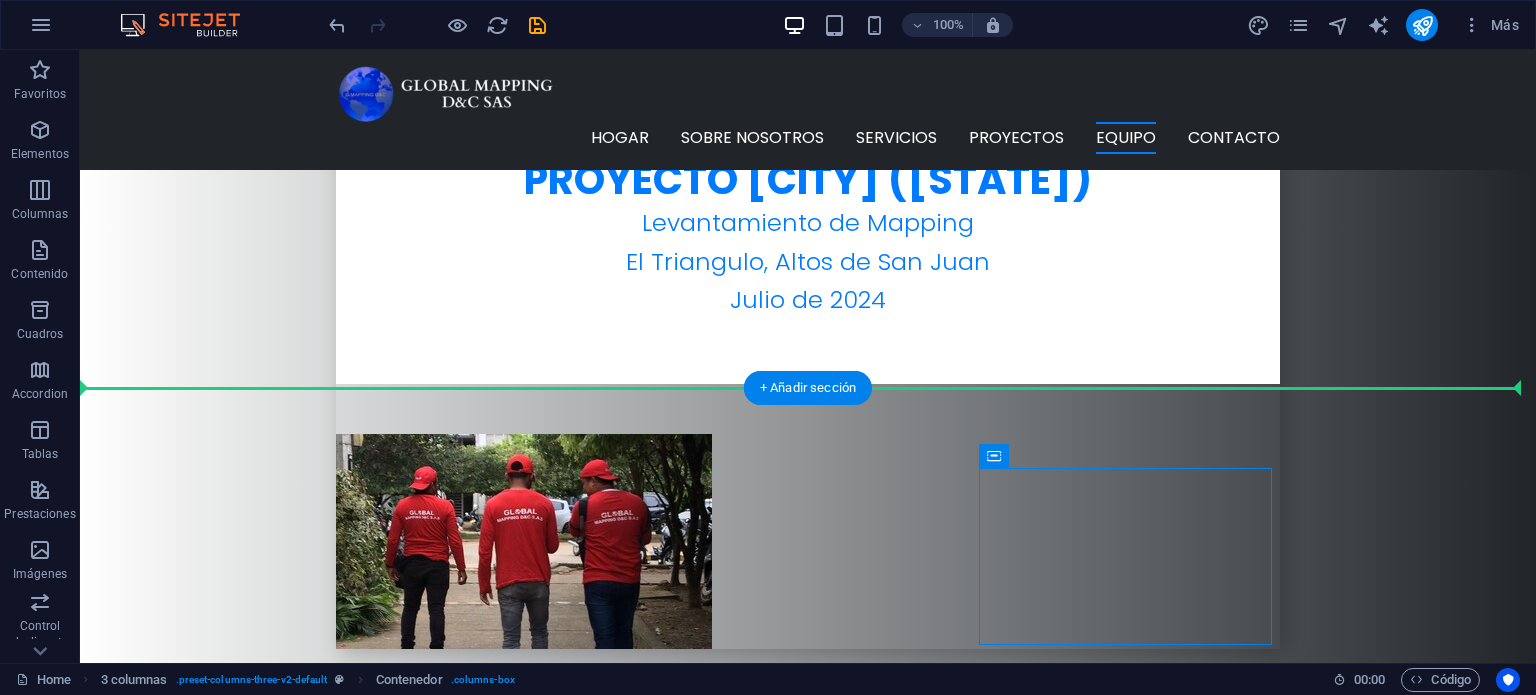 drag, startPoint x: 1243, startPoint y: 511, endPoint x: 1253, endPoint y: 221, distance: 290.17236 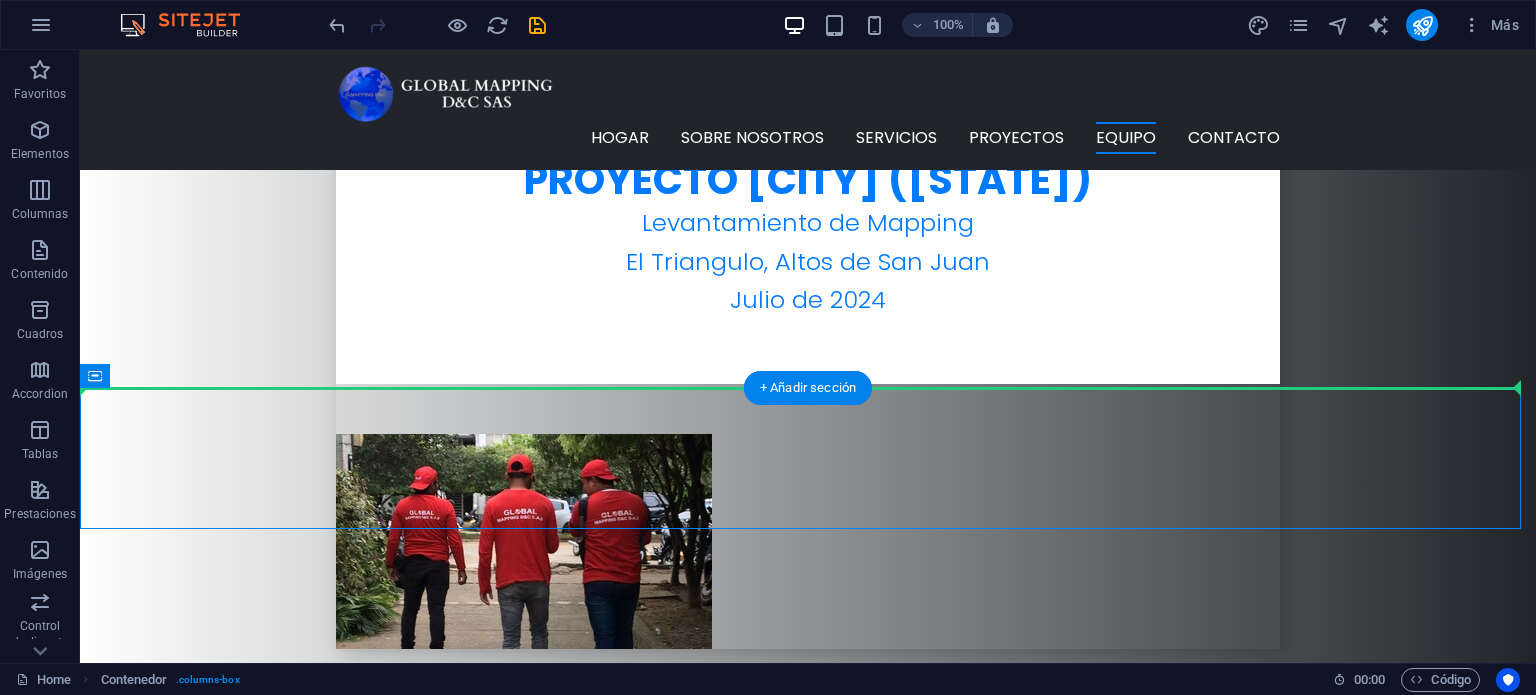 drag, startPoint x: 931, startPoint y: 457, endPoint x: 1105, endPoint y: 251, distance: 269.65164 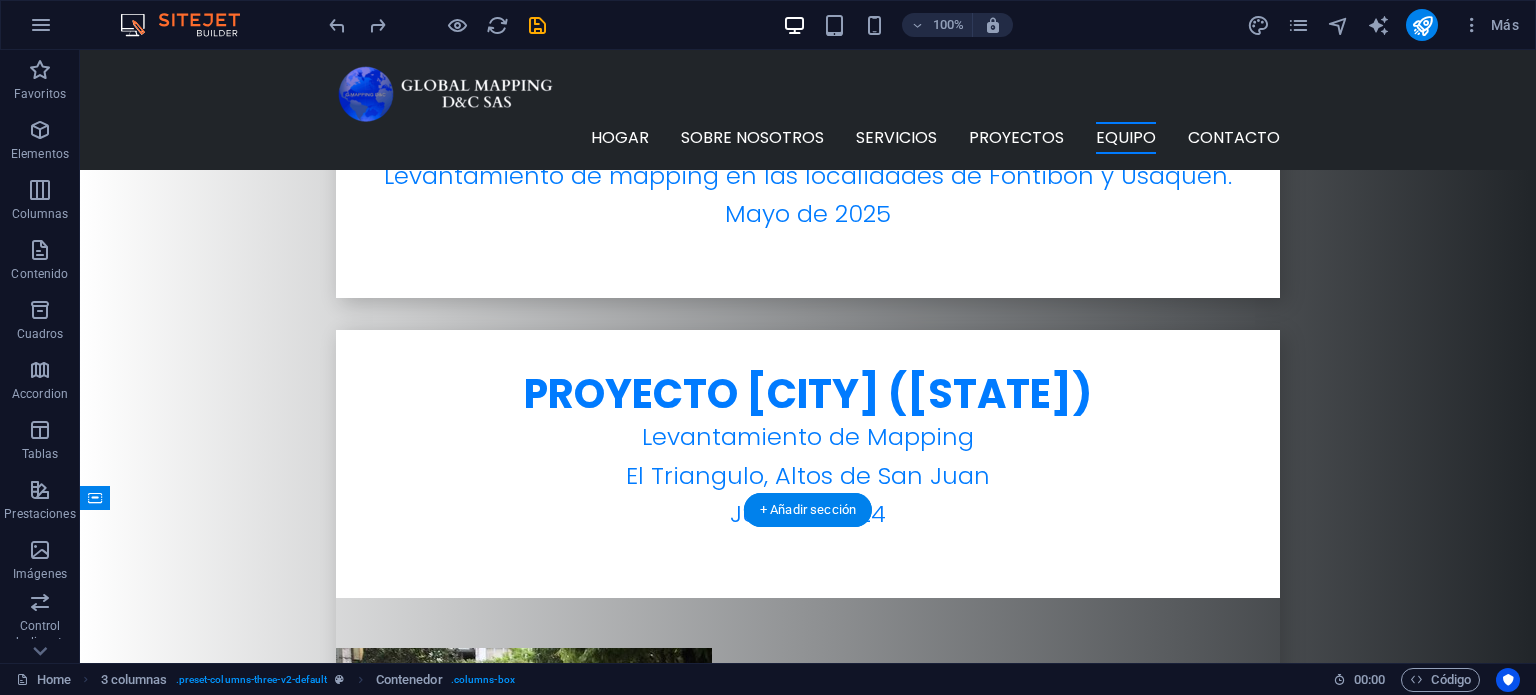 scroll, scrollTop: 6126, scrollLeft: 0, axis: vertical 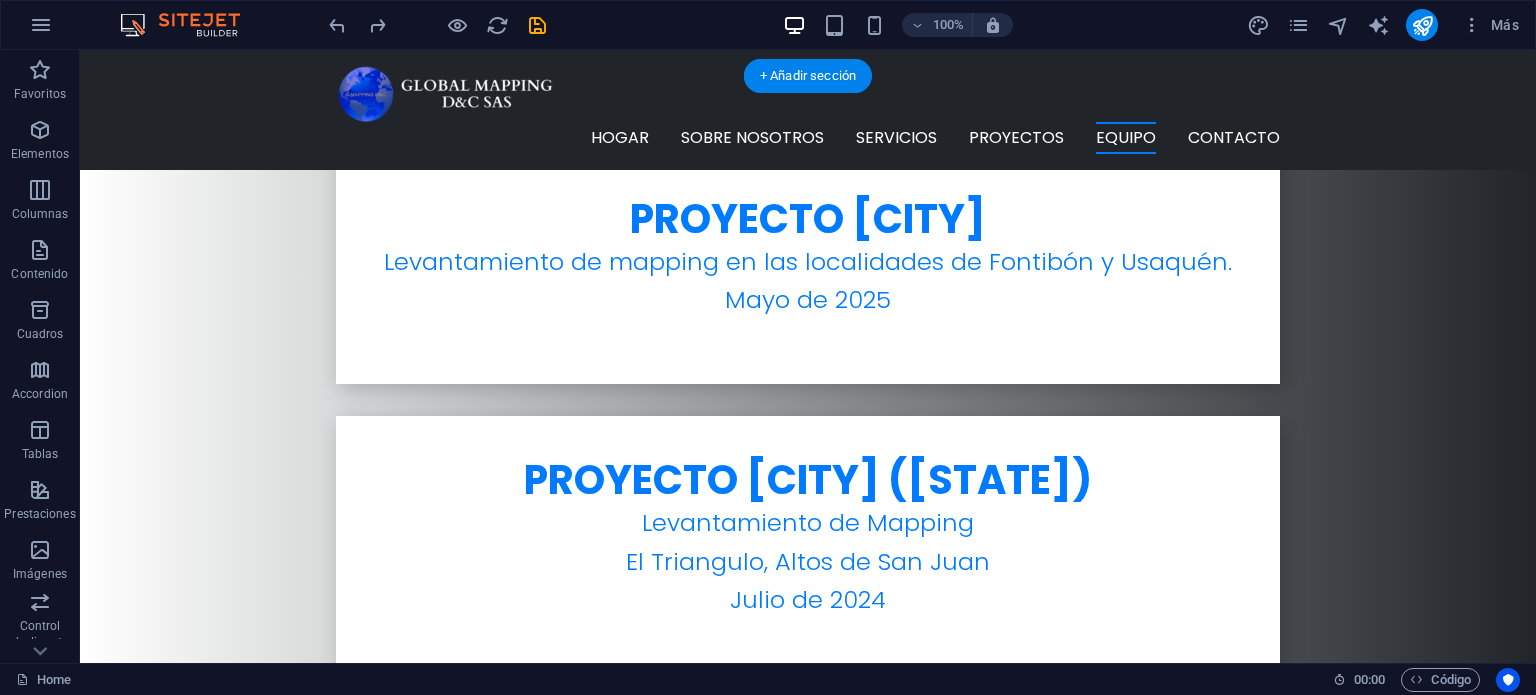 click on "[FIRST] [LAST] [TITLE] [FIRST] [LAST] [TITLE]" at bounding box center (808, 4060) 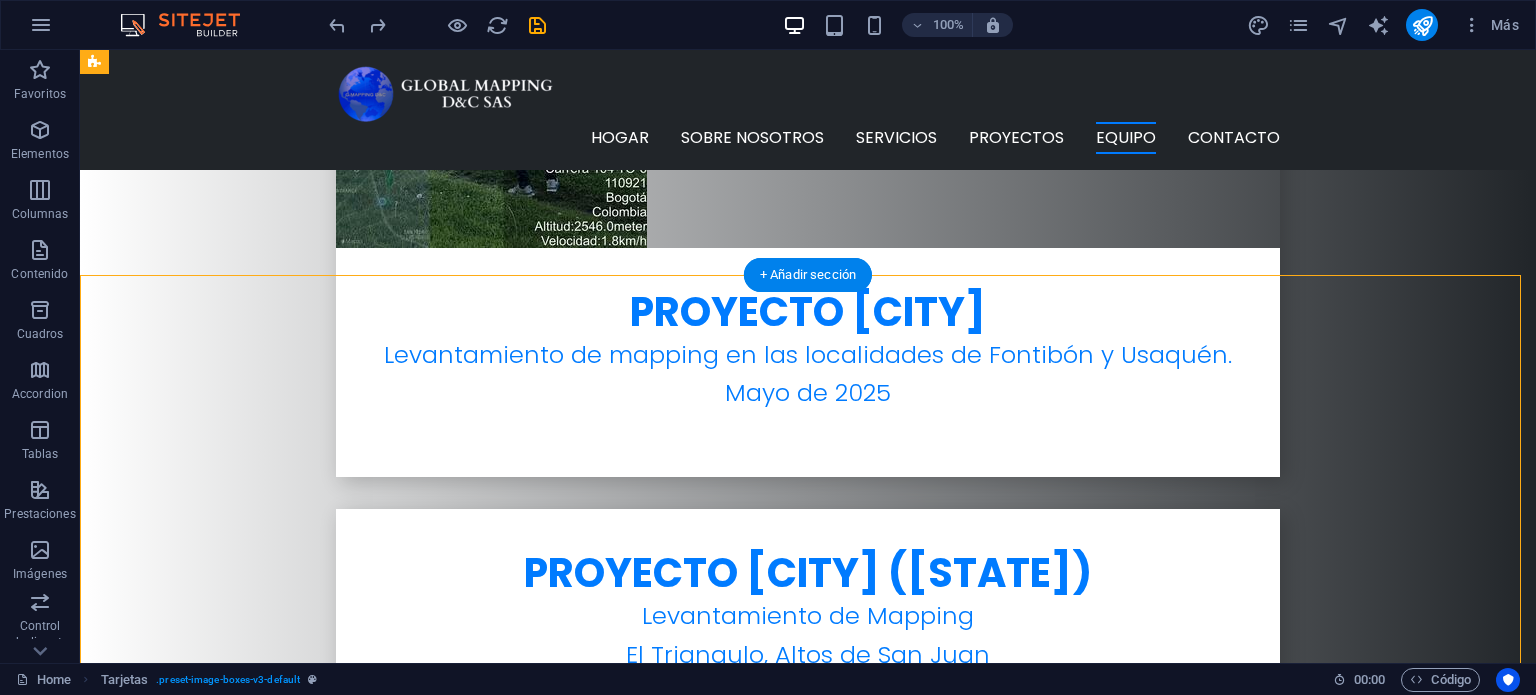 scroll, scrollTop: 5926, scrollLeft: 0, axis: vertical 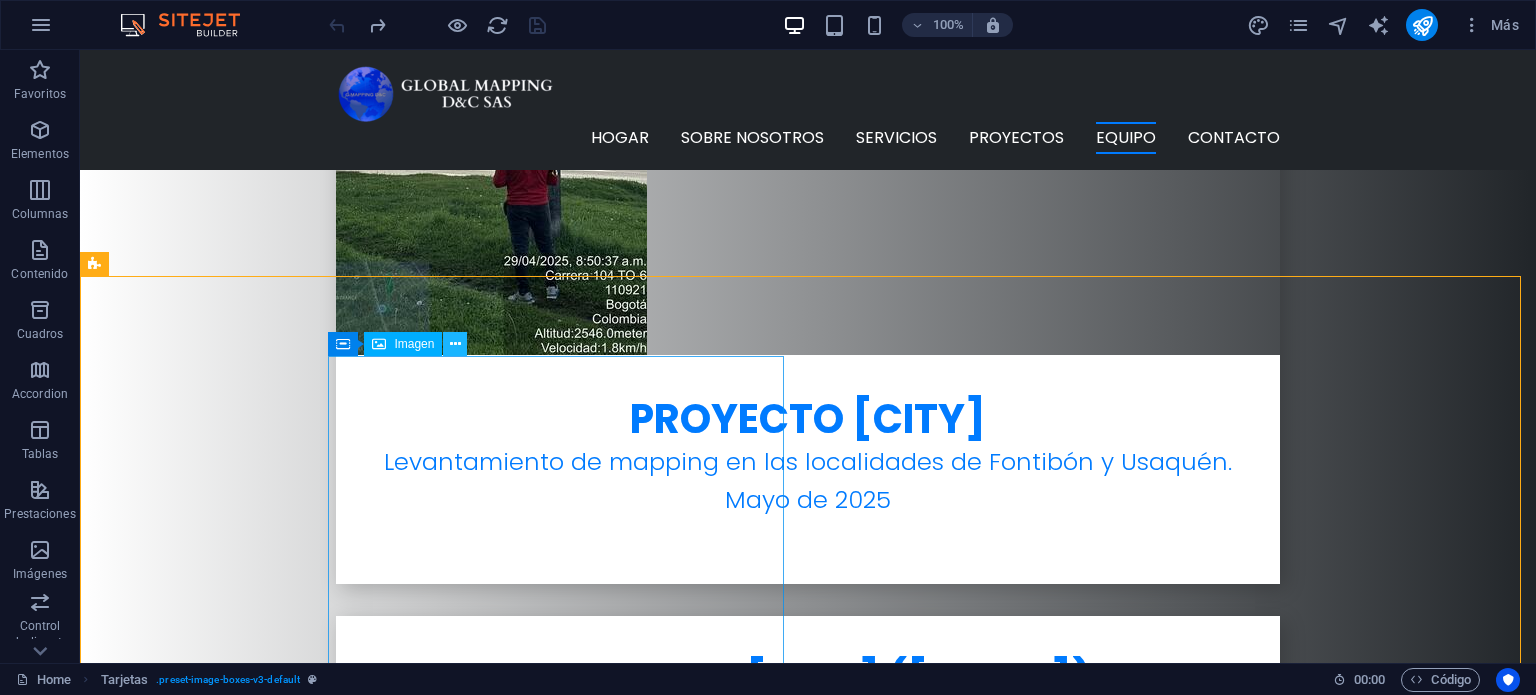click at bounding box center (455, 344) 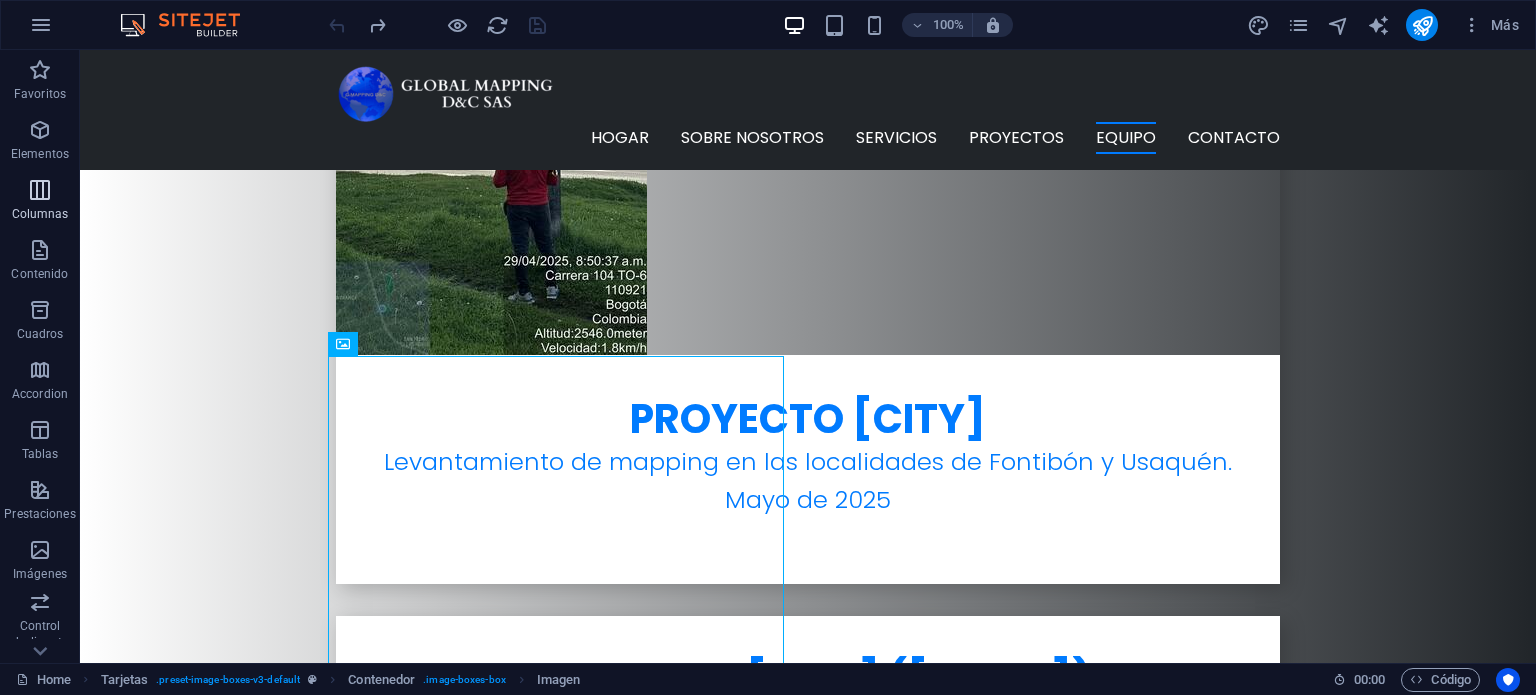 click at bounding box center (40, 190) 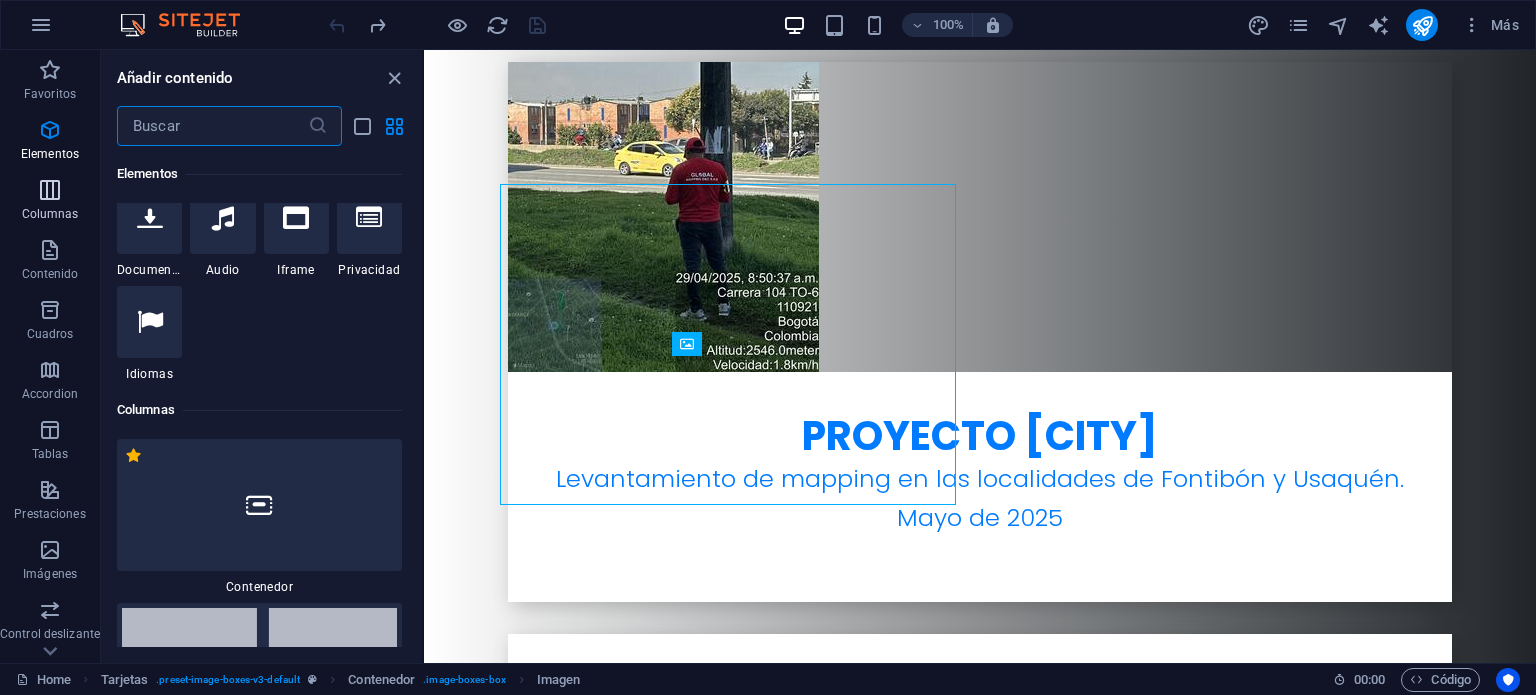 scroll, scrollTop: 1154, scrollLeft: 0, axis: vertical 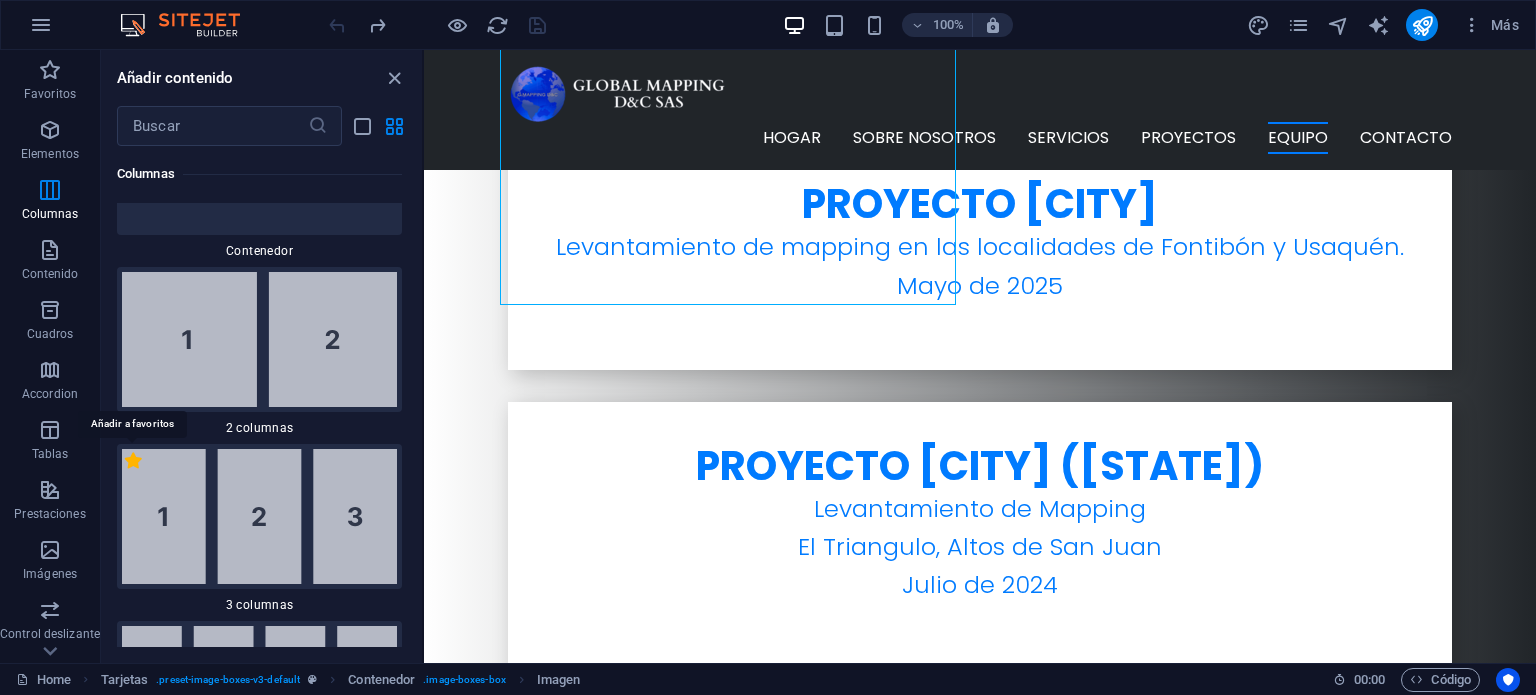 click on "1 Star" at bounding box center [133, 460] 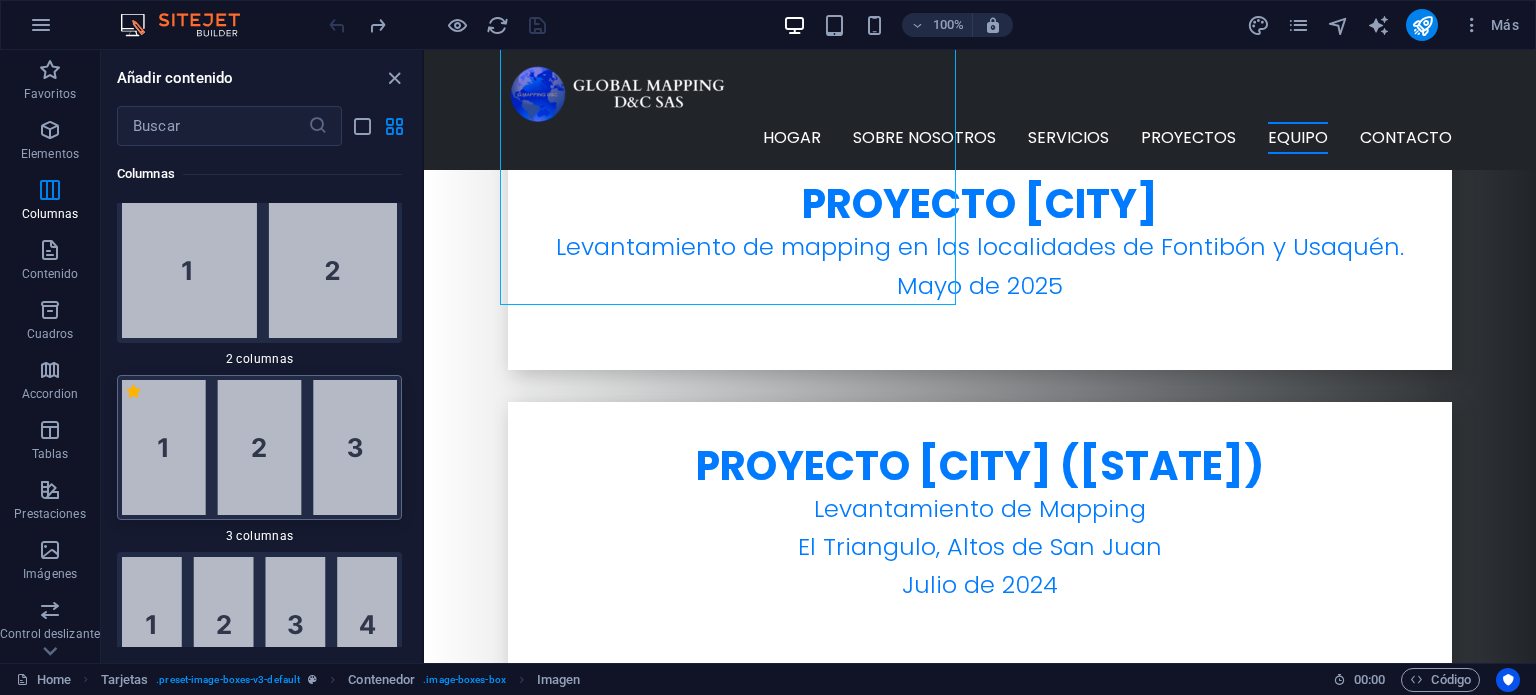 scroll, scrollTop: 1532, scrollLeft: 0, axis: vertical 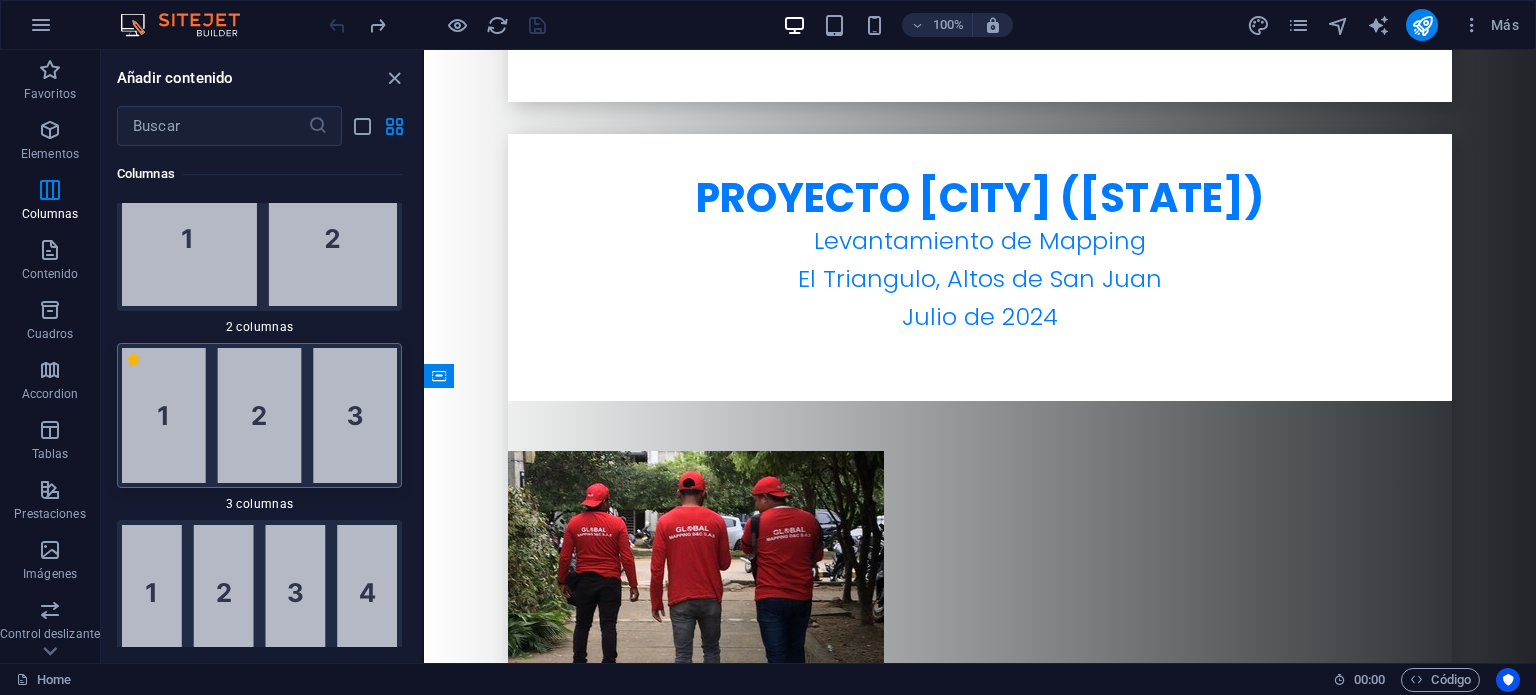 click at bounding box center (259, 415) 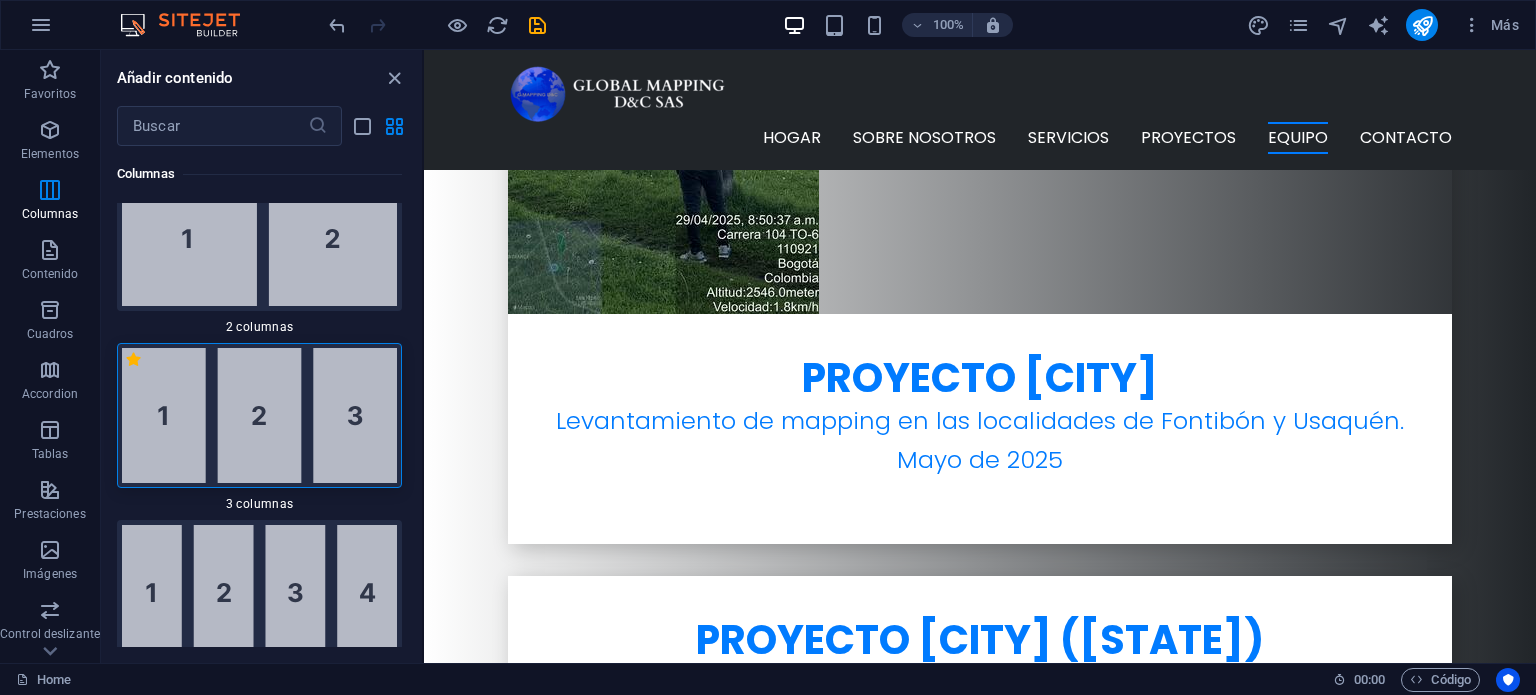 scroll, scrollTop: 5926, scrollLeft: 0, axis: vertical 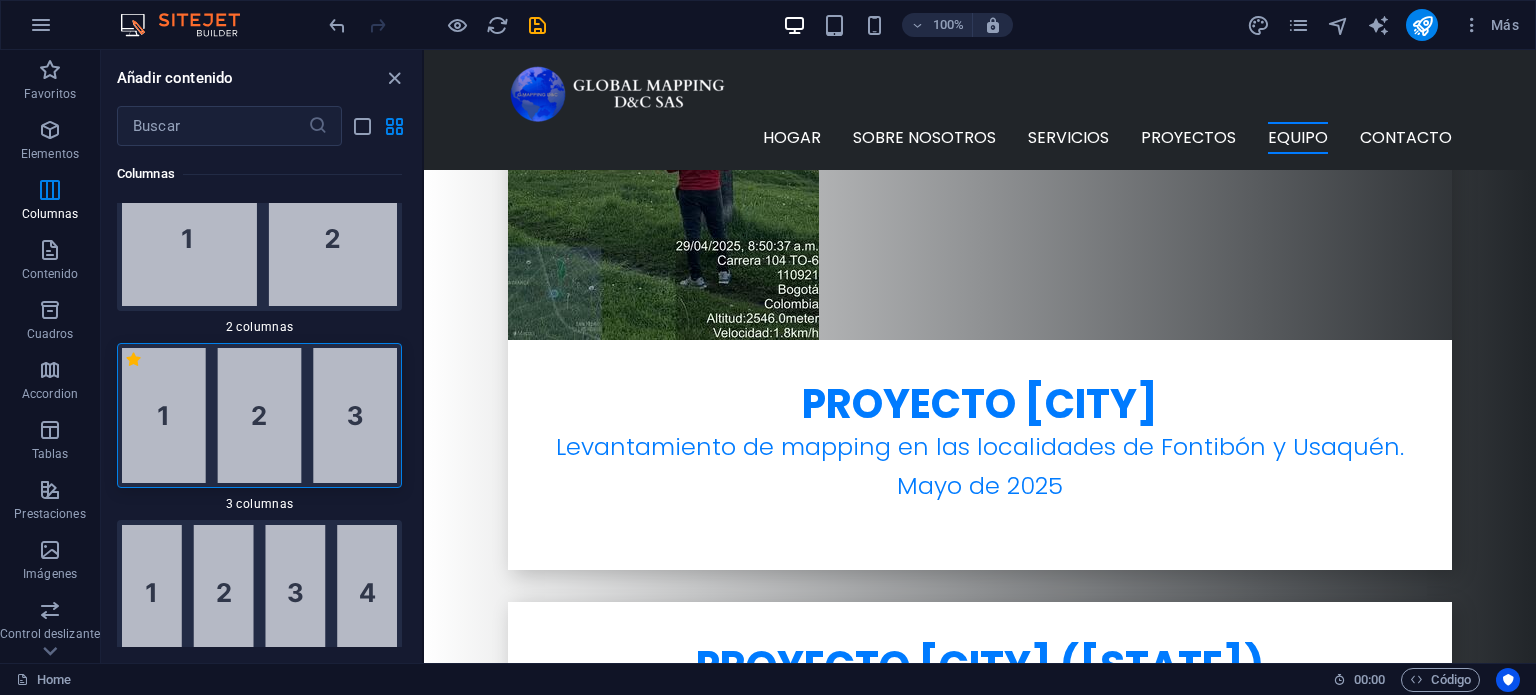 click at bounding box center [259, 415] 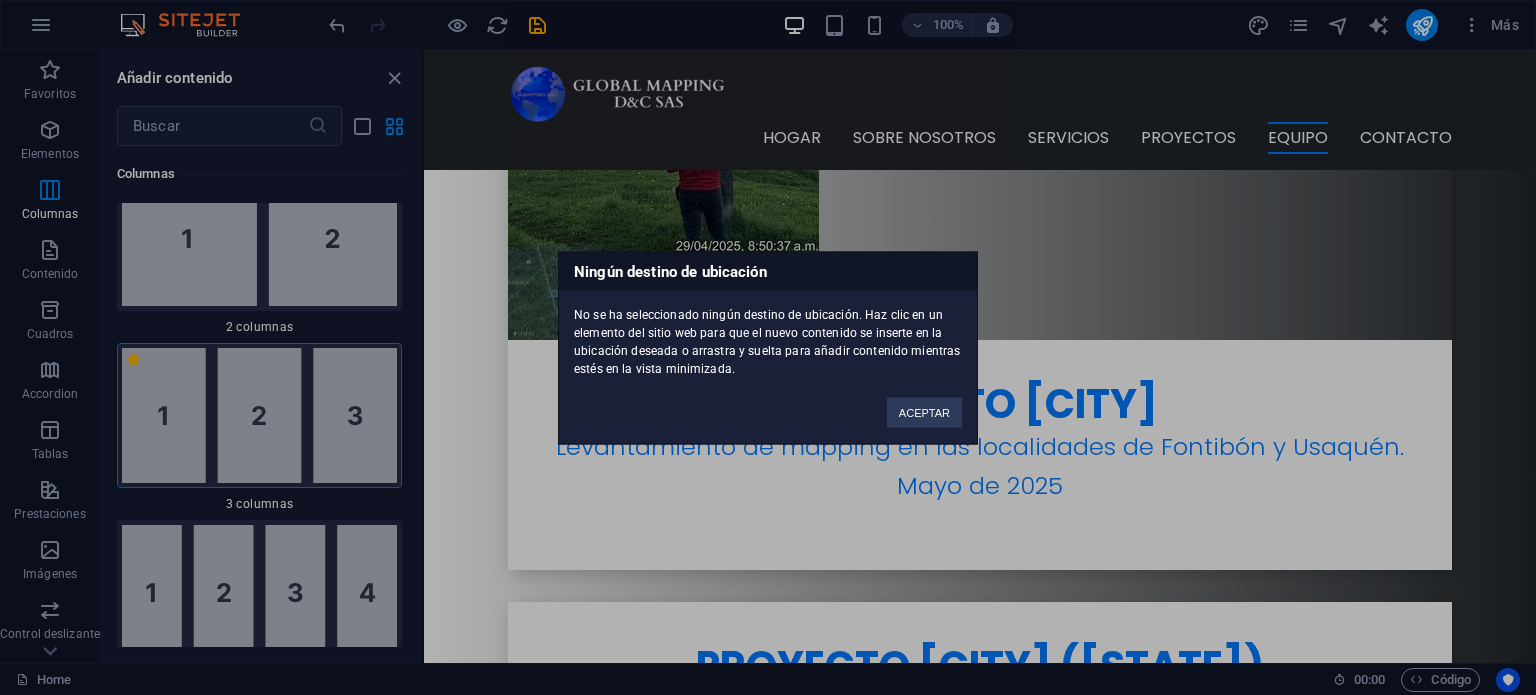 click on "Ningún destino de ubicación No se ha seleccionado ningún destino de ubicación. Haz clic en un elemento del sitio web para que el nuevo contenido se inserte en la ubicación deseada o arrastra y suelta para añadir contenido mientras estés en la vista minimizada. ACEPTAR" at bounding box center [768, 347] 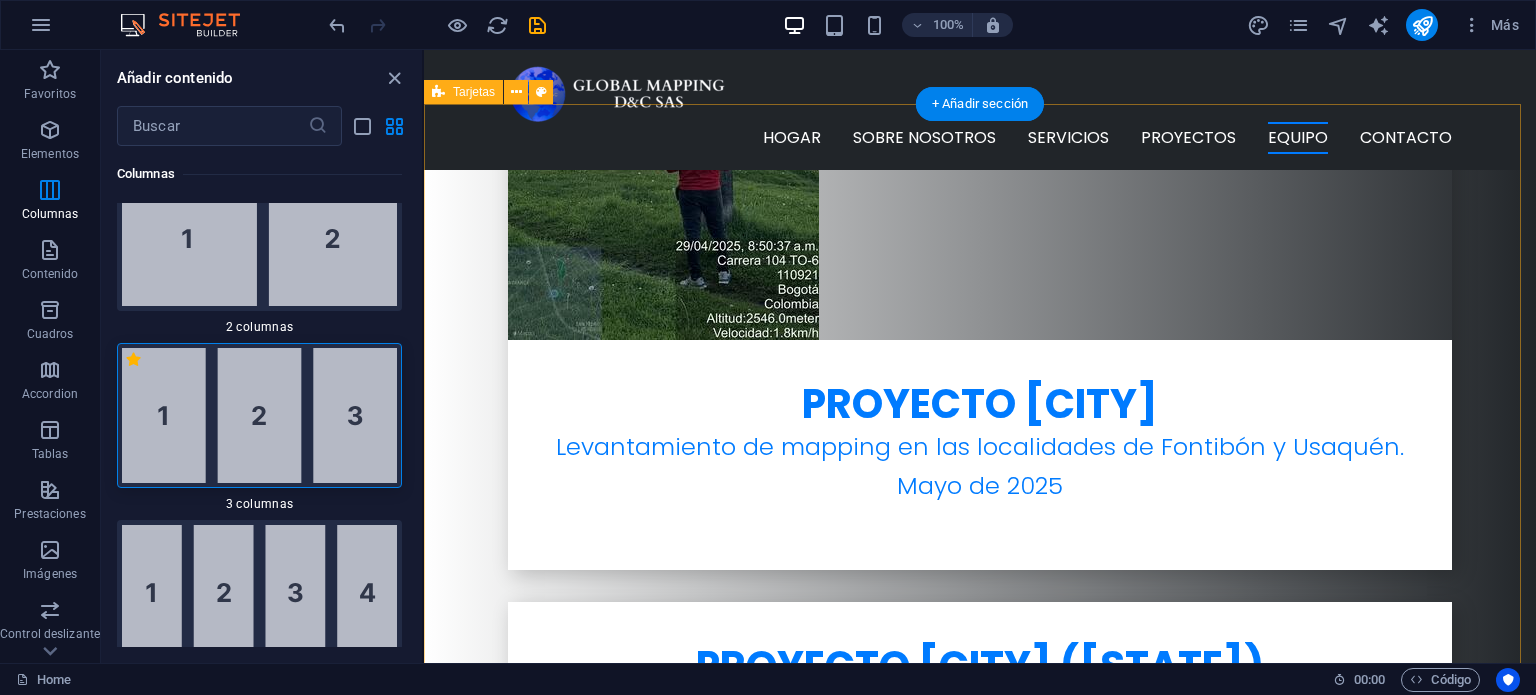 click on "[FIRST] [LAST] [TITLE] [FIRST] [LAST] [TITLE]" at bounding box center (980, 4104) 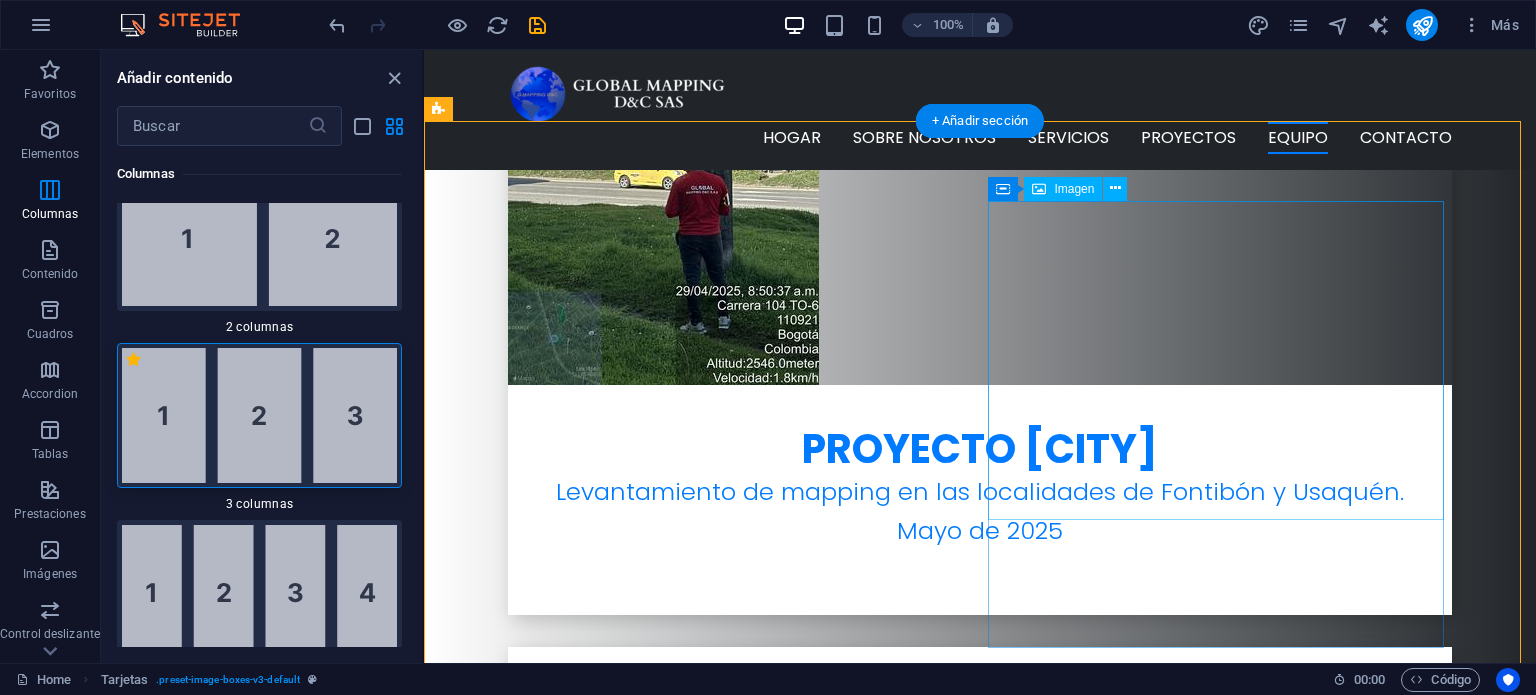 scroll, scrollTop: 5826, scrollLeft: 0, axis: vertical 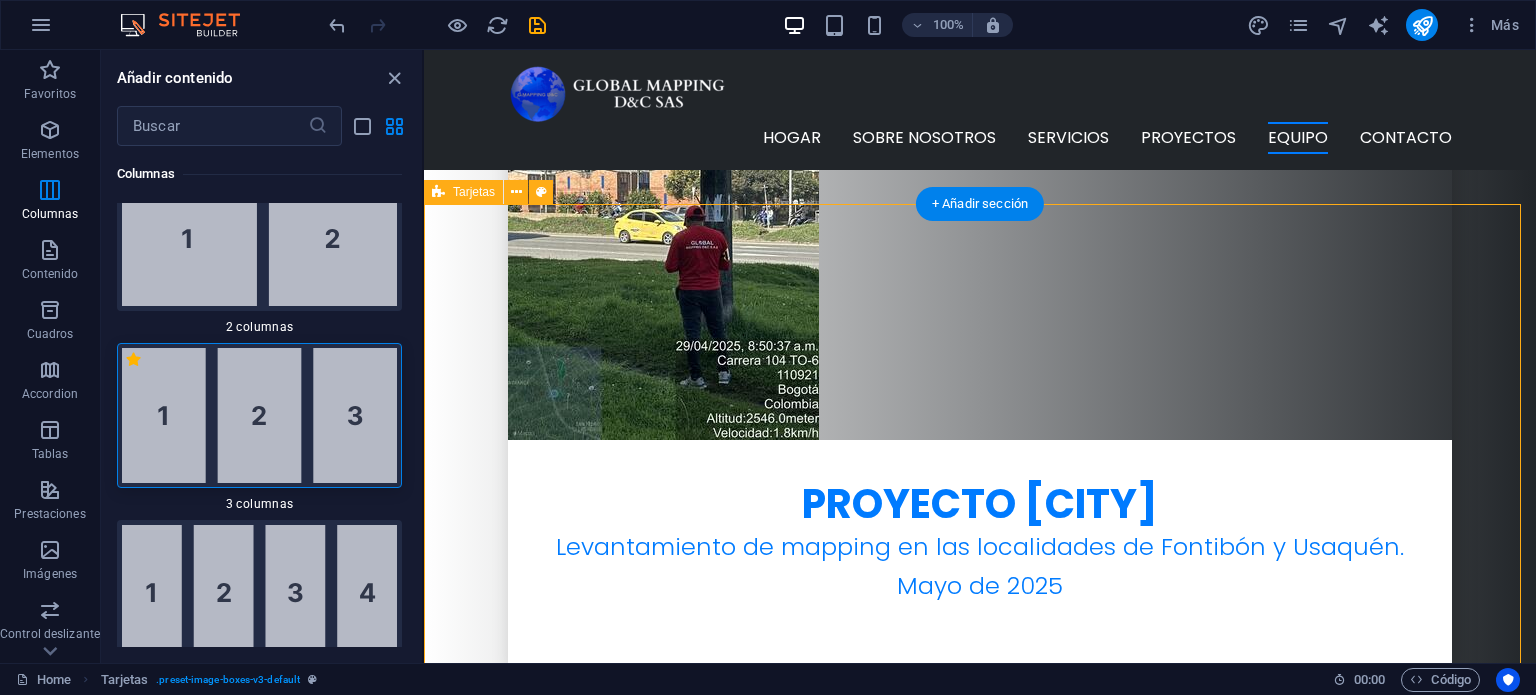 click on "[FIRST] [LAST] [TITLE] [FIRST] [LAST] [TITLE]" at bounding box center [980, 4204] 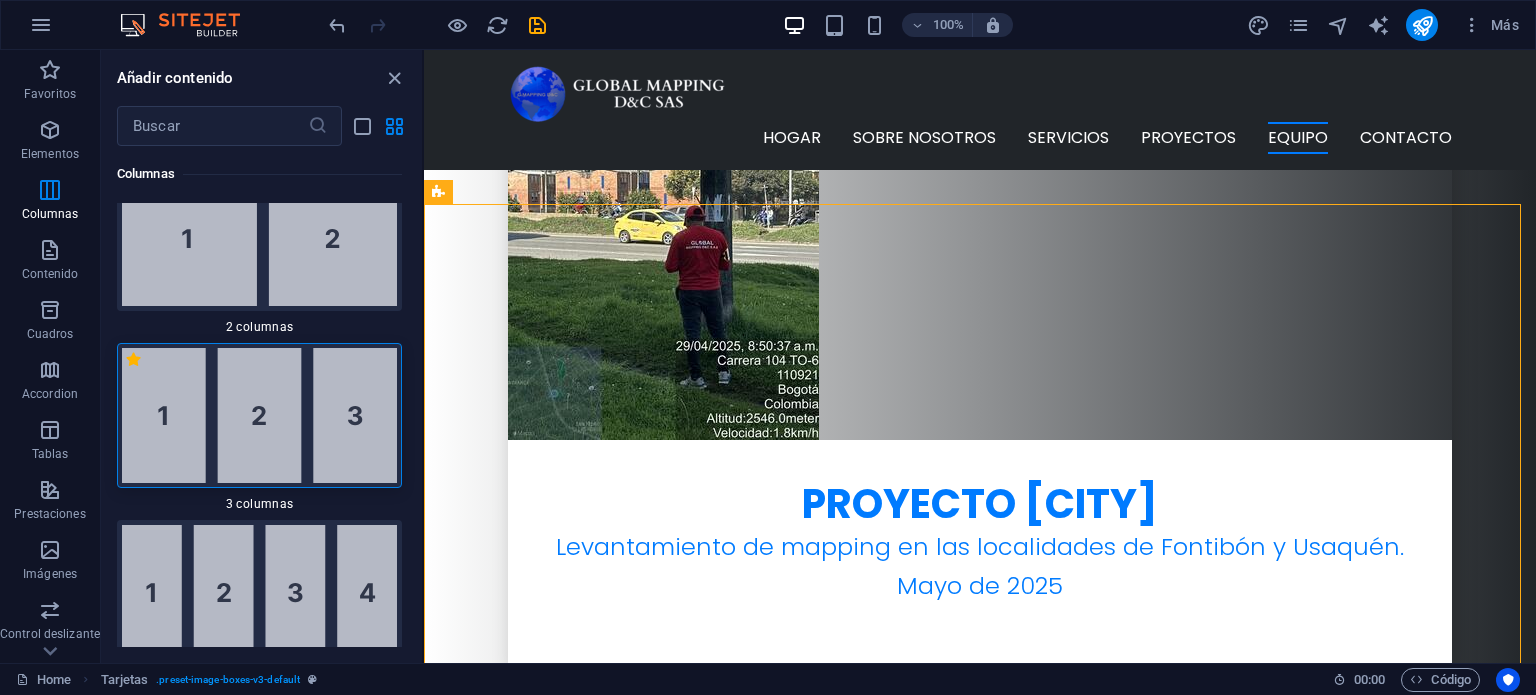 click at bounding box center [259, 415] 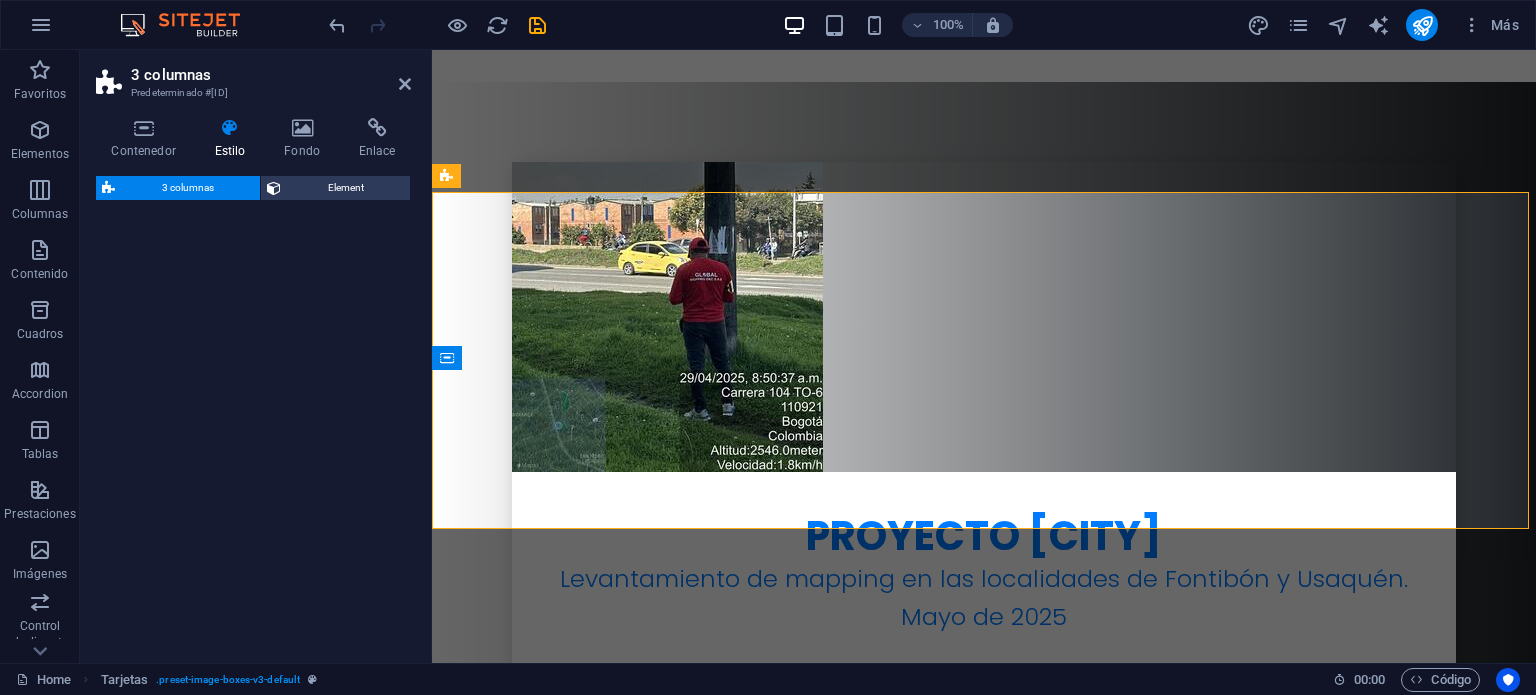 select on "rem" 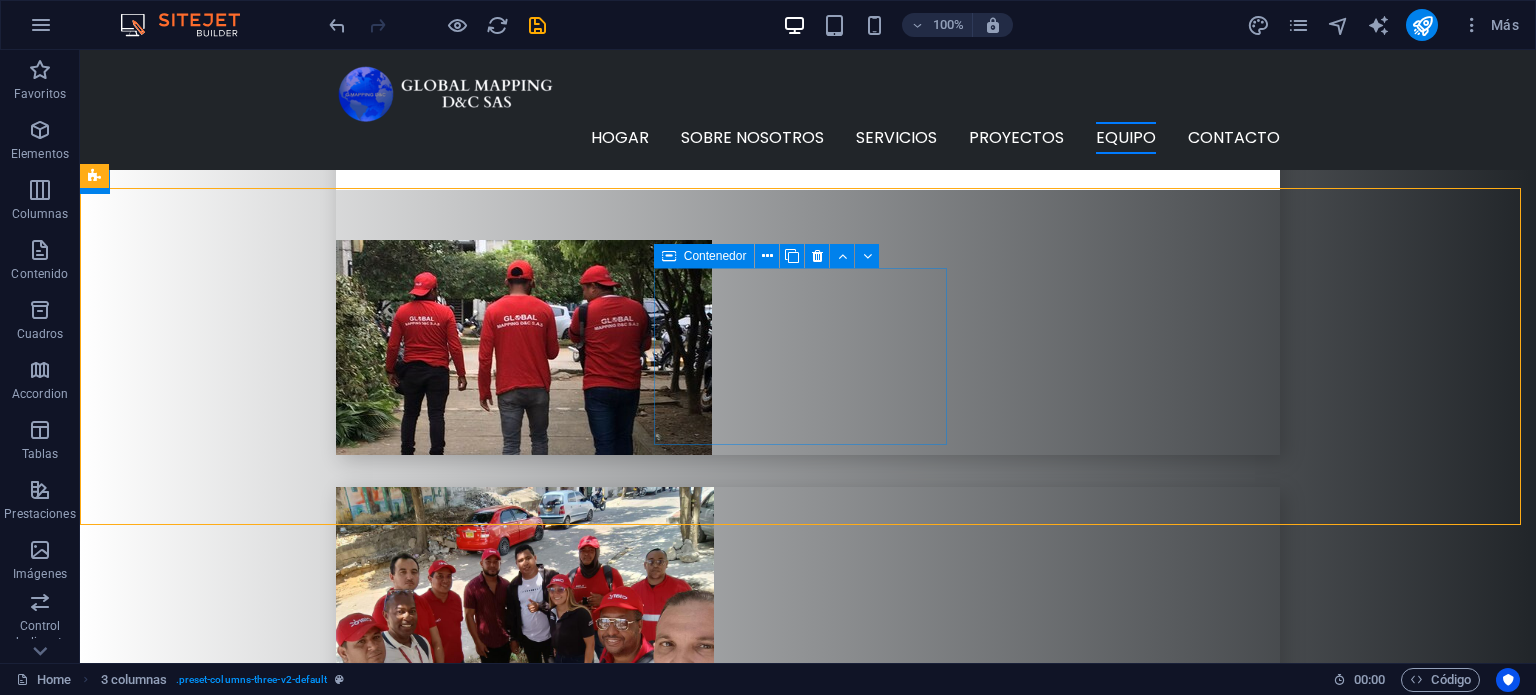scroll, scrollTop: 6420, scrollLeft: 0, axis: vertical 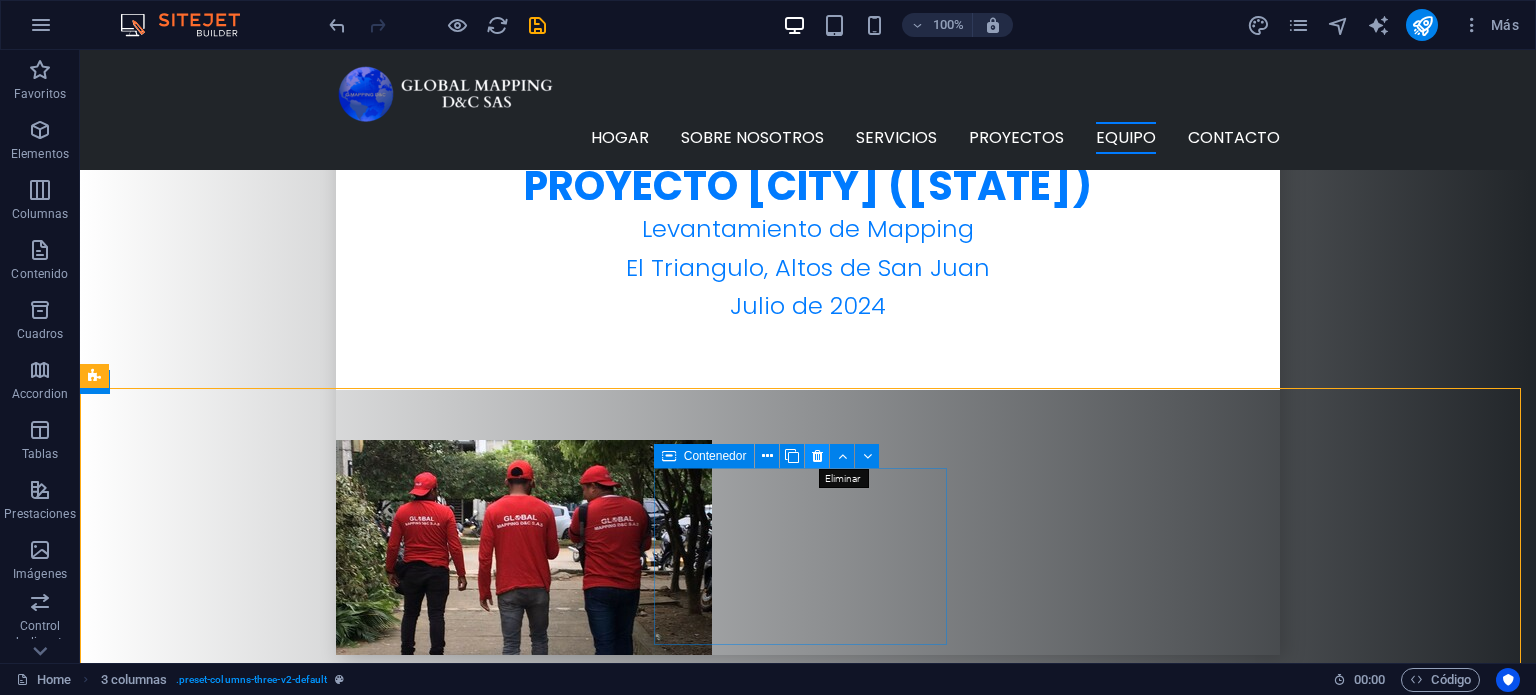 click at bounding box center (817, 456) 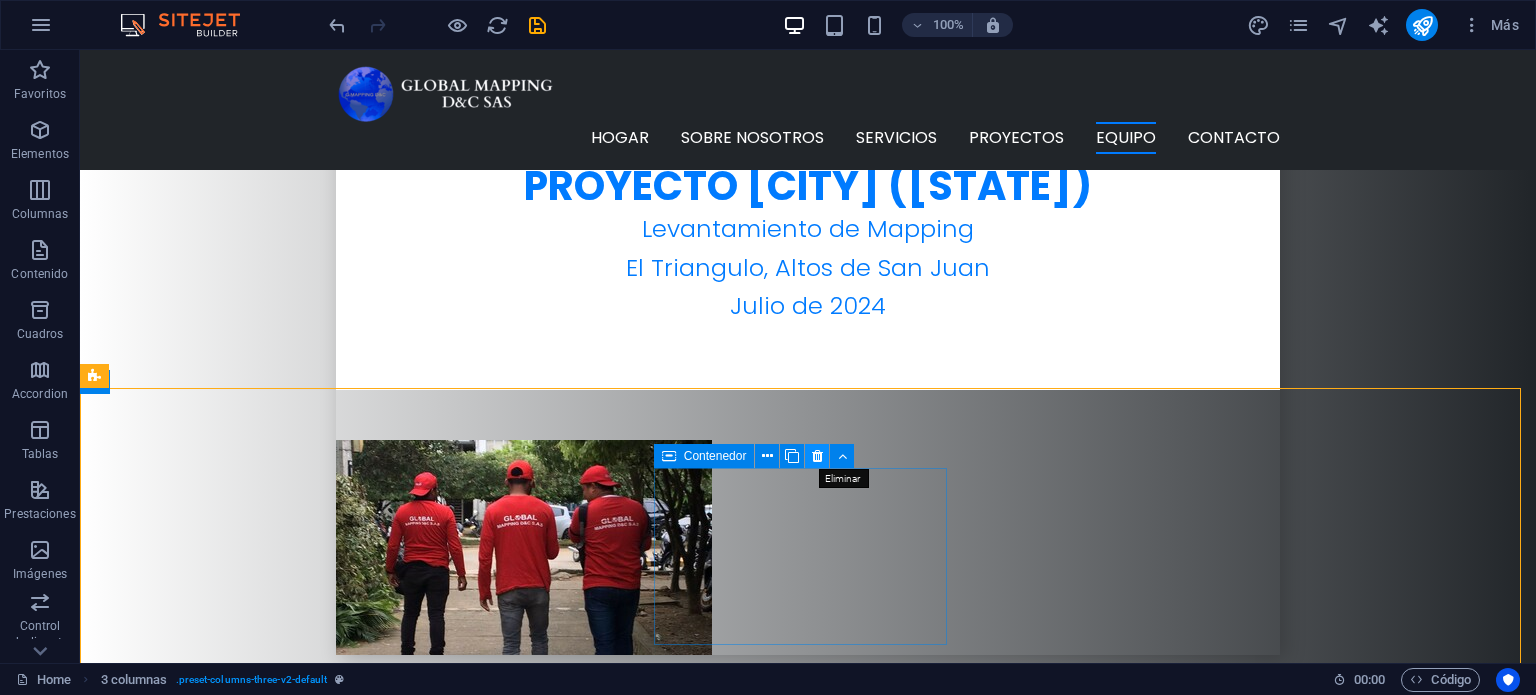 click at bounding box center (817, 456) 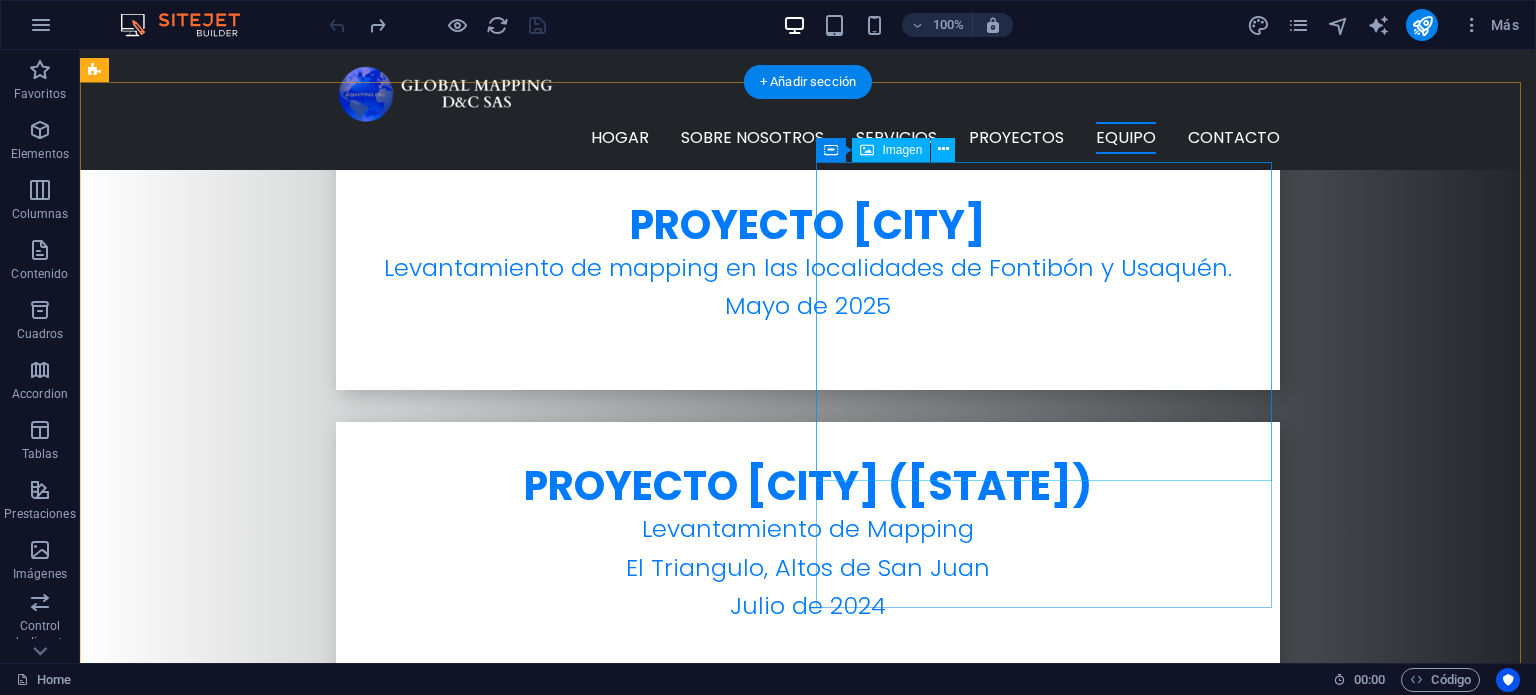 scroll, scrollTop: 5920, scrollLeft: 0, axis: vertical 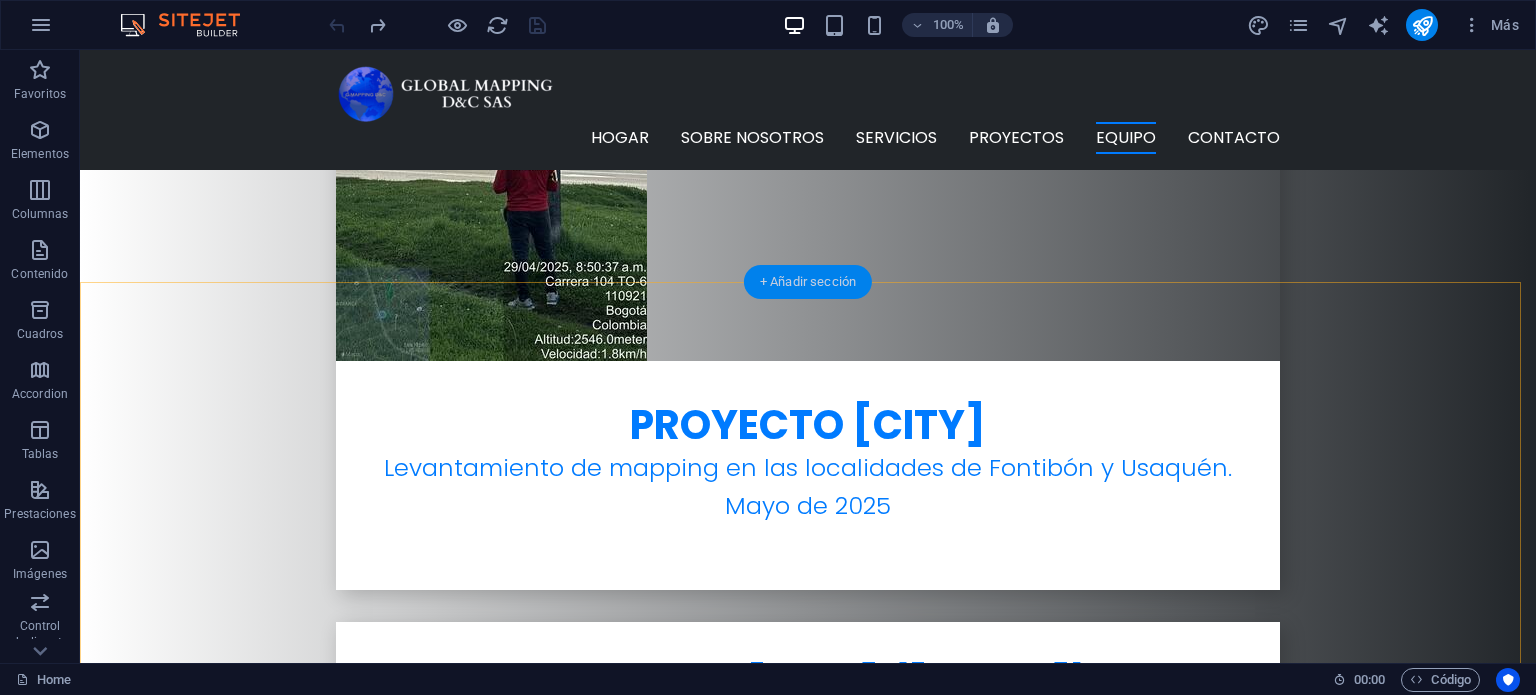 click on "+ Añadir sección" at bounding box center (808, 282) 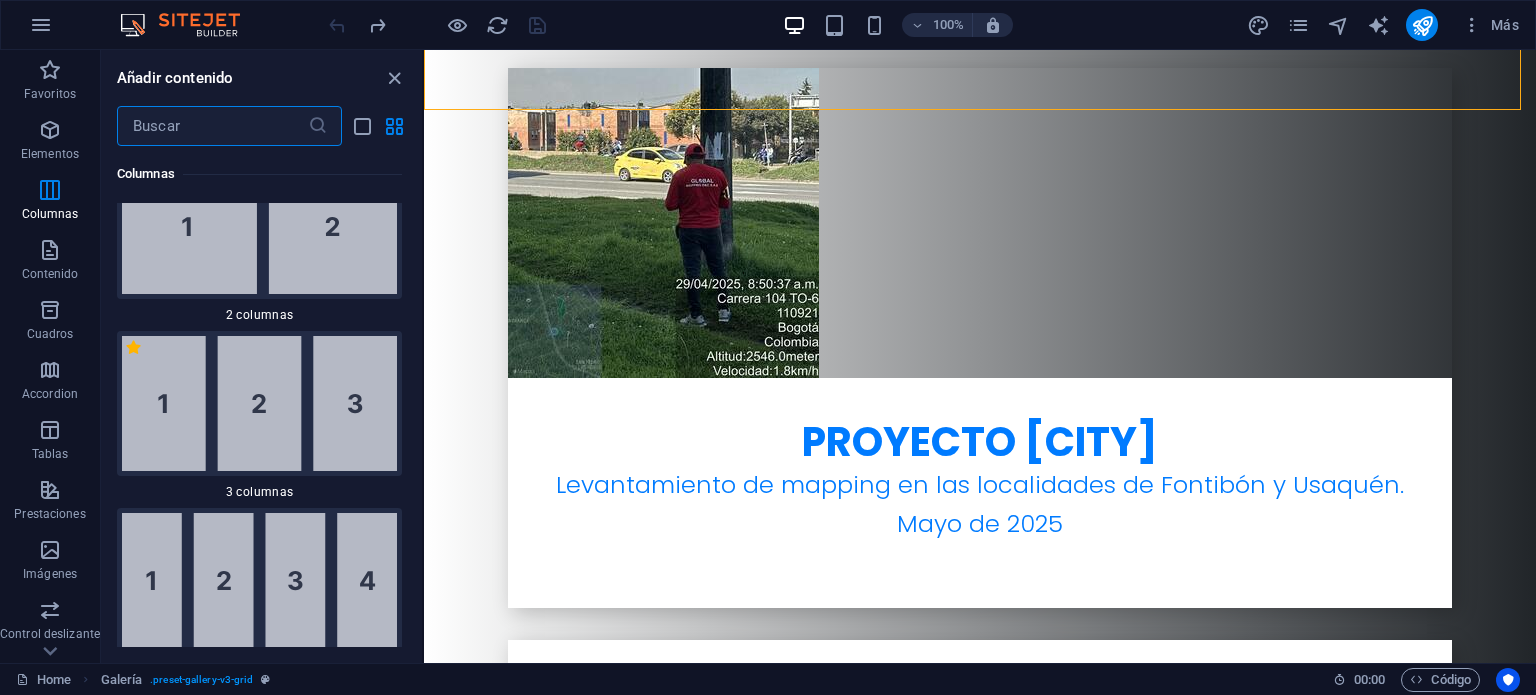 scroll, scrollTop: 1580, scrollLeft: 0, axis: vertical 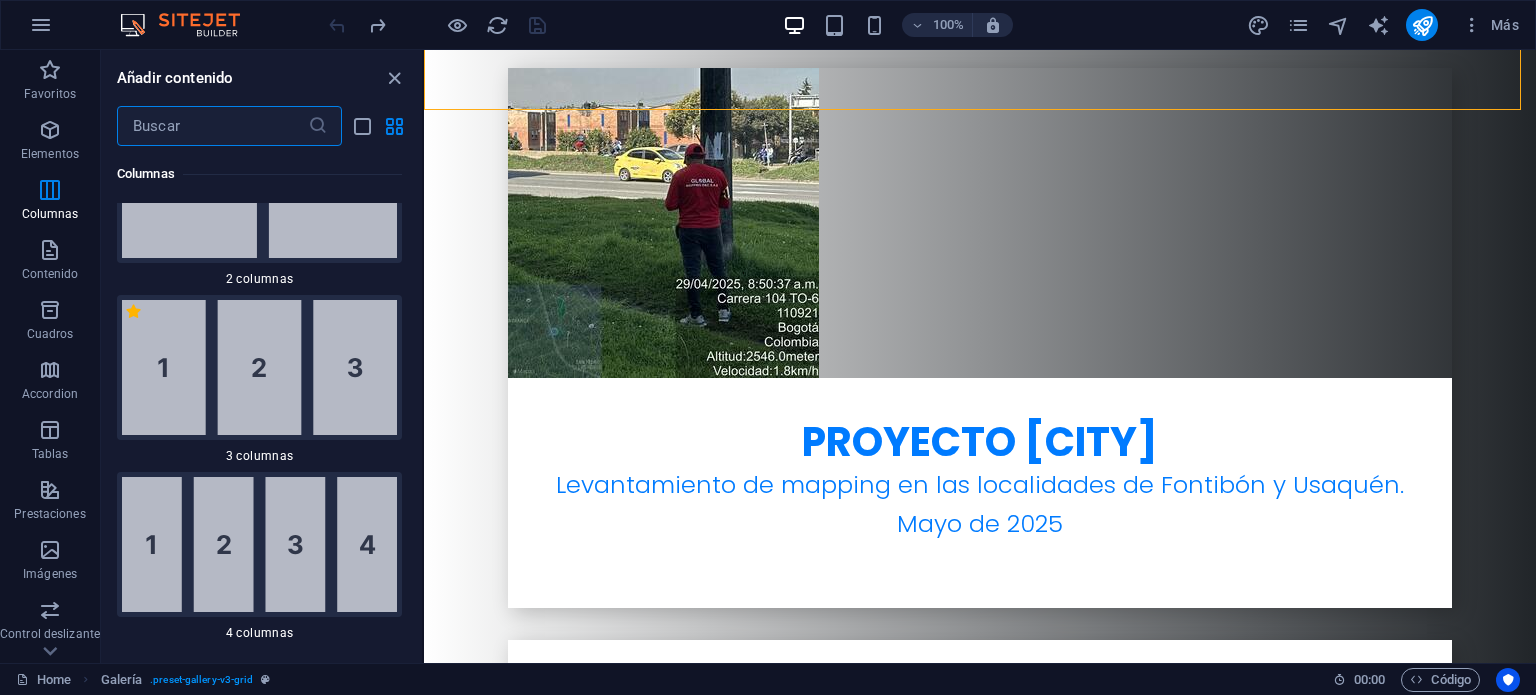 click at bounding box center (259, 367) 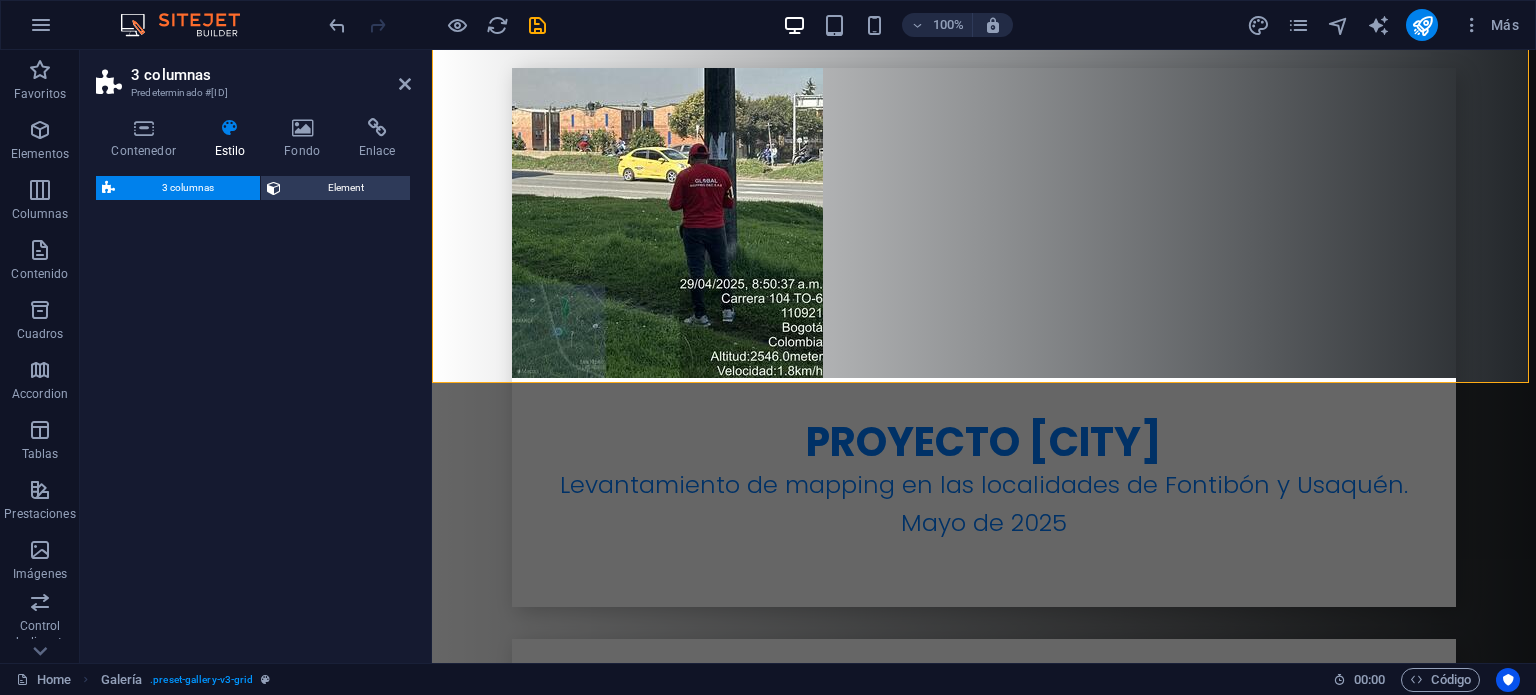 scroll, scrollTop: 5984, scrollLeft: 0, axis: vertical 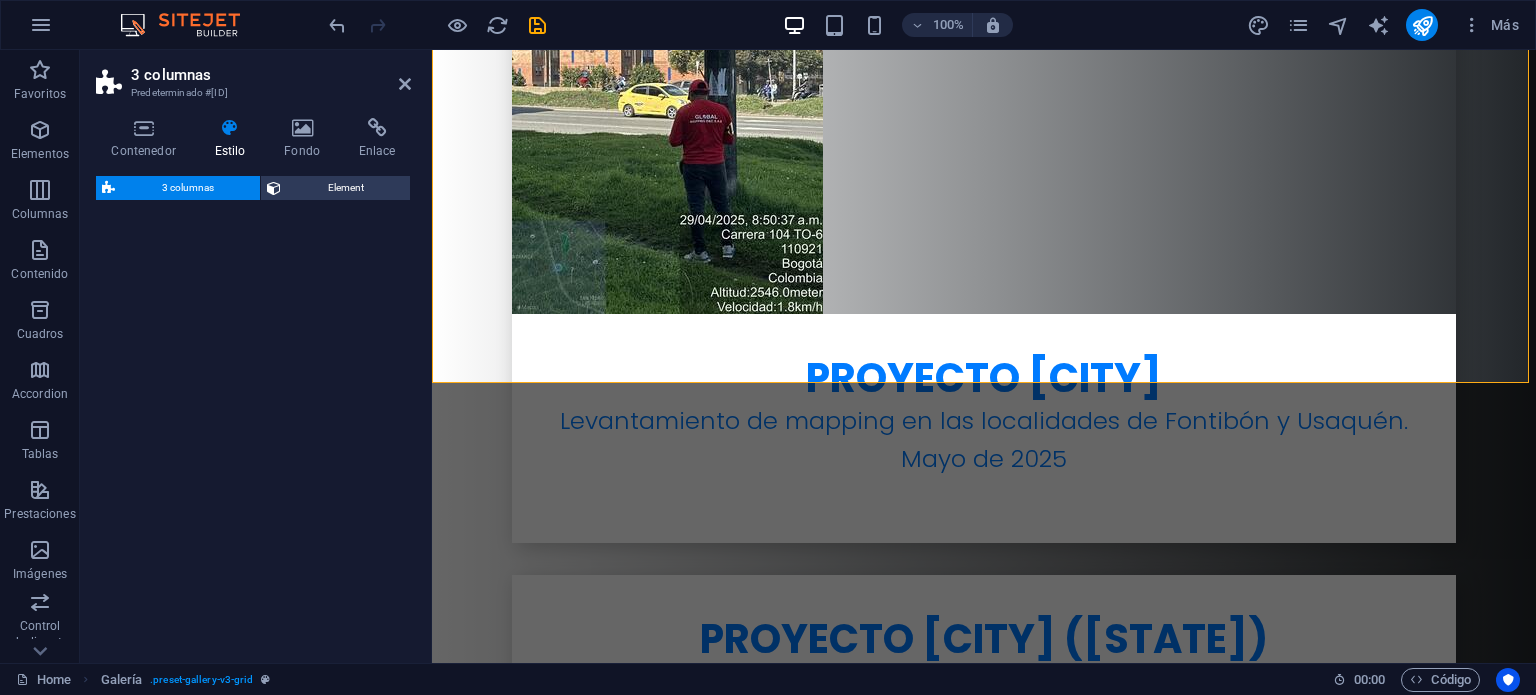 select on "rem" 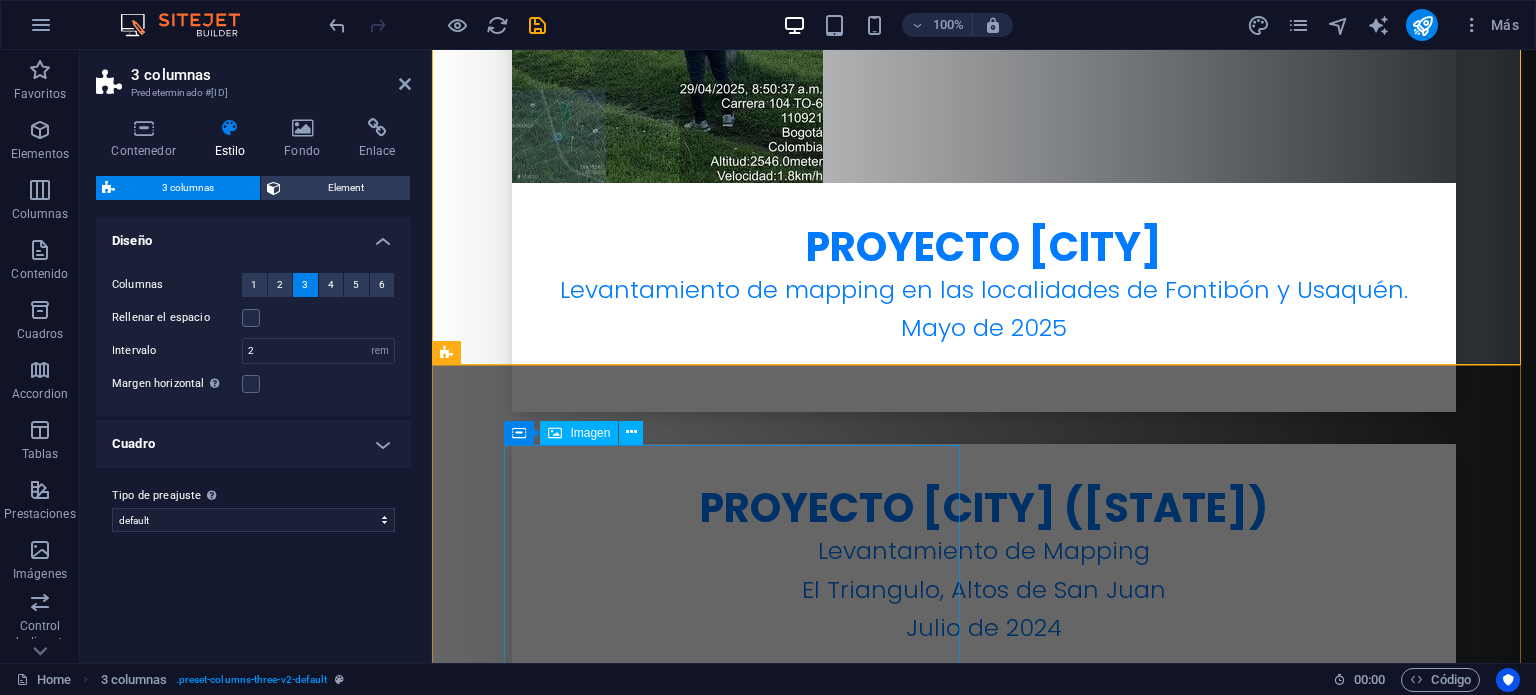 scroll, scrollTop: 6184, scrollLeft: 0, axis: vertical 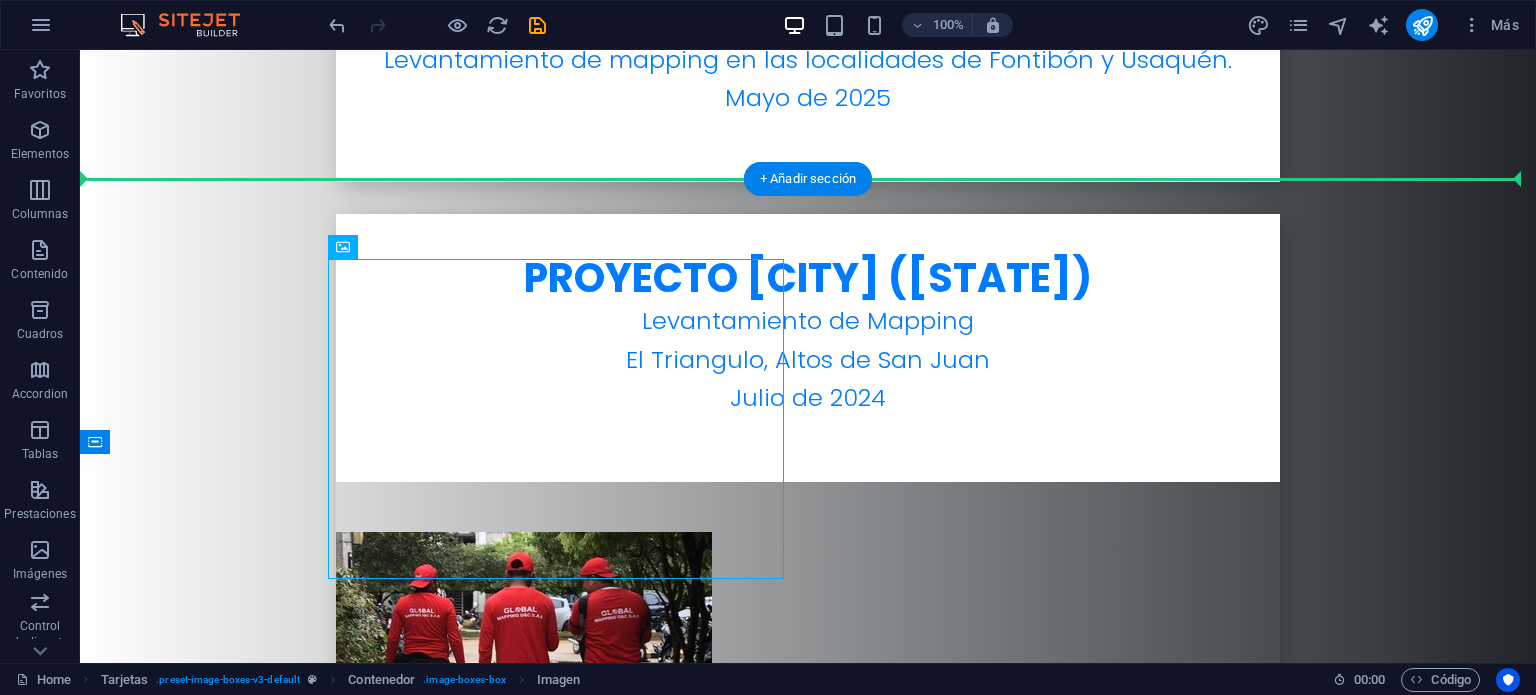 drag, startPoint x: 449, startPoint y: 463, endPoint x: 741, endPoint y: 301, distance: 333.92813 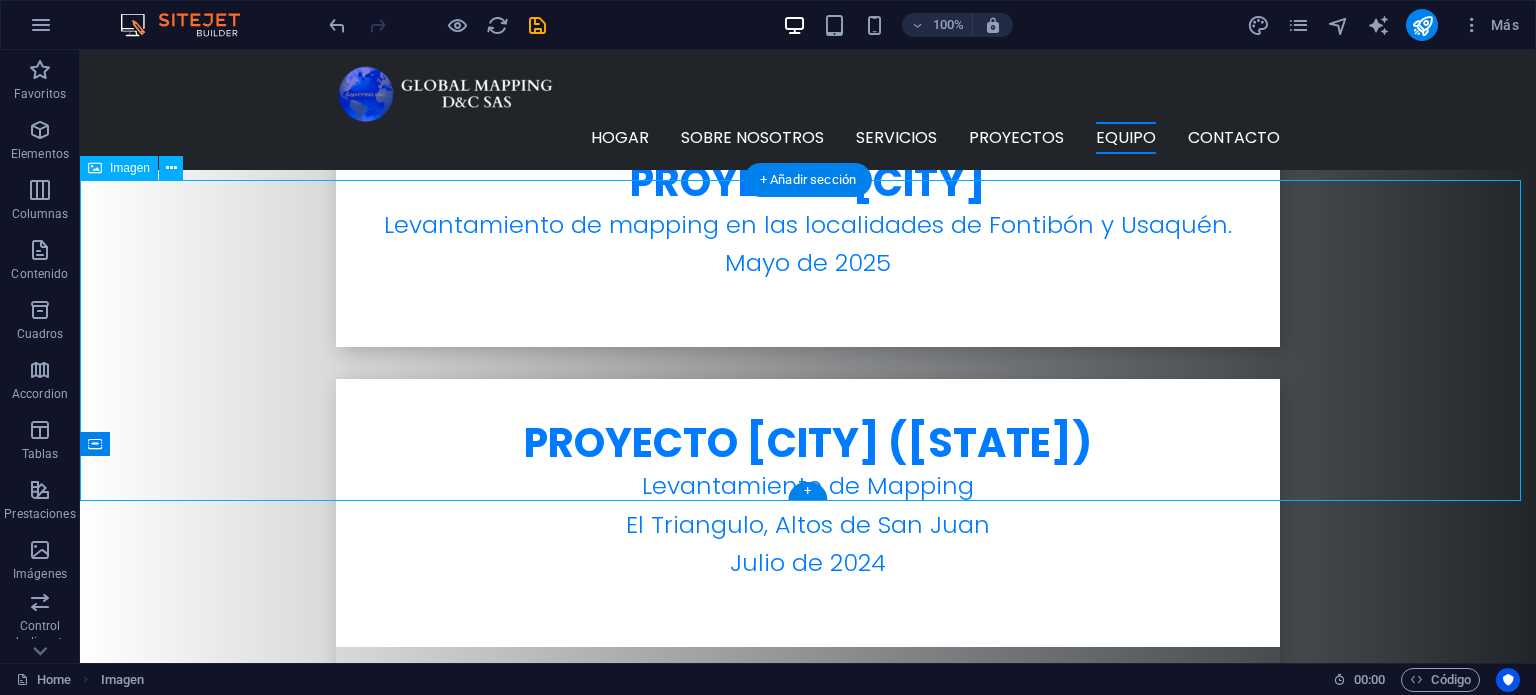 scroll, scrollTop: 6160, scrollLeft: 0, axis: vertical 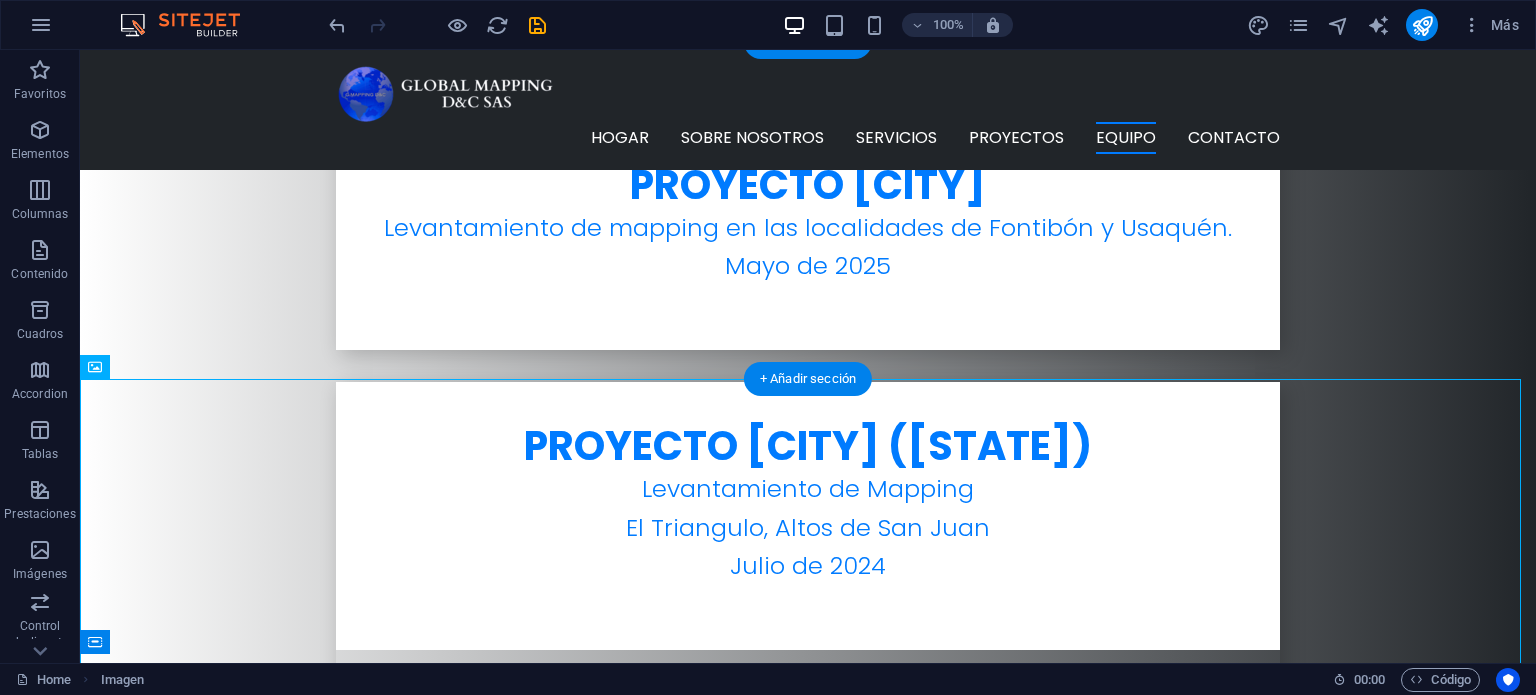 drag, startPoint x: 826, startPoint y: 504, endPoint x: 512, endPoint y: 210, distance: 430.15347 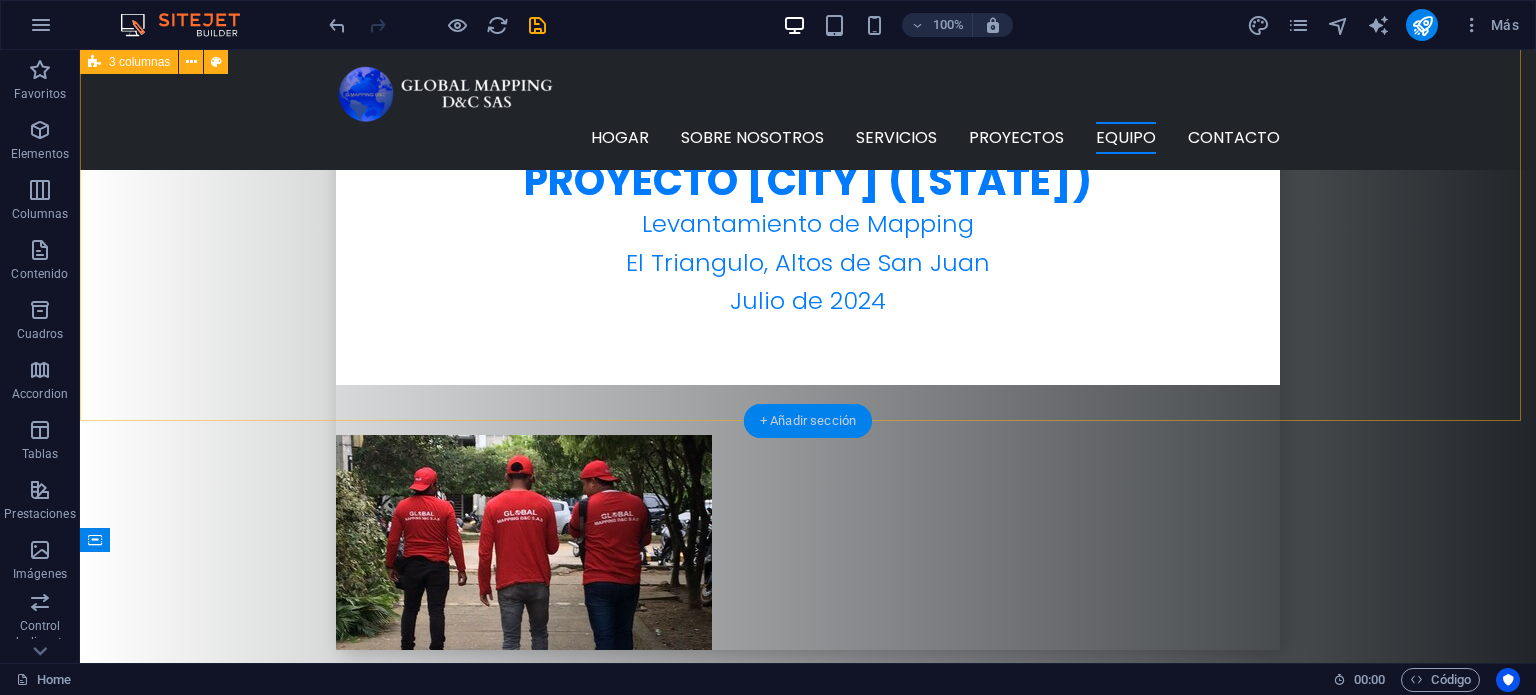 scroll, scrollTop: 6260, scrollLeft: 0, axis: vertical 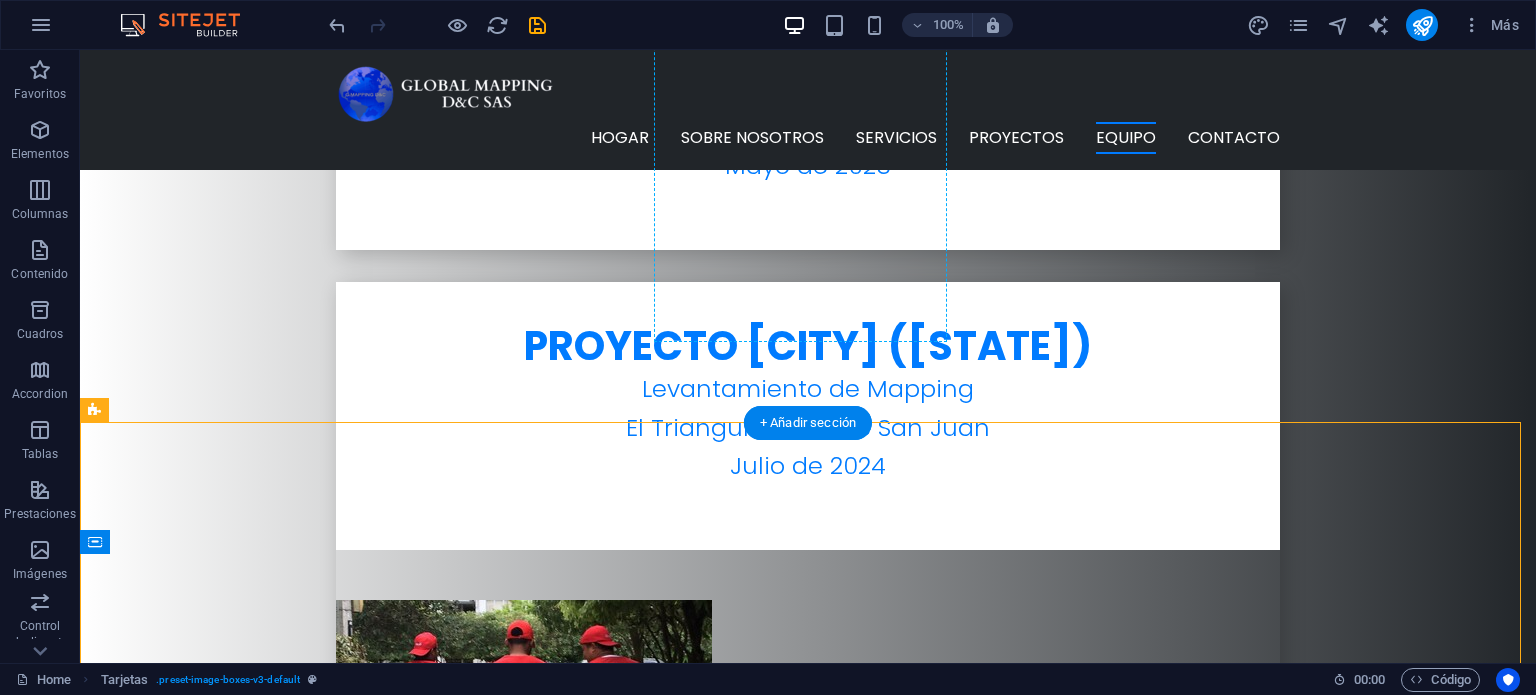 drag, startPoint x: 1029, startPoint y: 515, endPoint x: 828, endPoint y: 177, distance: 393.2493 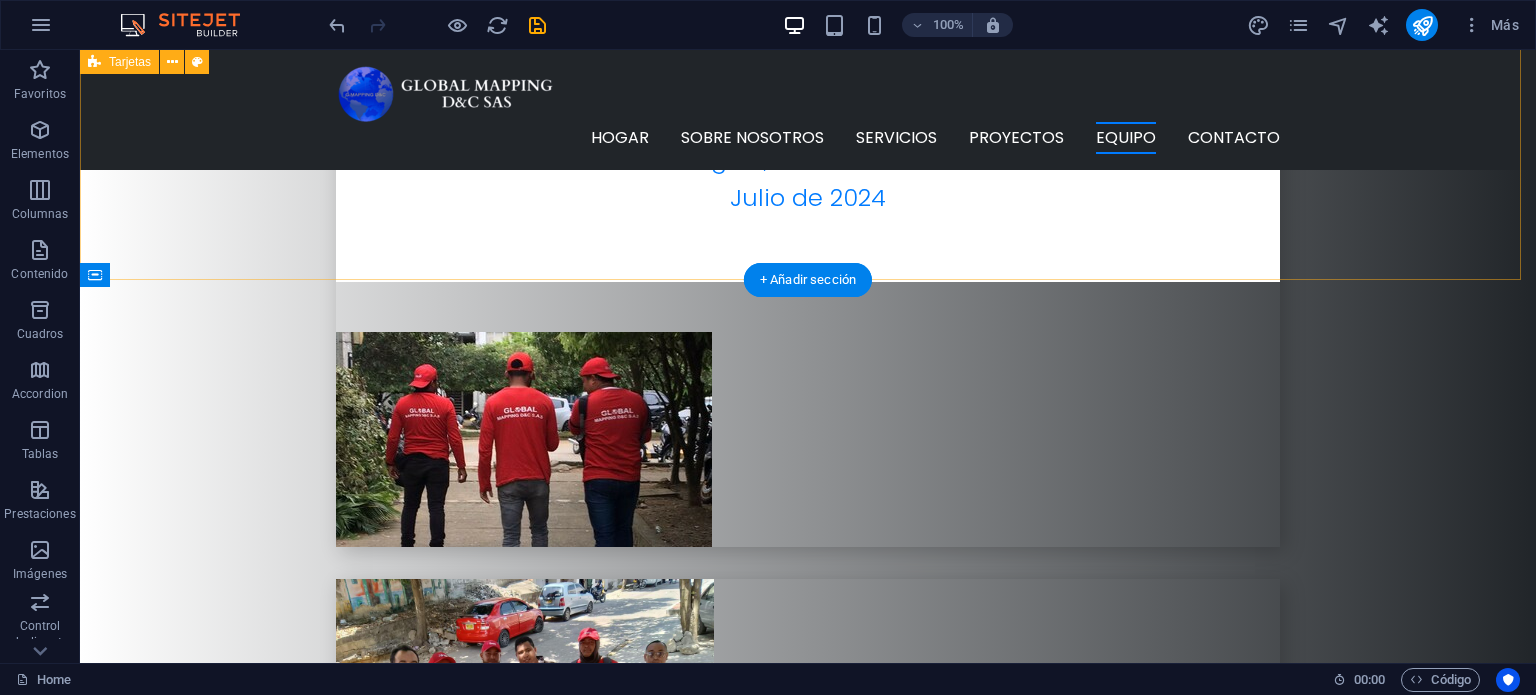 scroll, scrollTop: 6448, scrollLeft: 0, axis: vertical 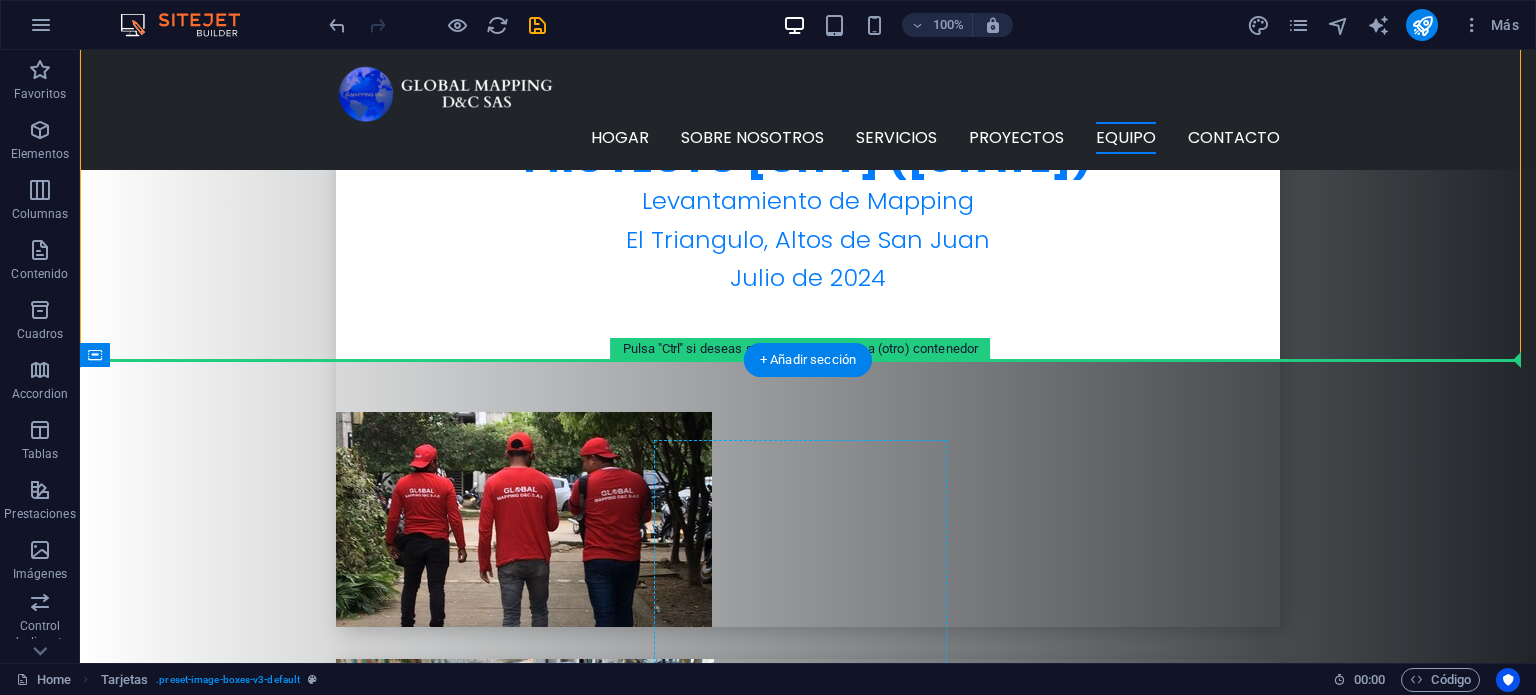 drag, startPoint x: 1060, startPoint y: 146, endPoint x: 819, endPoint y: 530, distance: 453.36188 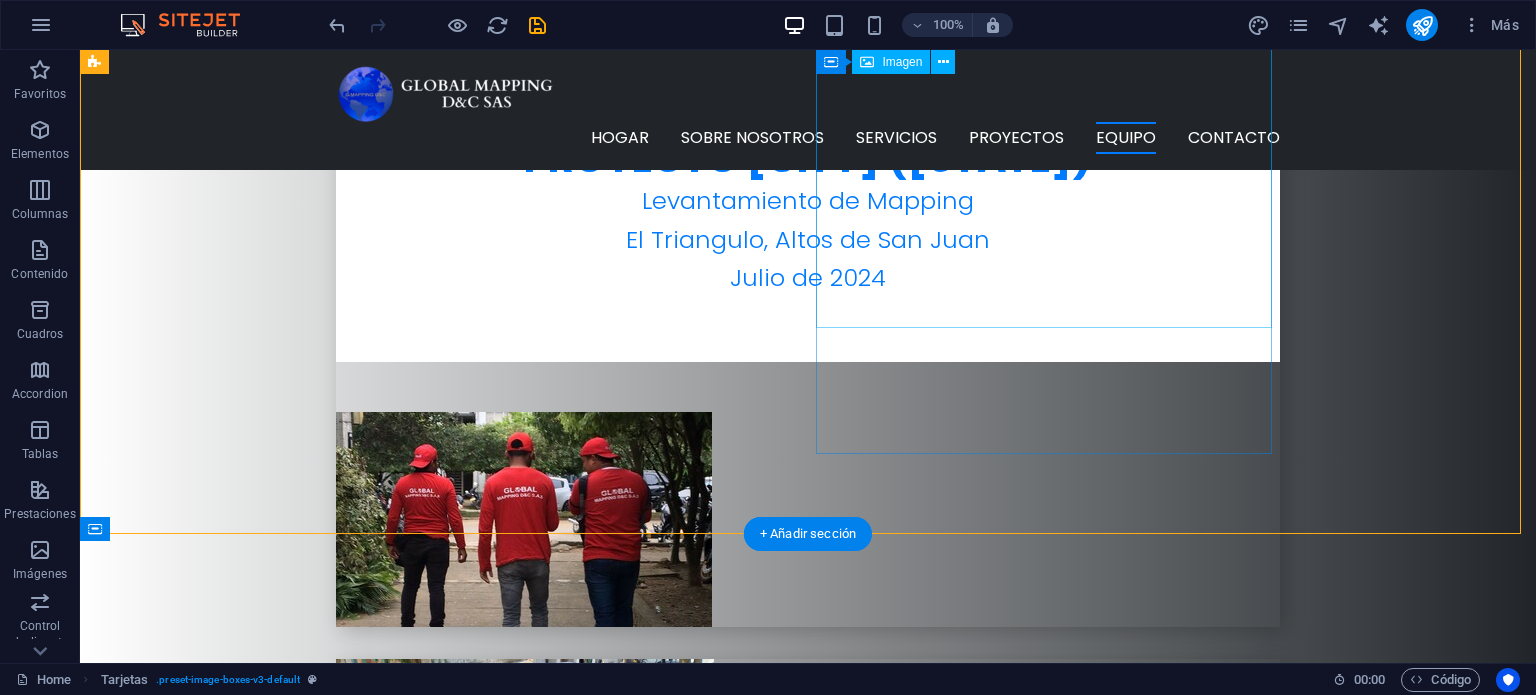 scroll, scrollTop: 6248, scrollLeft: 0, axis: vertical 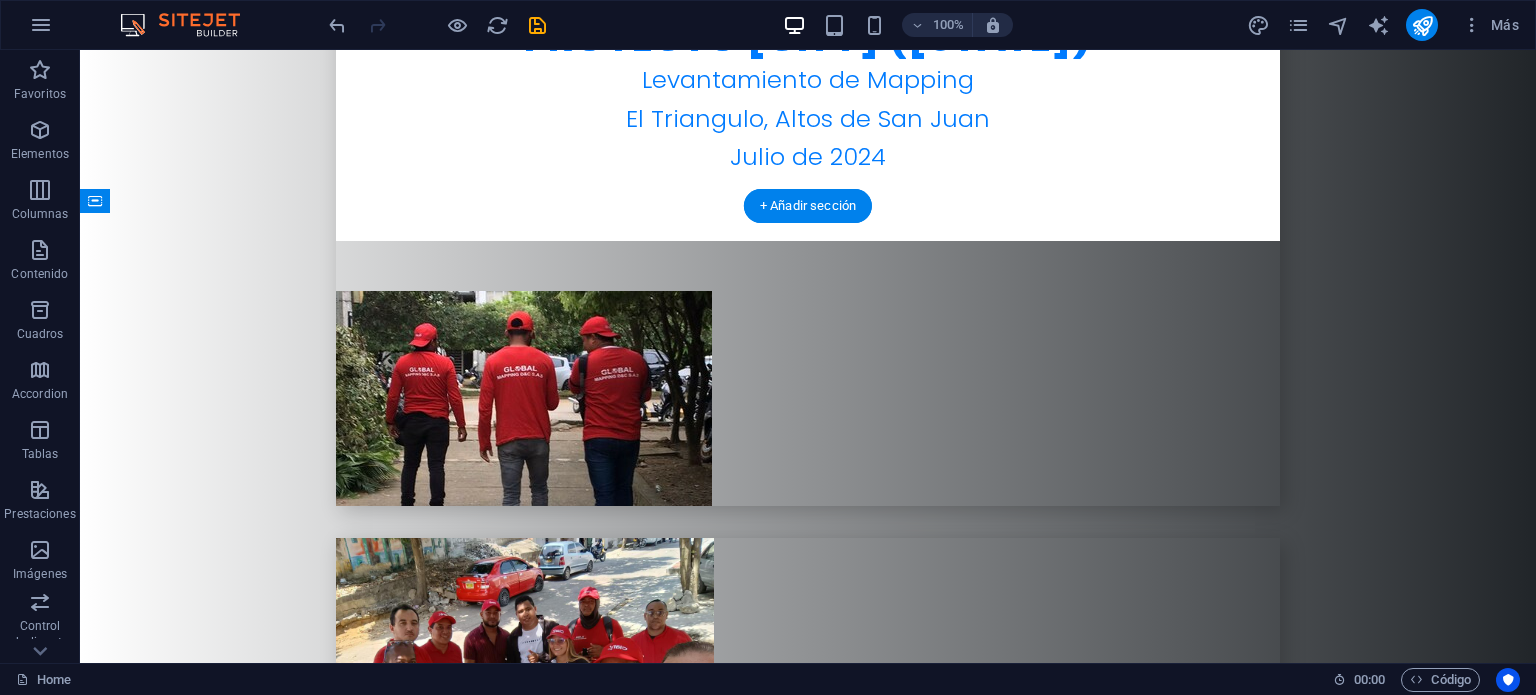 drag, startPoint x: 992, startPoint y: 241, endPoint x: 748, endPoint y: 375, distance: 278.37384 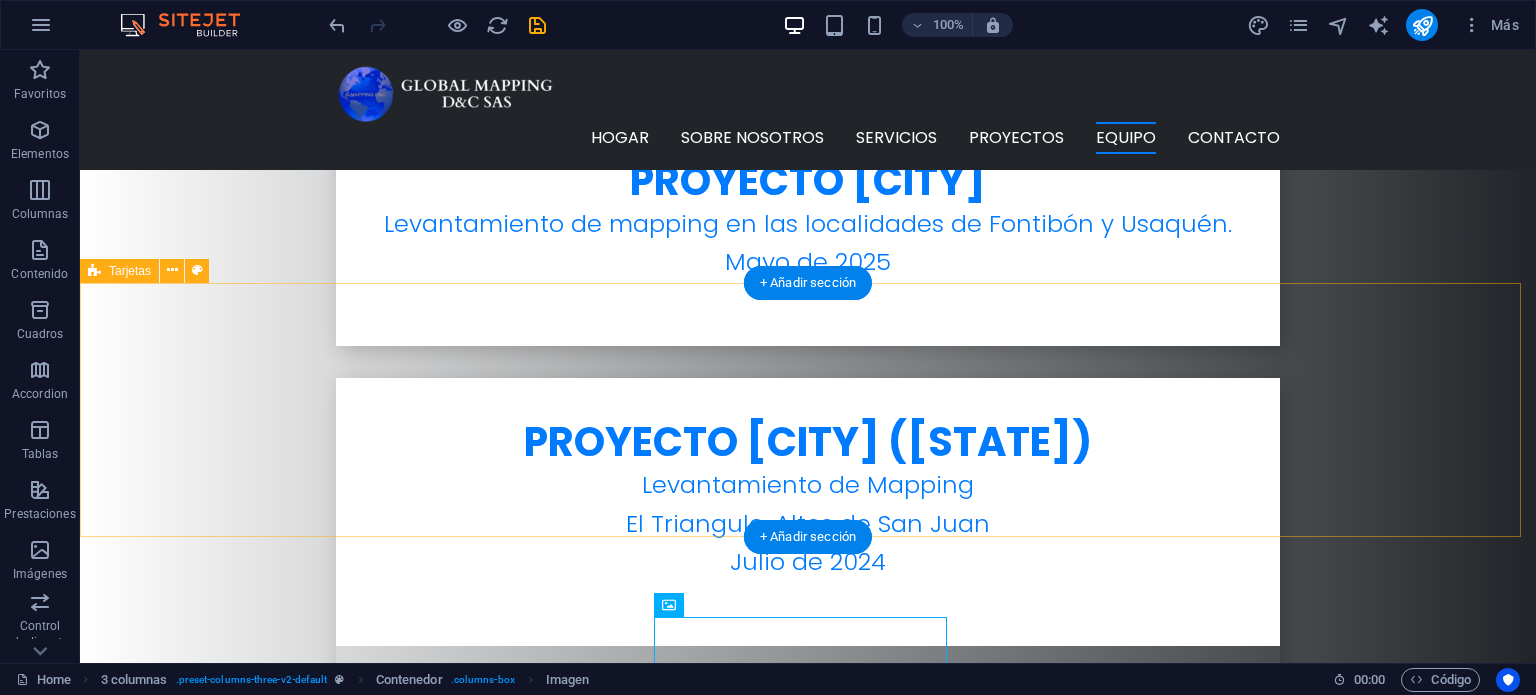 scroll, scrollTop: 5901, scrollLeft: 0, axis: vertical 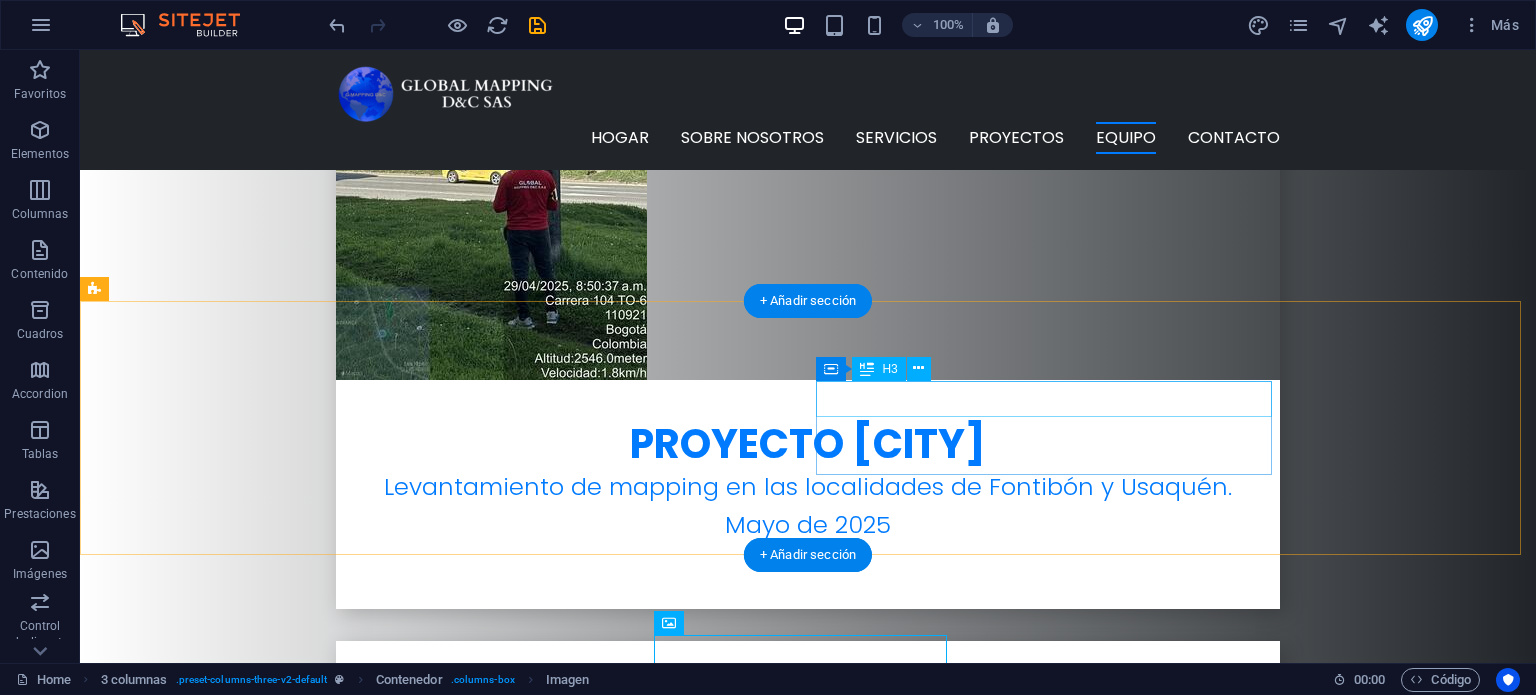 click on "[FIRST] [LAST]" at bounding box center [324, 3990] 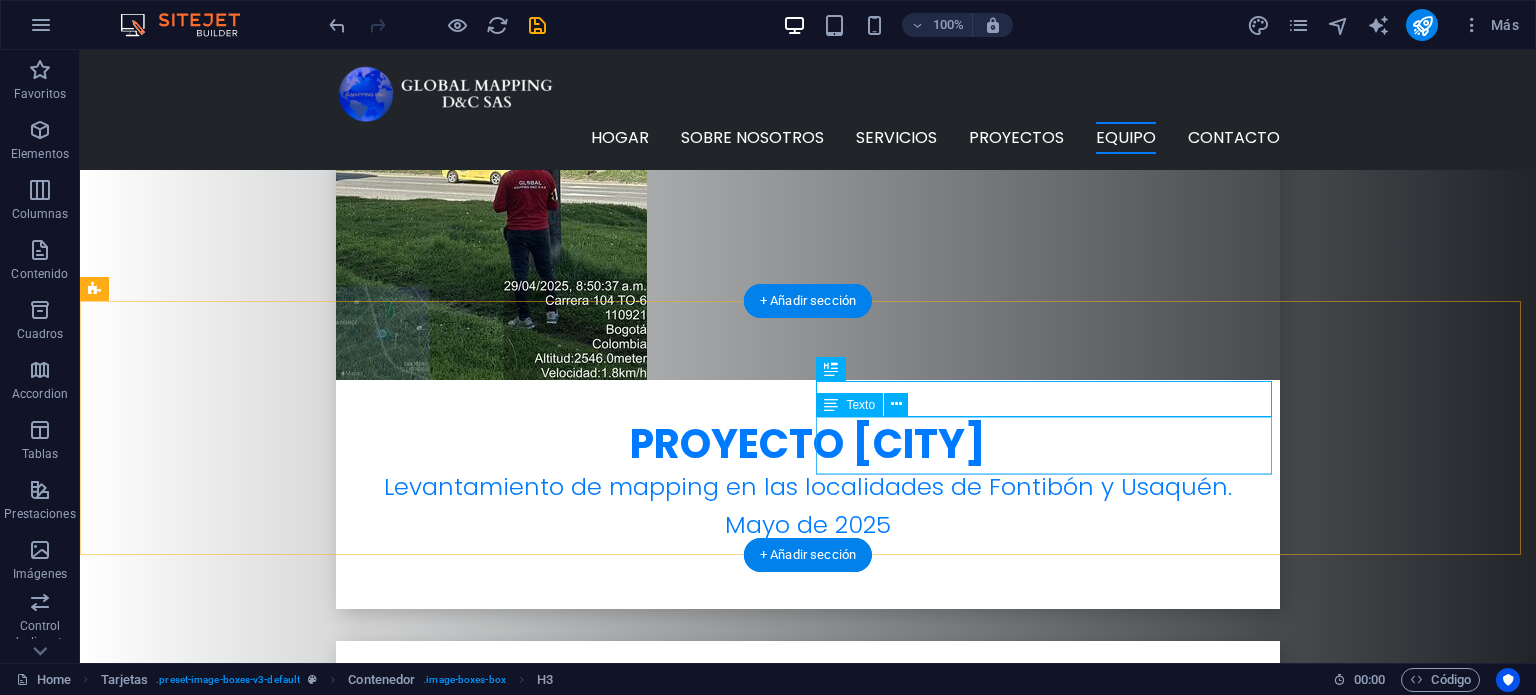 click on "Gerente de Operaciones" at bounding box center [324, 4036] 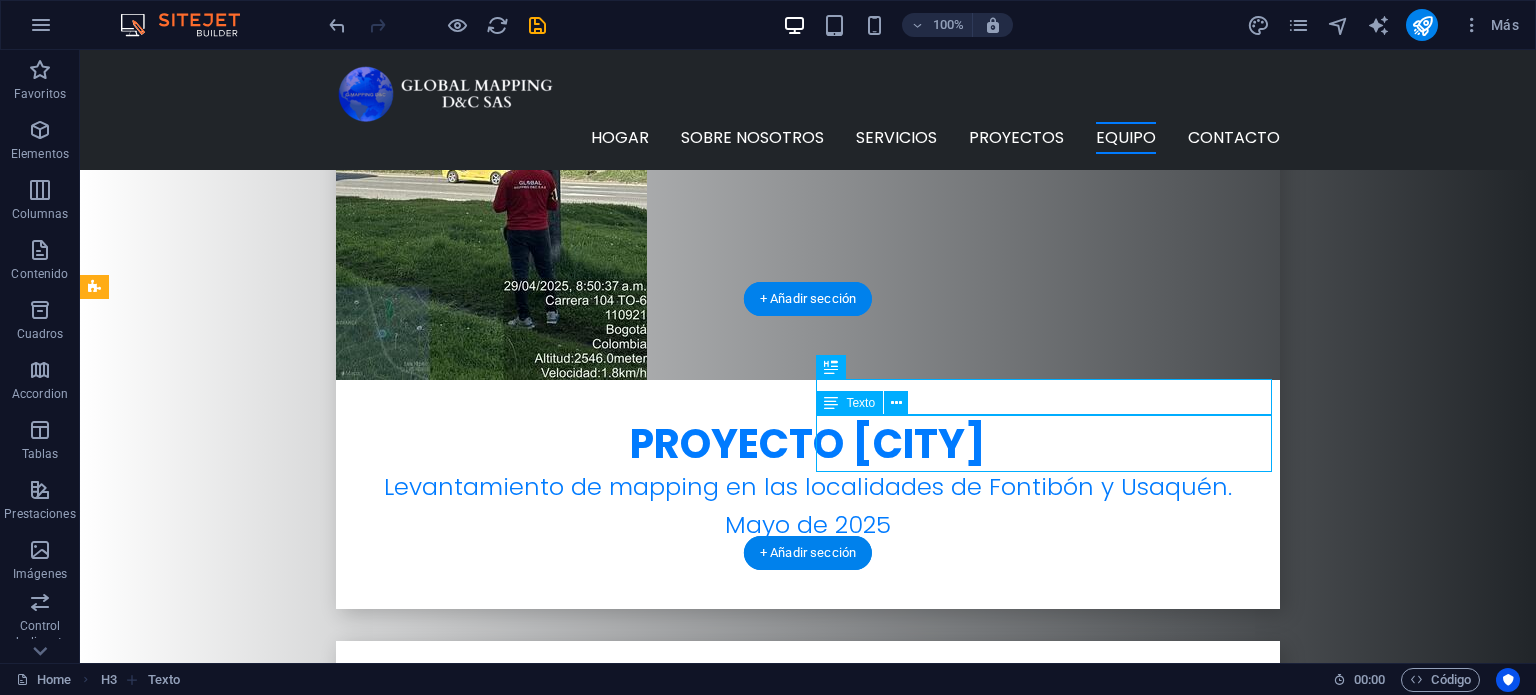 scroll, scrollTop: 6001, scrollLeft: 0, axis: vertical 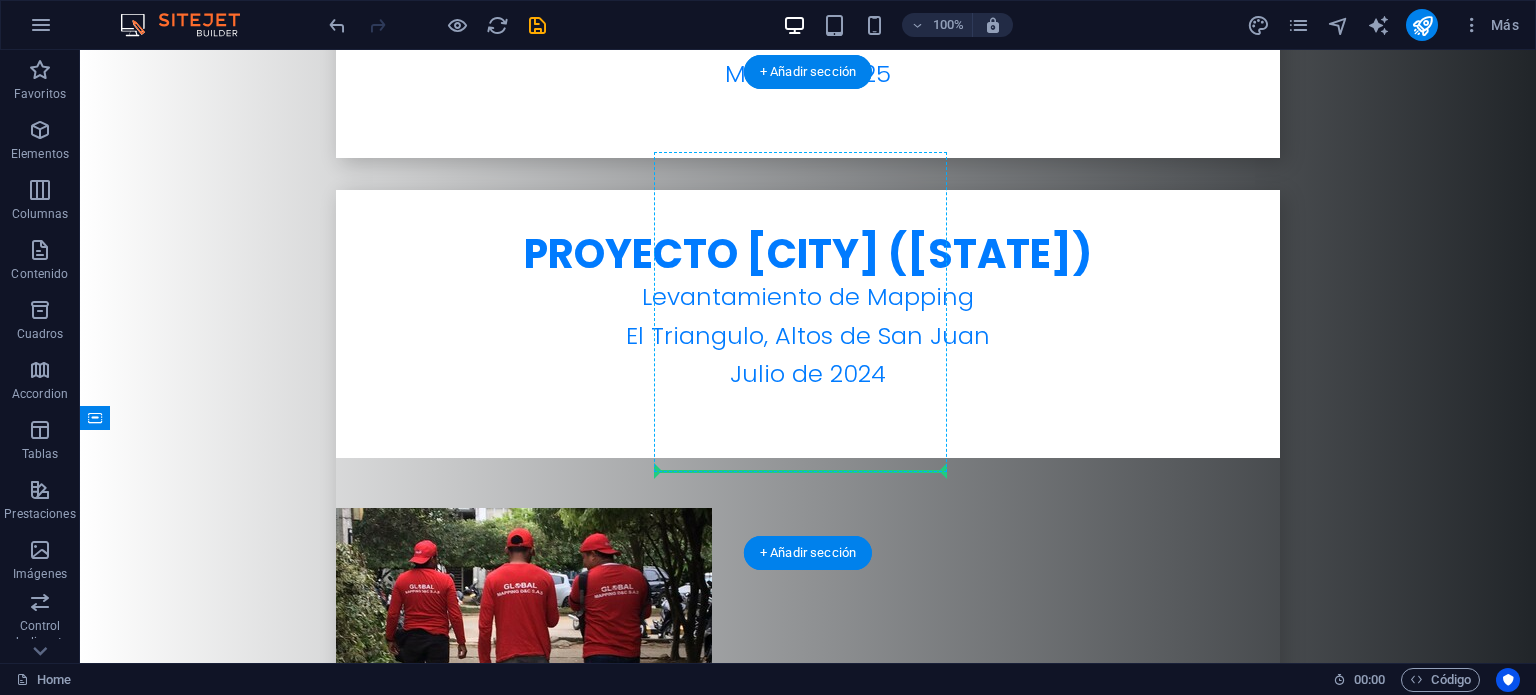 drag, startPoint x: 1056, startPoint y: 324, endPoint x: 818, endPoint y: 432, distance: 261.358 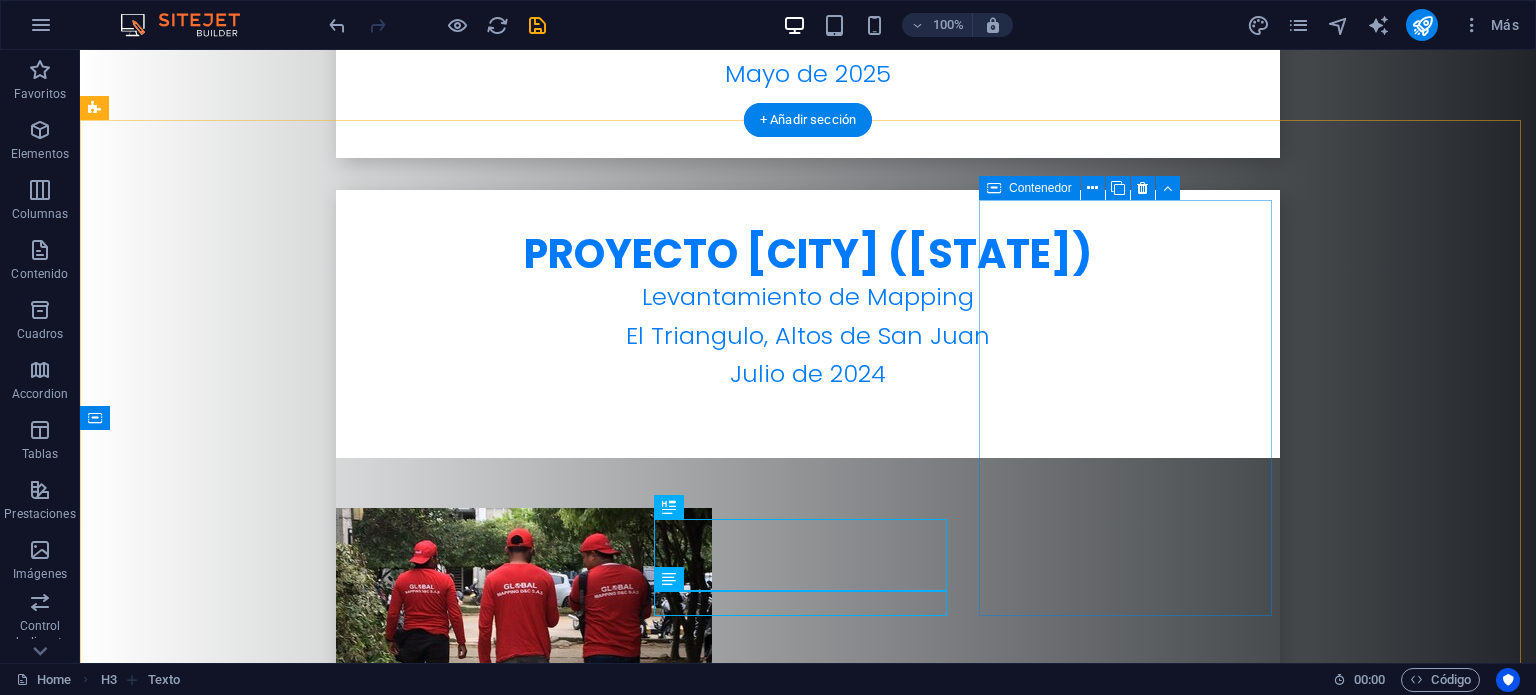 click on "Suelta el contenido aquí o  Añadir elementos  Pegar portapapeles" at bounding box center (242, 4647) 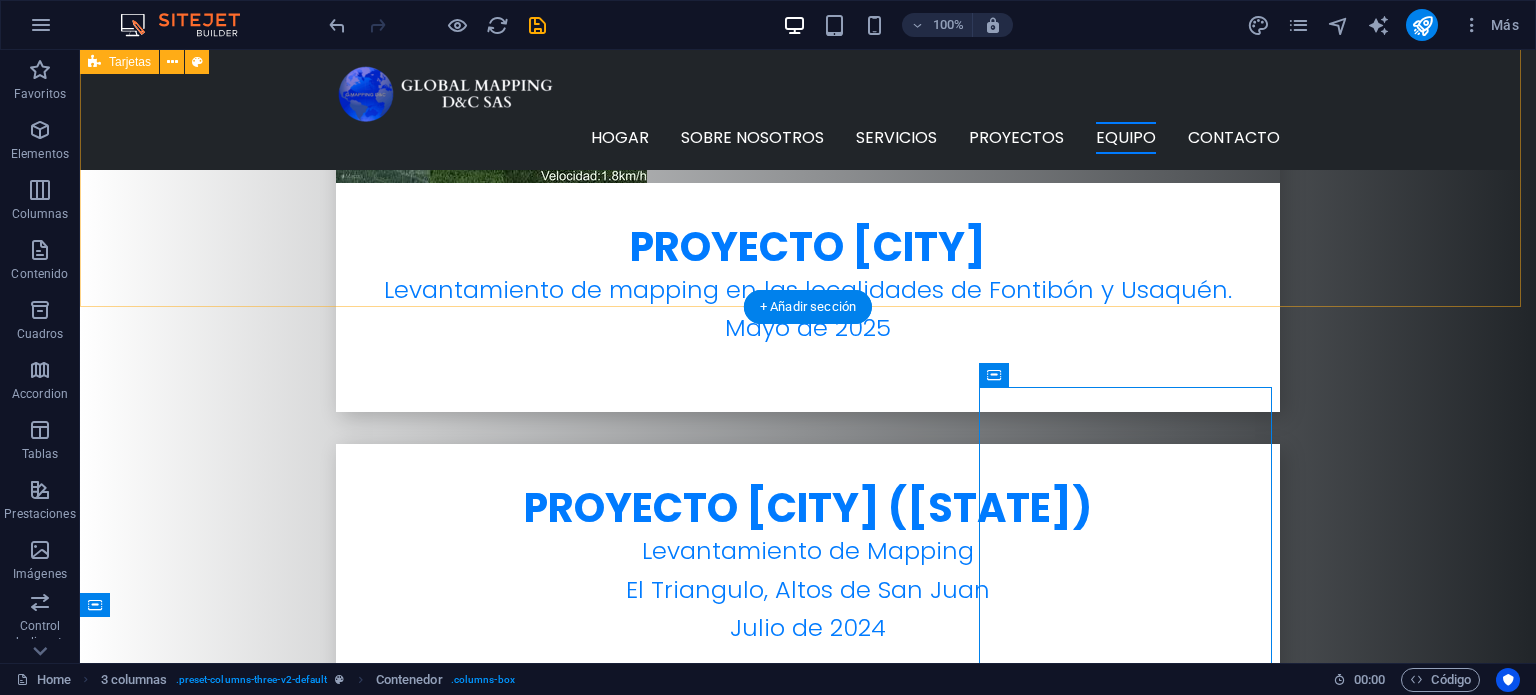 scroll, scrollTop: 6084, scrollLeft: 0, axis: vertical 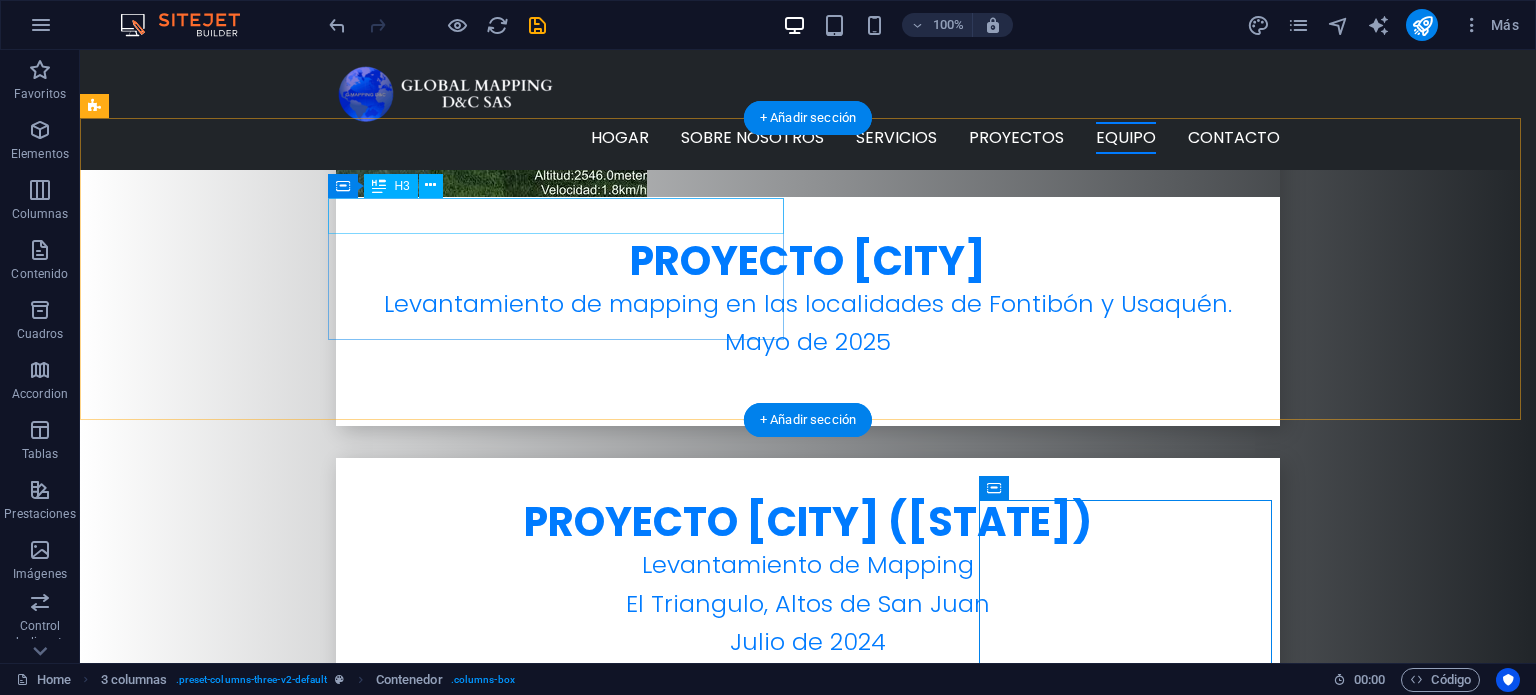 click on "[FIRST] [LAST]" at bounding box center [324, 3696] 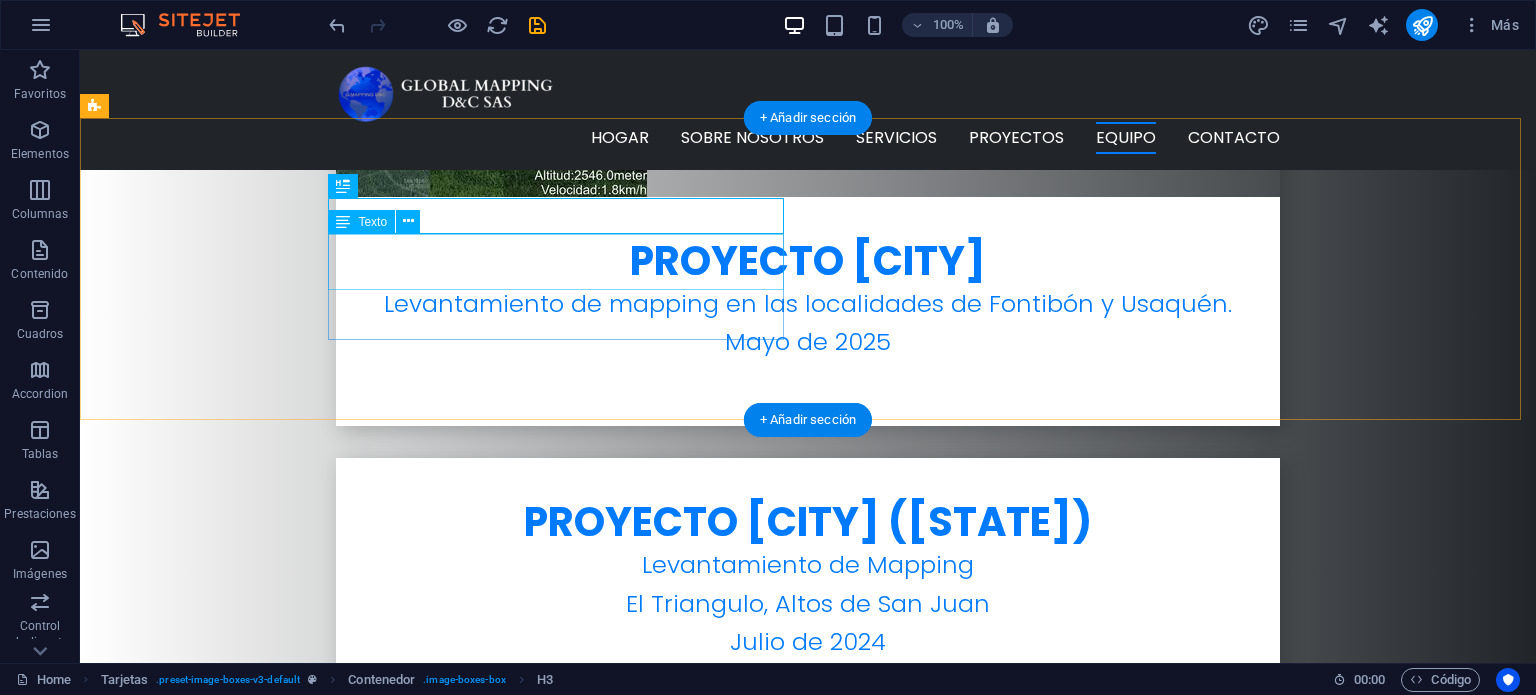 click on "Gerente General" at bounding box center [324, 3742] 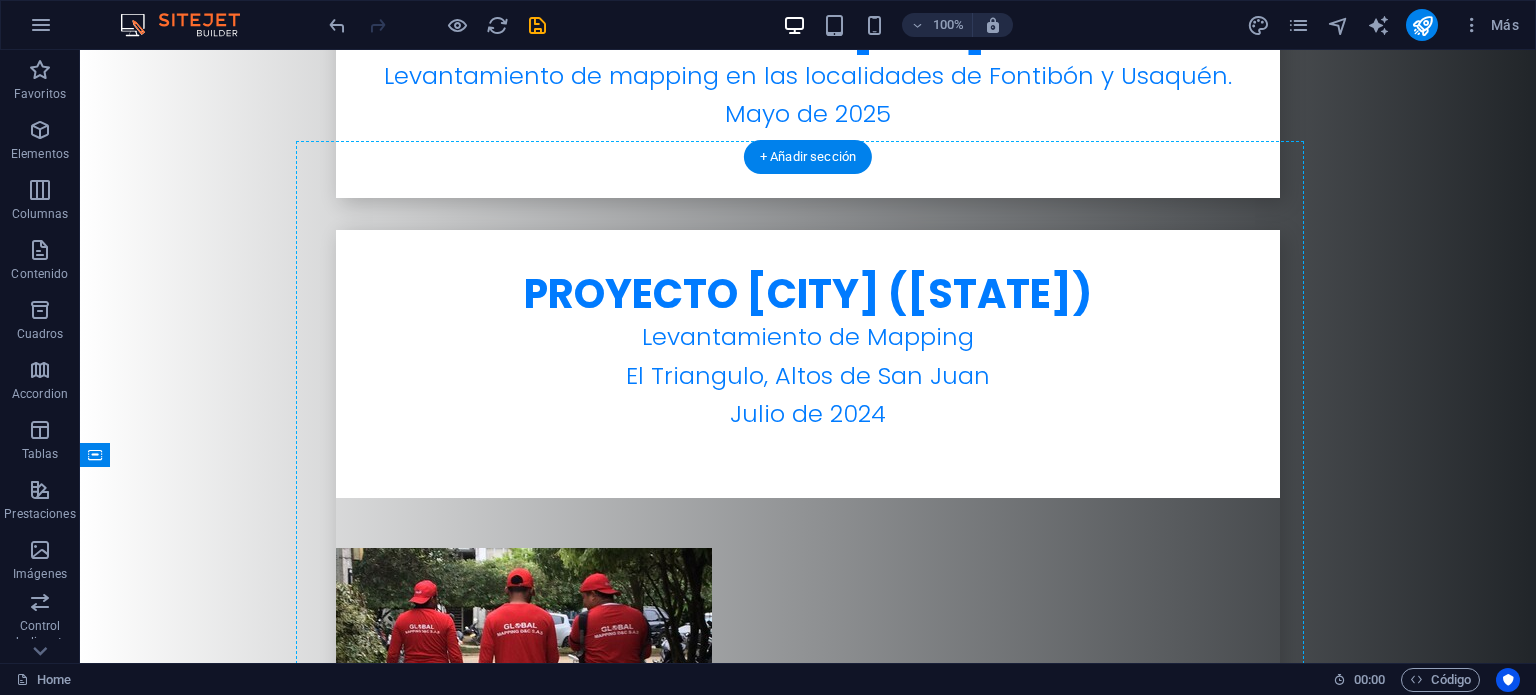 drag, startPoint x: 588, startPoint y: 223, endPoint x: 561, endPoint y: 579, distance: 357.0224 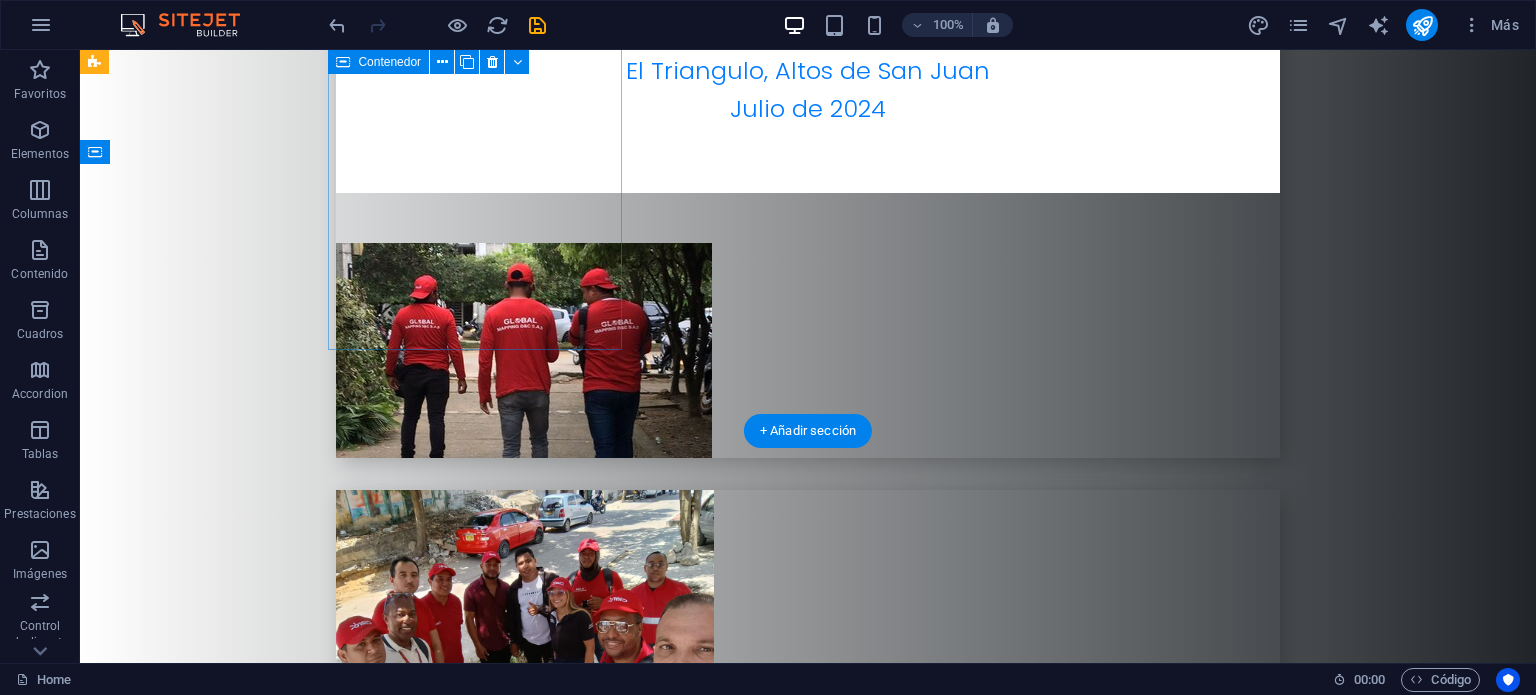 scroll, scrollTop: 6650, scrollLeft: 0, axis: vertical 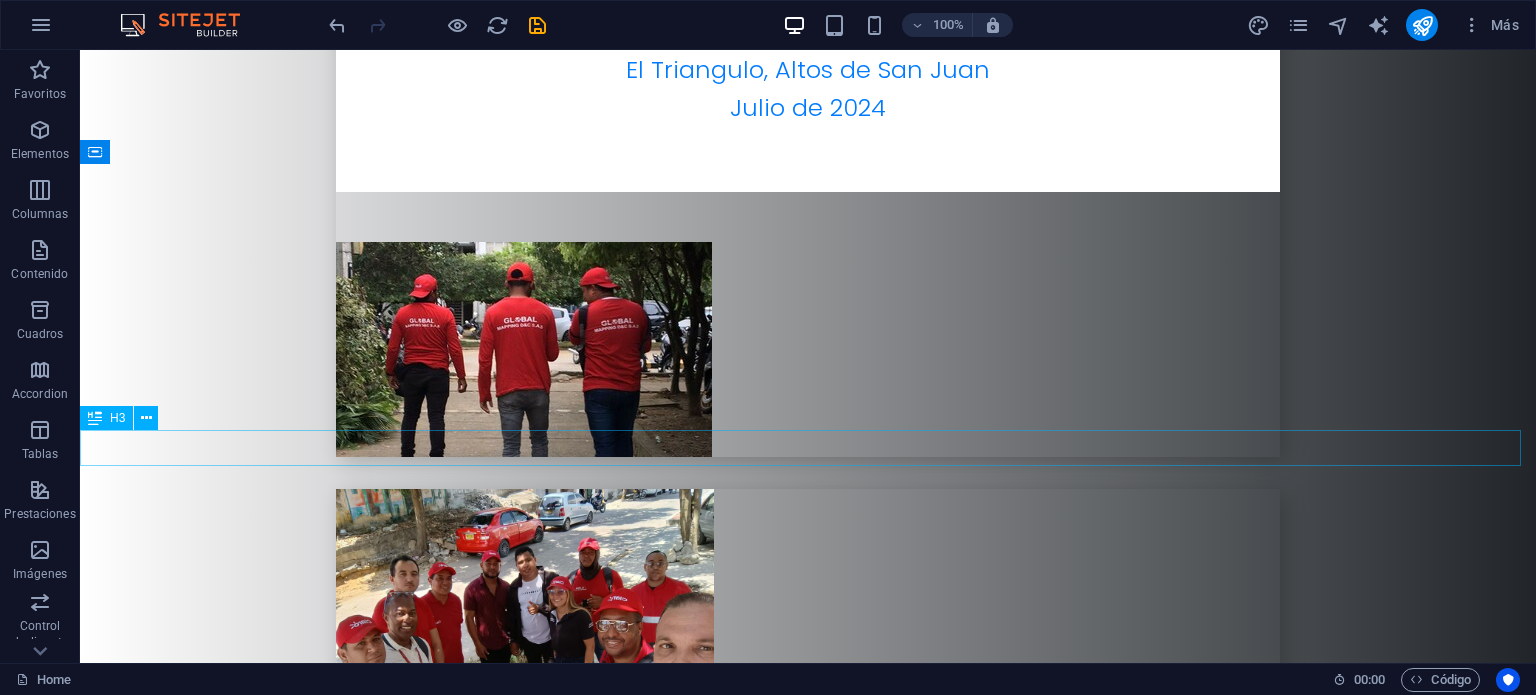 click on "[FIRST] [LAST]" at bounding box center [808, 4617] 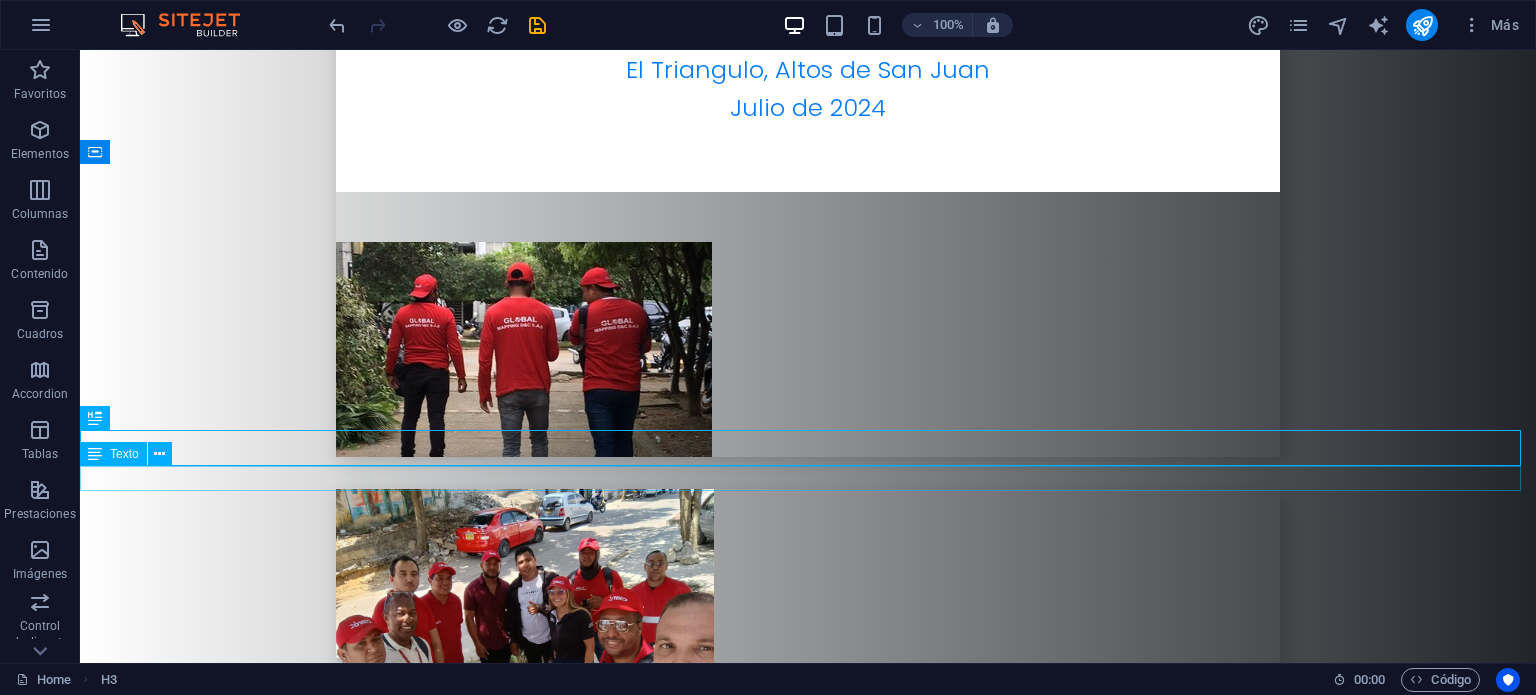 click on "Gerente General" at bounding box center [808, 4647] 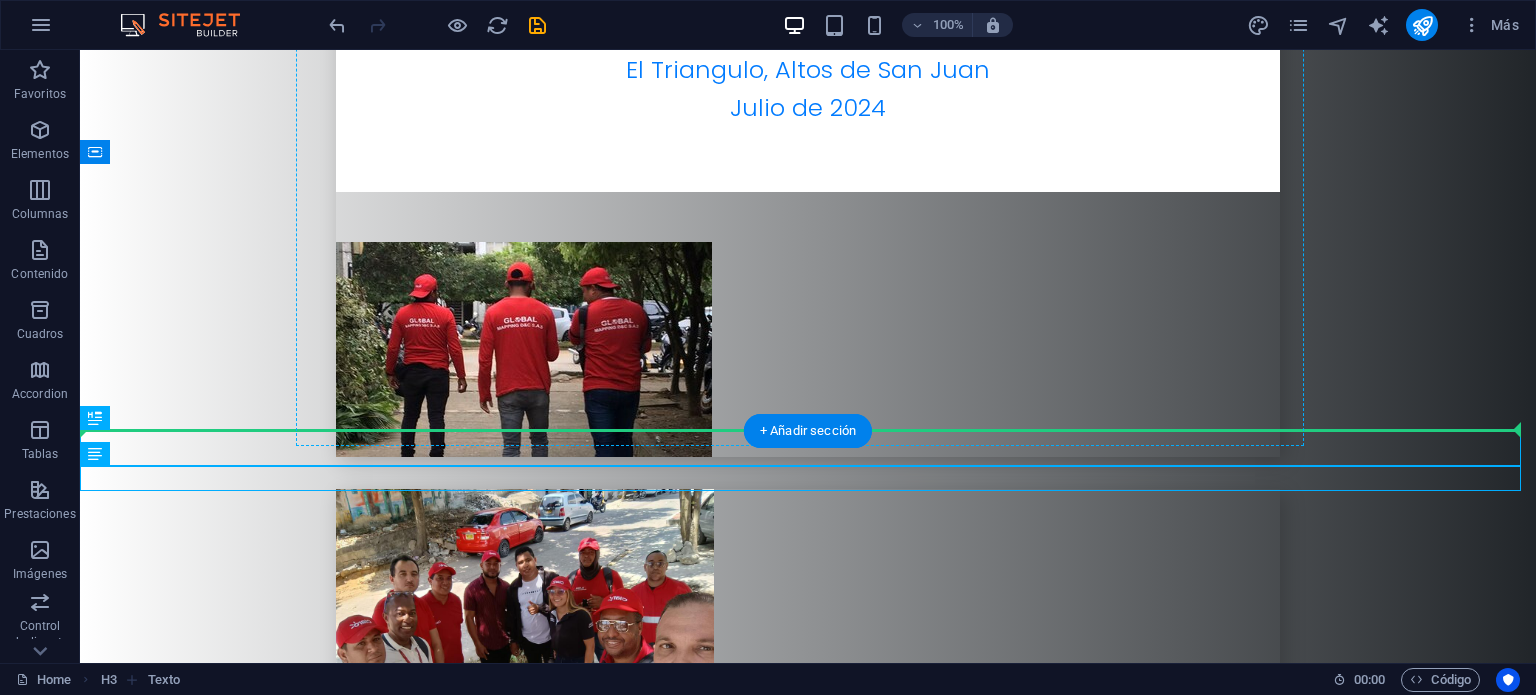 drag, startPoint x: 744, startPoint y: 451, endPoint x: 489, endPoint y: 259, distance: 319.20056 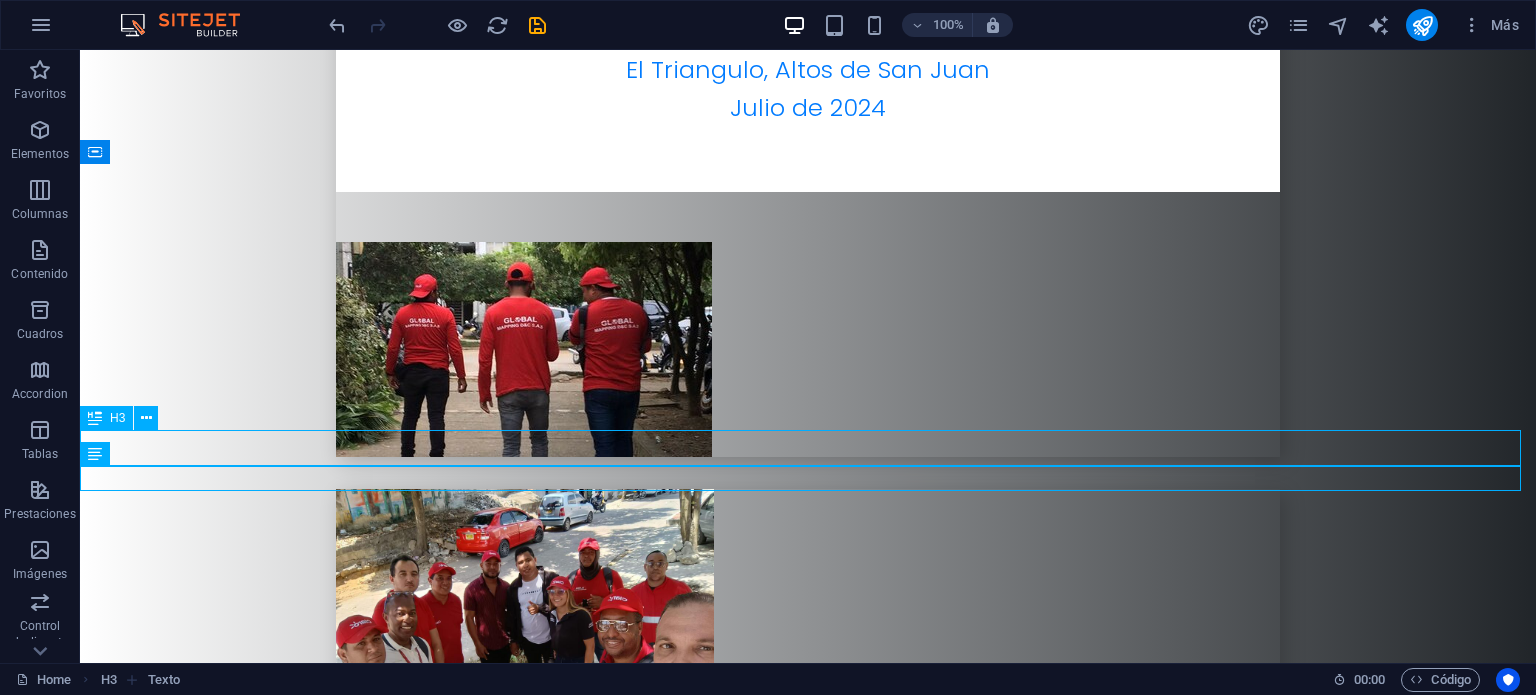 click on "[FIRST] [LAST]" at bounding box center (808, 4617) 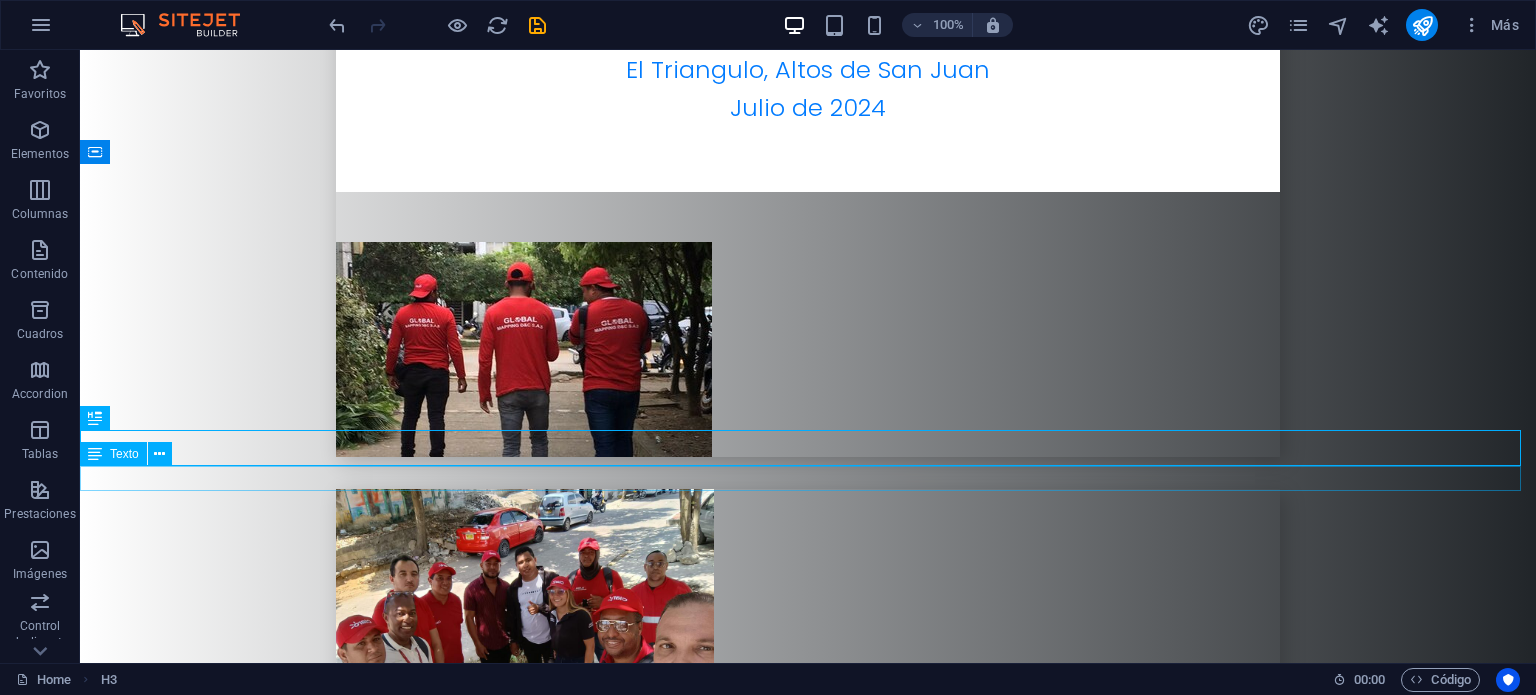 click on "Gerente General" at bounding box center (808, 4647) 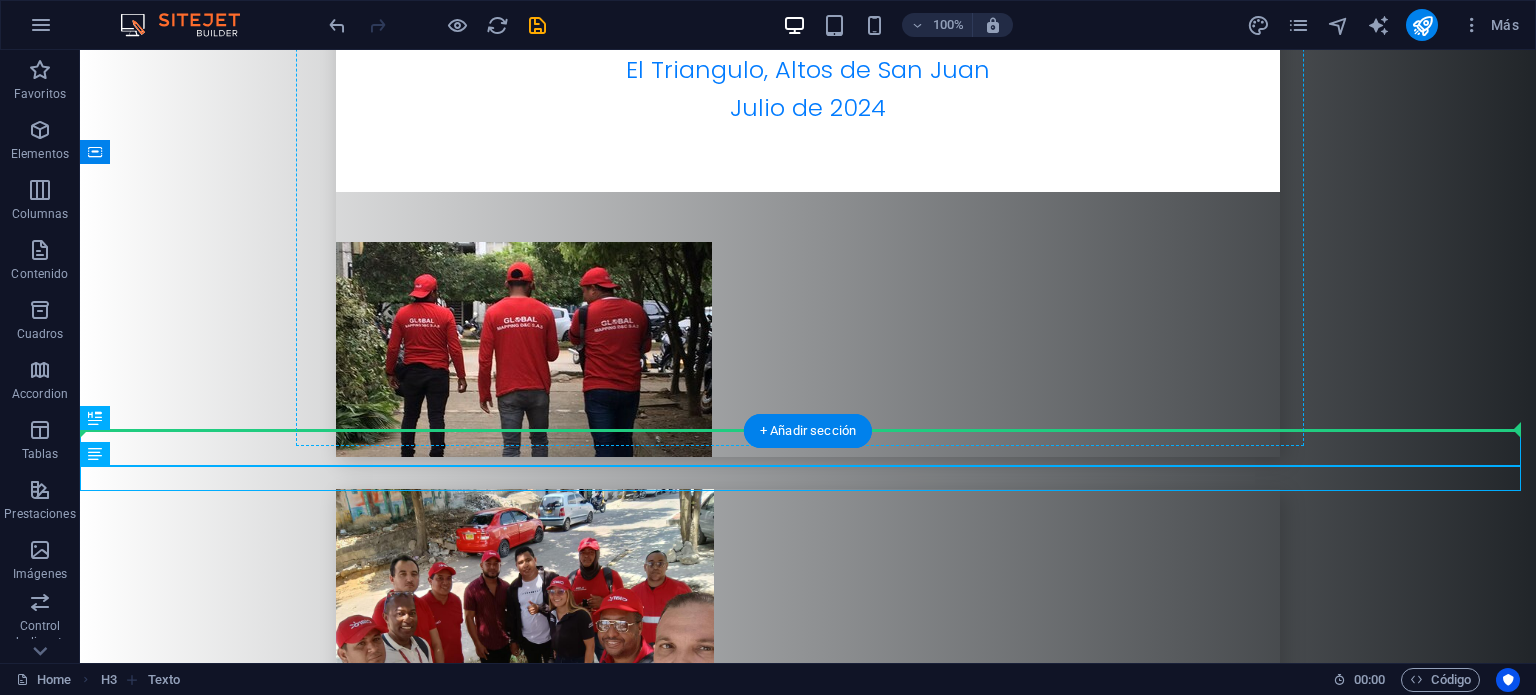 drag, startPoint x: 794, startPoint y: 451, endPoint x: 529, endPoint y: 259, distance: 327.24457 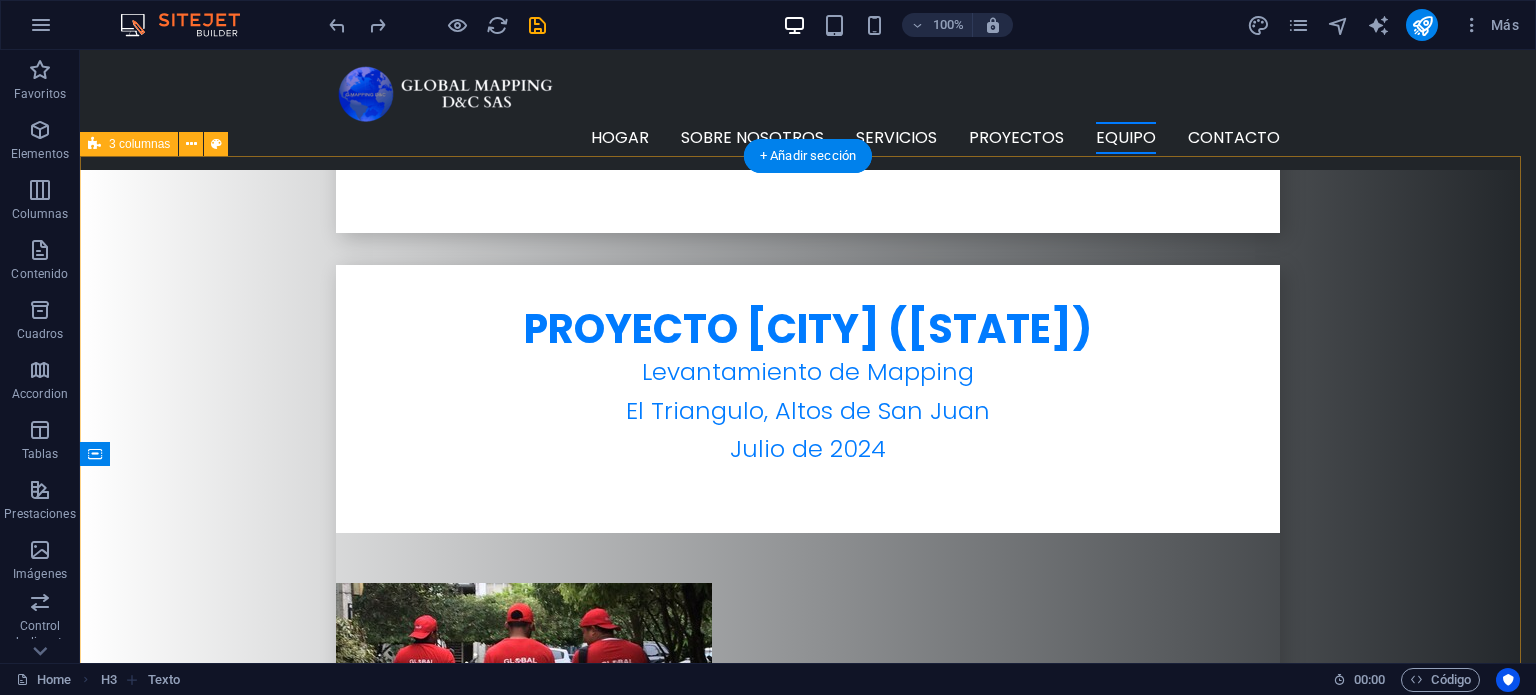 scroll, scrollTop: 6150, scrollLeft: 0, axis: vertical 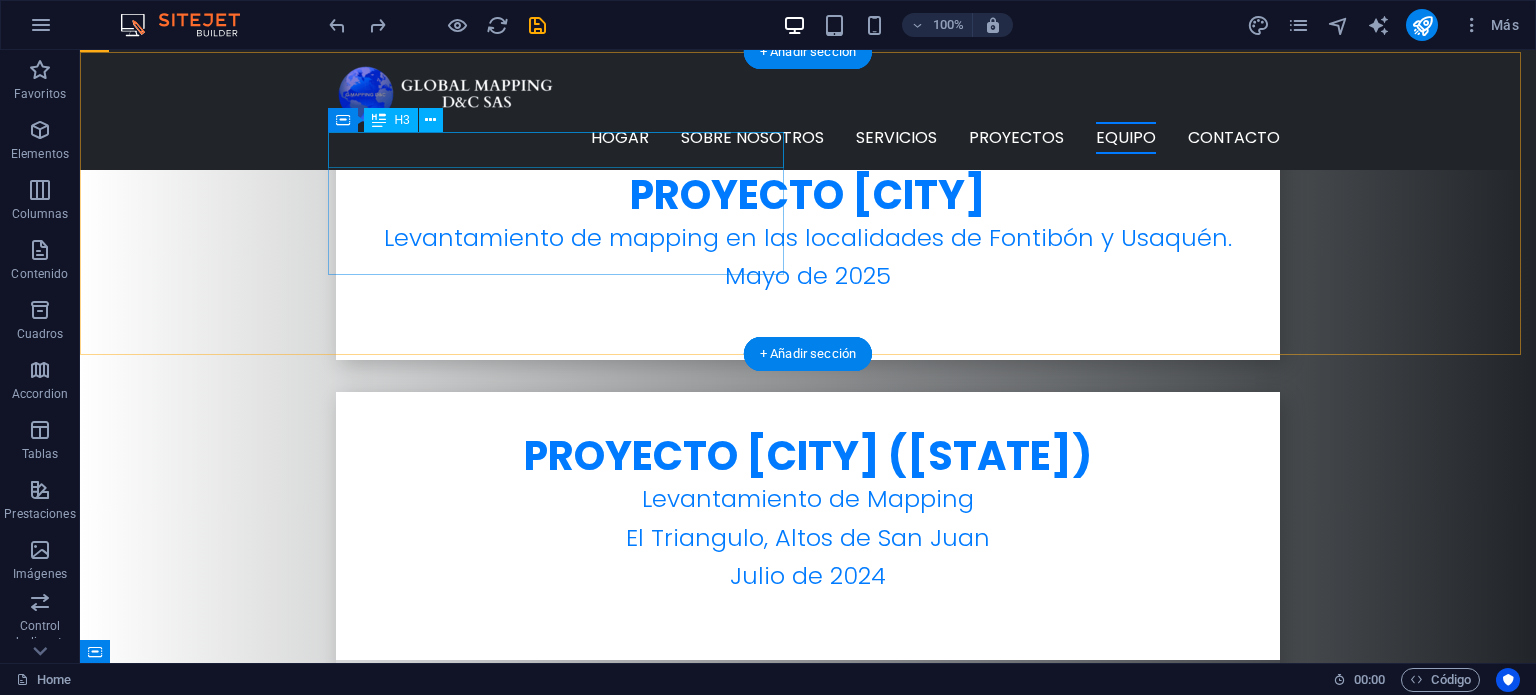 click on "[FIRST] [LAST]" at bounding box center [324, 3630] 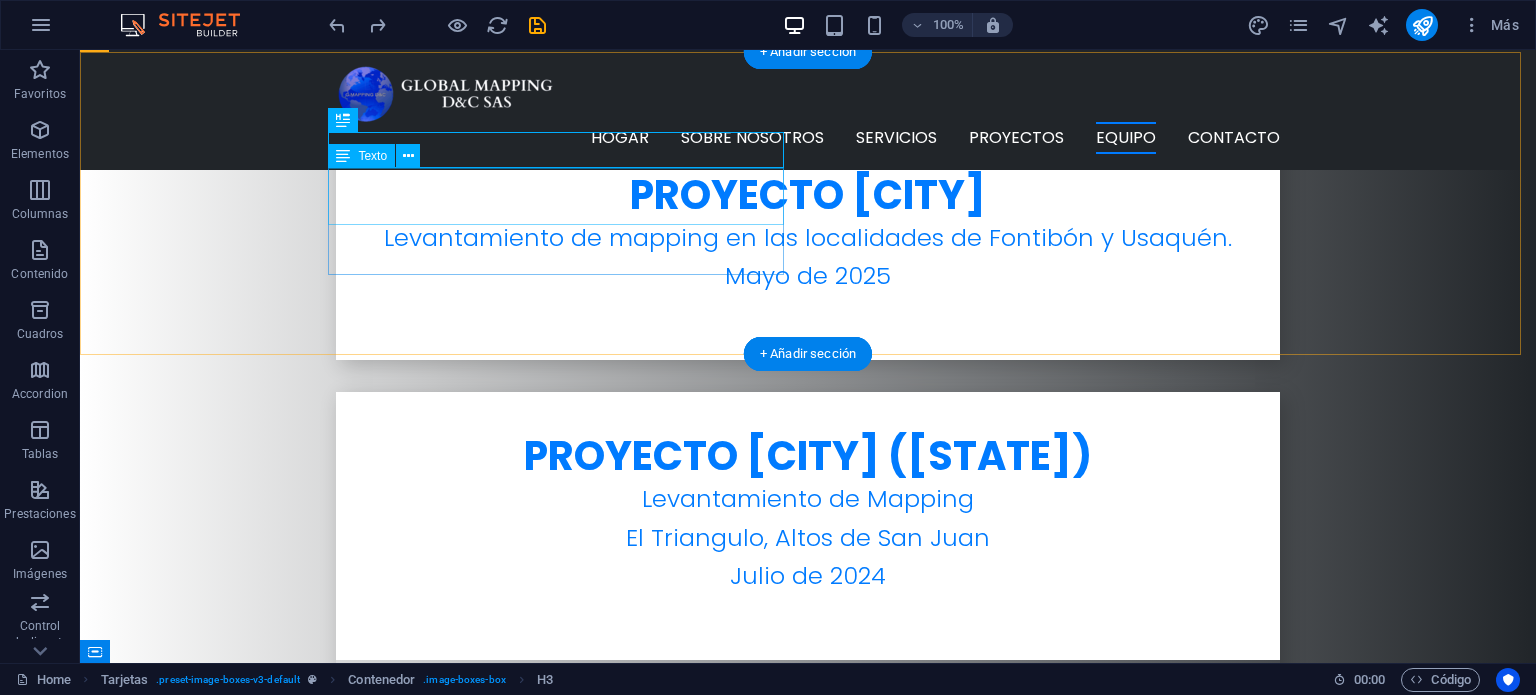 click on "Gerente General" at bounding box center (324, 3676) 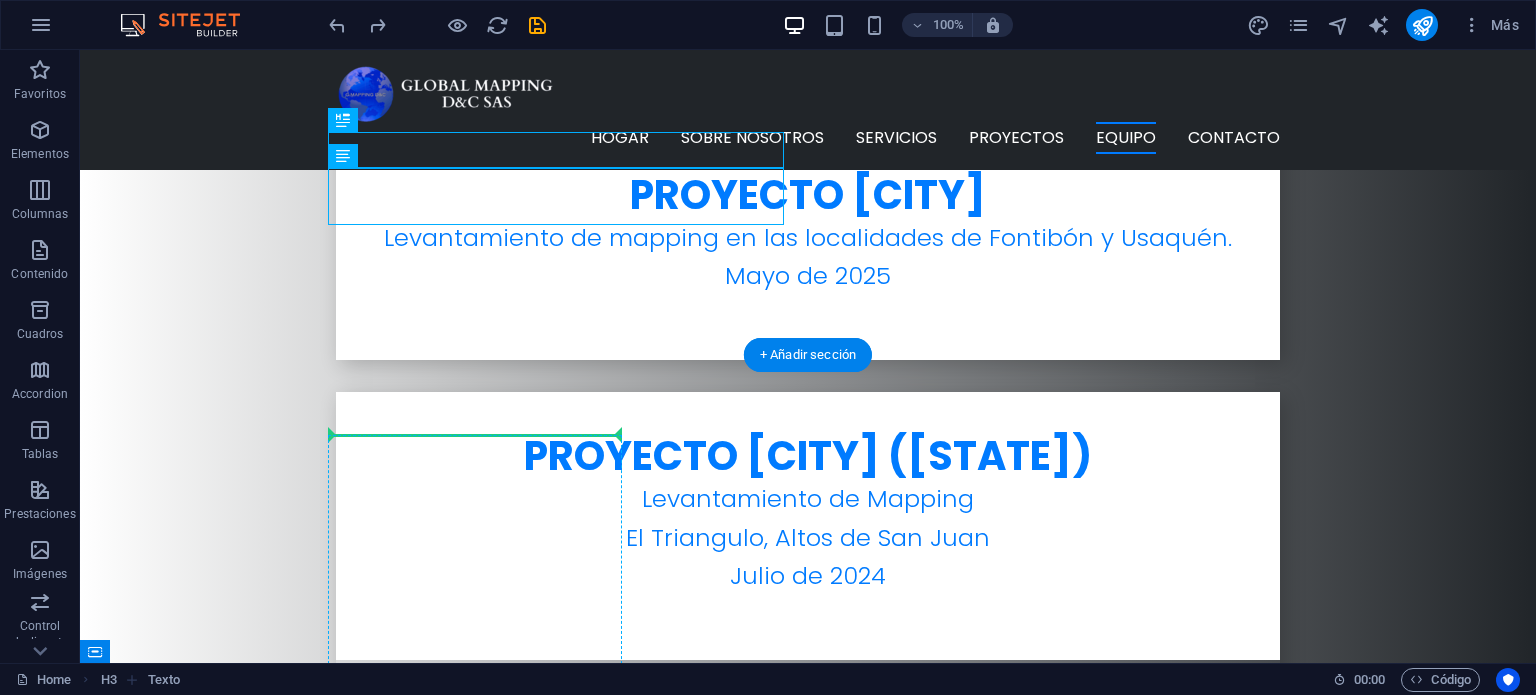 drag, startPoint x: 604, startPoint y: 185, endPoint x: 511, endPoint y: 551, distance: 377.63077 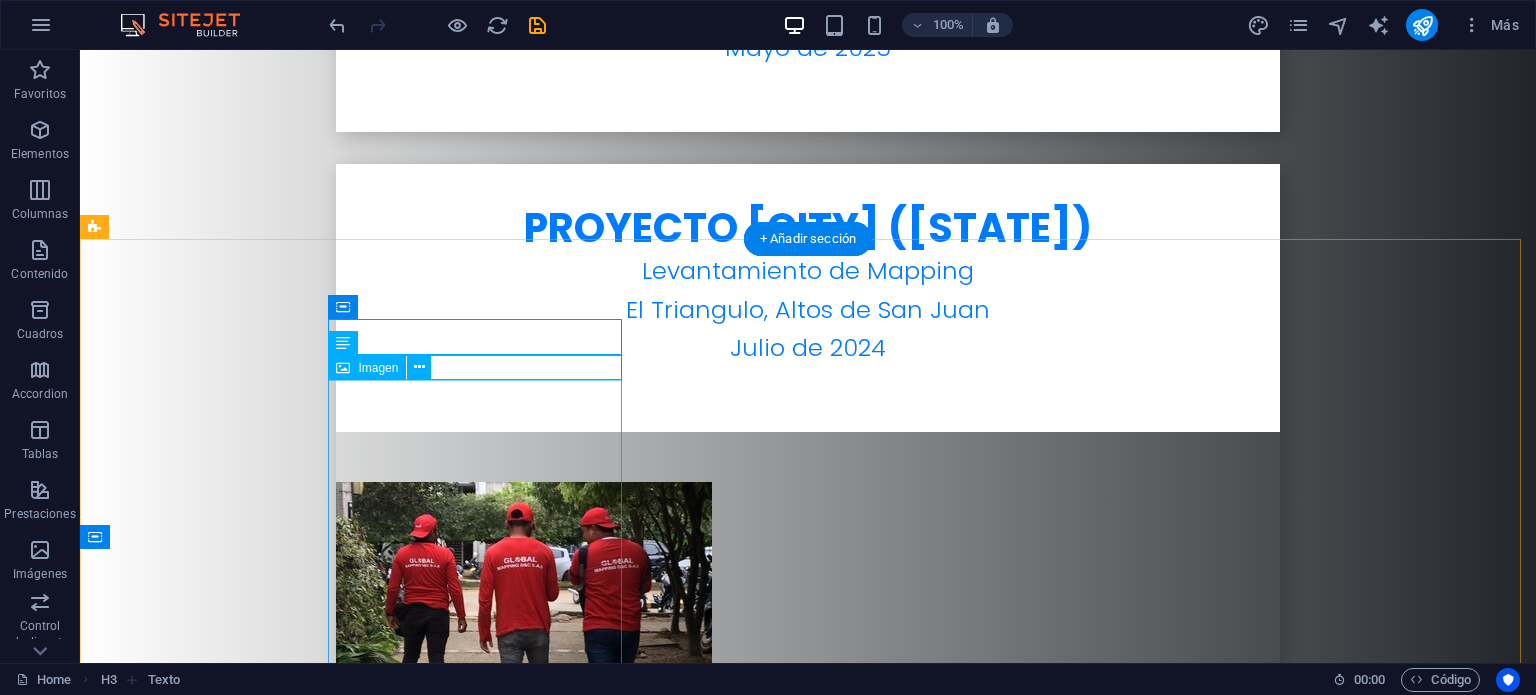 scroll, scrollTop: 6450, scrollLeft: 0, axis: vertical 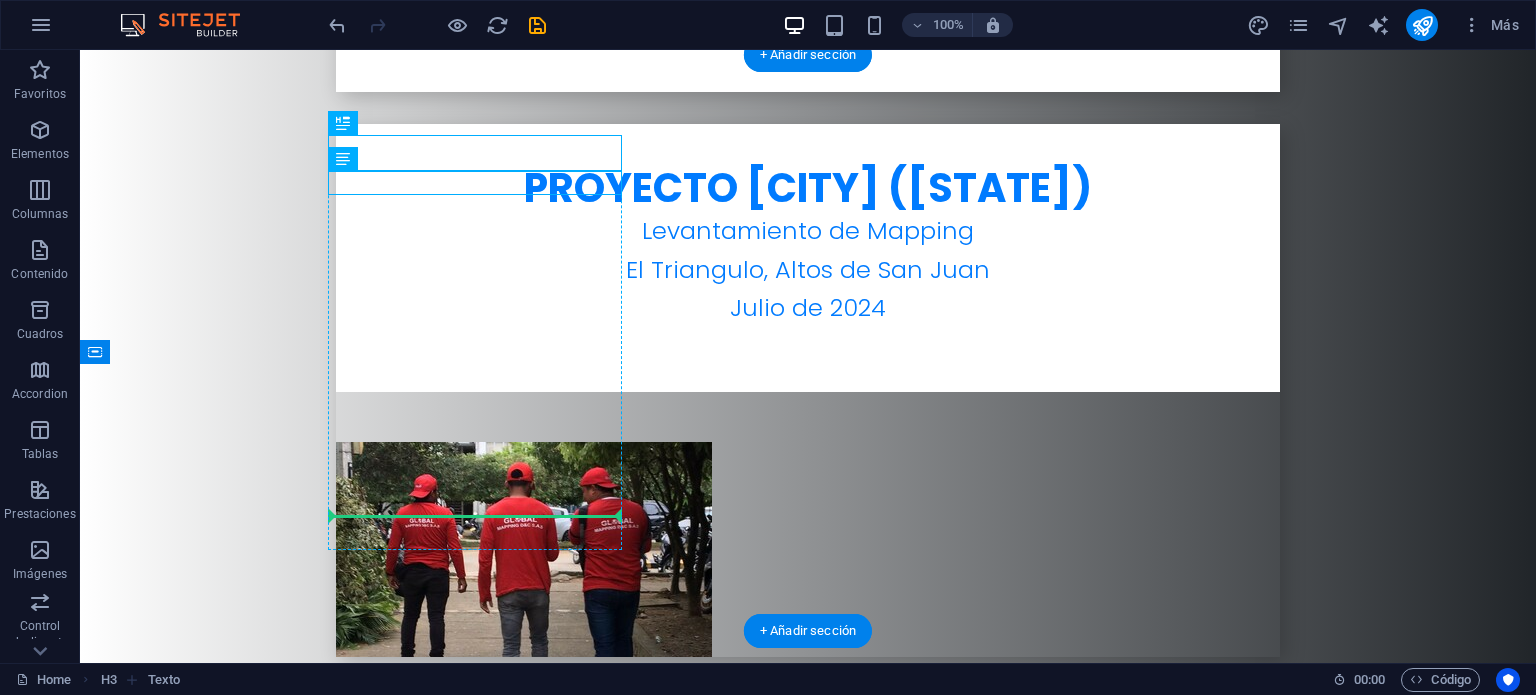 drag, startPoint x: 539, startPoint y: 155, endPoint x: 538, endPoint y: 500, distance: 345.00143 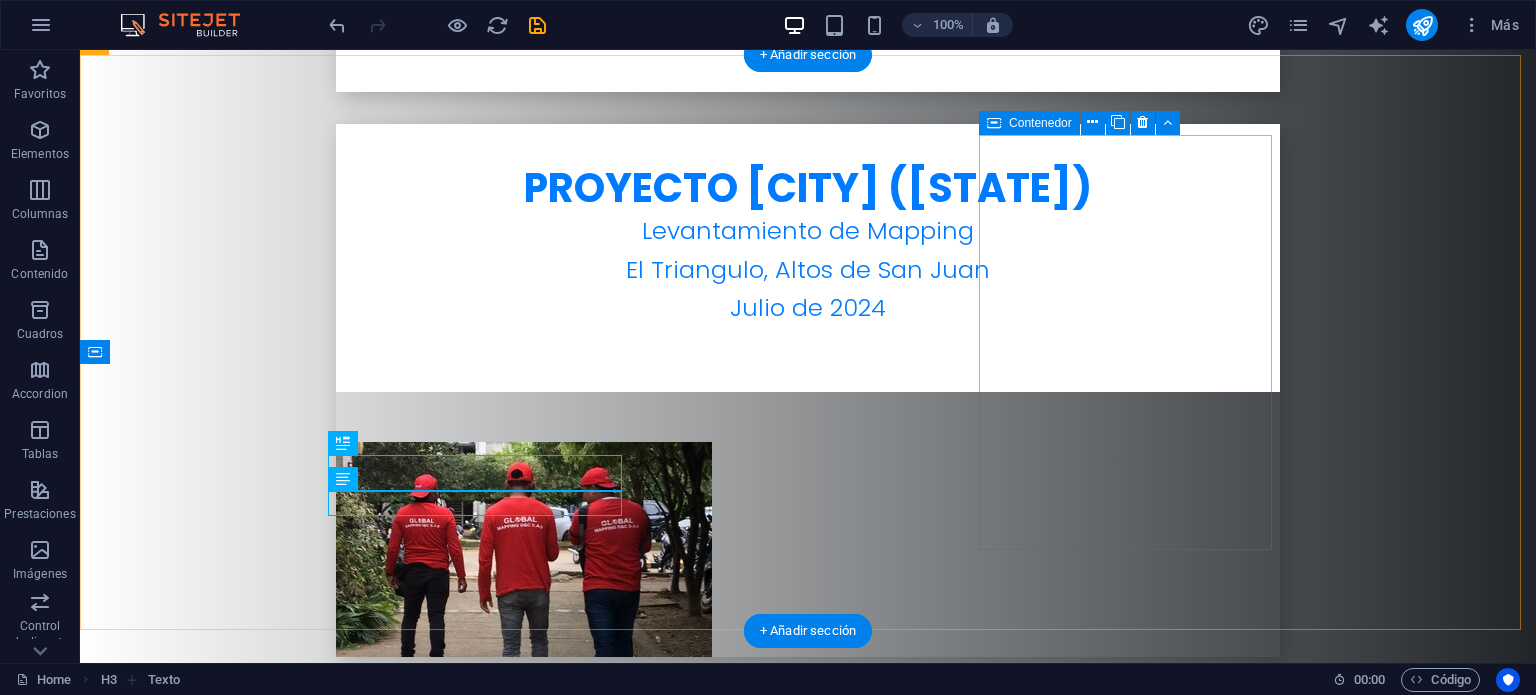 click on "Suelta el contenido aquí o  Añadir elementos  Pegar portapapeles" at bounding box center (242, 4691) 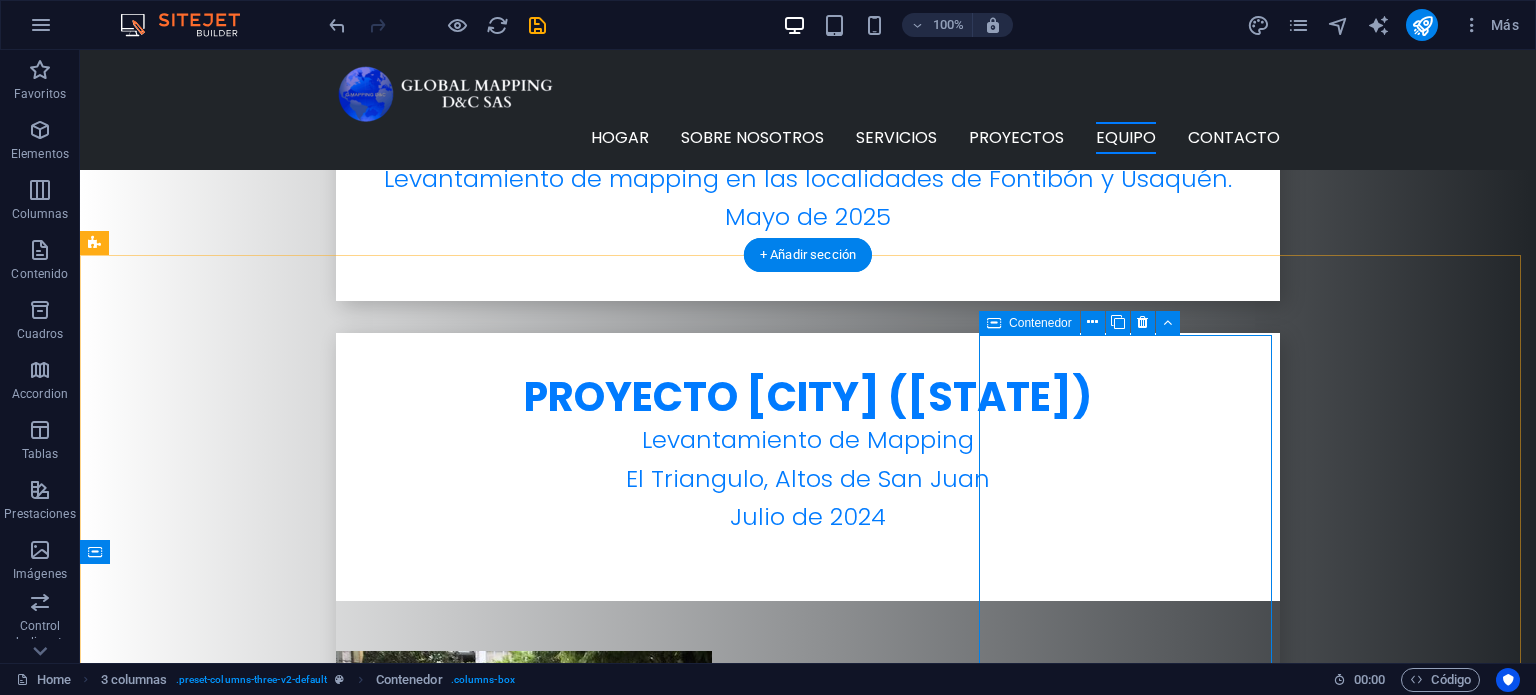 scroll, scrollTop: 6050, scrollLeft: 0, axis: vertical 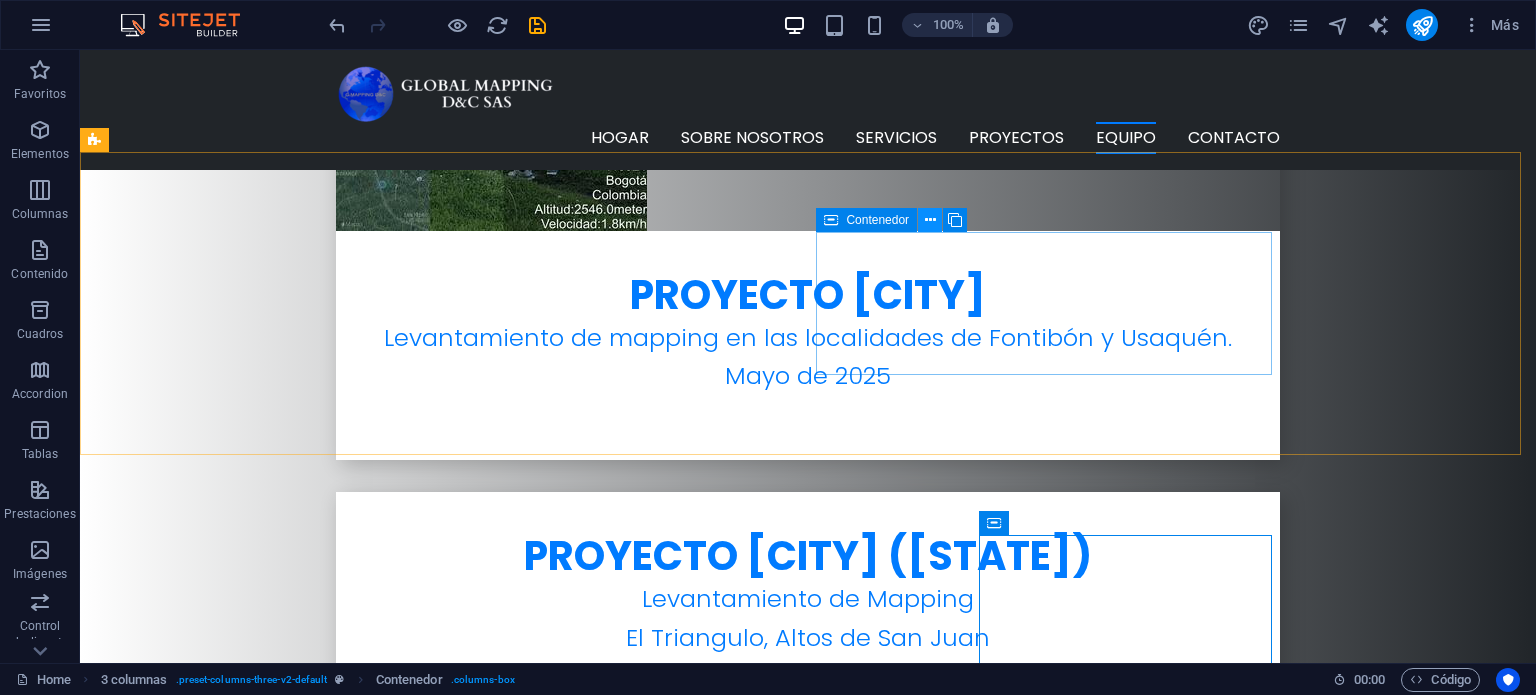 click at bounding box center [930, 220] 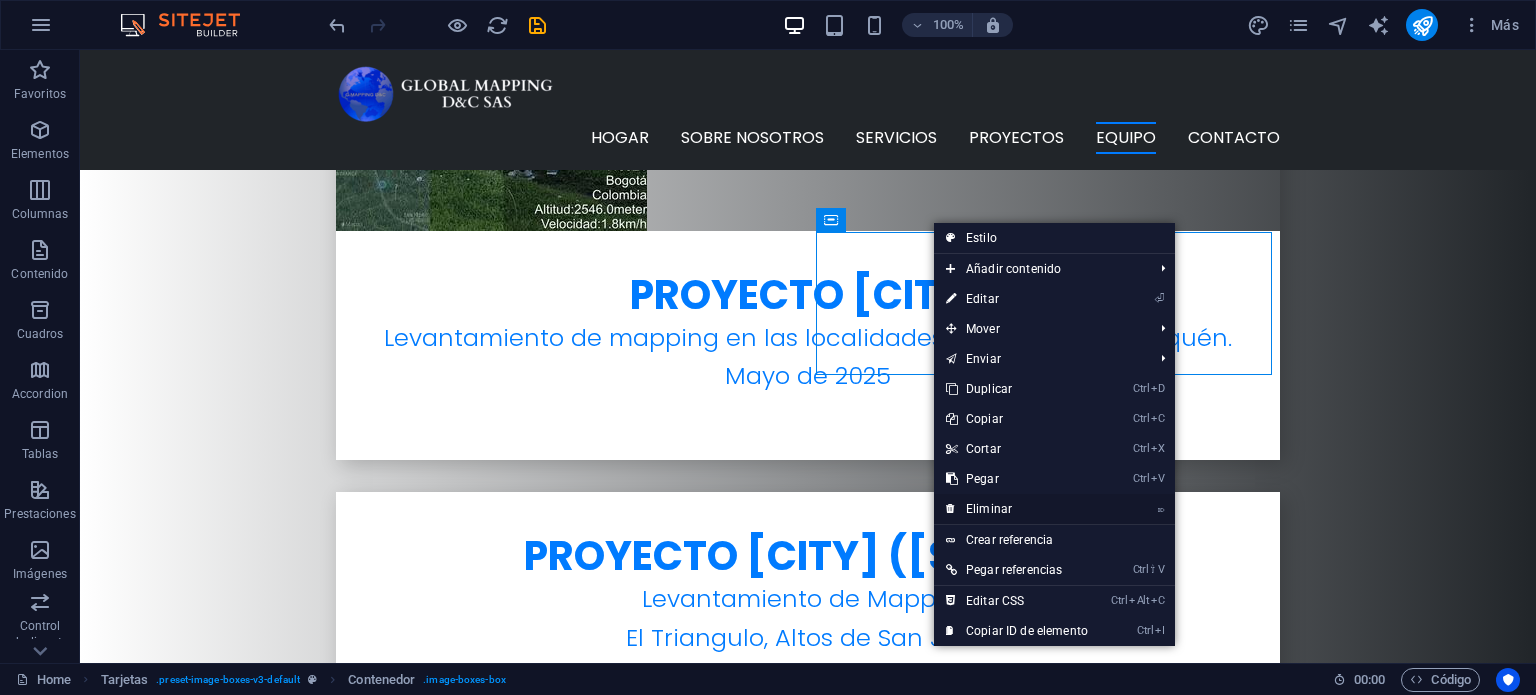 drag, startPoint x: 994, startPoint y: 505, endPoint x: 906, endPoint y: 451, distance: 103.24728 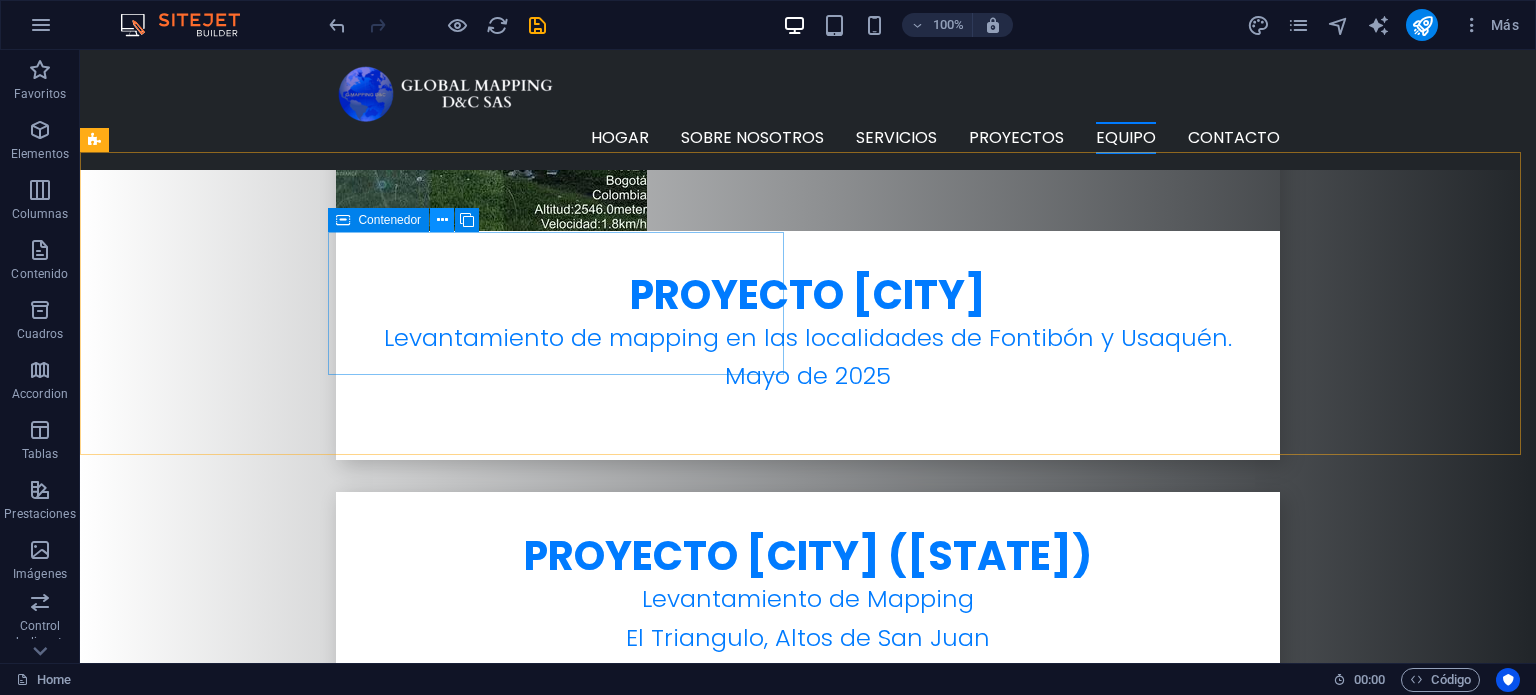 click at bounding box center [442, 220] 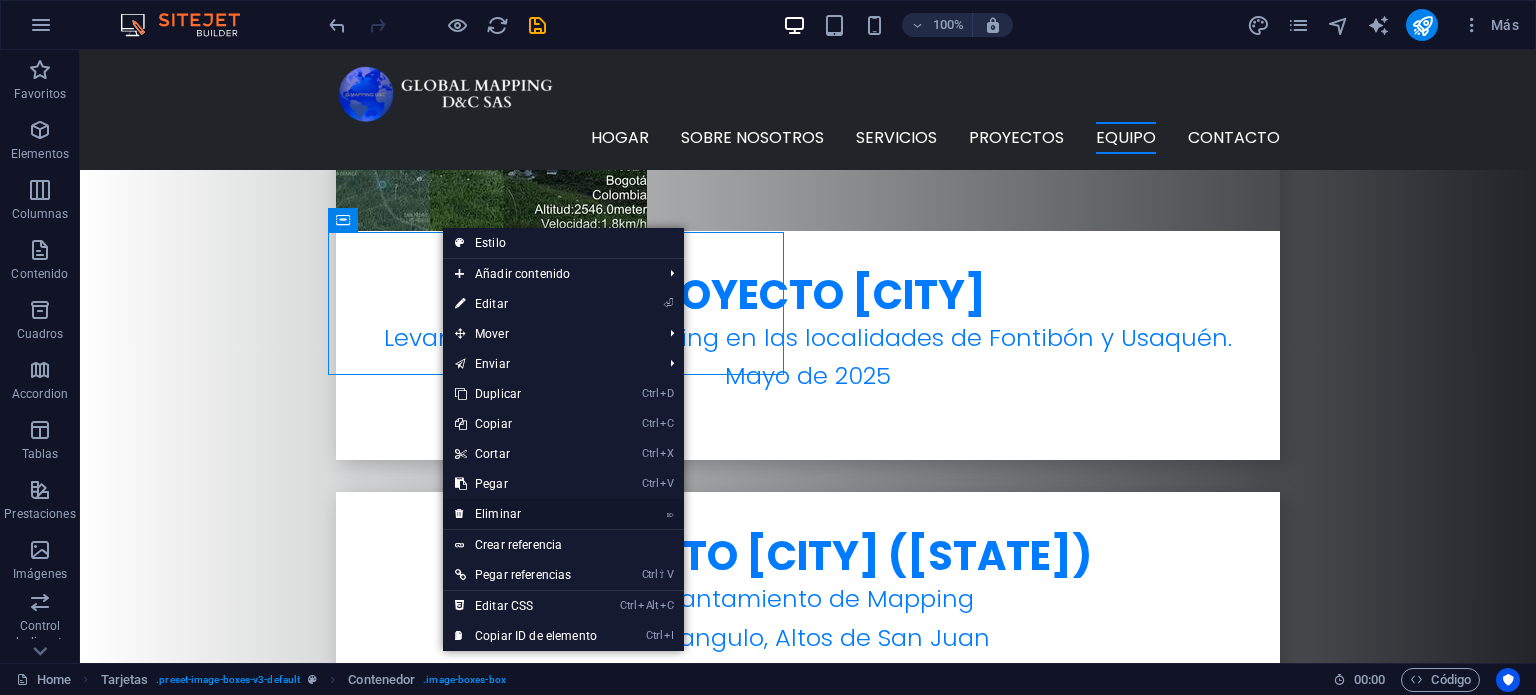 drag, startPoint x: 514, startPoint y: 507, endPoint x: 459, endPoint y: 405, distance: 115.88356 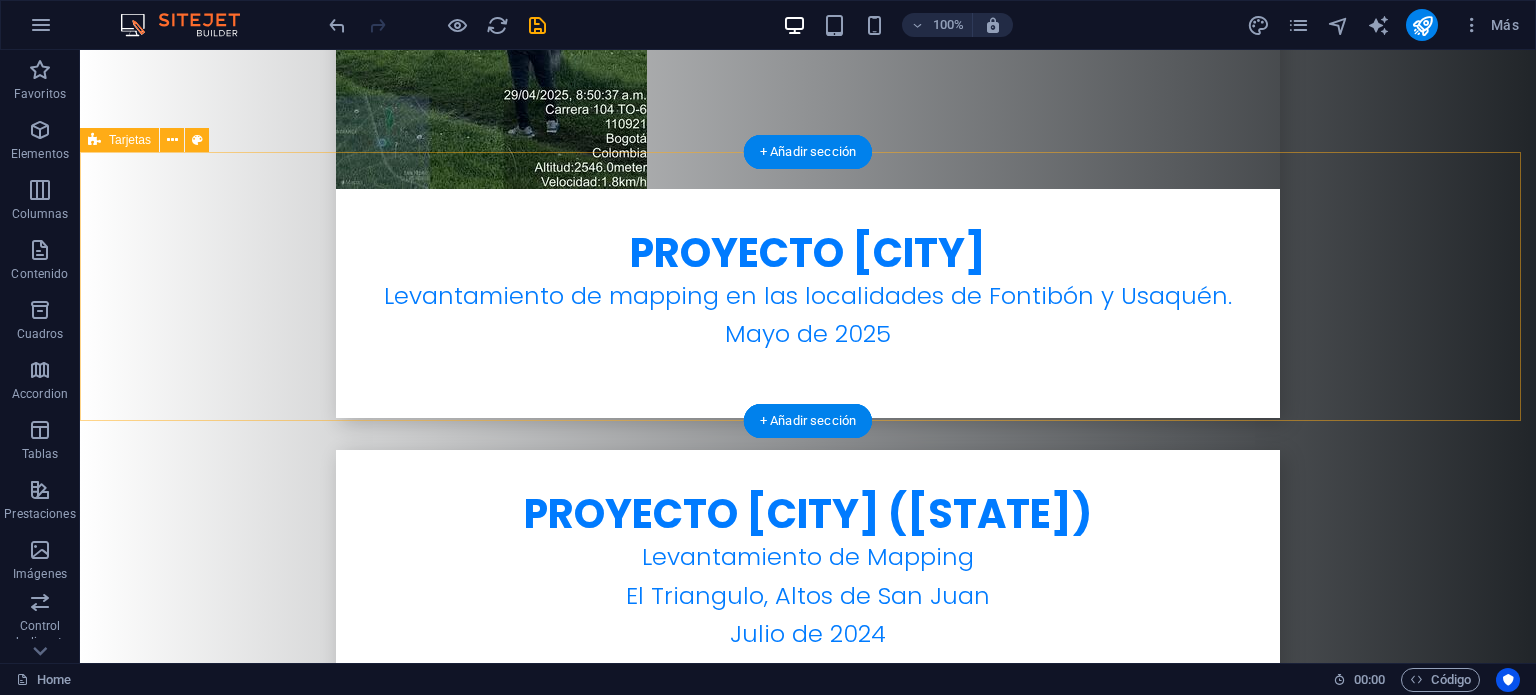 scroll, scrollTop: 6150, scrollLeft: 0, axis: vertical 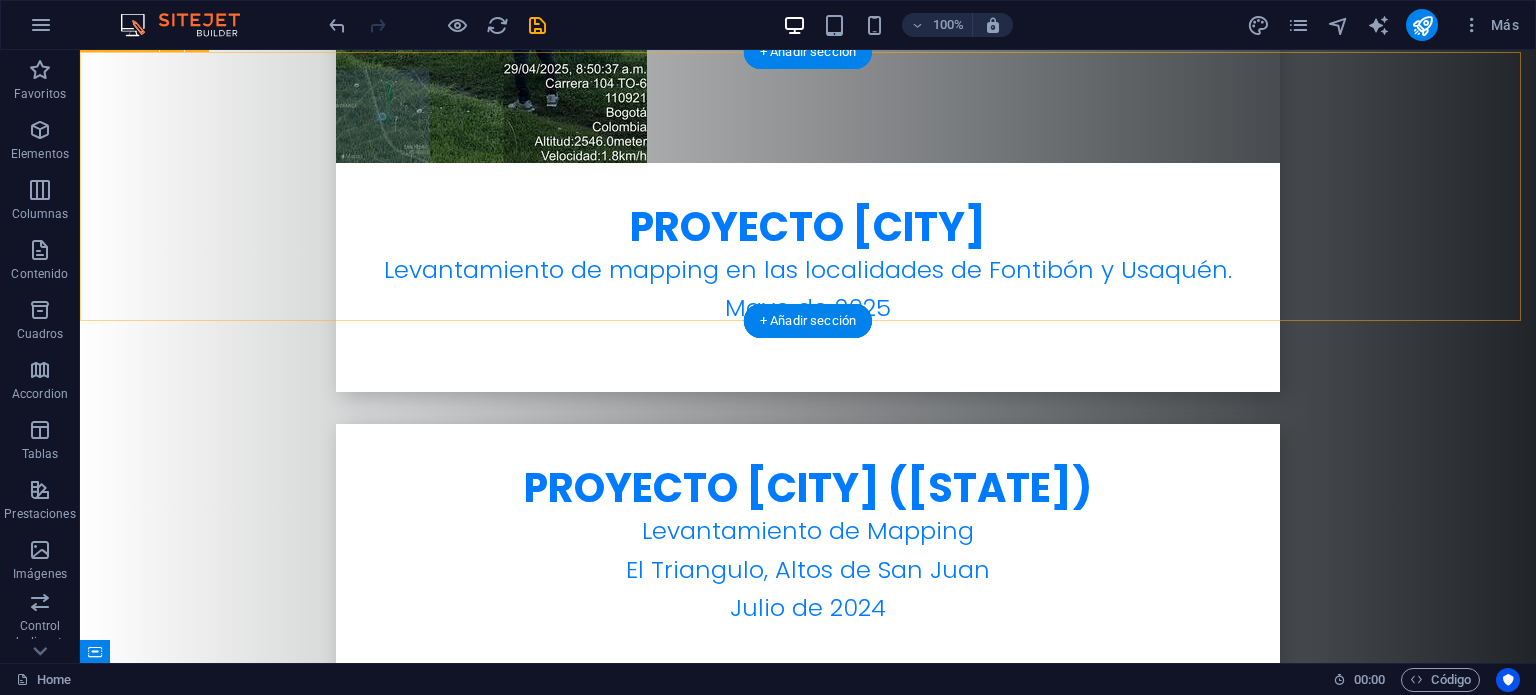 click on "Suelta el contenido aquí o  Añadir elementos  Pegar portapapeles" at bounding box center [568, 3699] 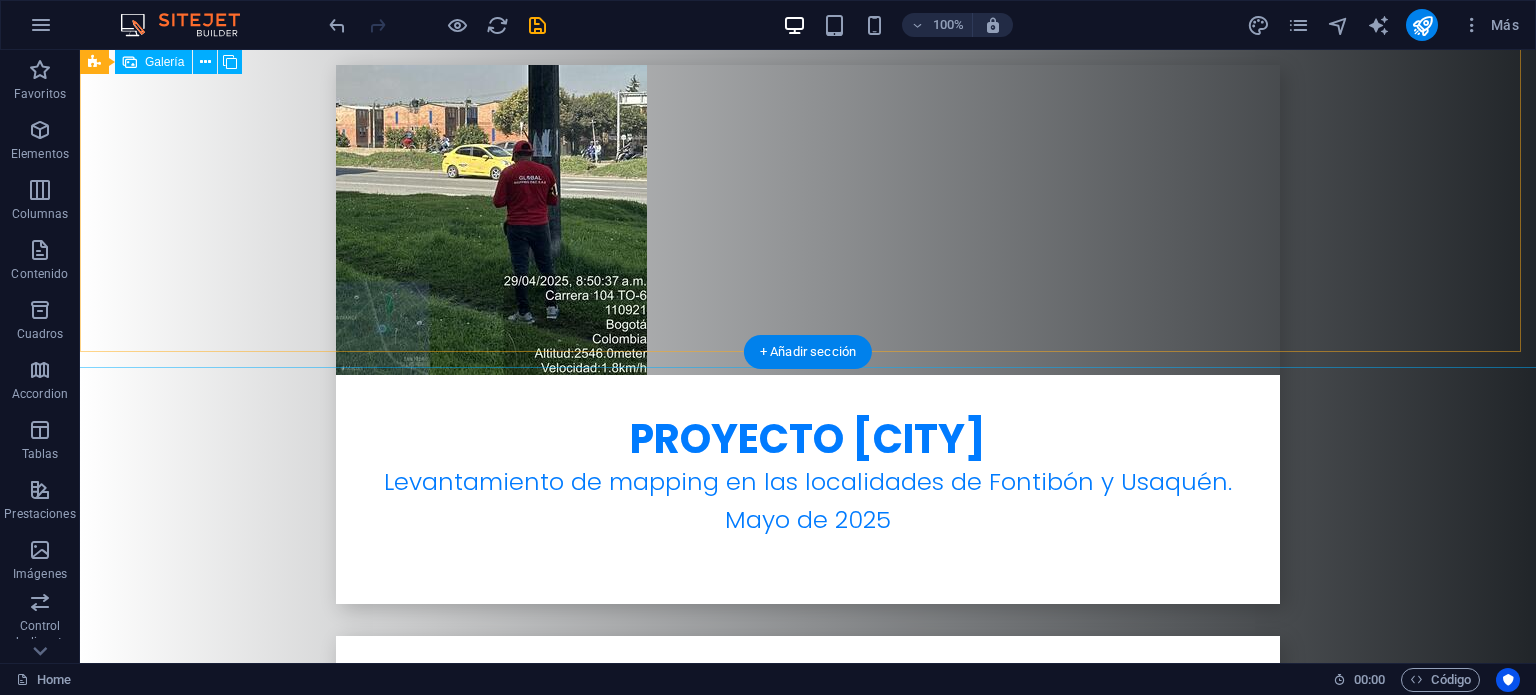 scroll, scrollTop: 6050, scrollLeft: 0, axis: vertical 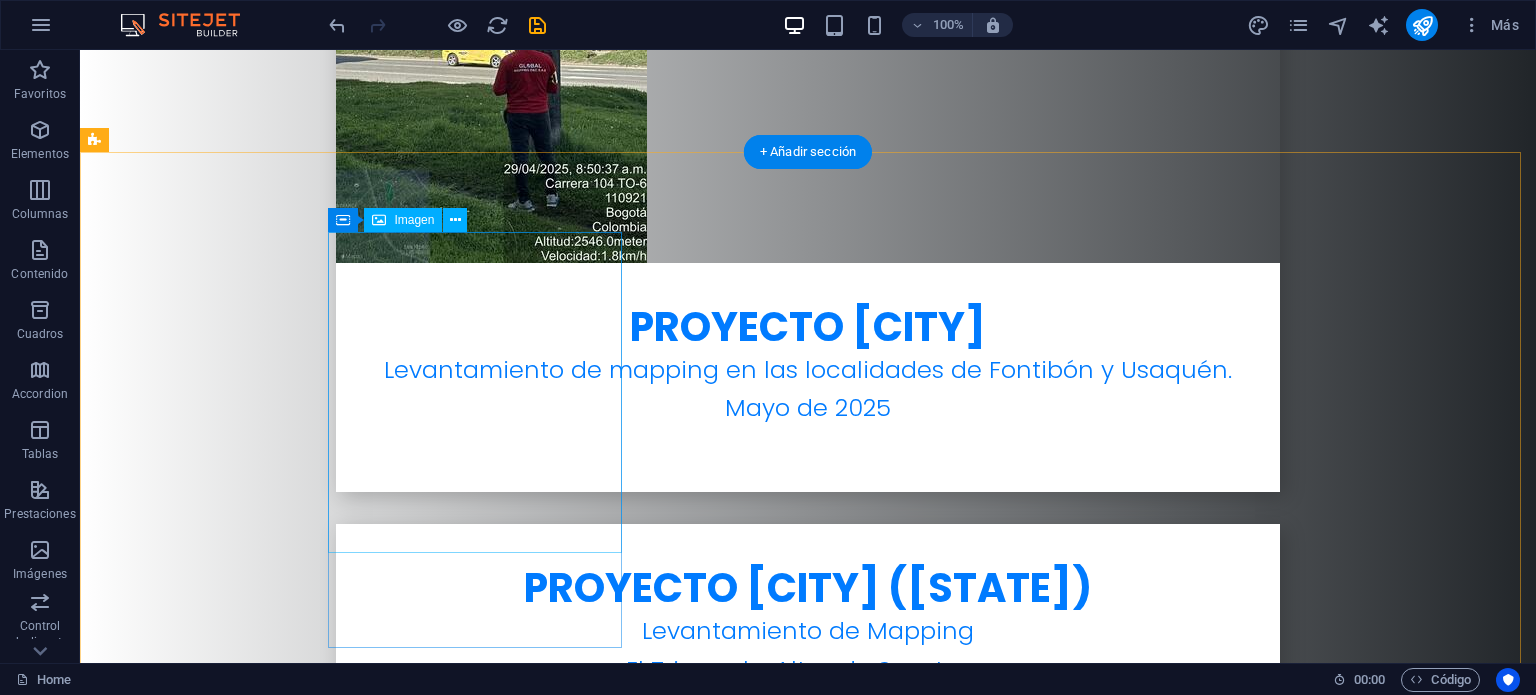 click at bounding box center [242, 3904] 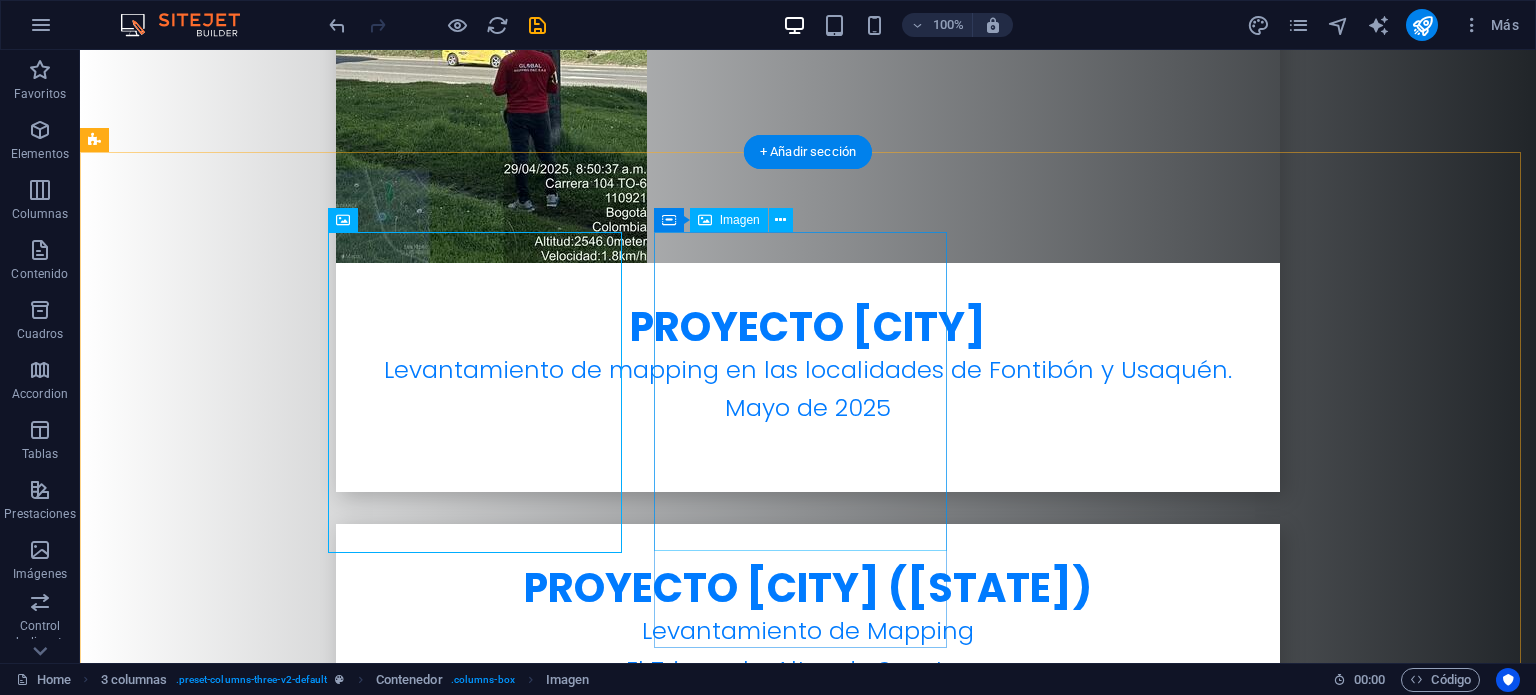 click at bounding box center [242, 4301] 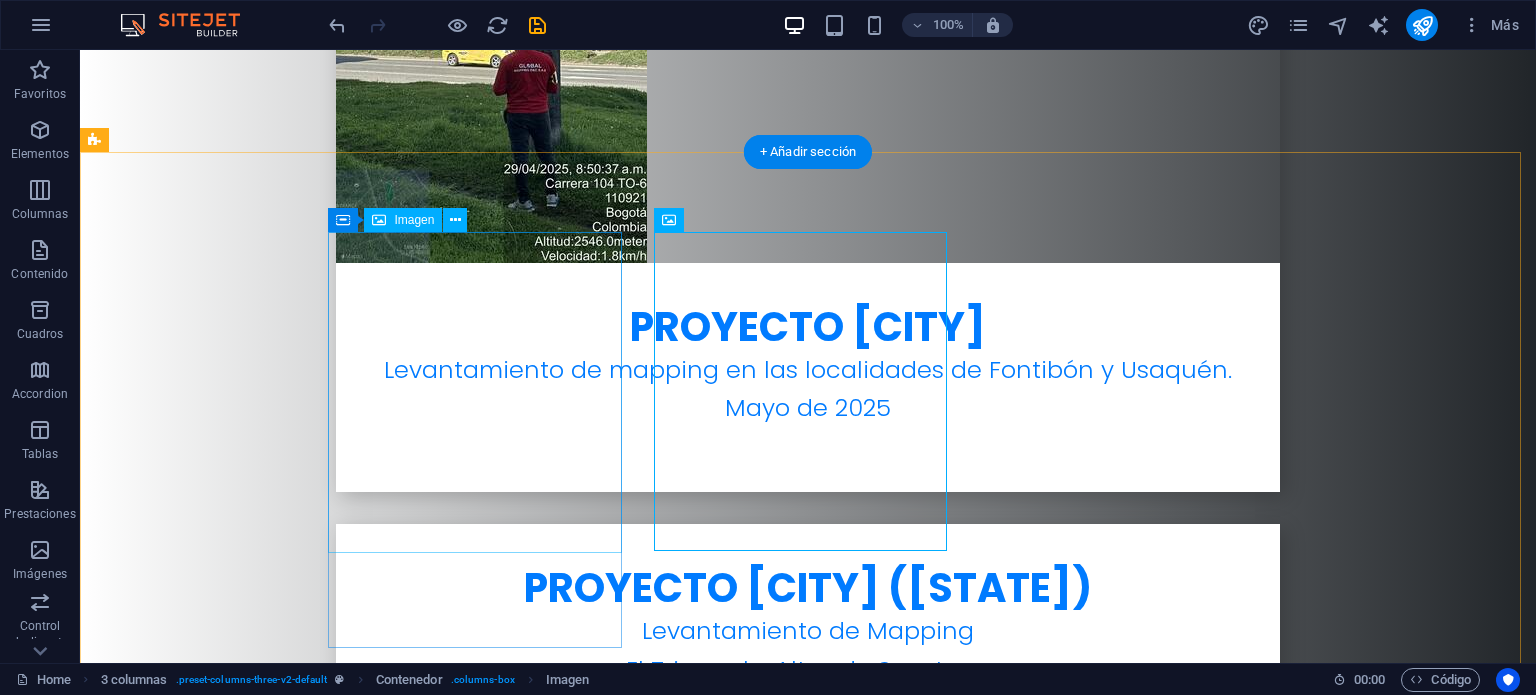 click at bounding box center (242, 3904) 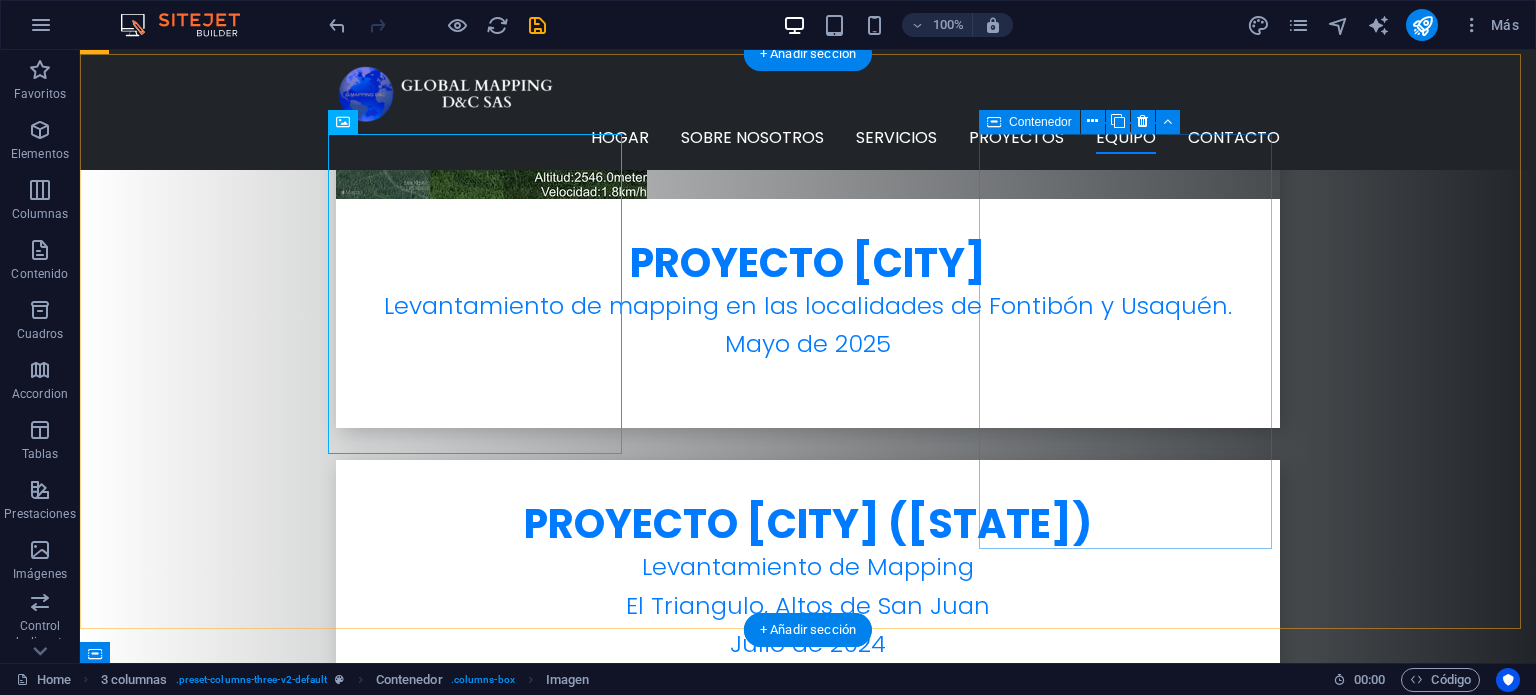 scroll, scrollTop: 6050, scrollLeft: 0, axis: vertical 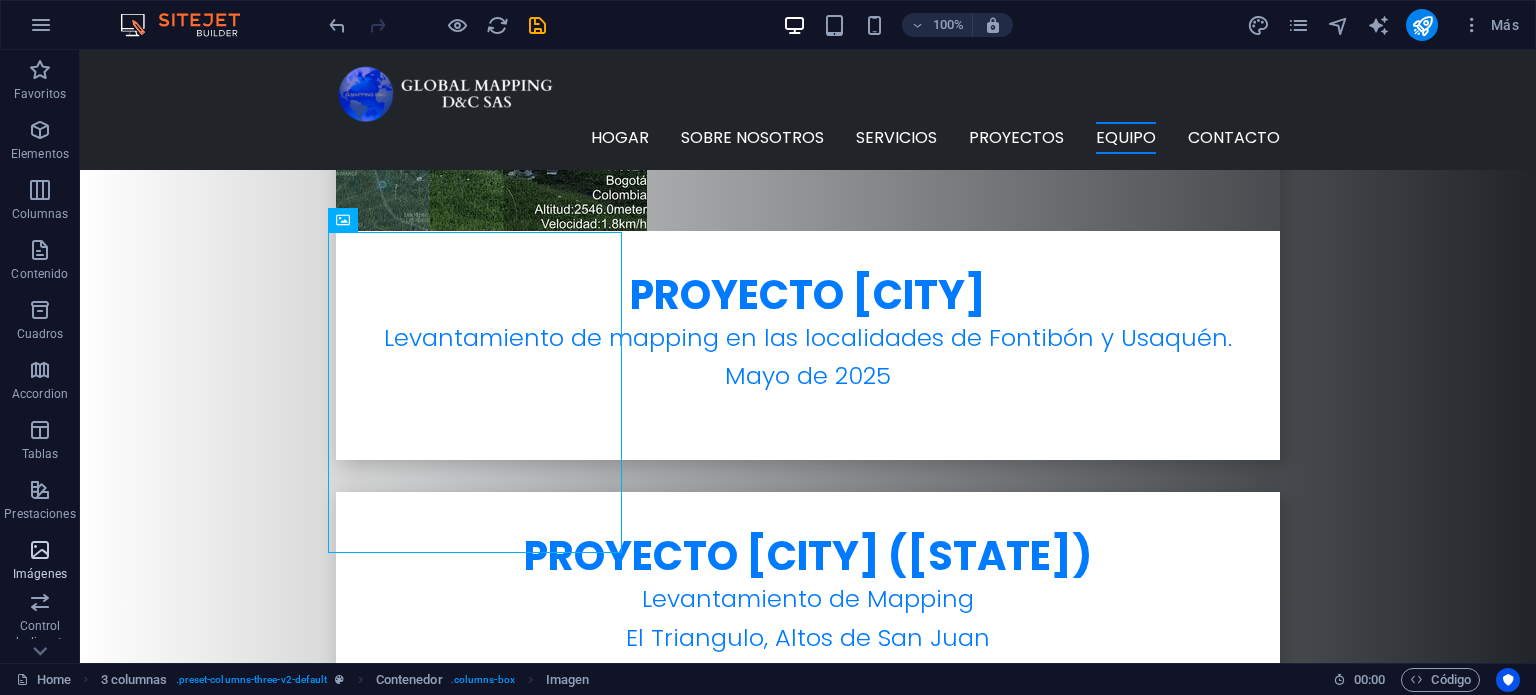 click at bounding box center [40, 550] 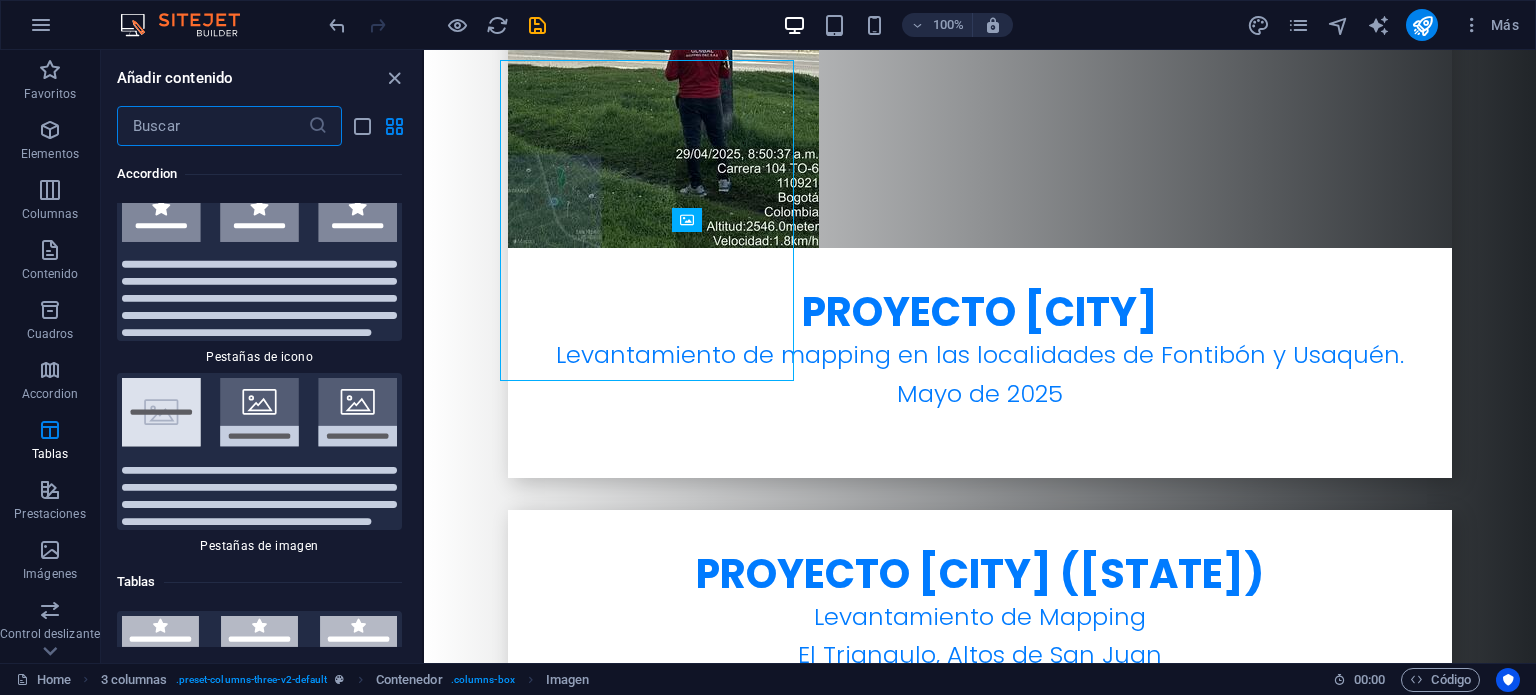 scroll, scrollTop: 13299, scrollLeft: 0, axis: vertical 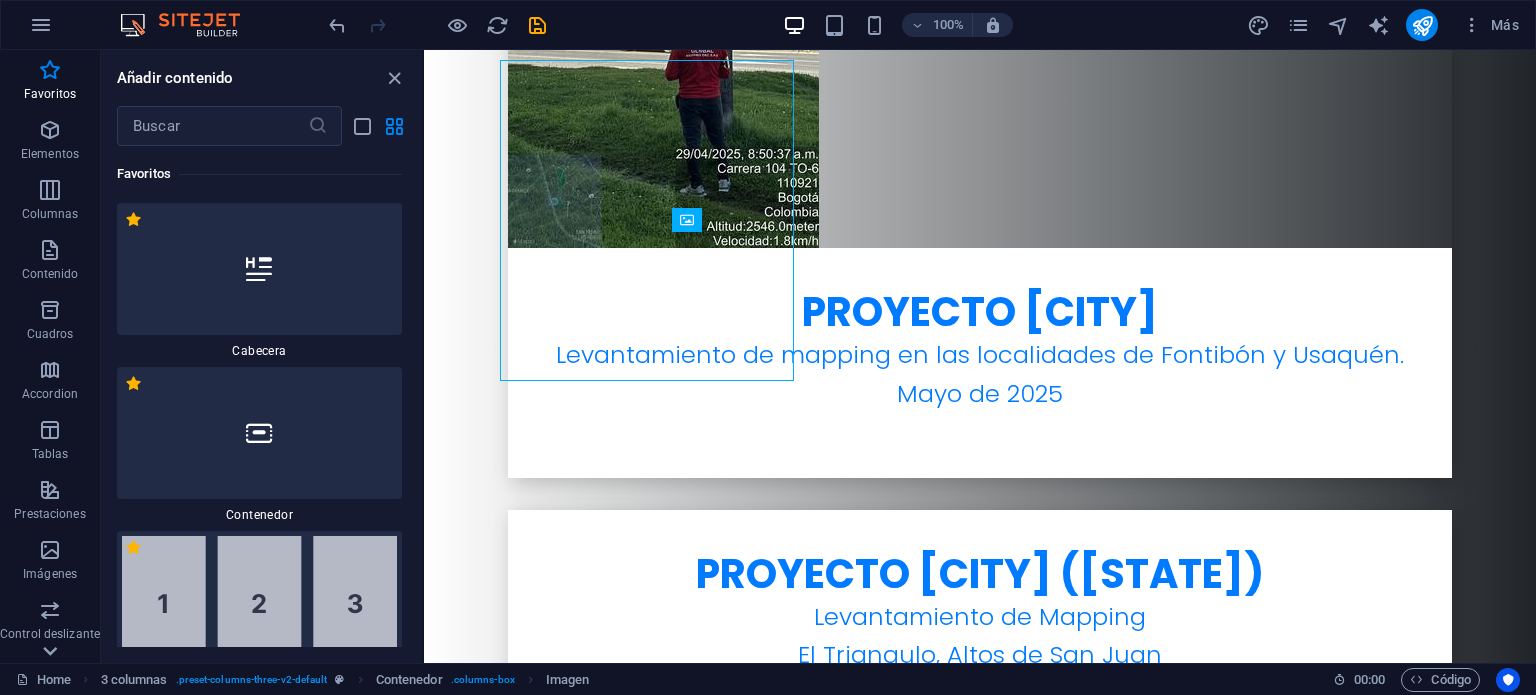 click 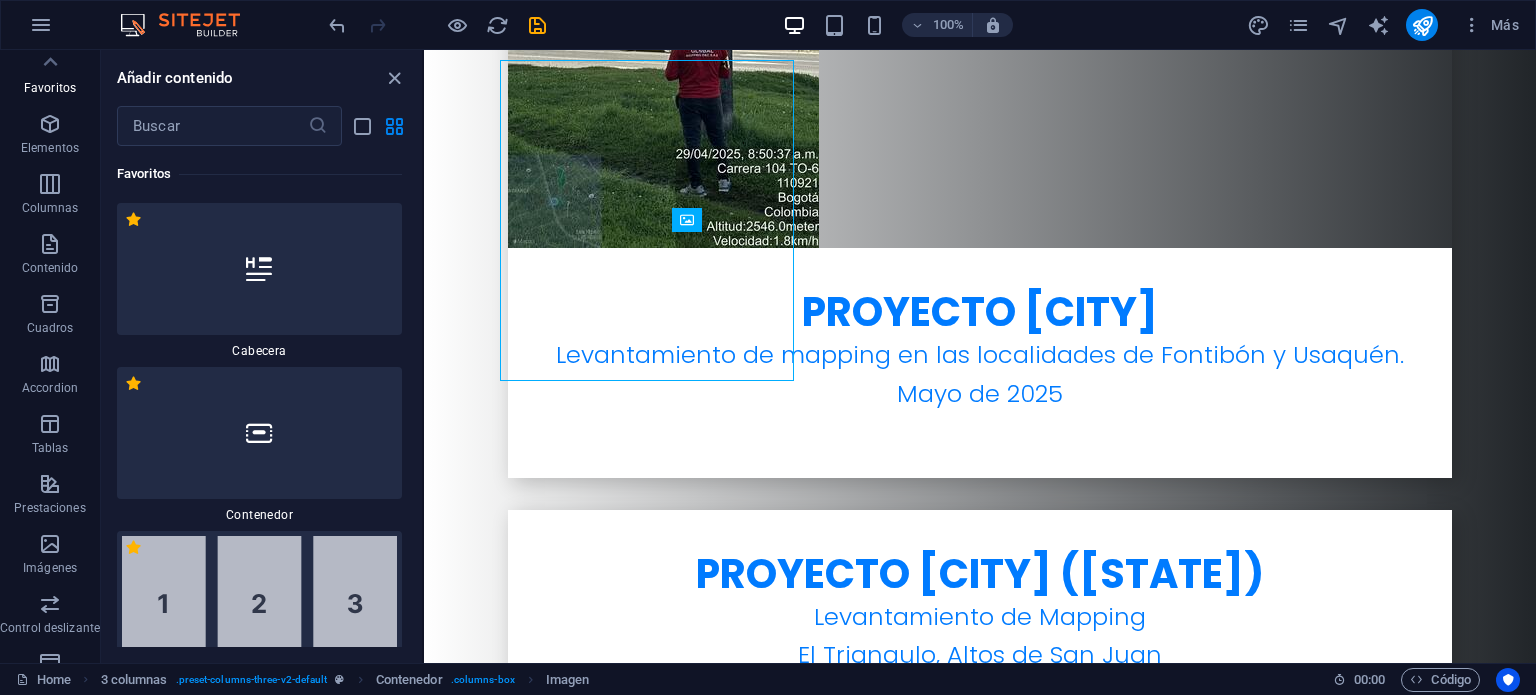 scroll, scrollTop: 0, scrollLeft: 0, axis: both 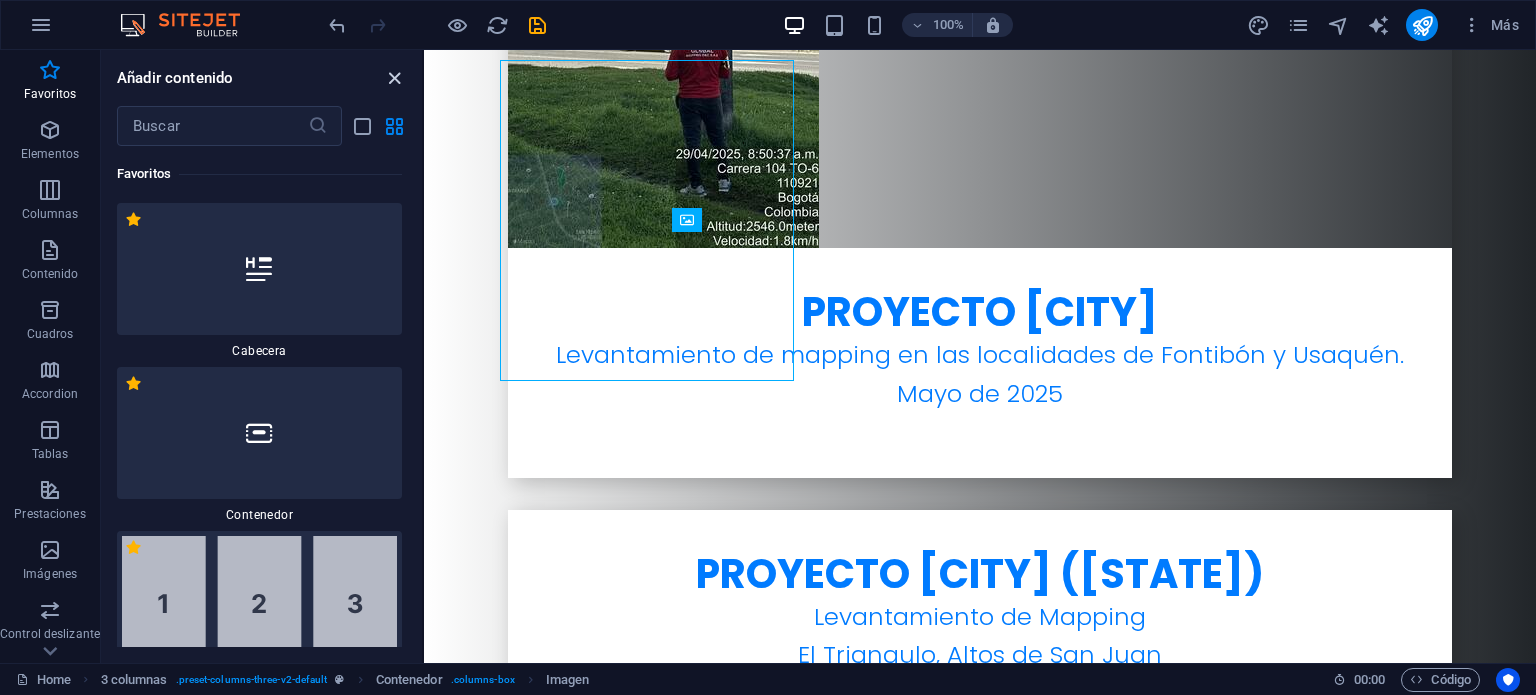 click at bounding box center (394, 78) 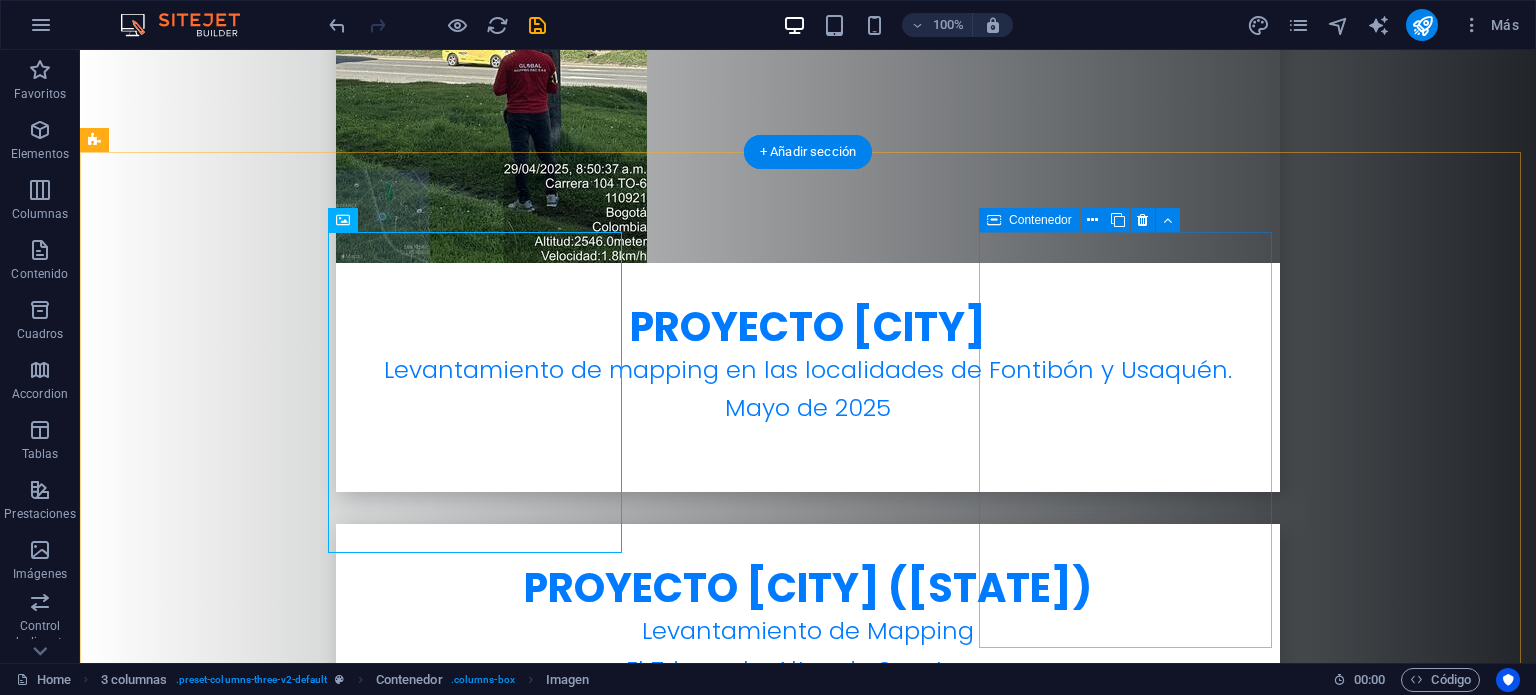 click on "Suelta el contenido aquí o  Añadir elementos  Pegar portapapeles" at bounding box center [242, 4627] 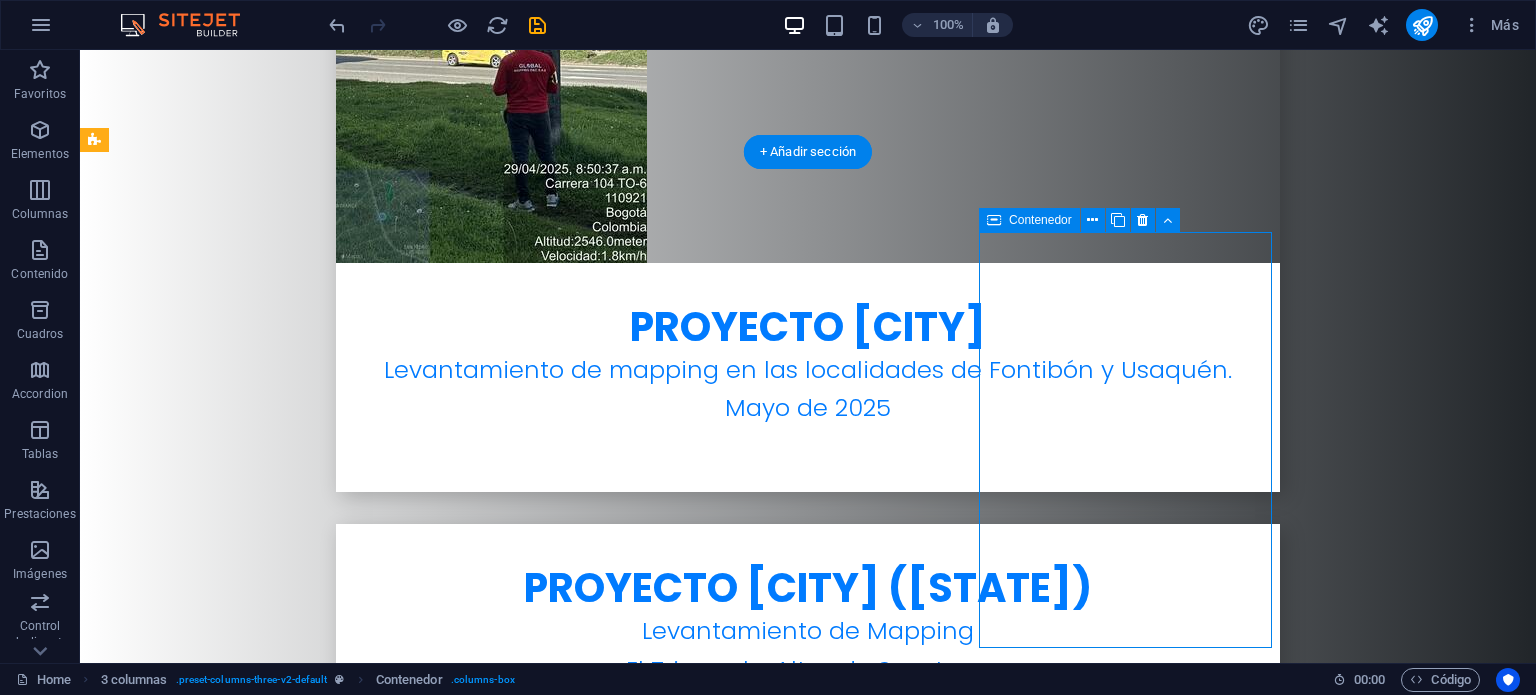click on "Suelta el contenido aquí o  Añadir elementos  Pegar portapapeles" at bounding box center [242, 4627] 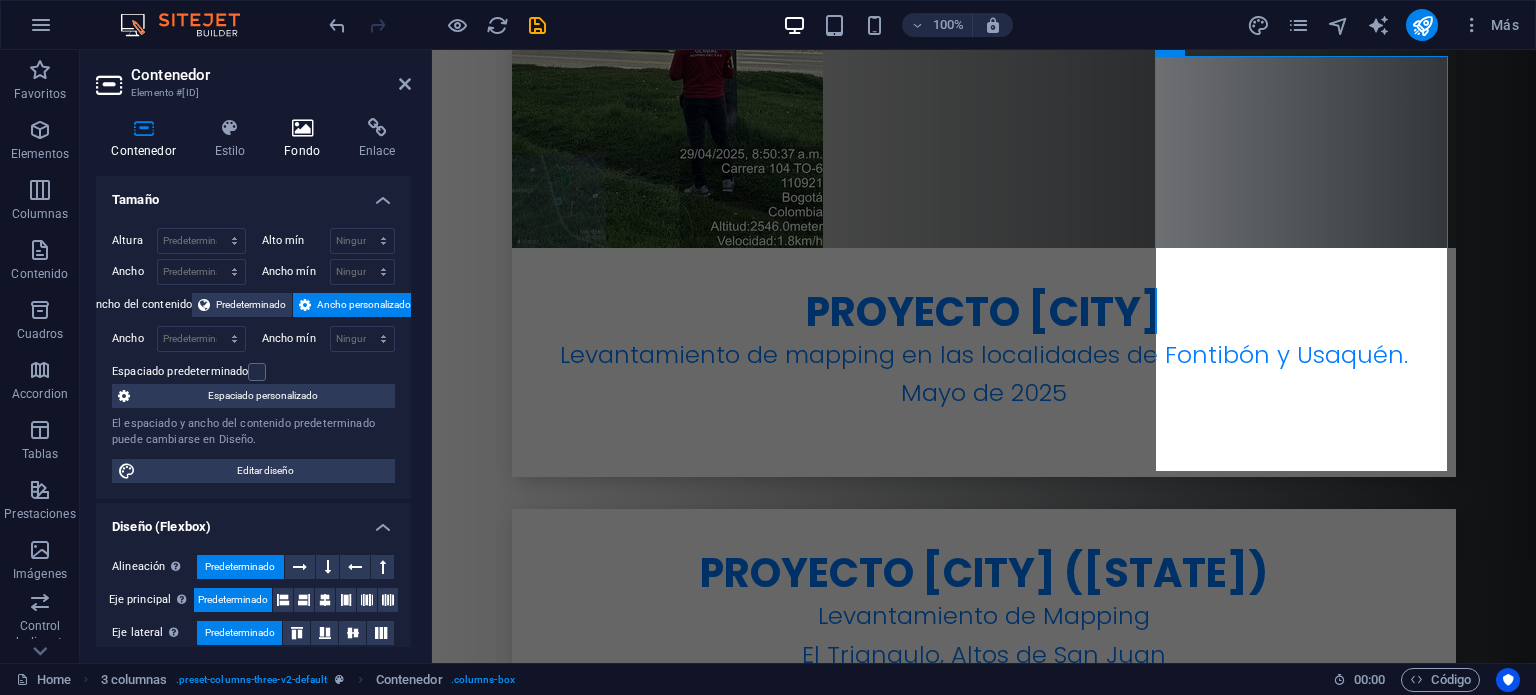click on "Fondo" at bounding box center (306, 139) 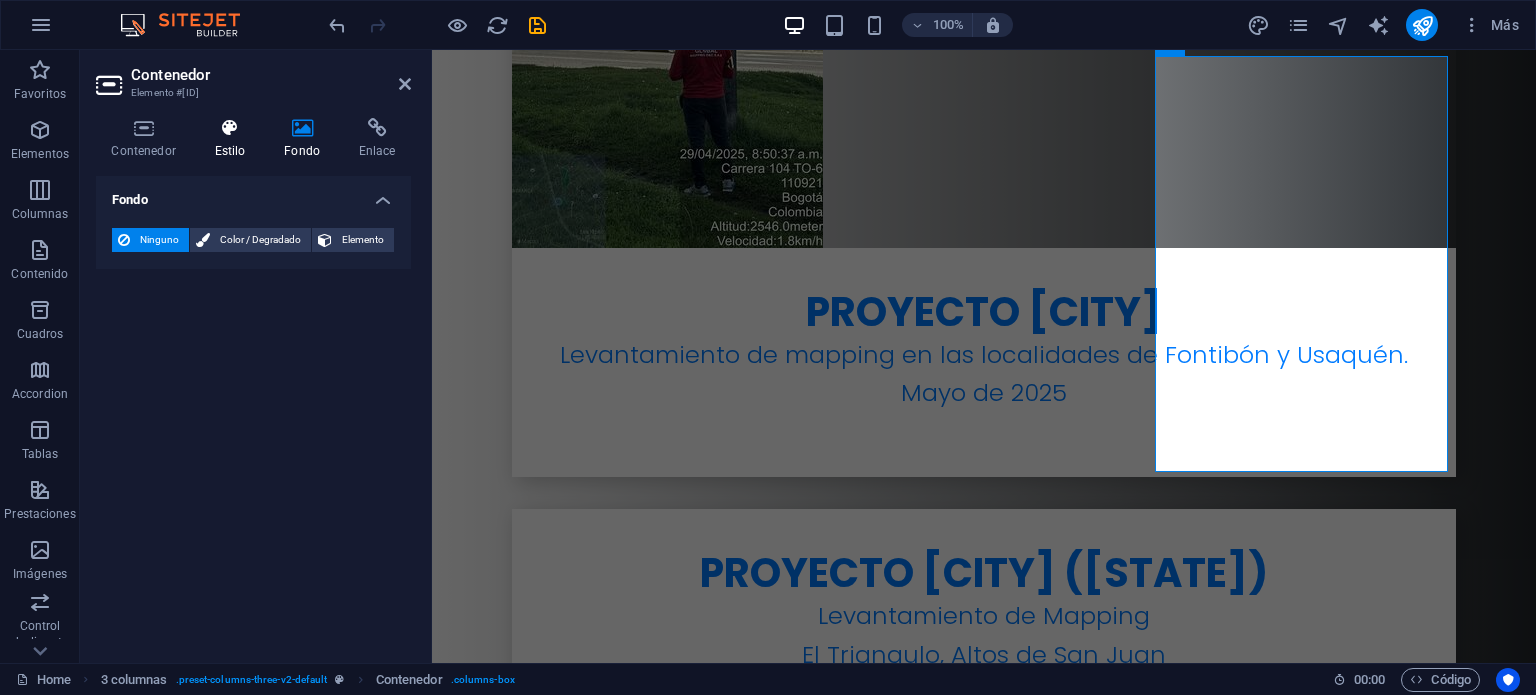 click on "Estilo" at bounding box center (234, 139) 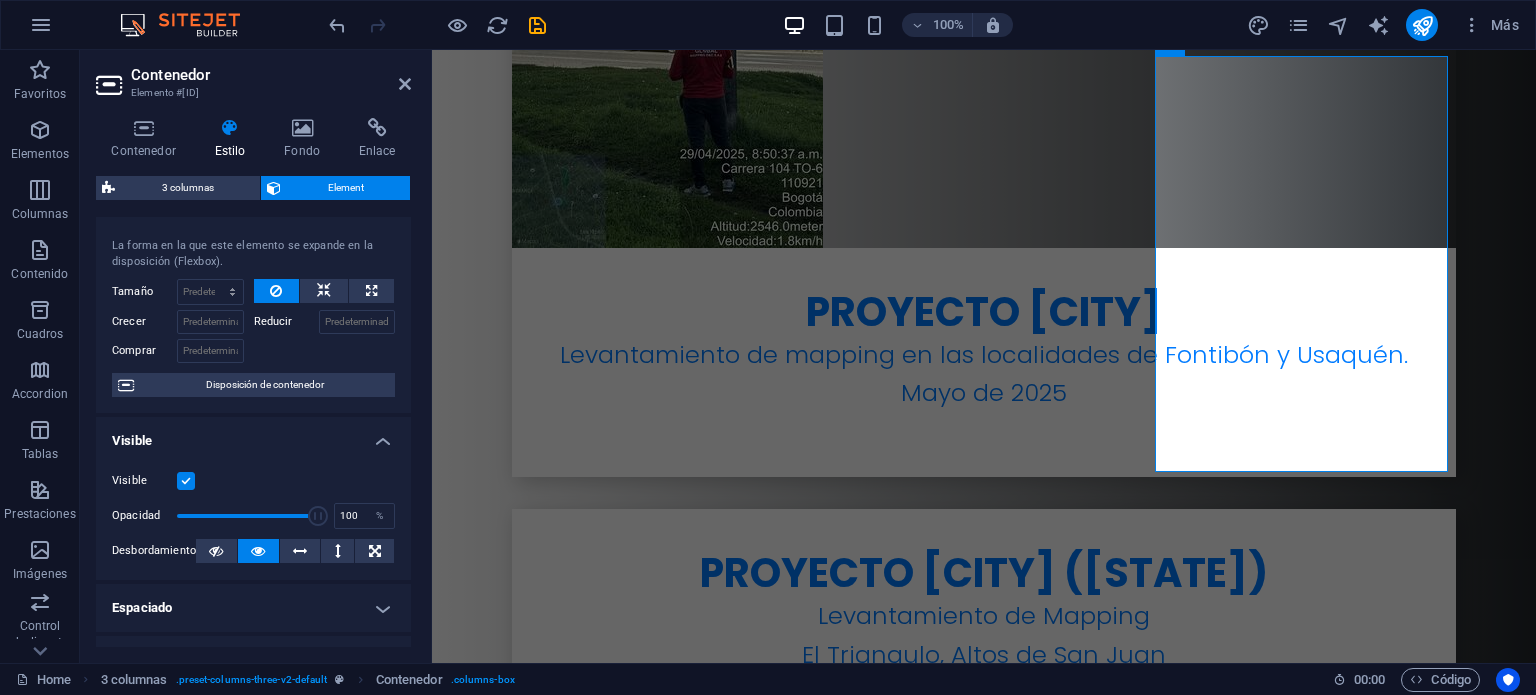 scroll, scrollTop: 0, scrollLeft: 0, axis: both 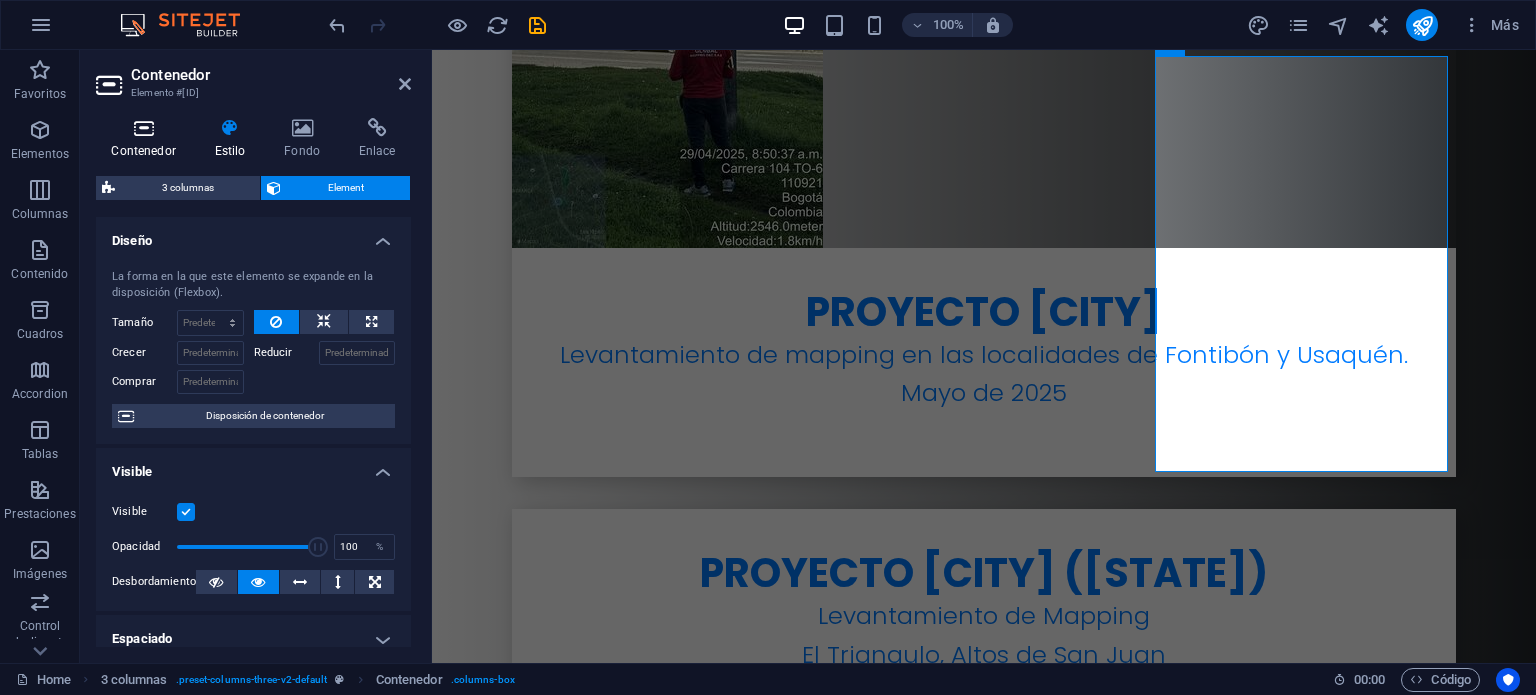 click on "Contenedor" at bounding box center (147, 139) 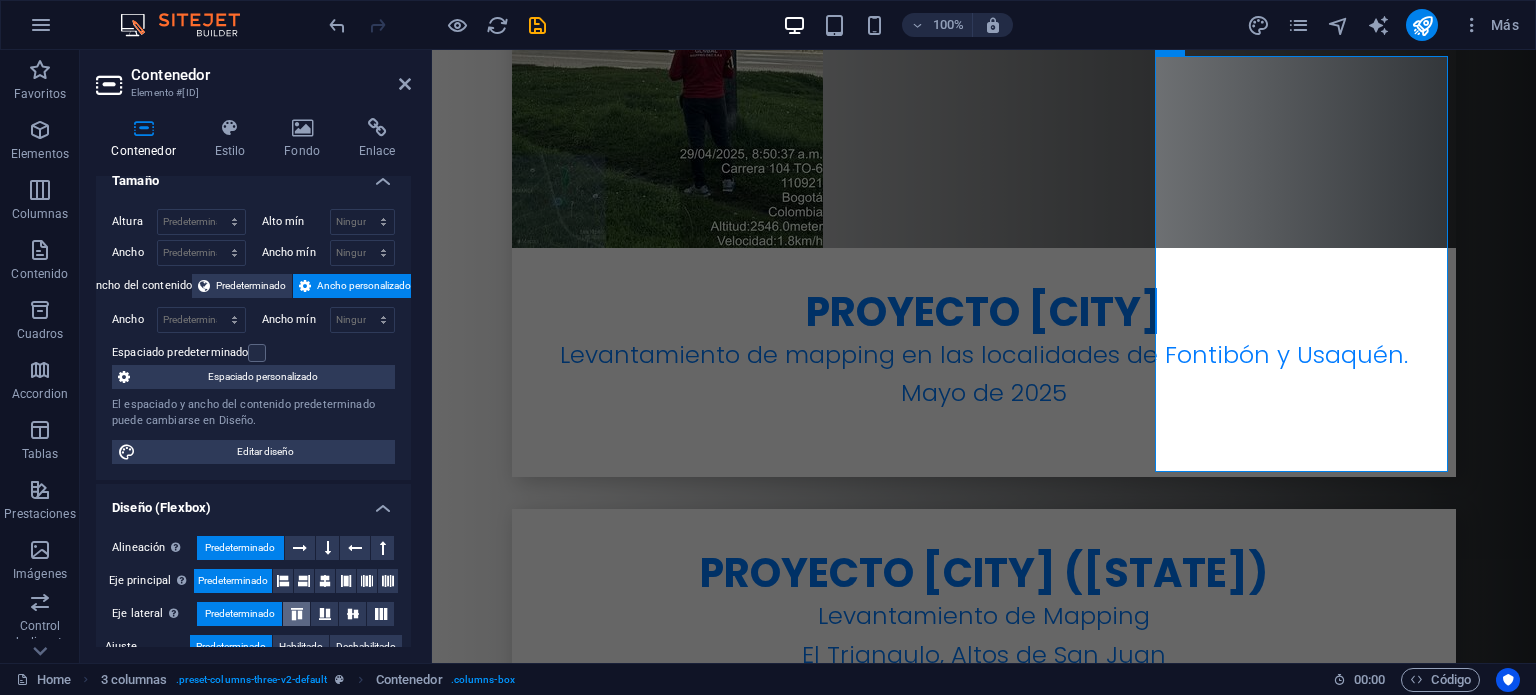 scroll, scrollTop: 0, scrollLeft: 0, axis: both 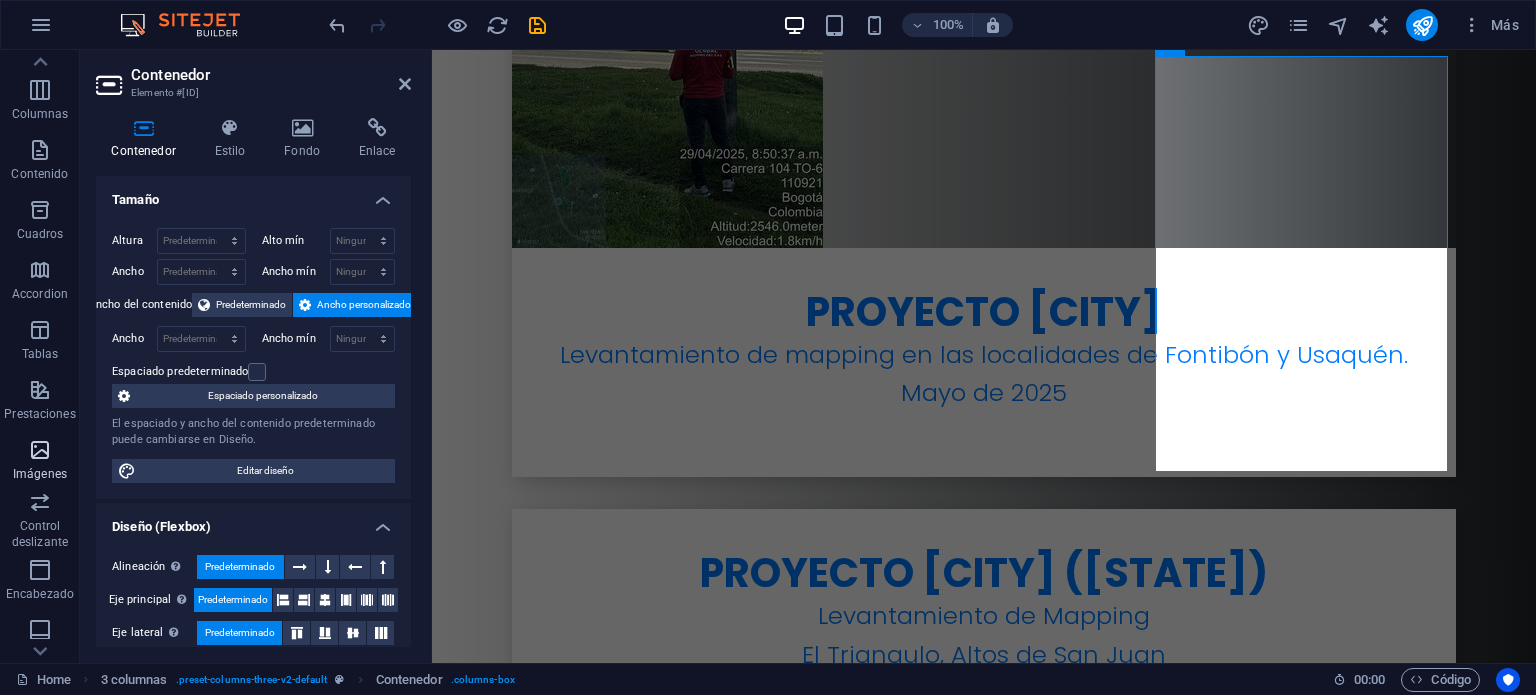 click at bounding box center [40, 450] 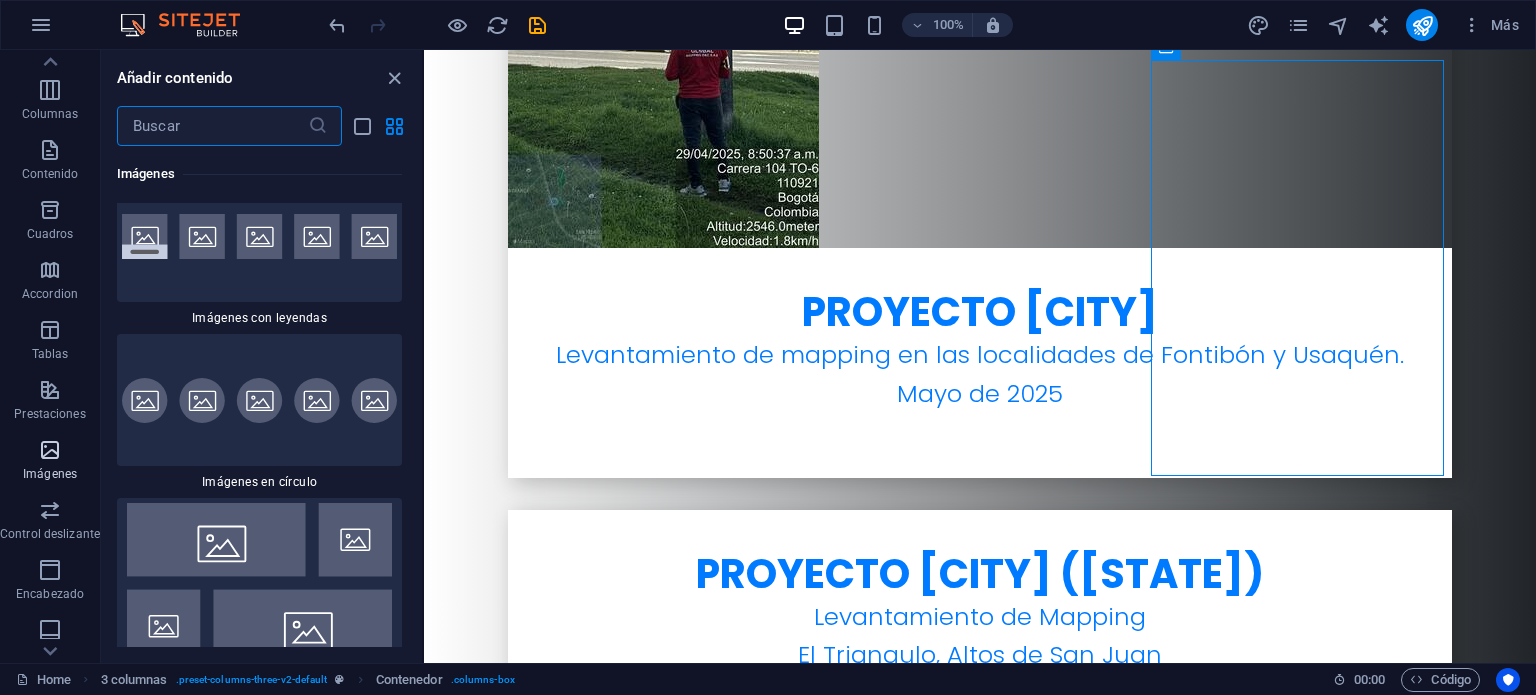 scroll, scrollTop: 20299, scrollLeft: 0, axis: vertical 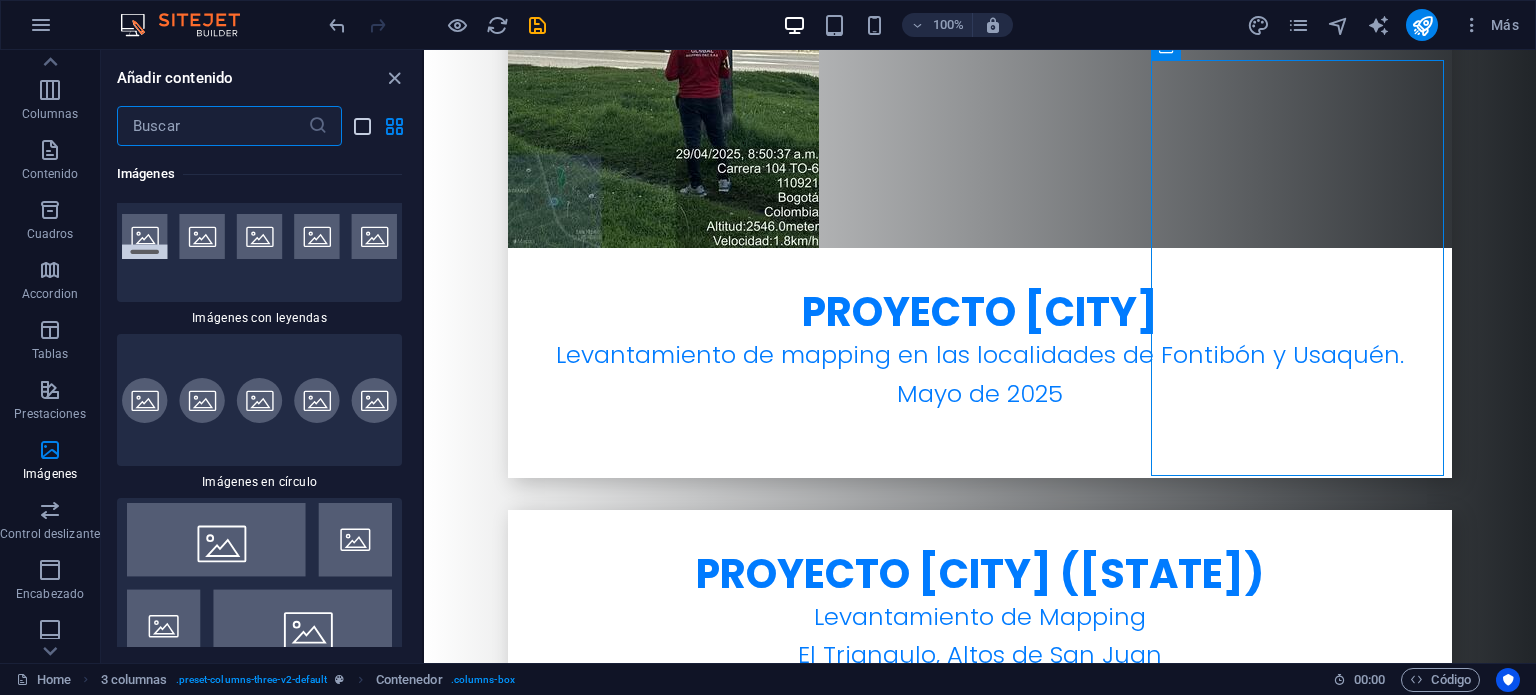 click at bounding box center [362, 126] 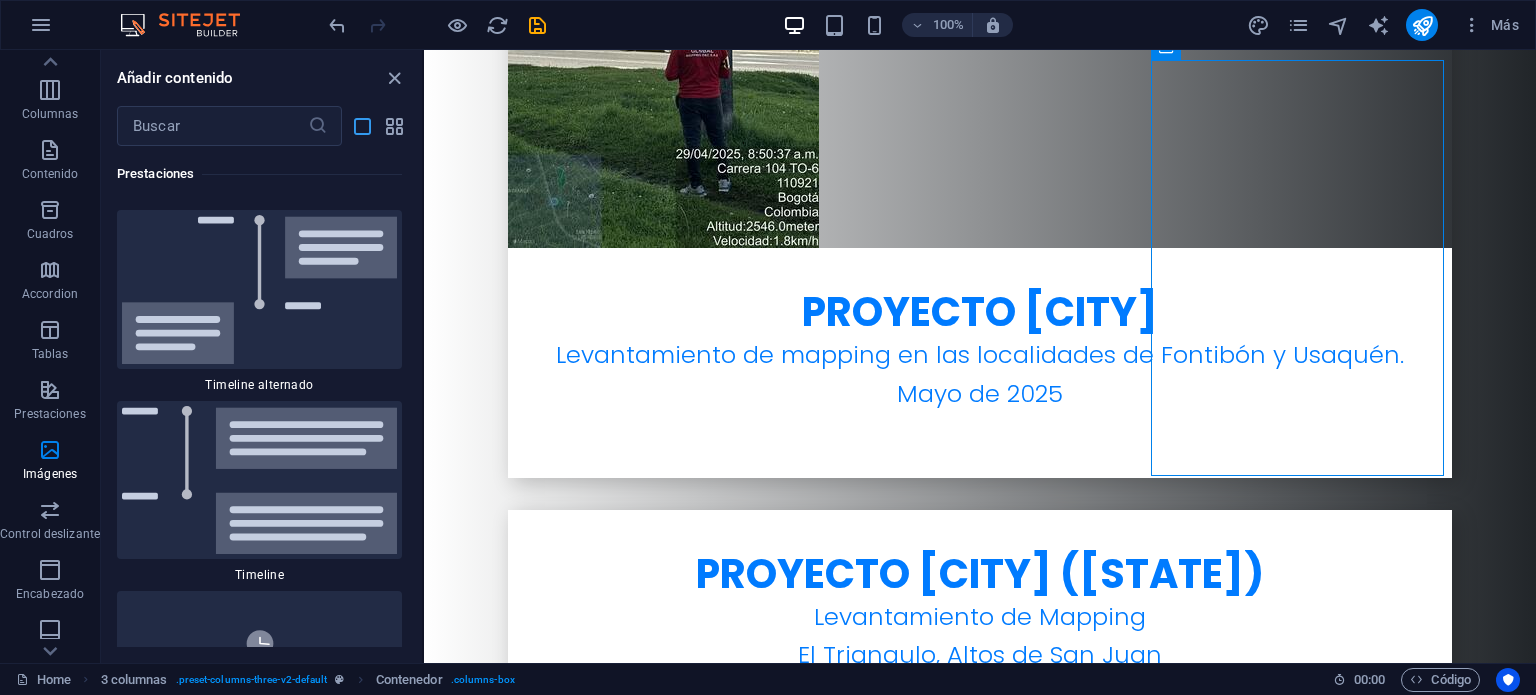 scroll, scrollTop: 23671, scrollLeft: 0, axis: vertical 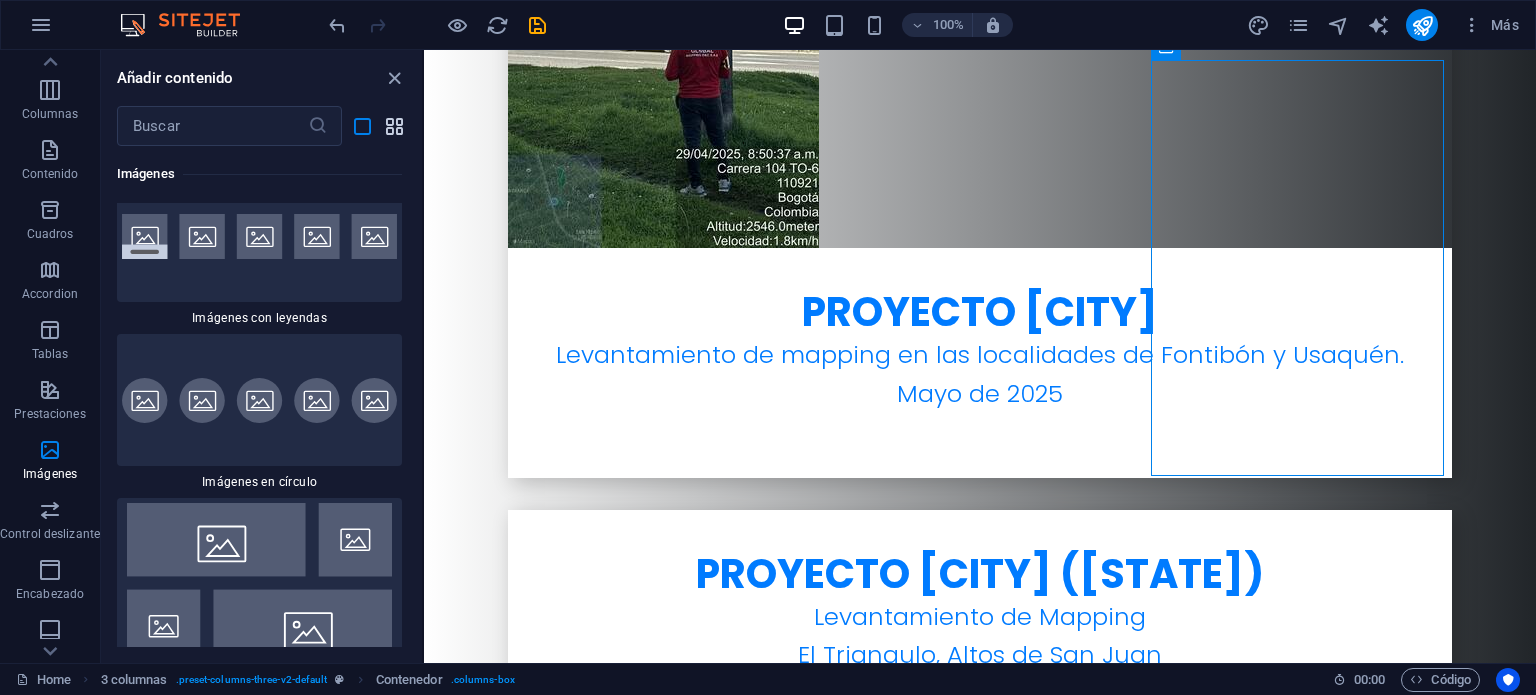 click at bounding box center (394, 126) 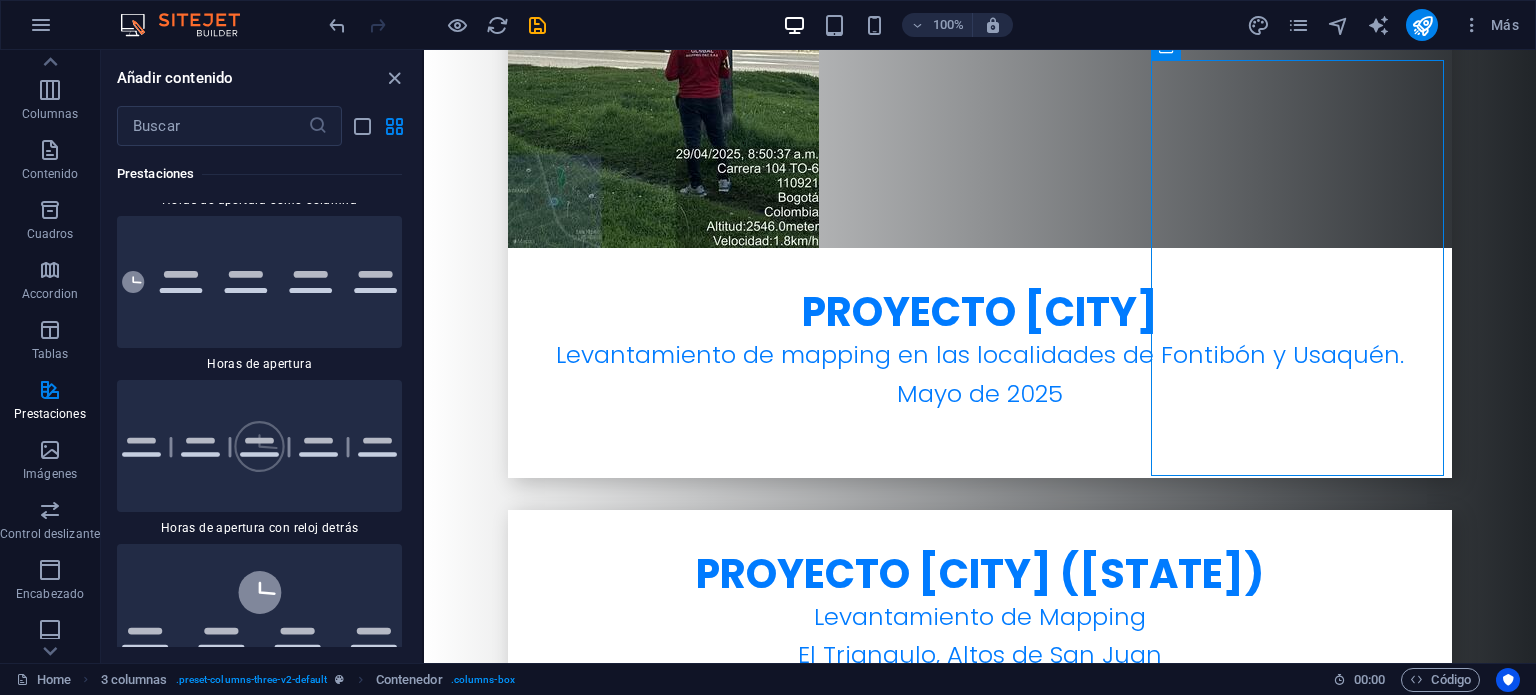 scroll, scrollTop: 17499, scrollLeft: 0, axis: vertical 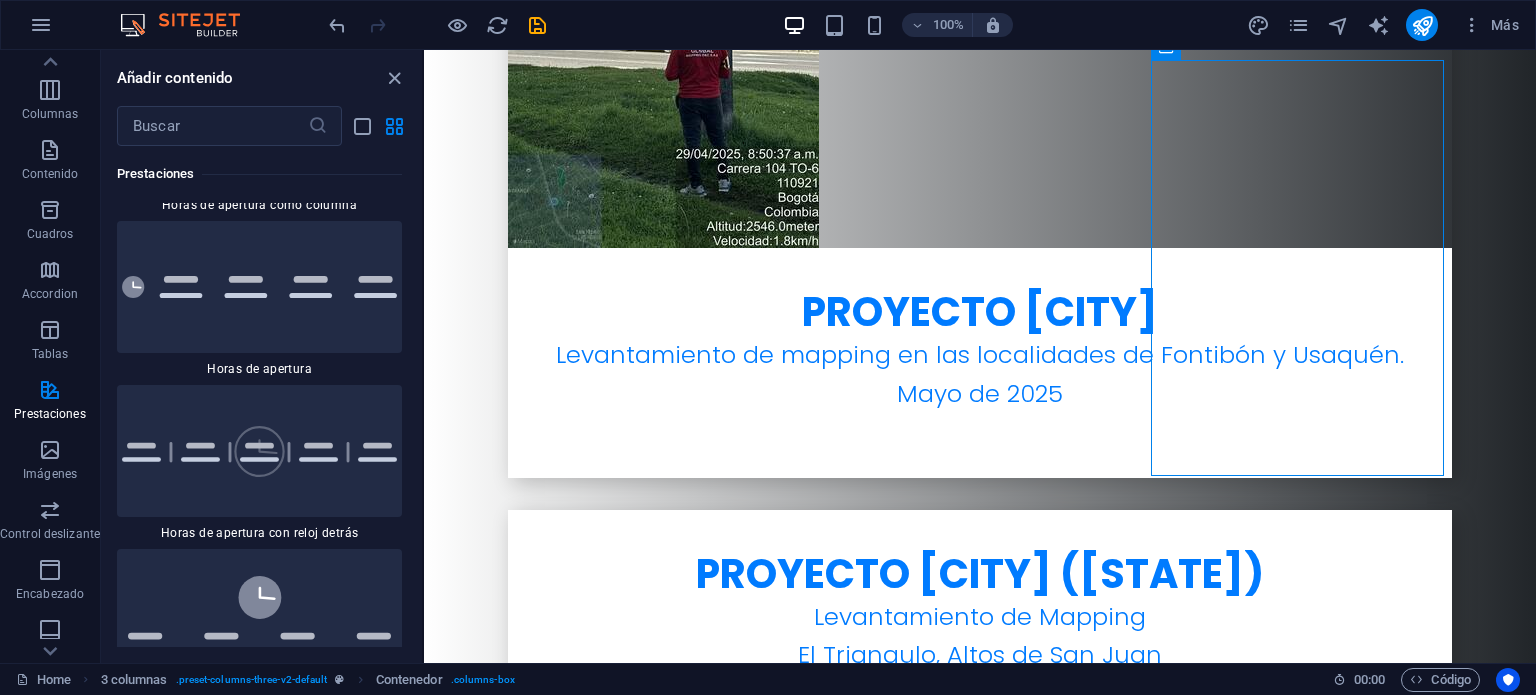 click on "Añadir contenido" at bounding box center (175, 78) 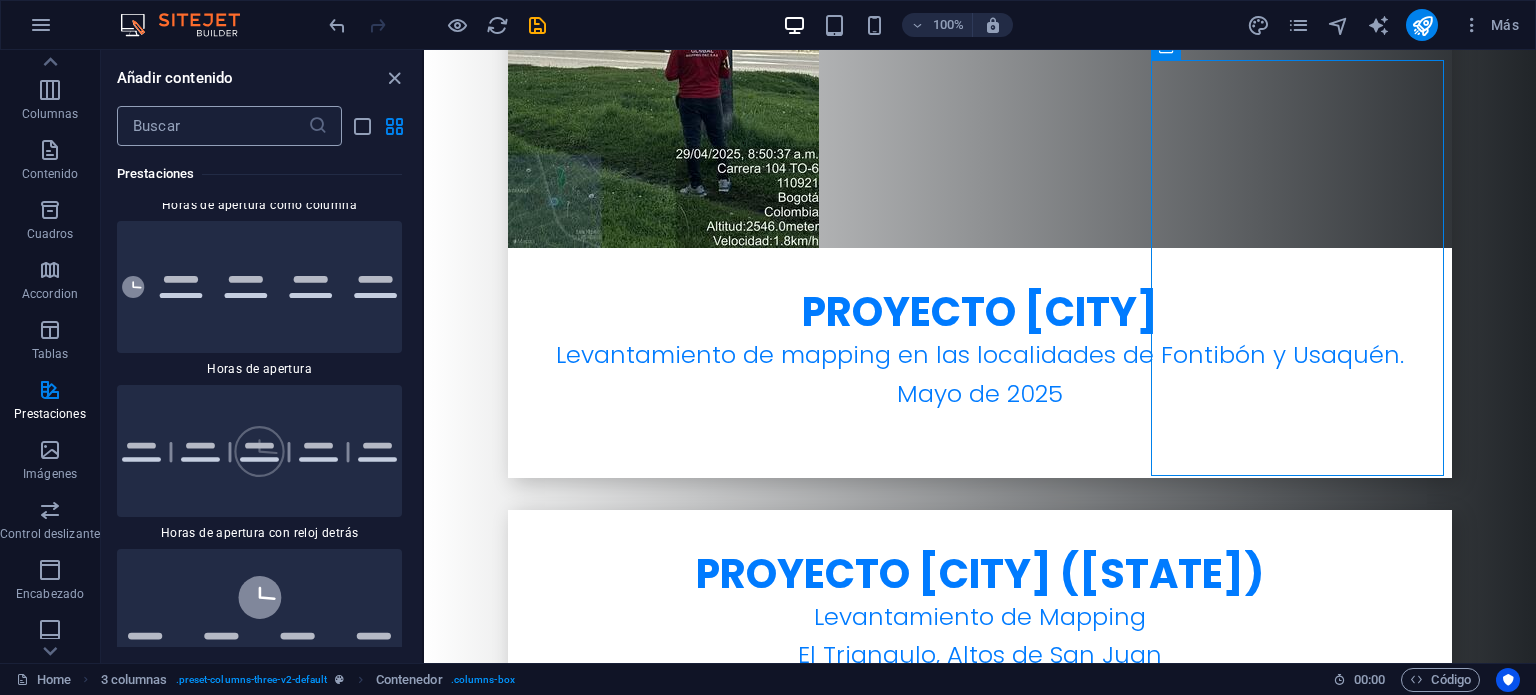 click at bounding box center [212, 126] 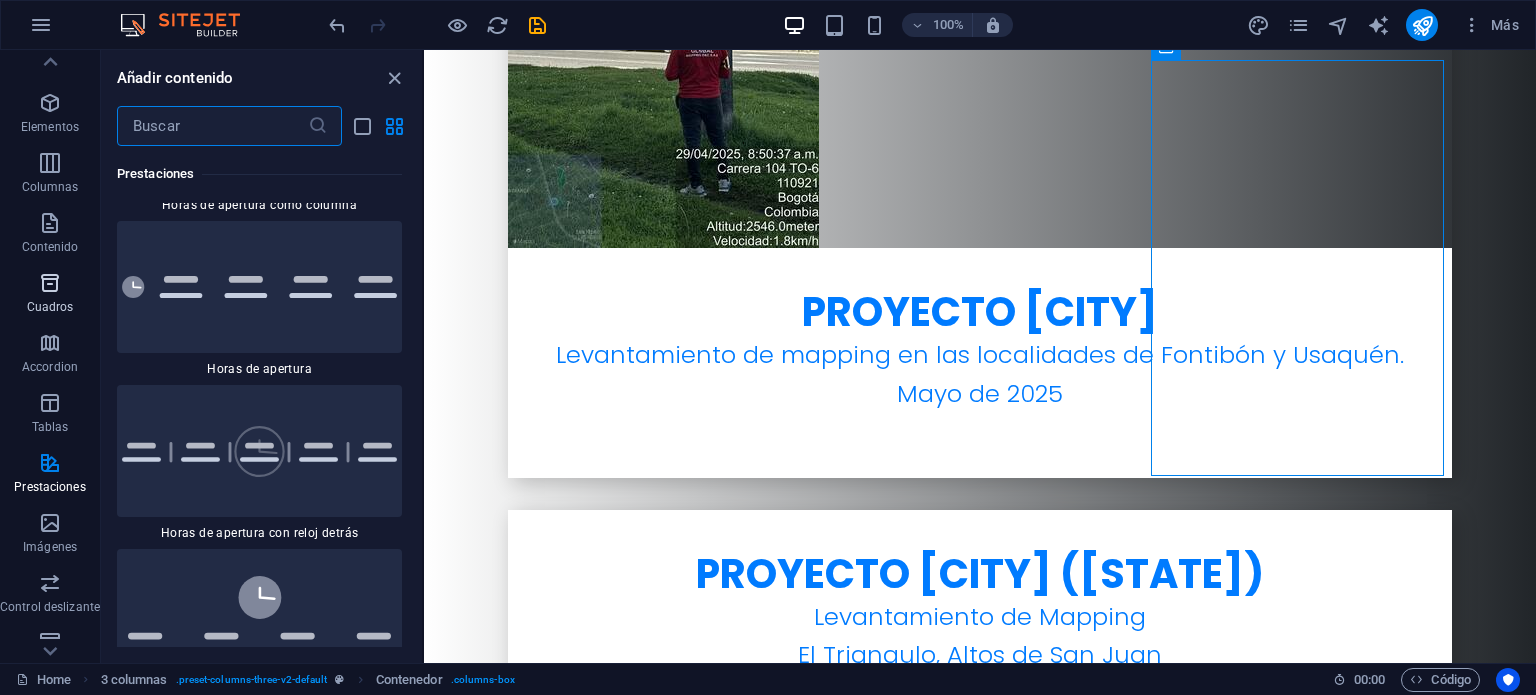 scroll, scrollTop: 0, scrollLeft: 0, axis: both 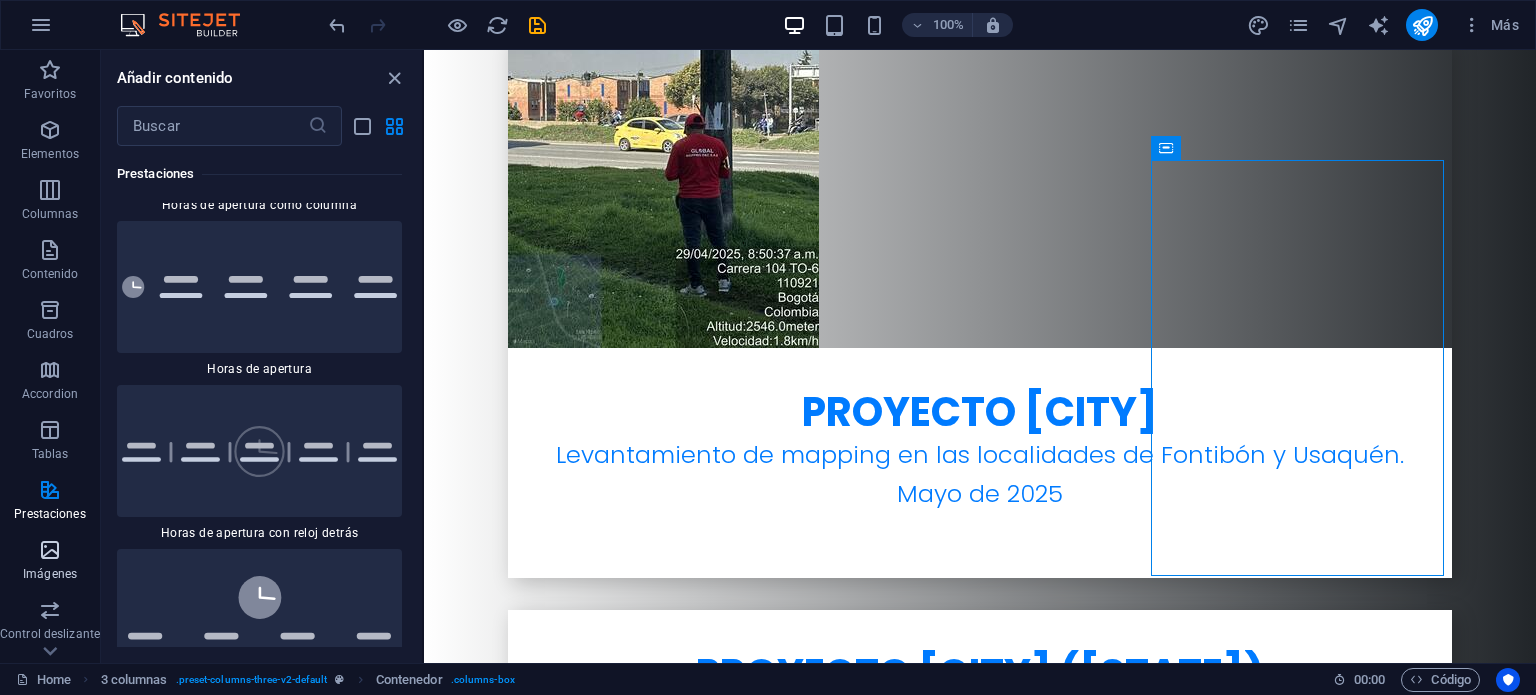 click at bounding box center (50, 550) 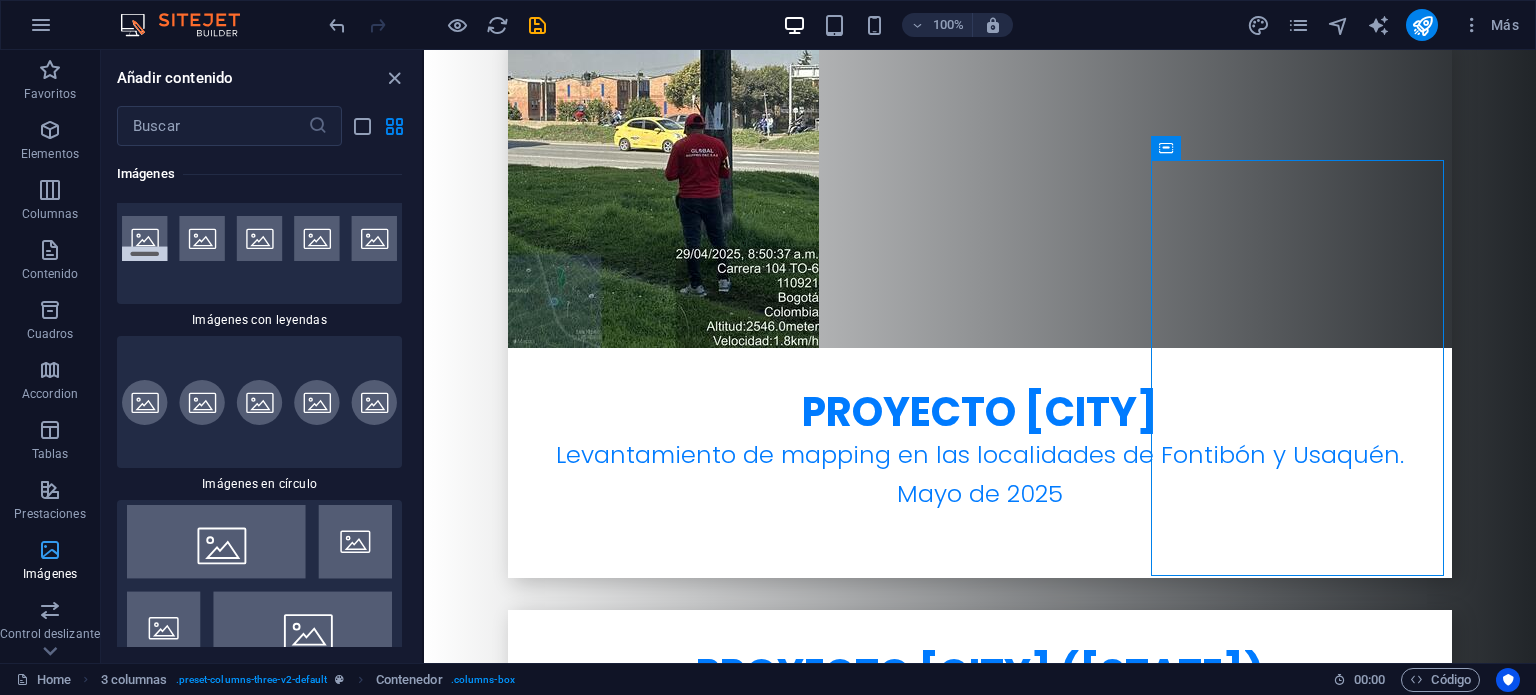 scroll, scrollTop: 20299, scrollLeft: 0, axis: vertical 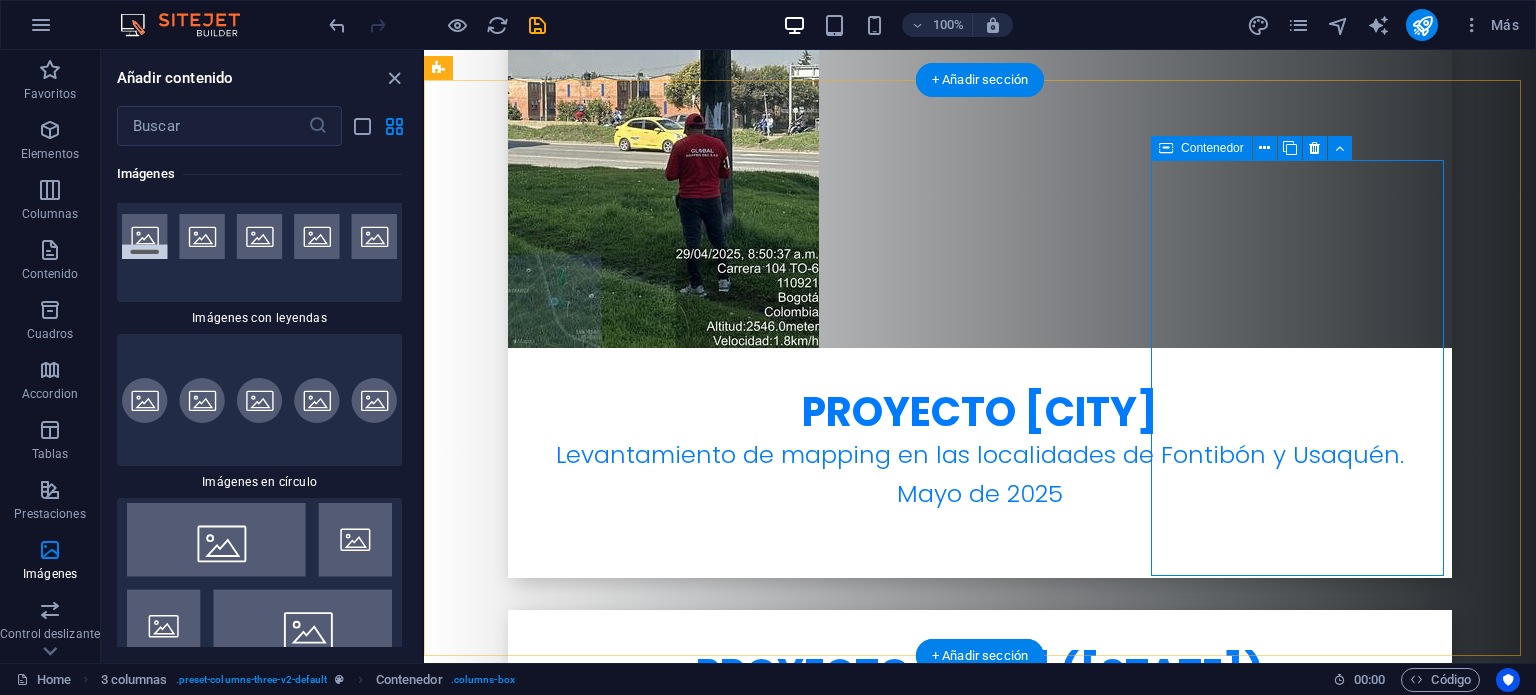 click on "Añadir elementos" at bounding box center (587, 4552) 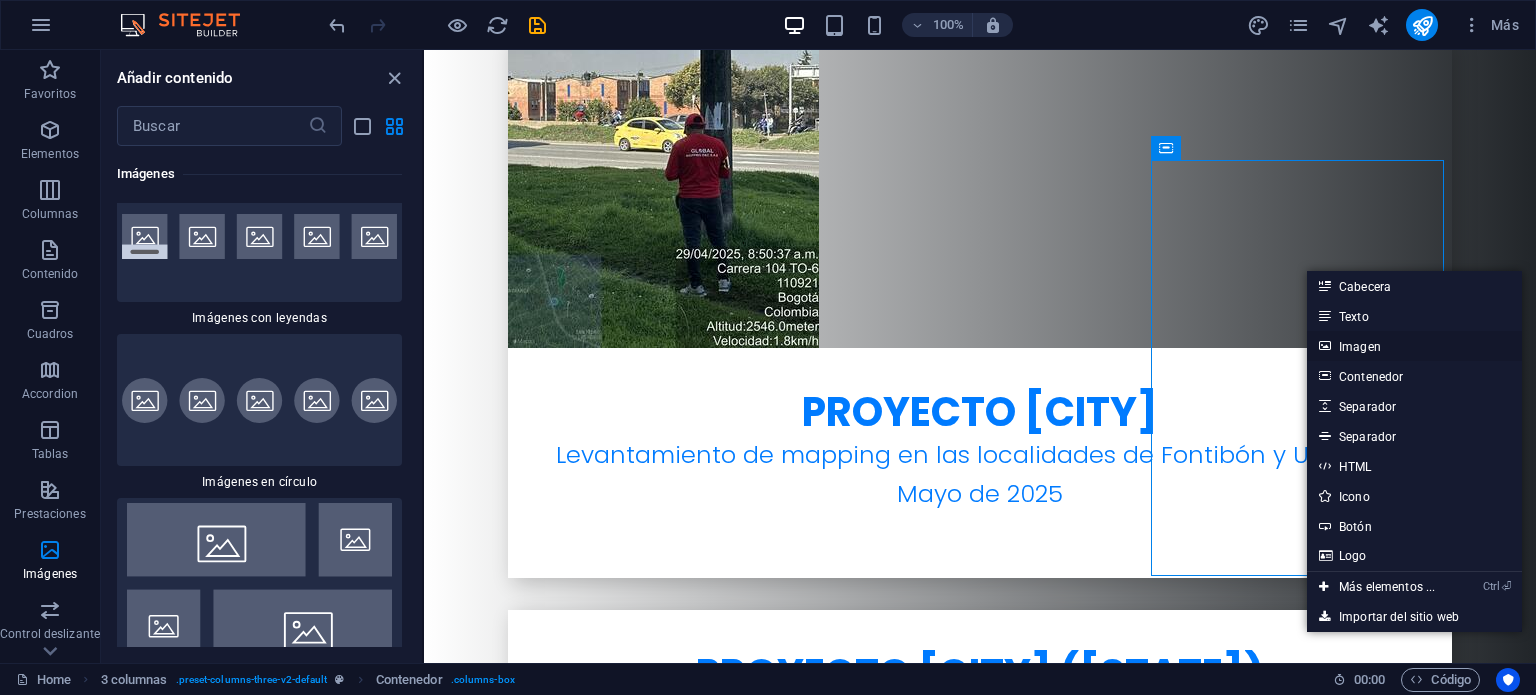 click on "Imagen" at bounding box center (1414, 346) 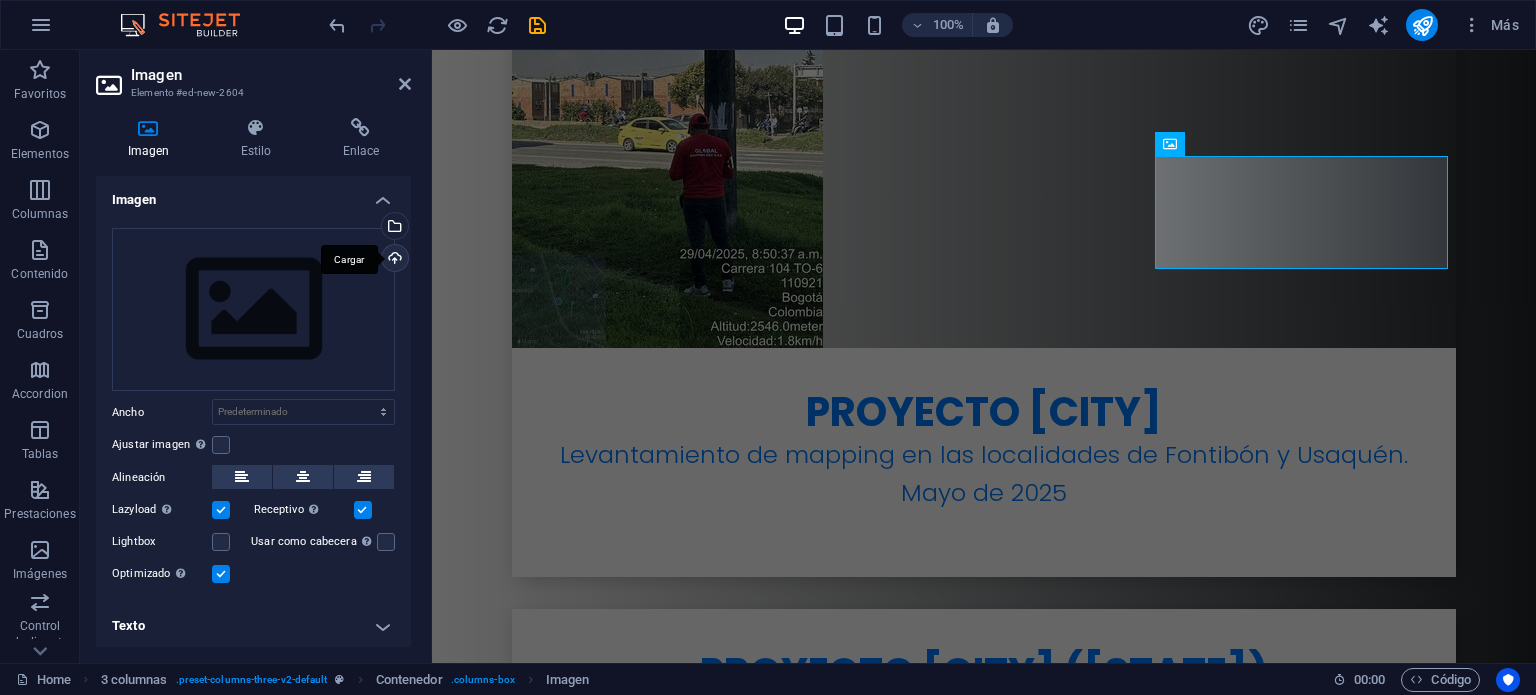 click on "Cargar" at bounding box center (393, 260) 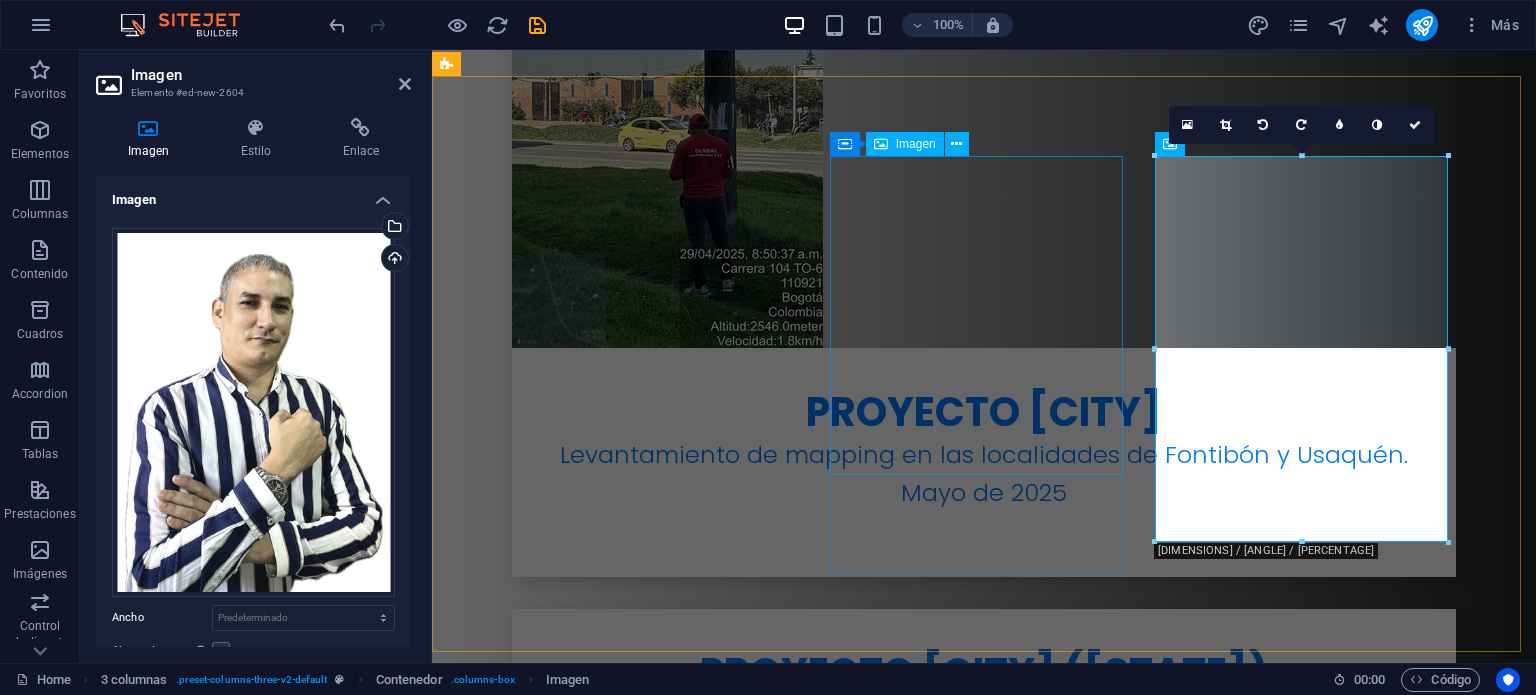 click at bounding box center [594, 4210] 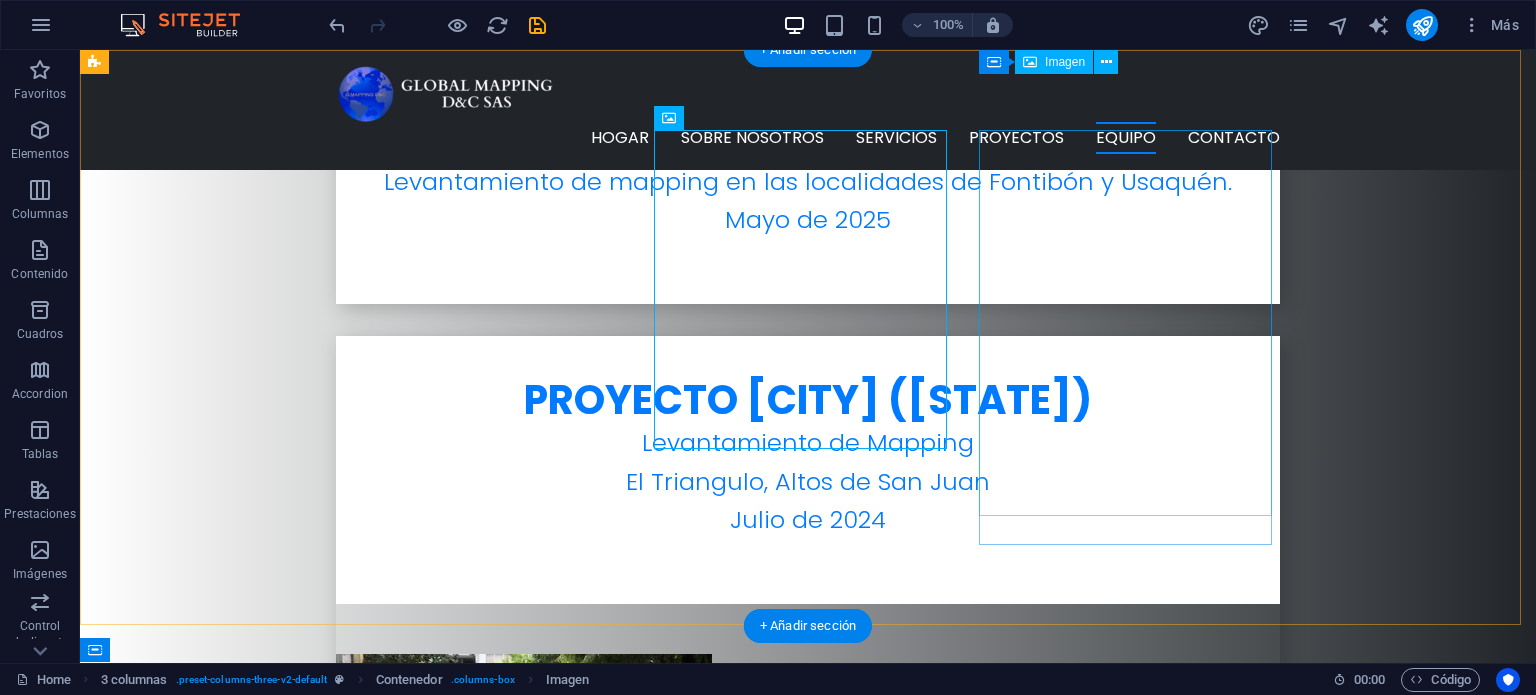 scroll, scrollTop: 6150, scrollLeft: 0, axis: vertical 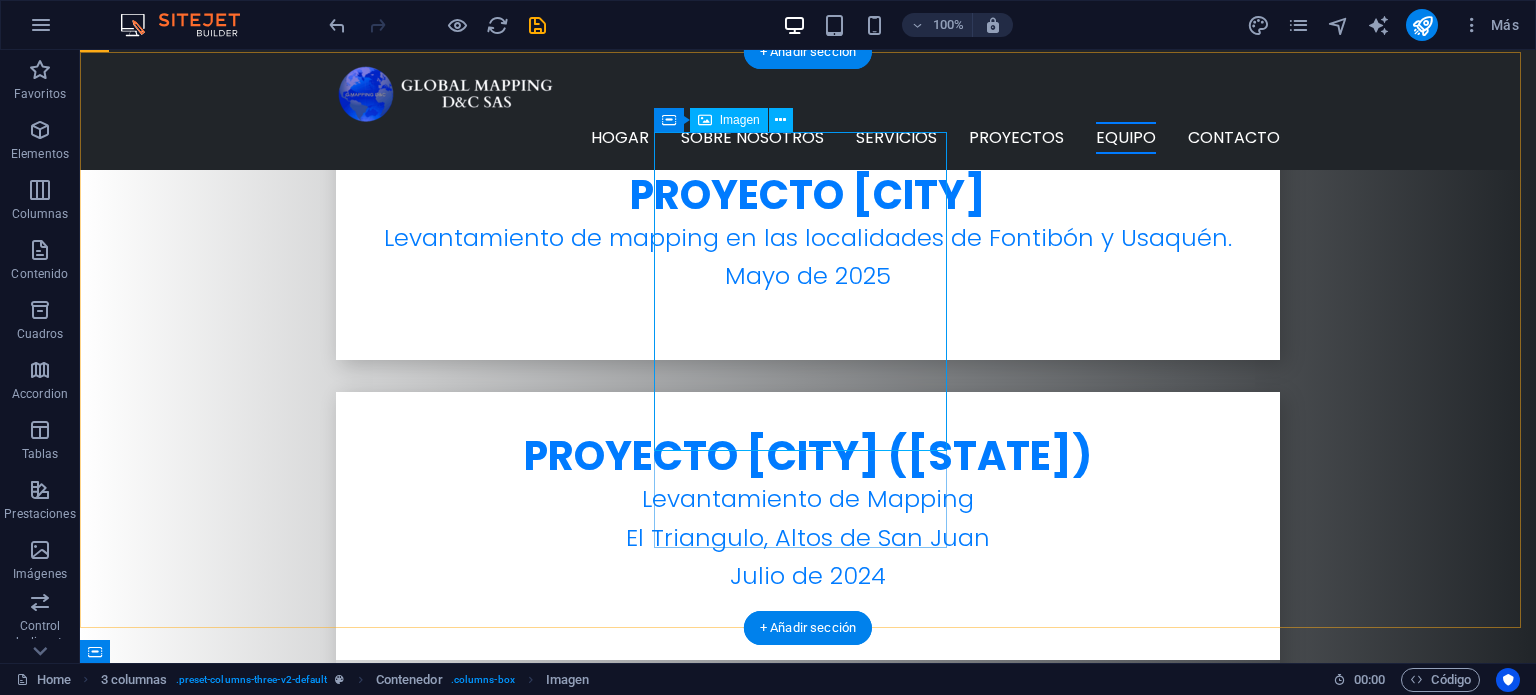 click at bounding box center [242, 4169] 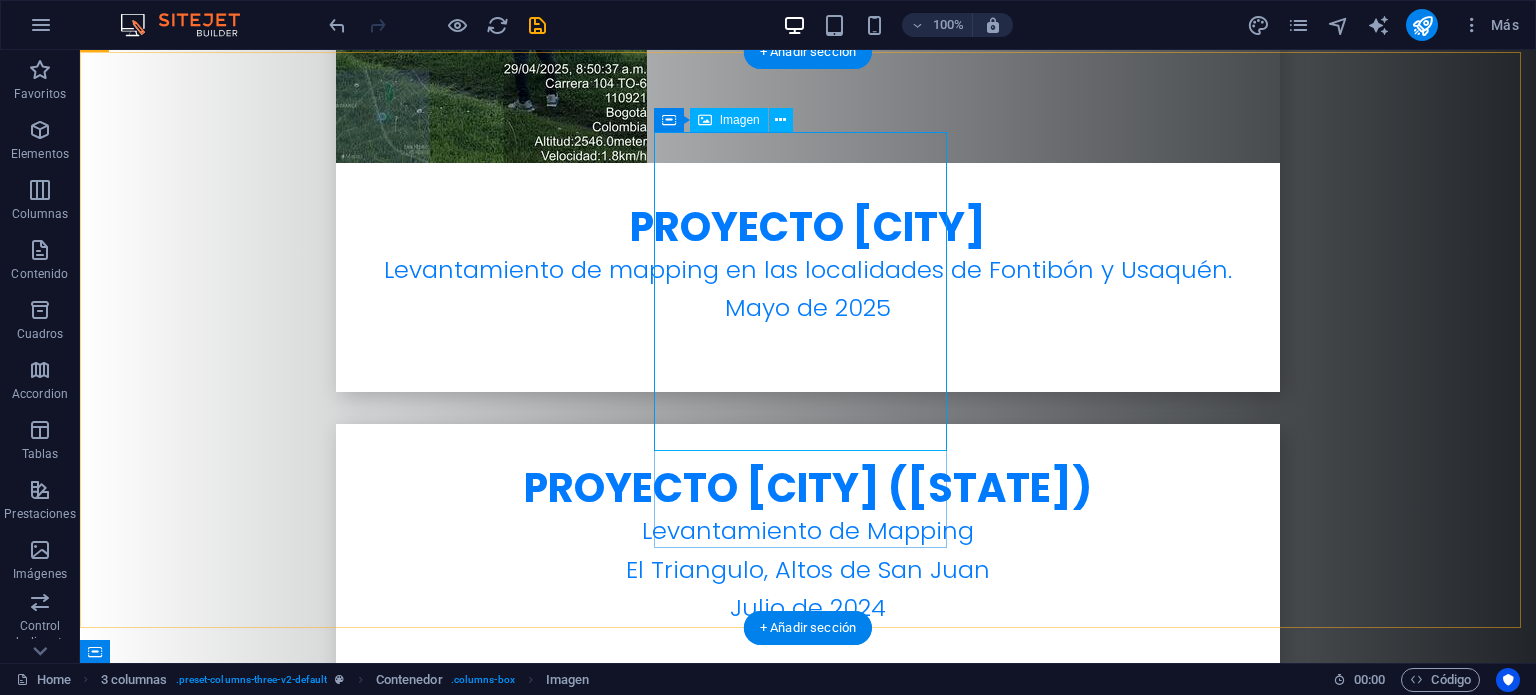select on "px" 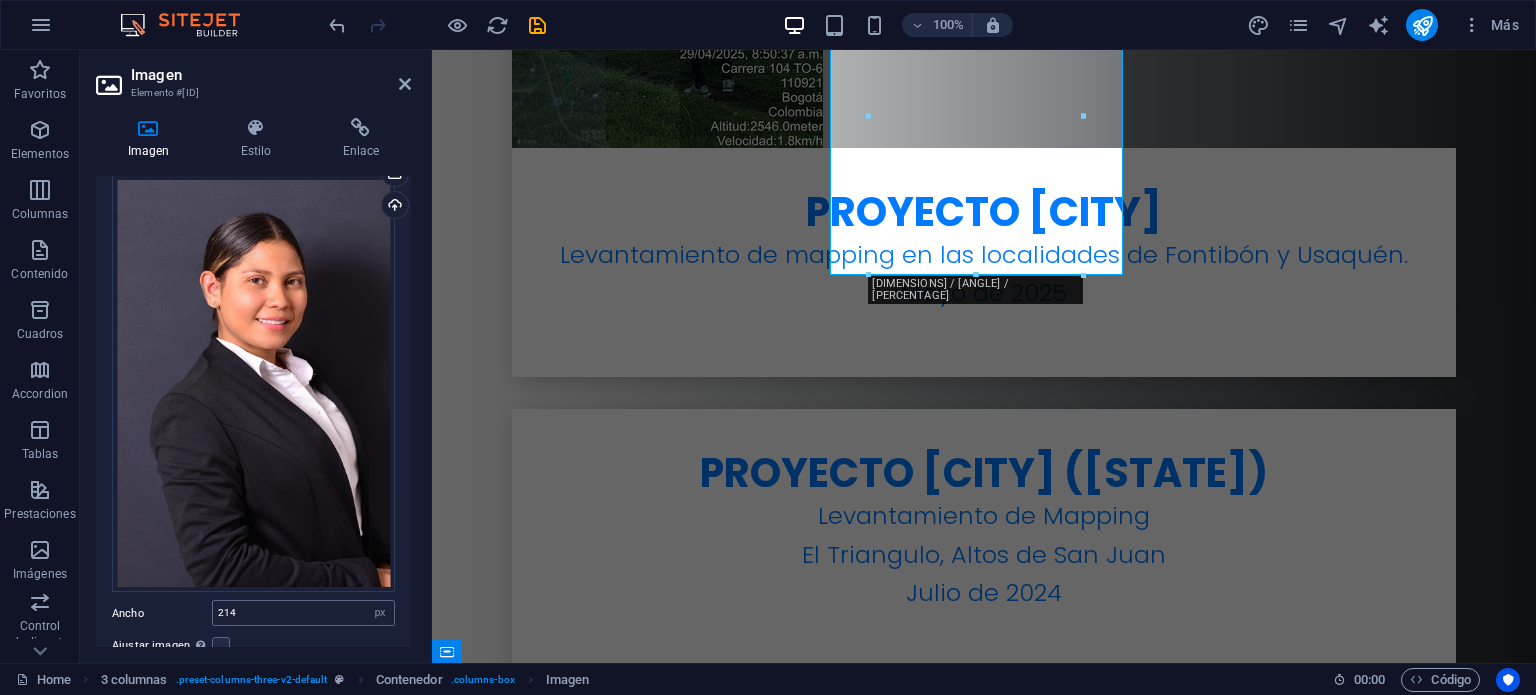 scroll, scrollTop: 0, scrollLeft: 0, axis: both 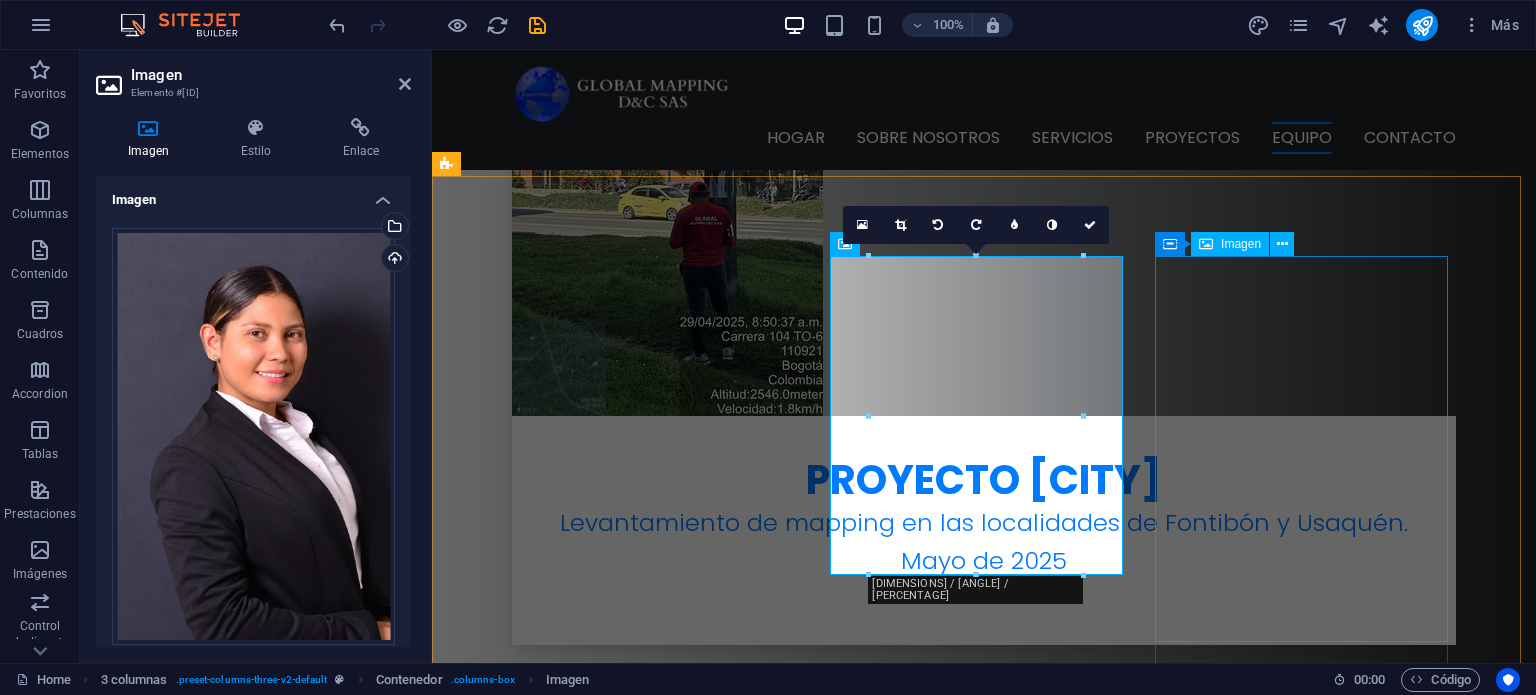 click at bounding box center [594, 5241] 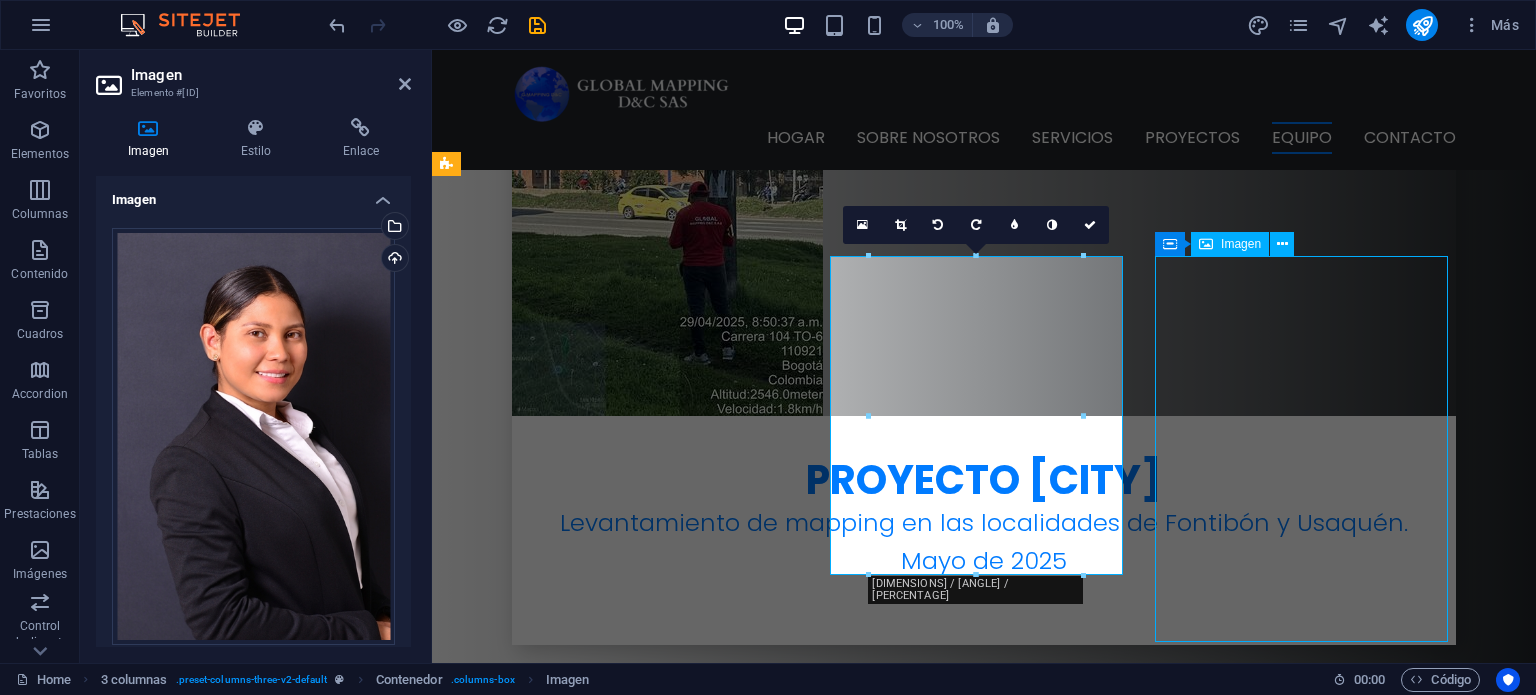 click at bounding box center (594, 5241) 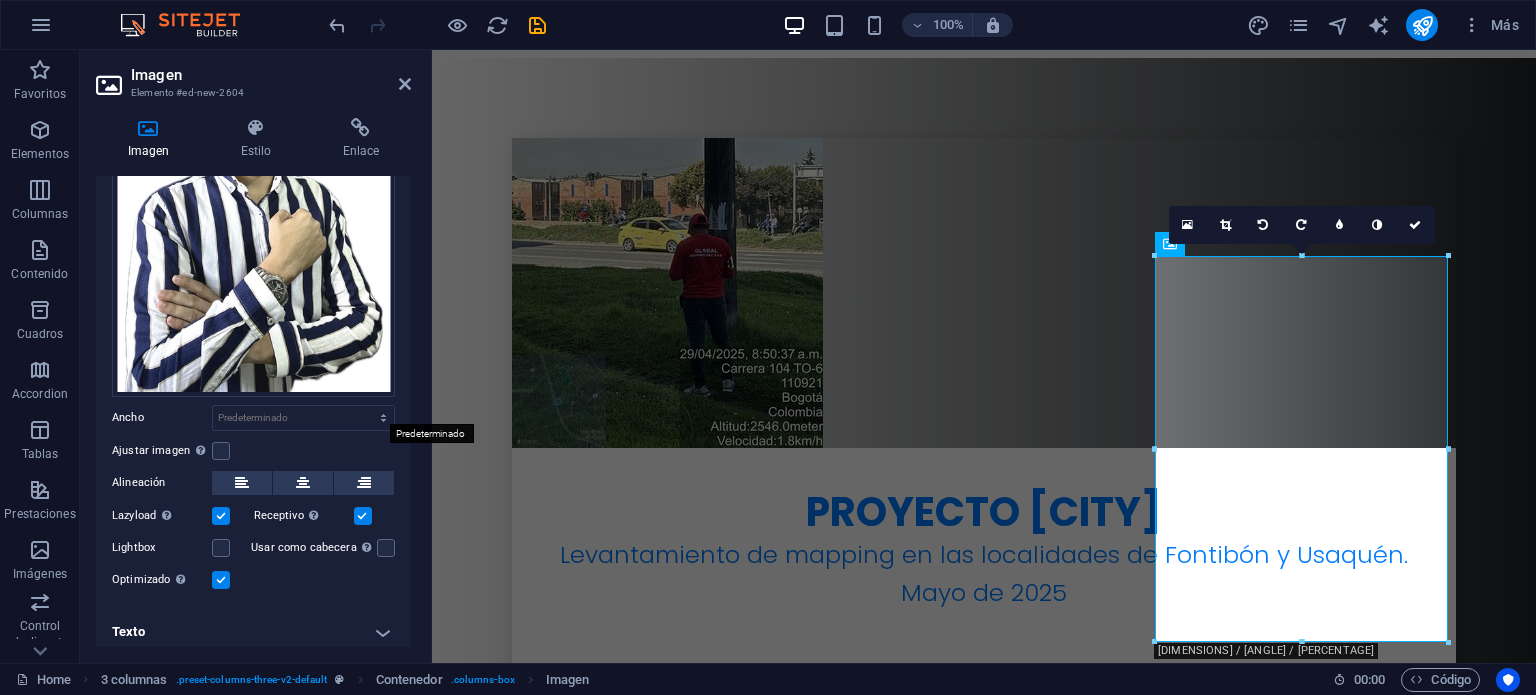 scroll, scrollTop: 202, scrollLeft: 0, axis: vertical 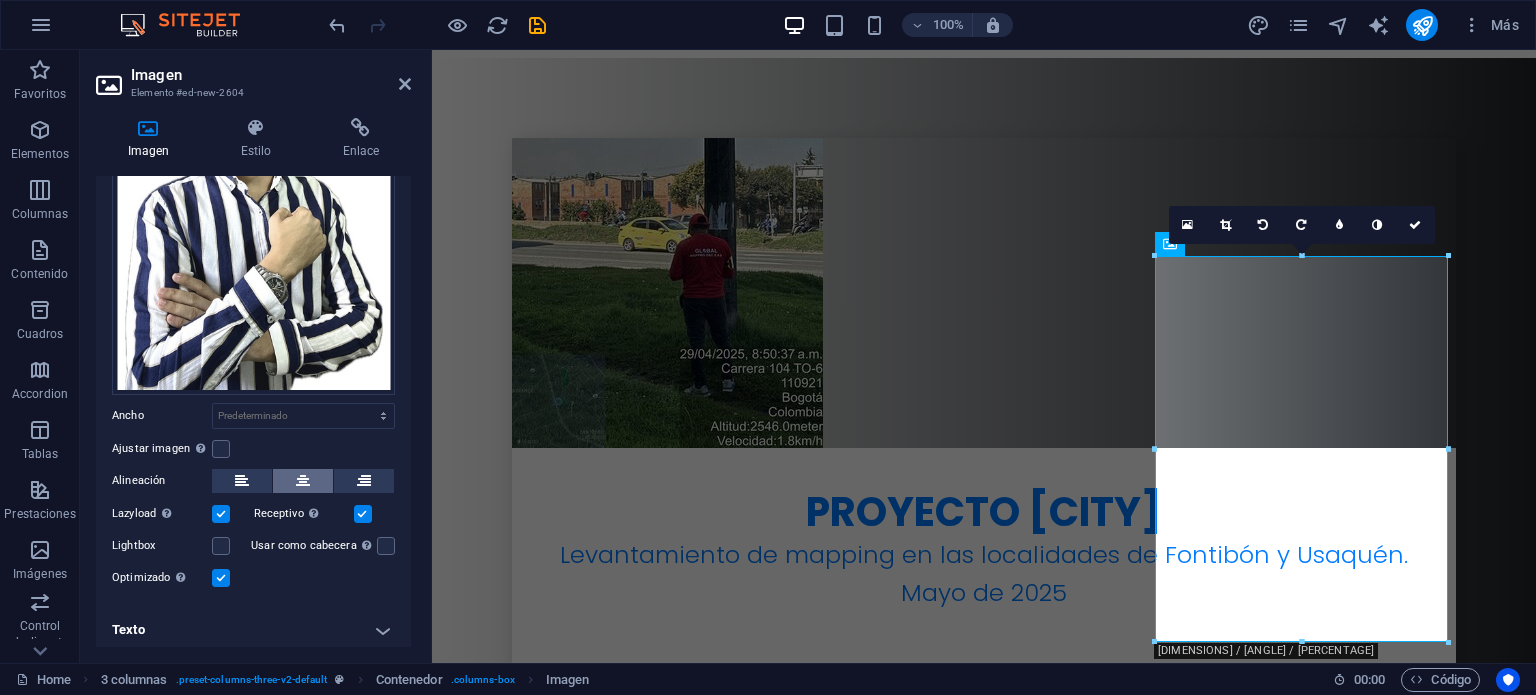 click at bounding box center (303, 481) 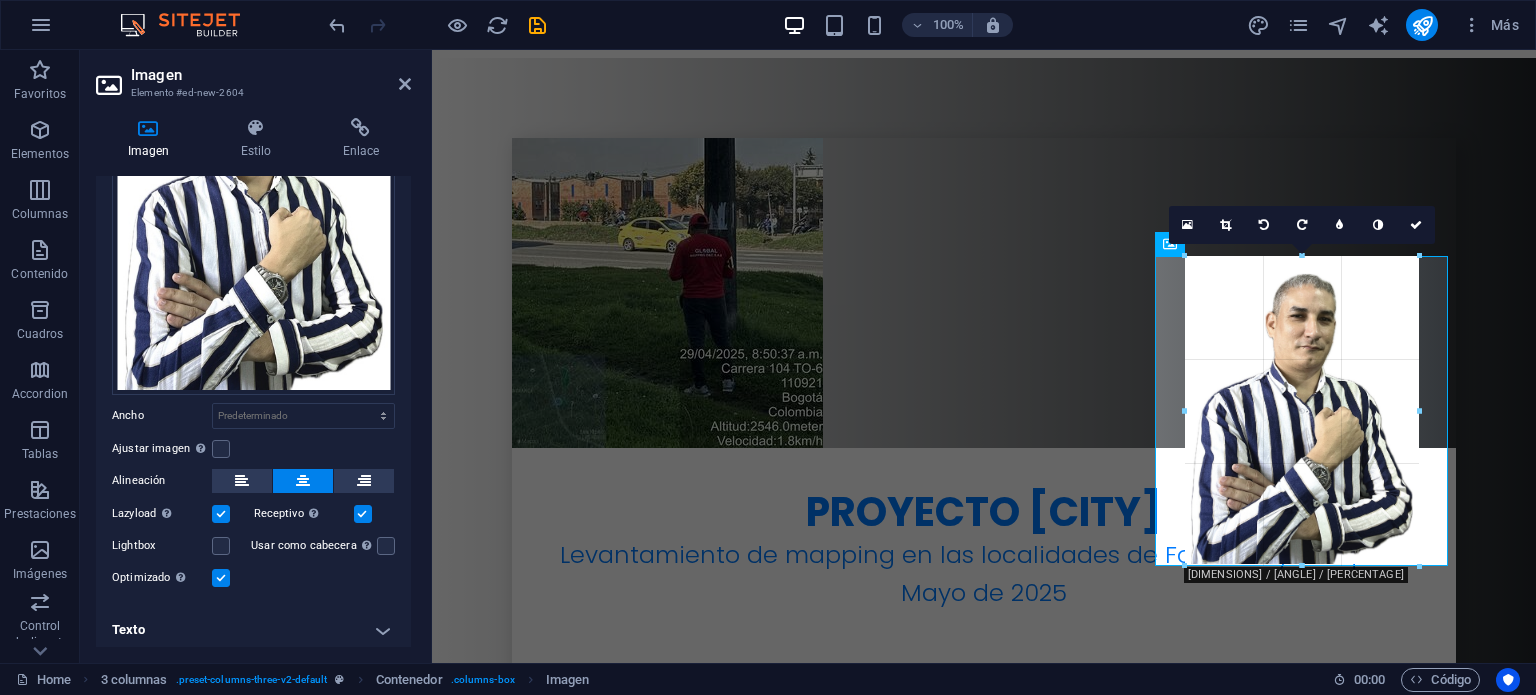 drag, startPoint x: 1156, startPoint y: 640, endPoint x: 789, endPoint y: 453, distance: 411.89563 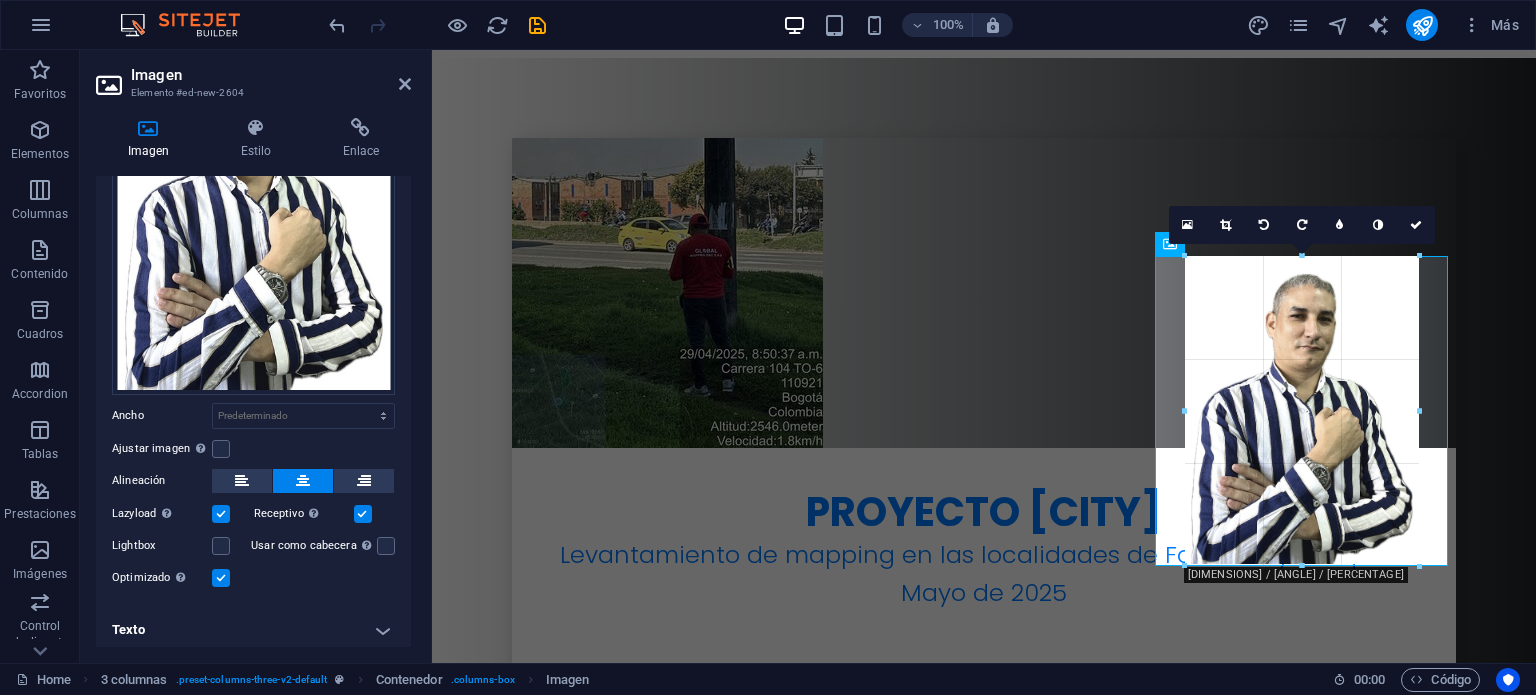 type on "234" 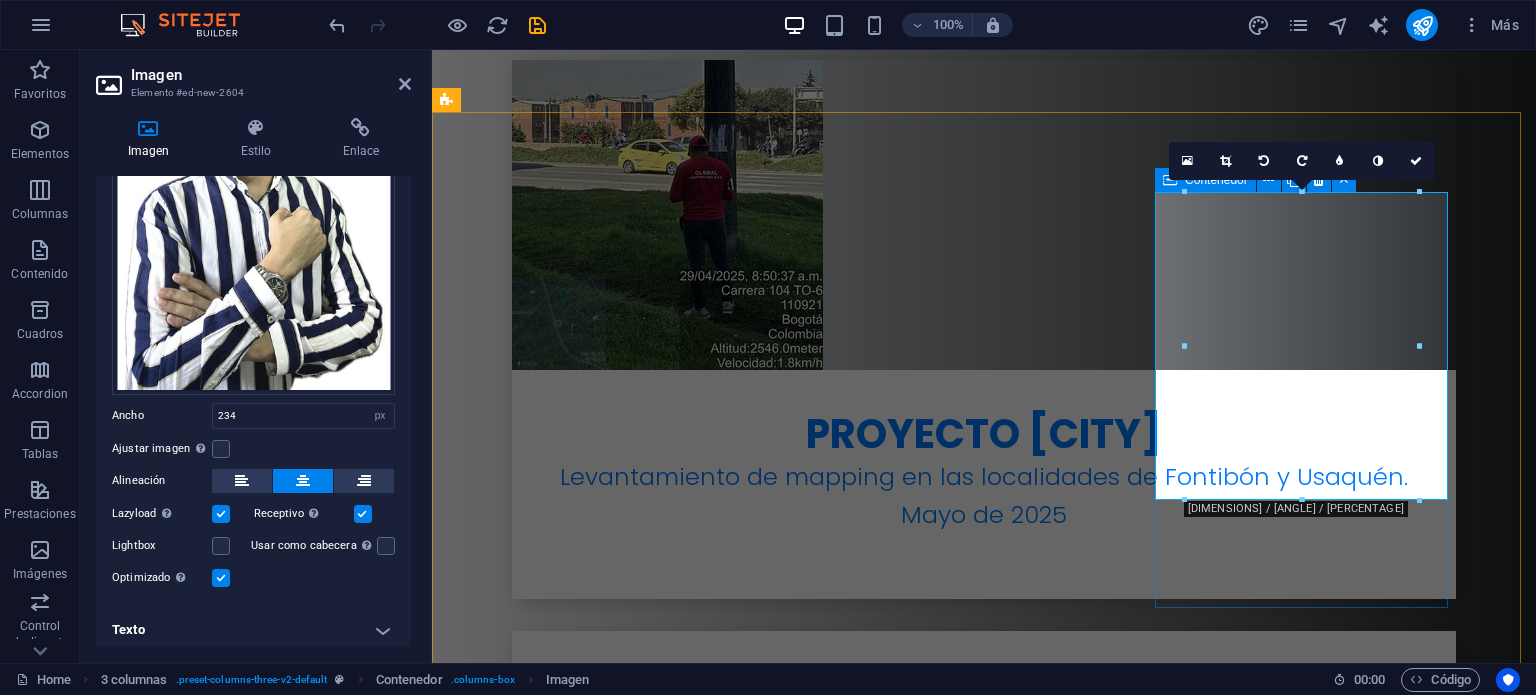 scroll, scrollTop: 6050, scrollLeft: 0, axis: vertical 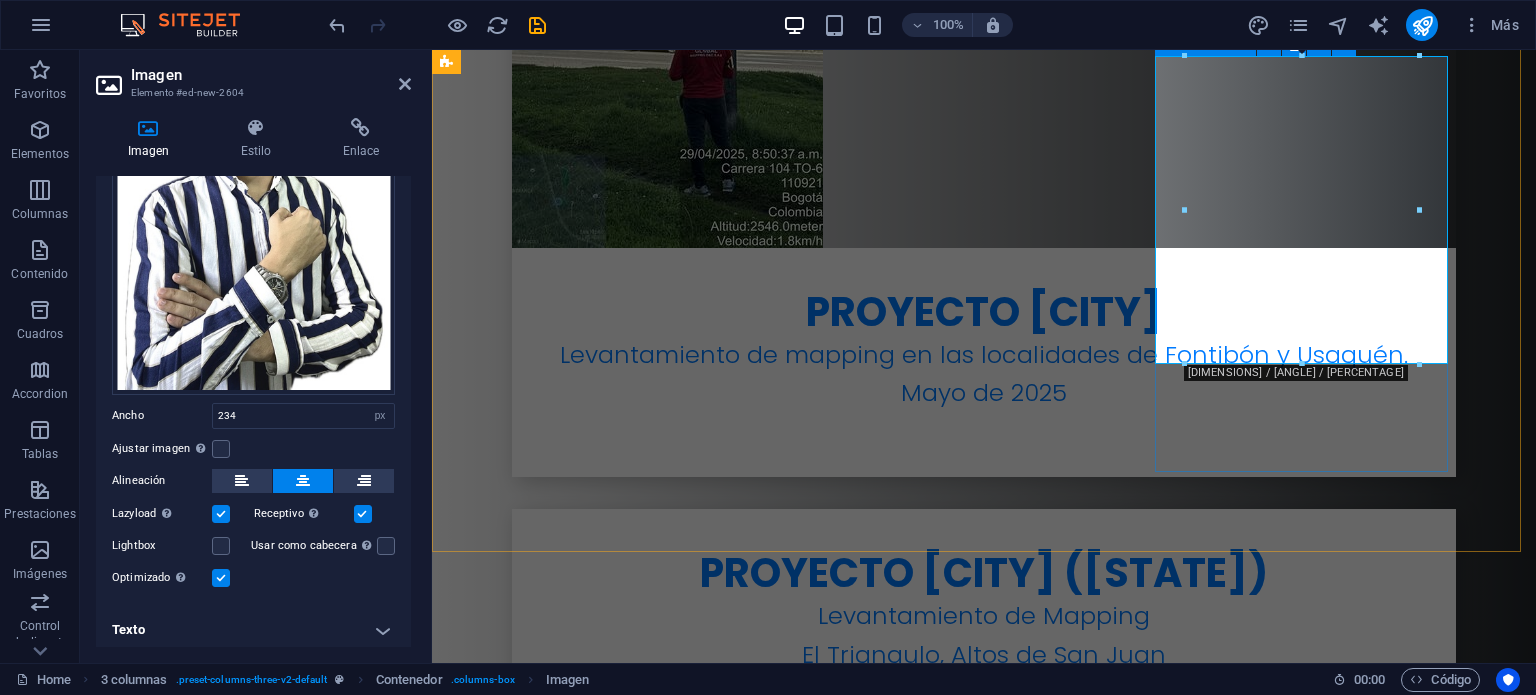 click at bounding box center [594, 4501] 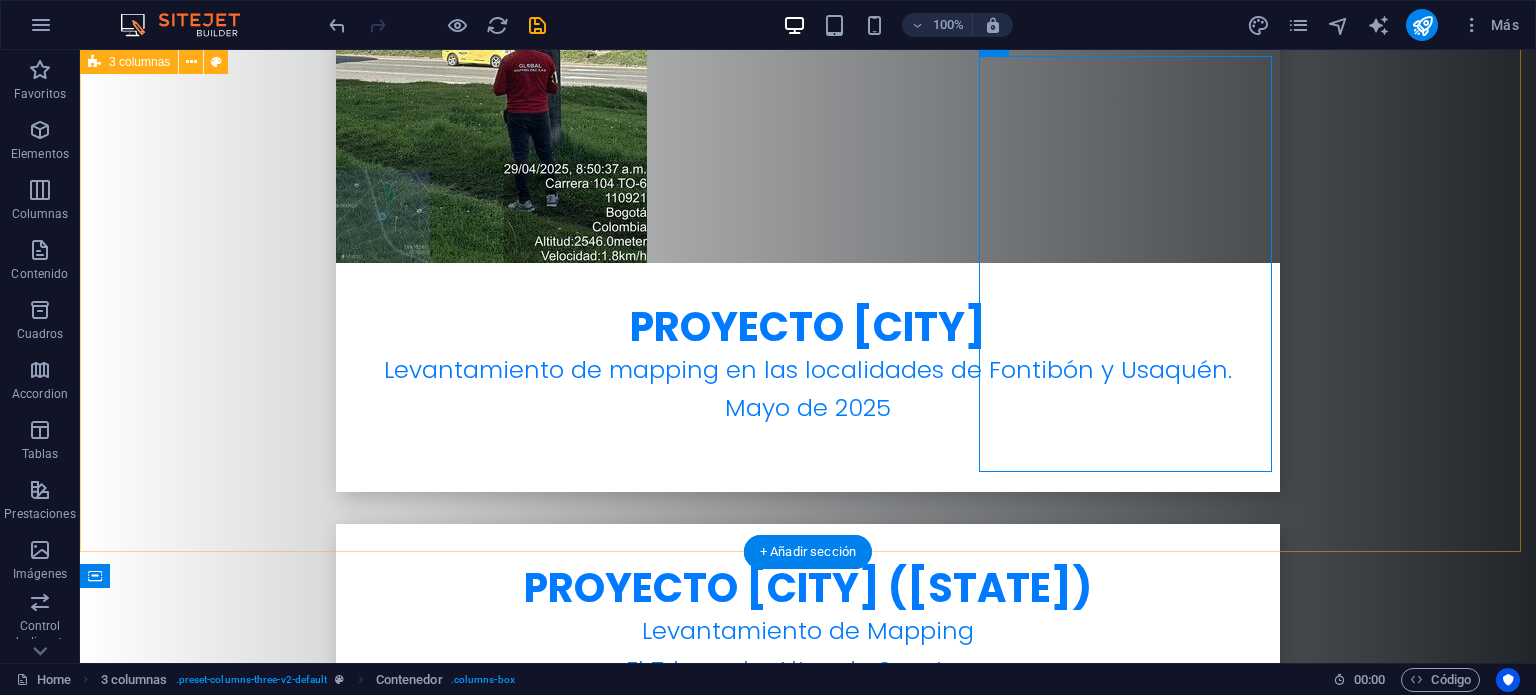 scroll, scrollTop: 6226, scrollLeft: 0, axis: vertical 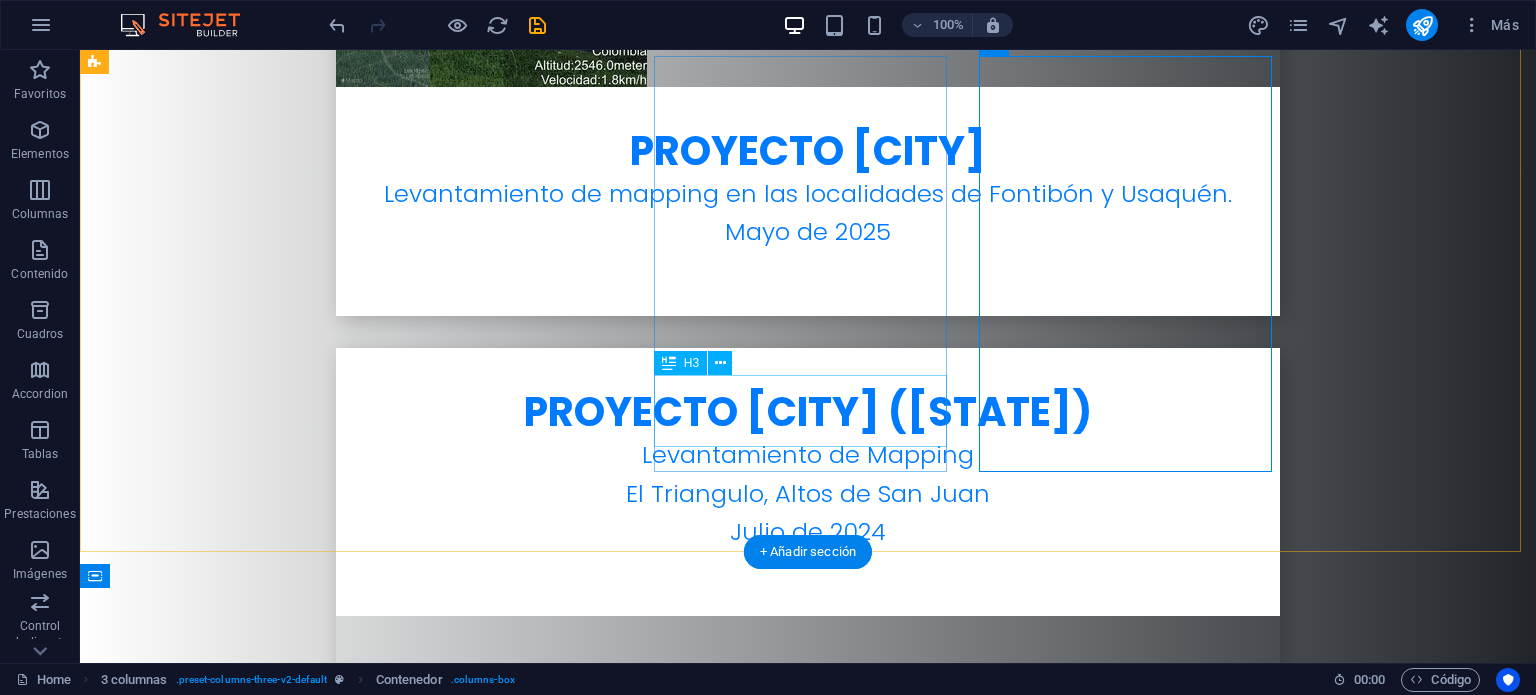 click on "[FIRST] [LAST]" at bounding box center (242, 4303) 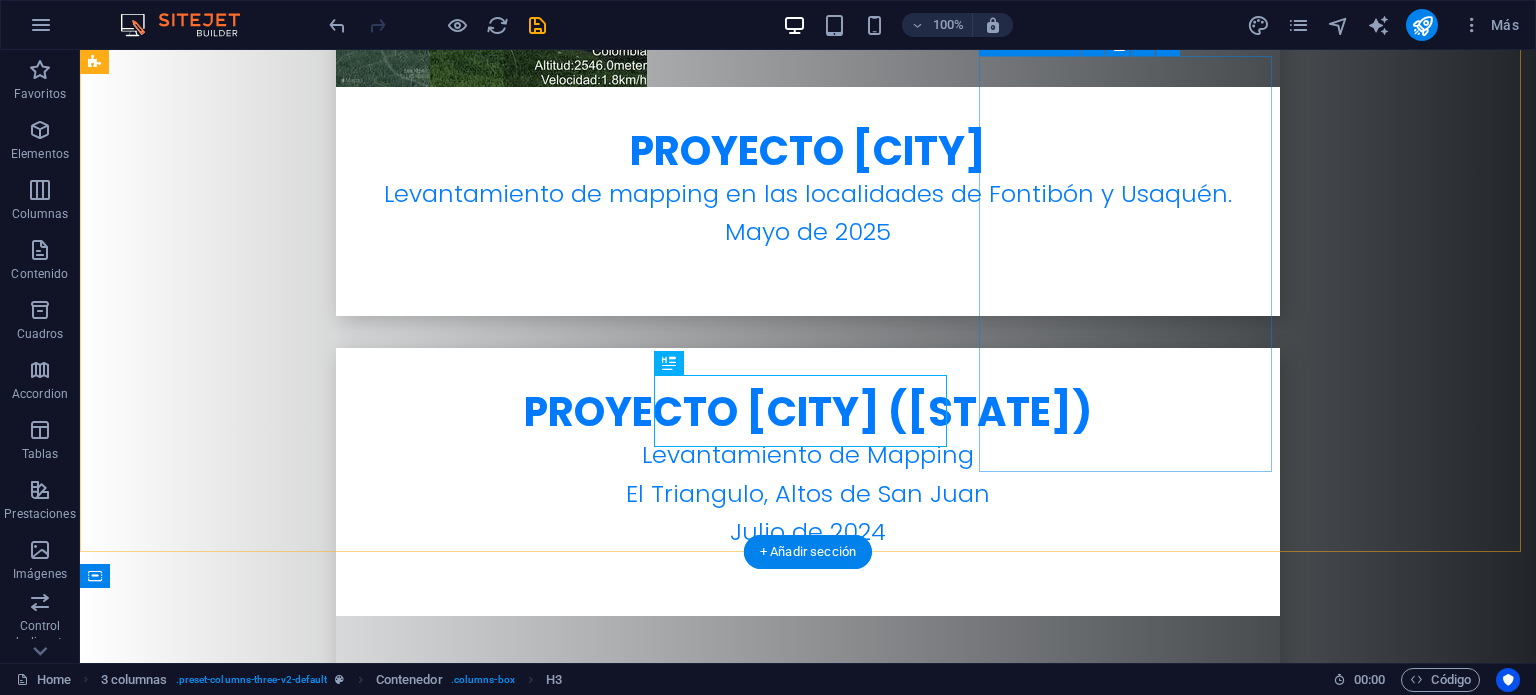 click at bounding box center [242, 4516] 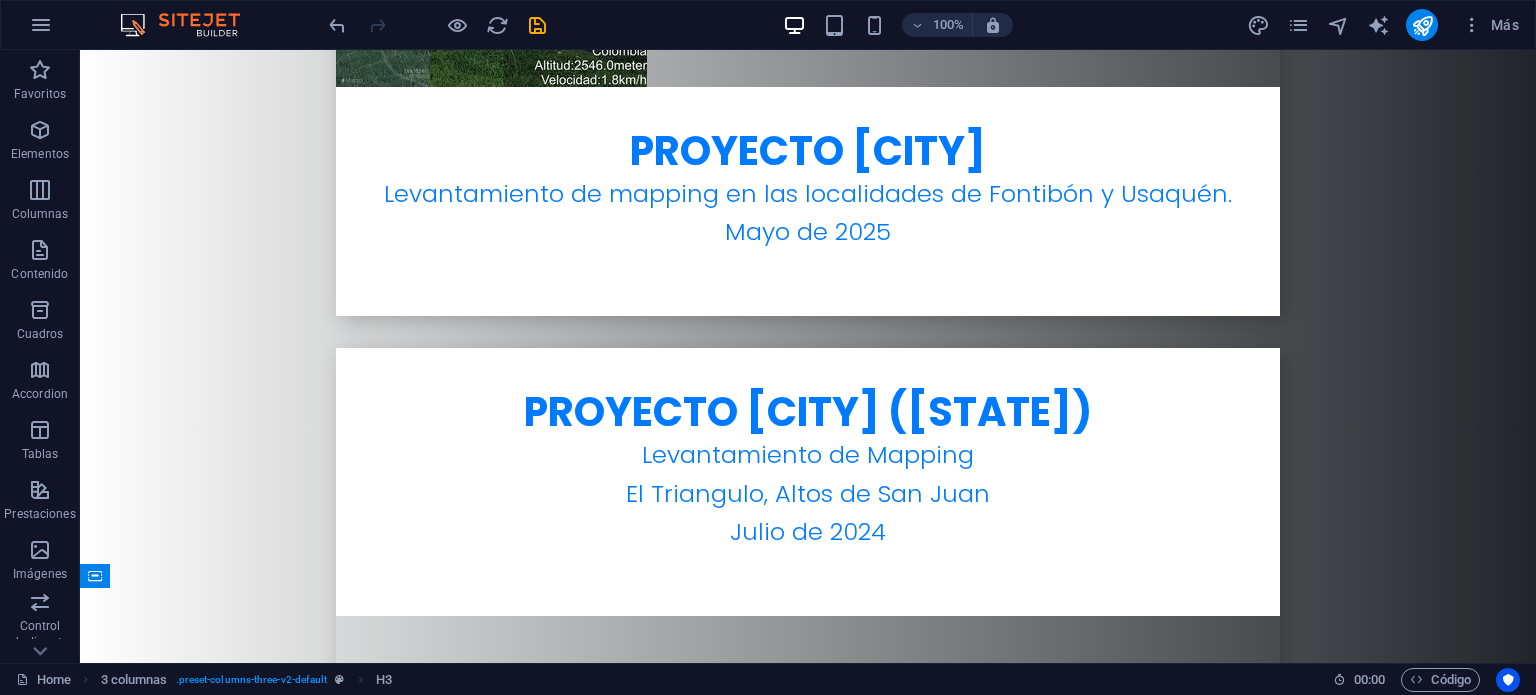 drag, startPoint x: 954, startPoint y: 511, endPoint x: 1102, endPoint y: 422, distance: 172.69916 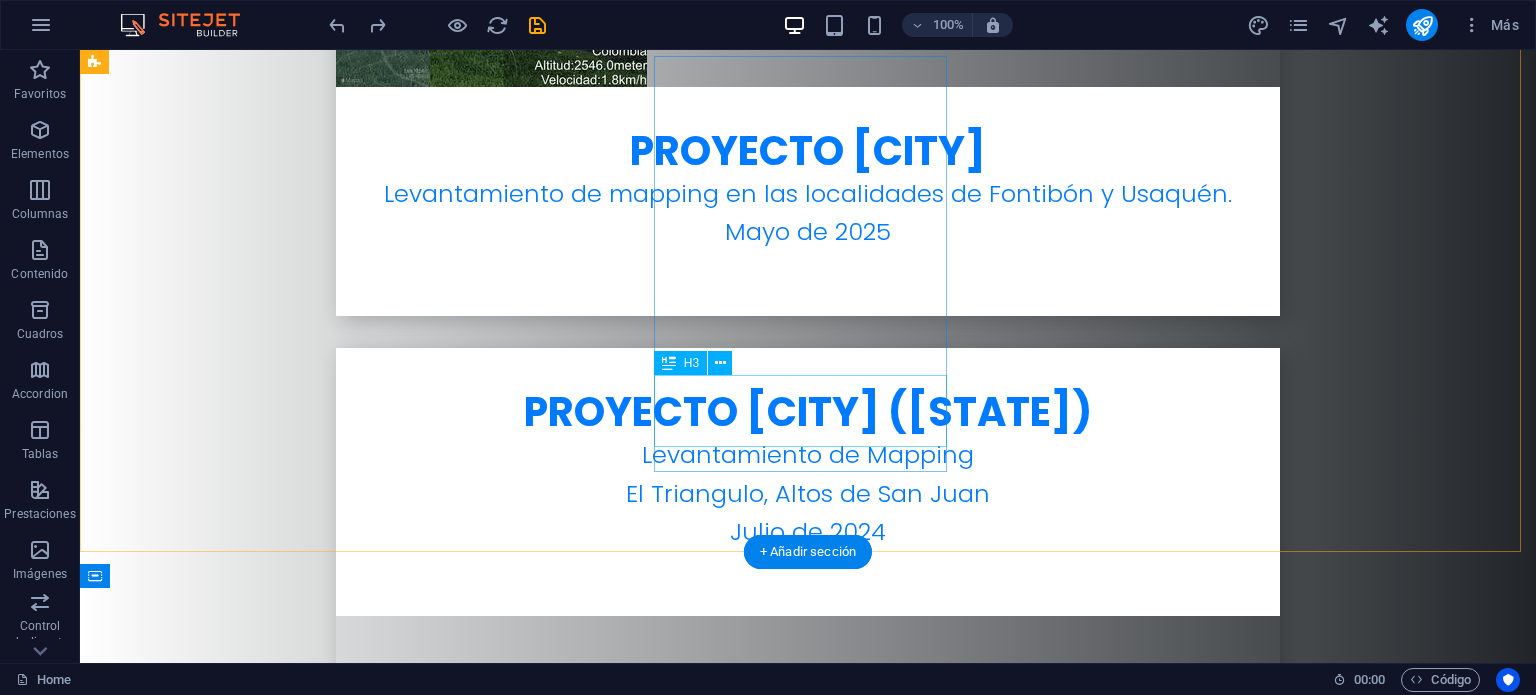 click on "[FIRST] [LAST]" at bounding box center [242, 4303] 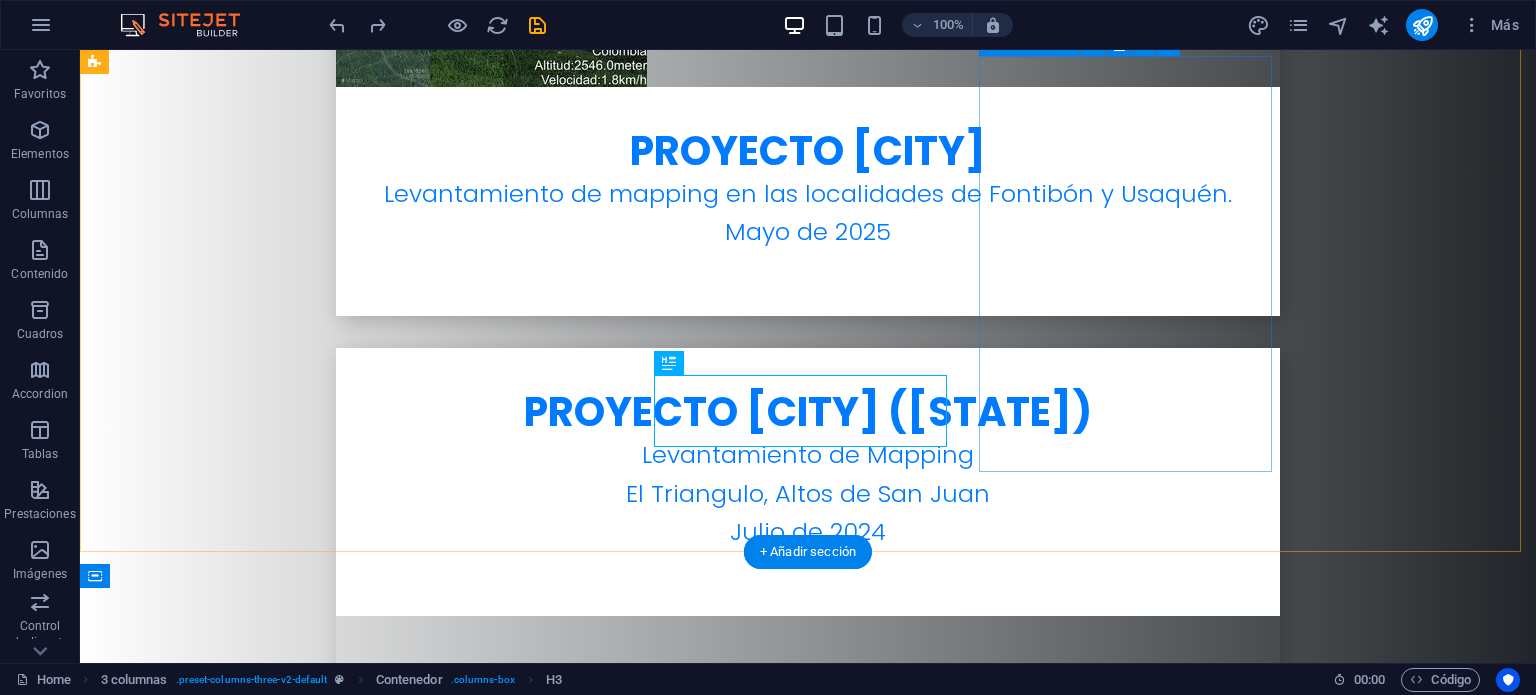 click at bounding box center (242, 4516) 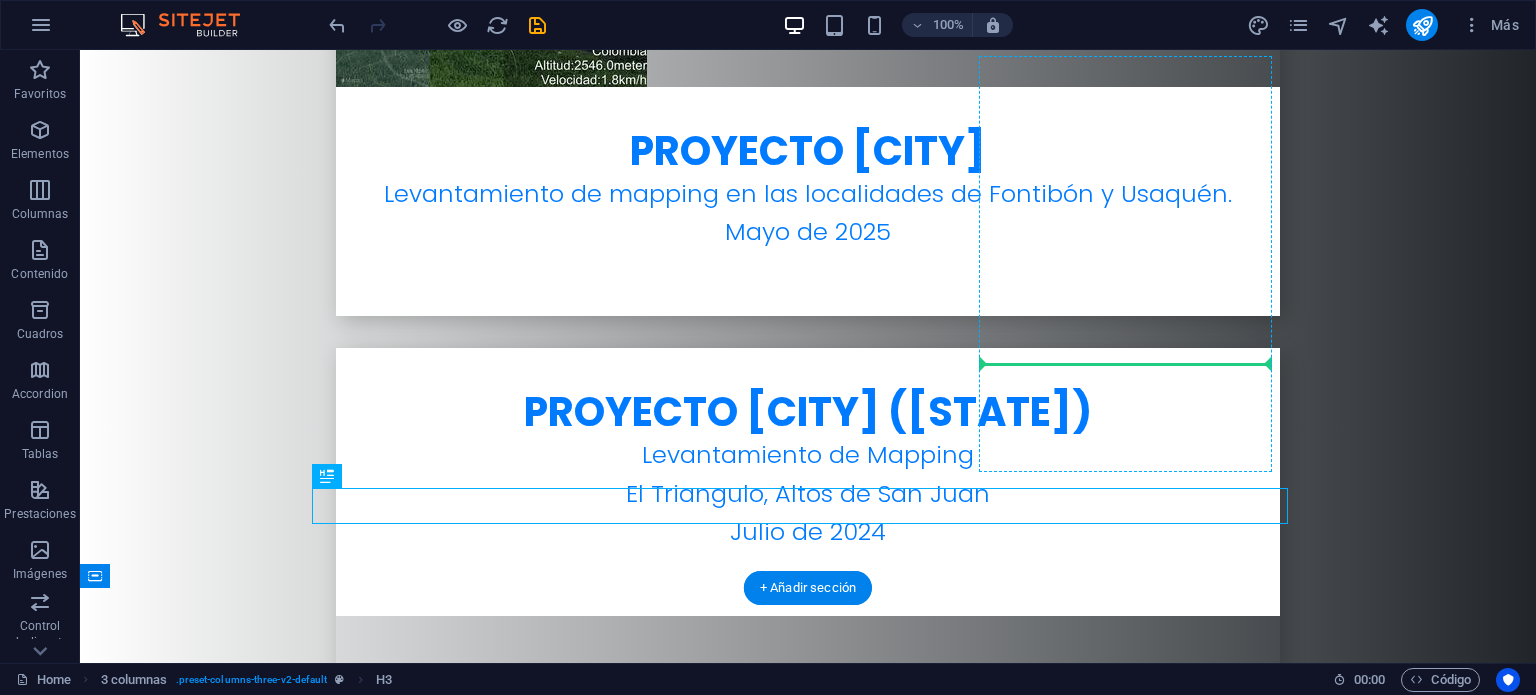drag, startPoint x: 869, startPoint y: 504, endPoint x: 1100, endPoint y: 336, distance: 285.6309 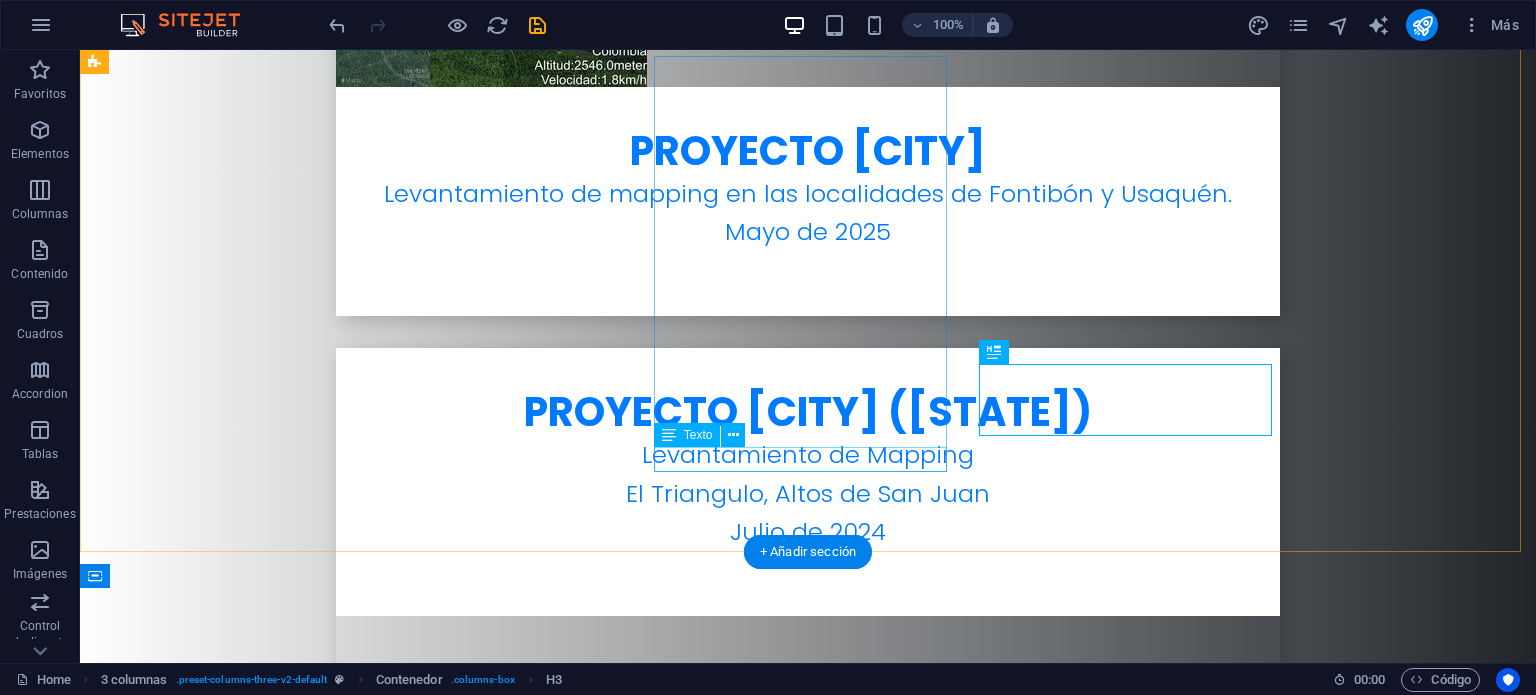 click on "Gerente de Operaciones" at bounding box center [242, 4333] 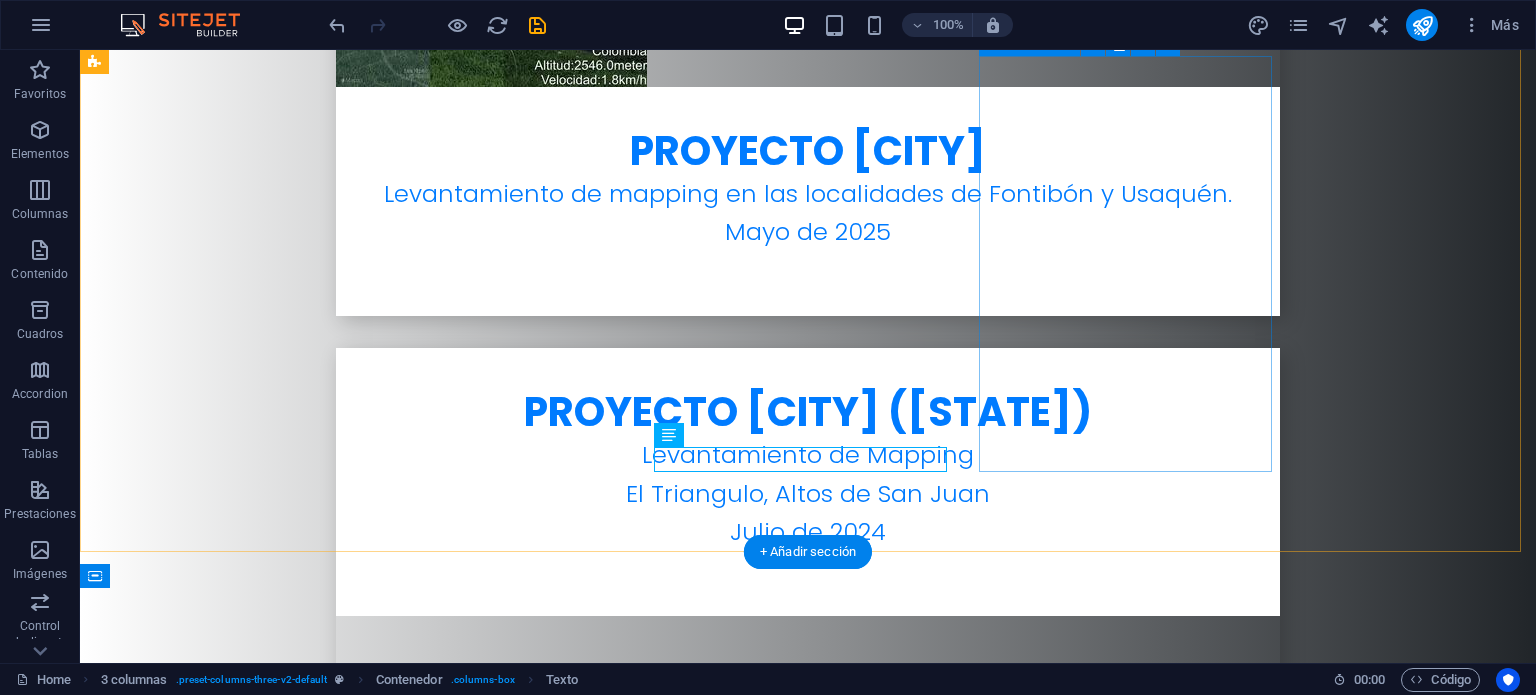 click on "[FIRST] [LAST]" at bounding box center (242, 4534) 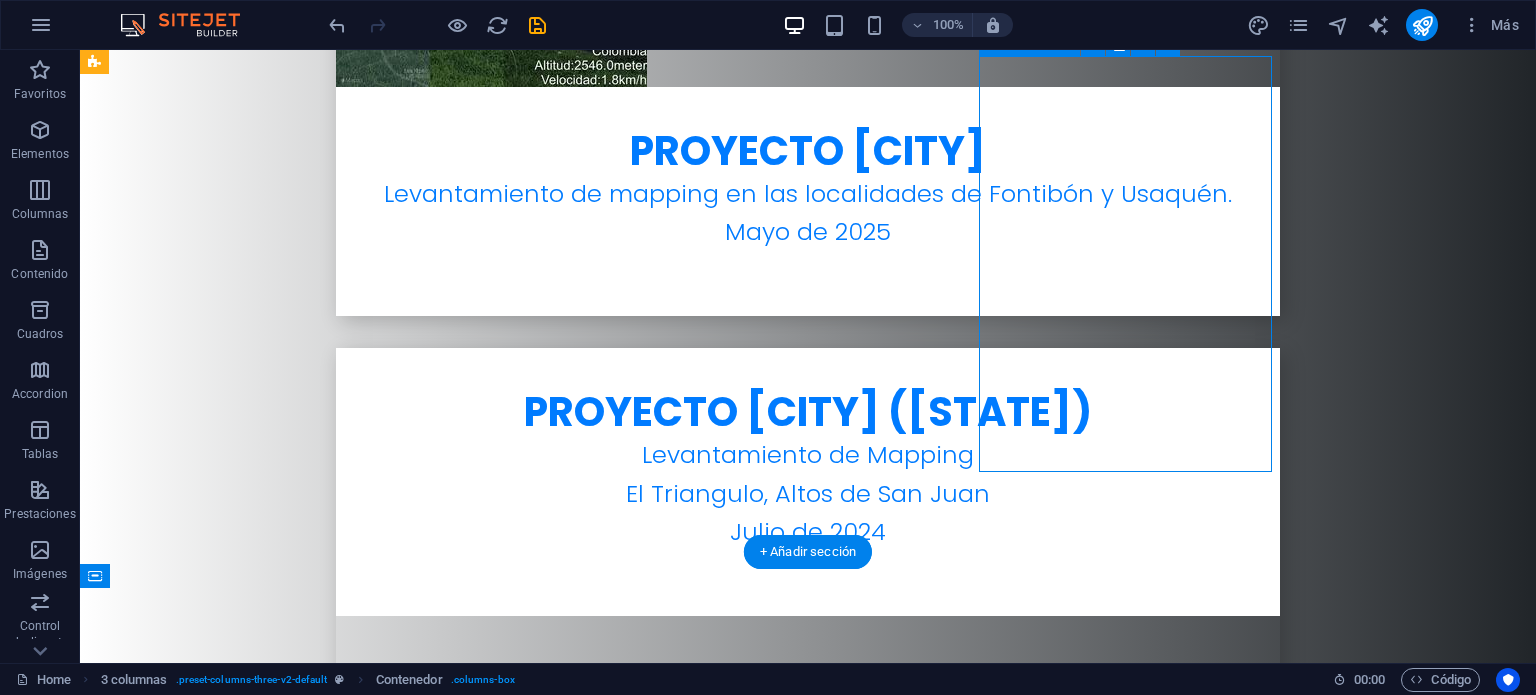 click on "[FIRST] [LAST]" at bounding box center [242, 4534] 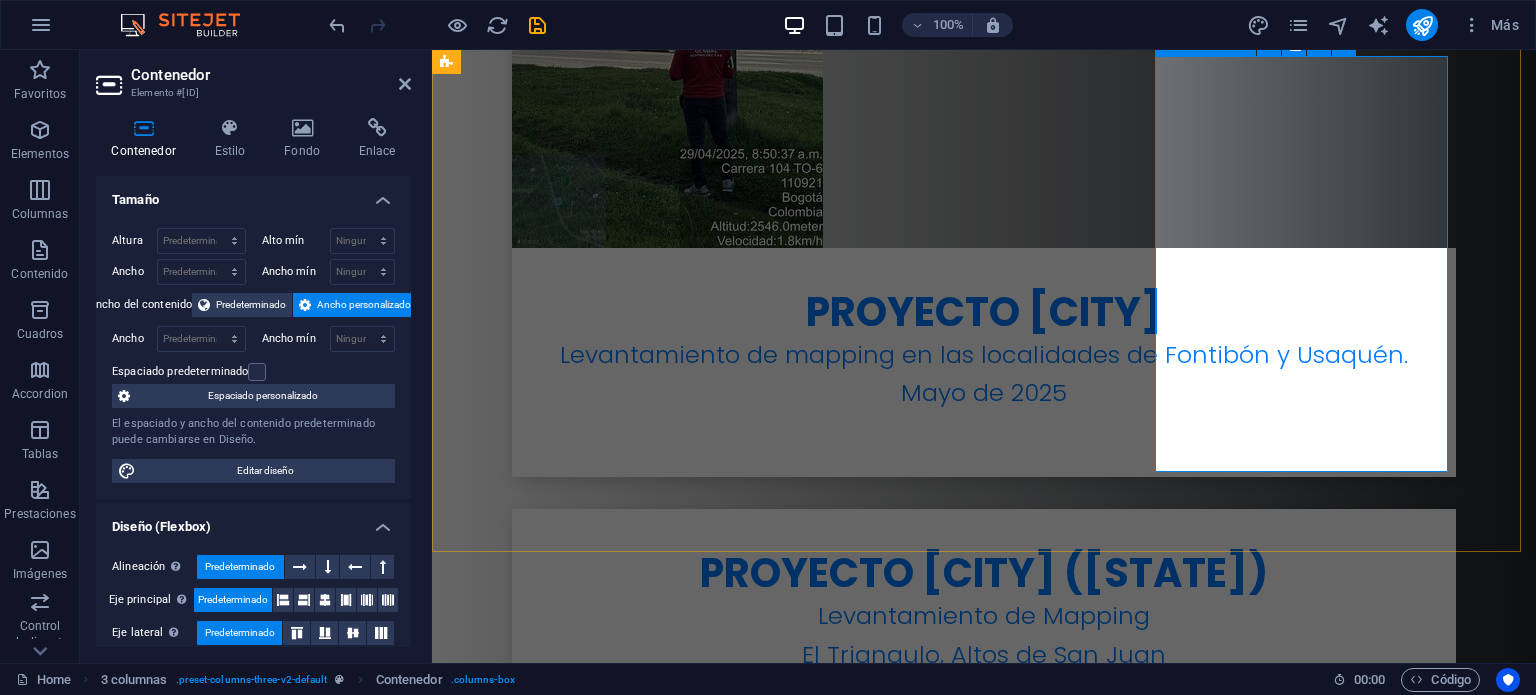 click on "[FIRST] [LAST]" at bounding box center (594, 4519) 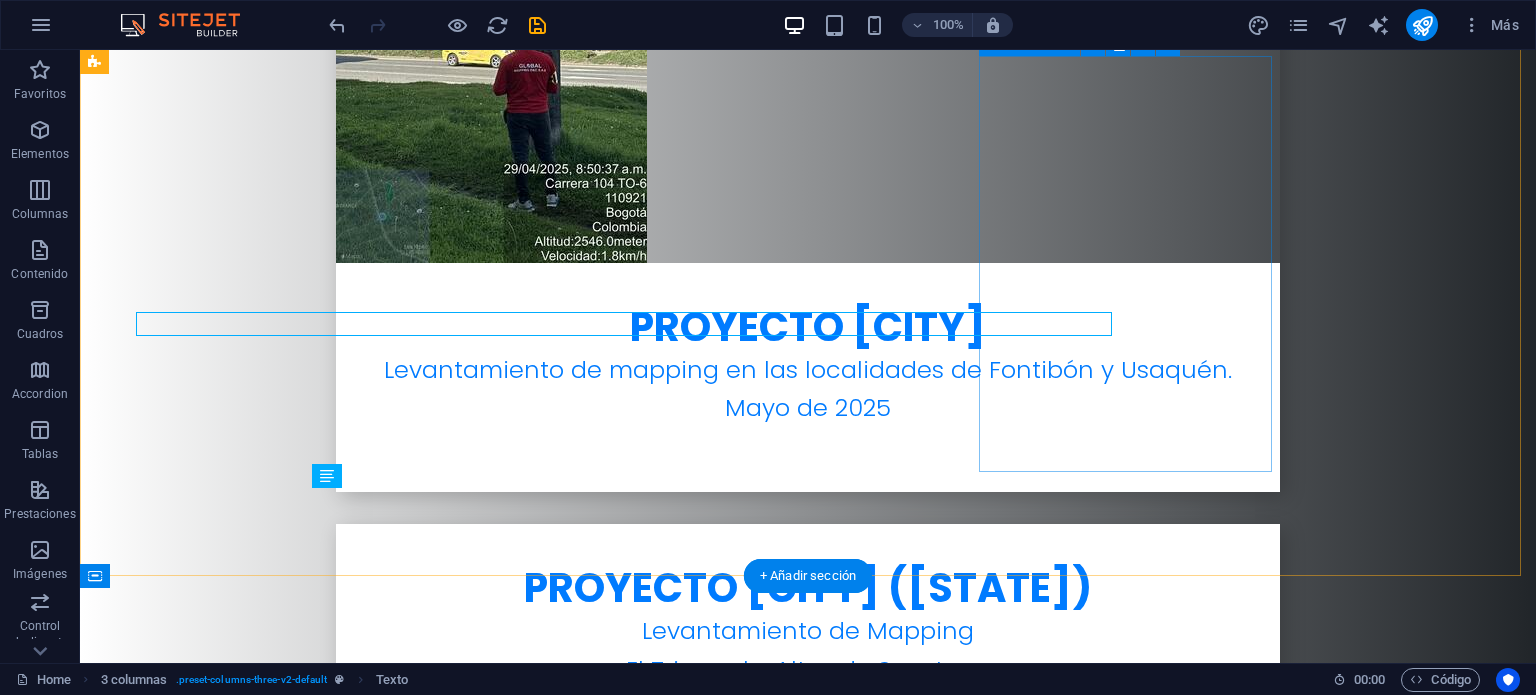scroll, scrollTop: 6226, scrollLeft: 0, axis: vertical 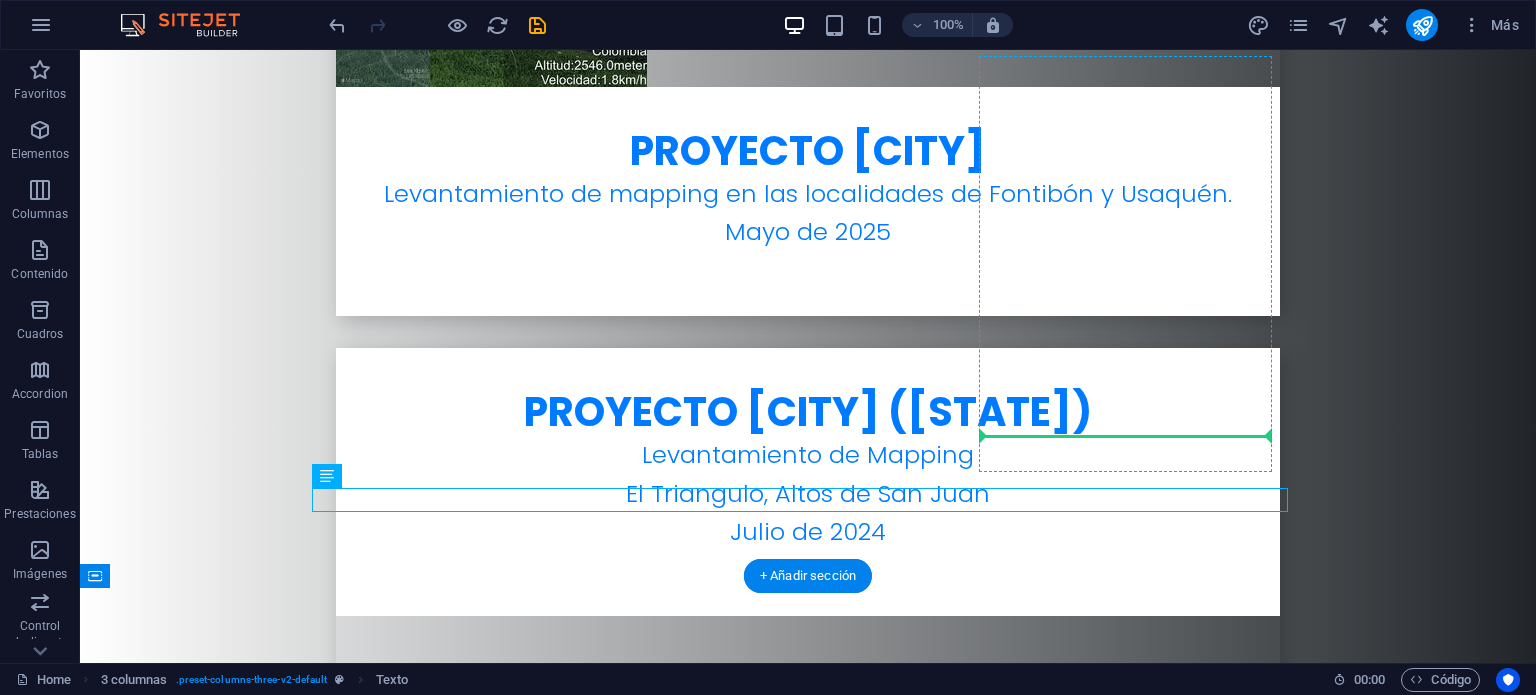 drag, startPoint x: 889, startPoint y: 499, endPoint x: 1157, endPoint y: 435, distance: 275.53583 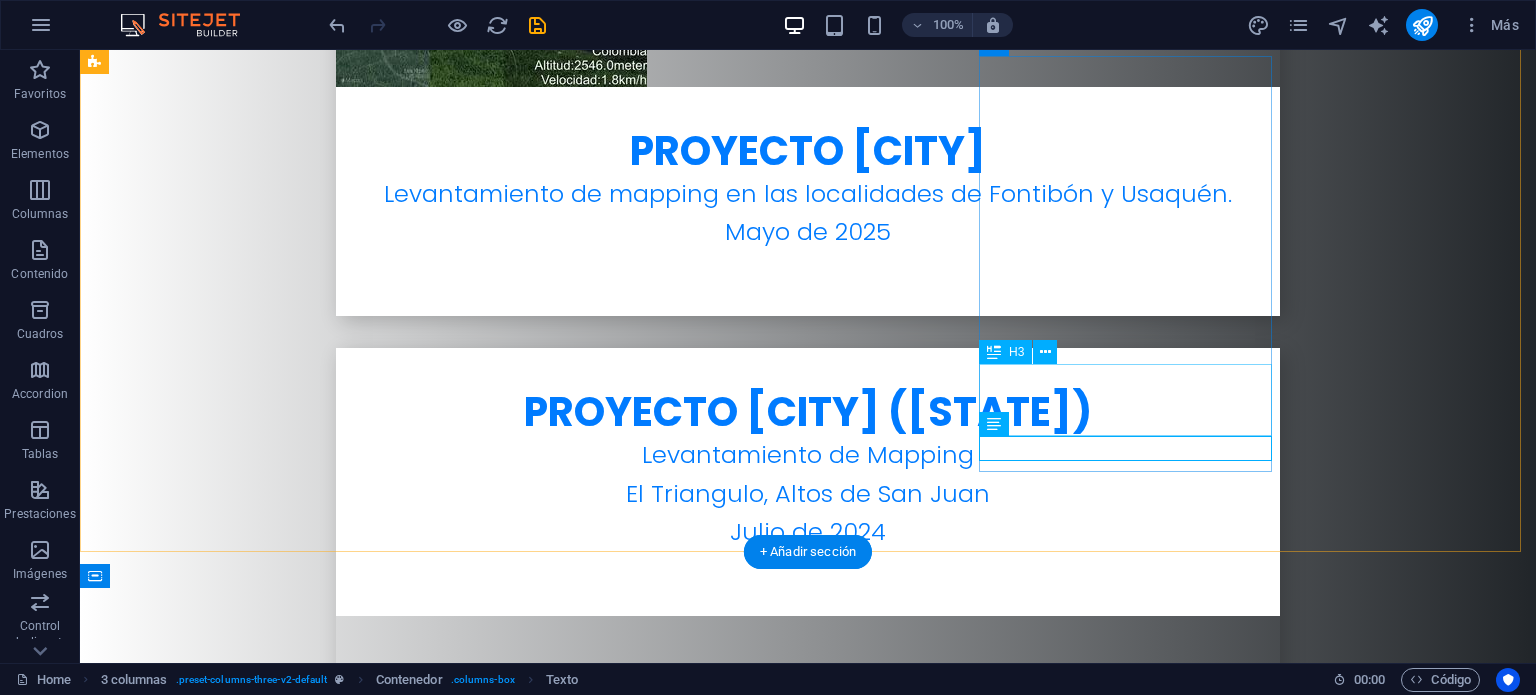 click on "[FIRST] [LAST]" at bounding box center [242, 4688] 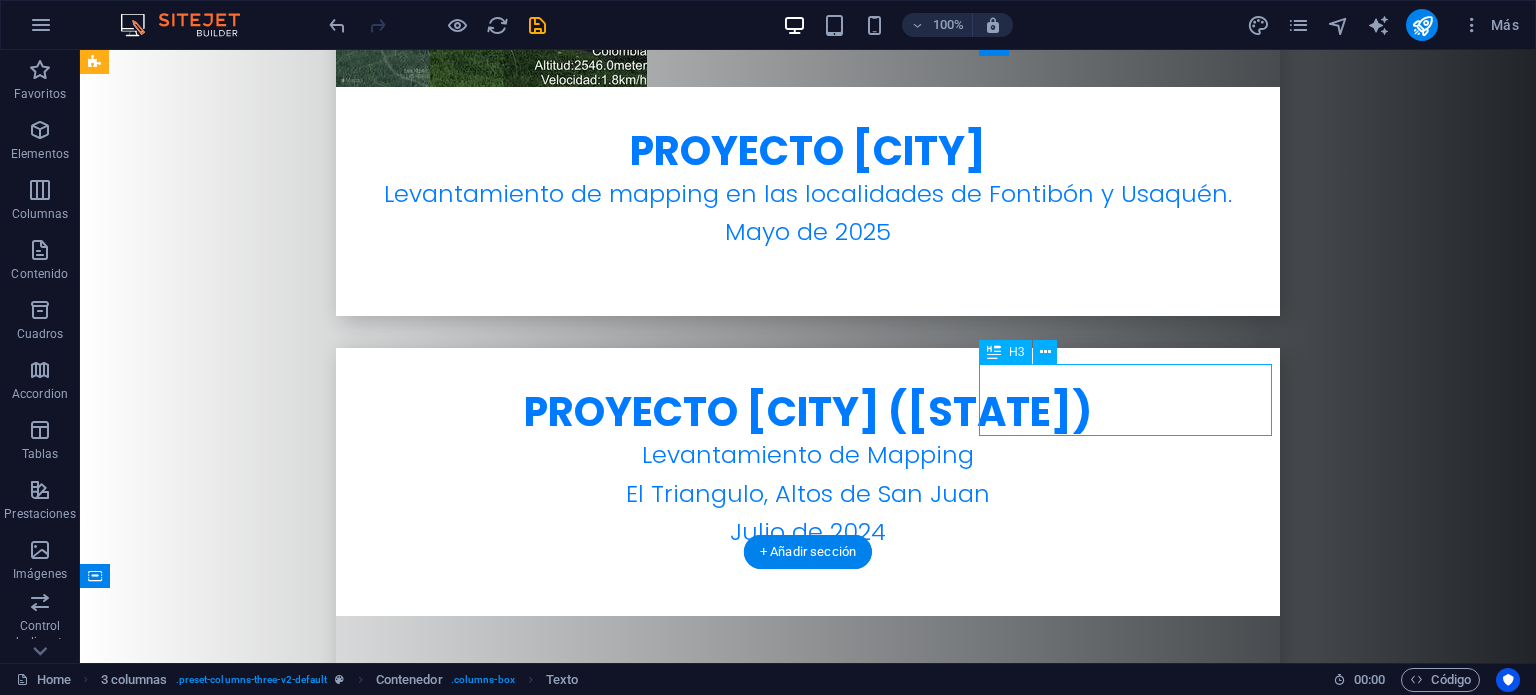 click on "[FIRST] [LAST]" at bounding box center [242, 4688] 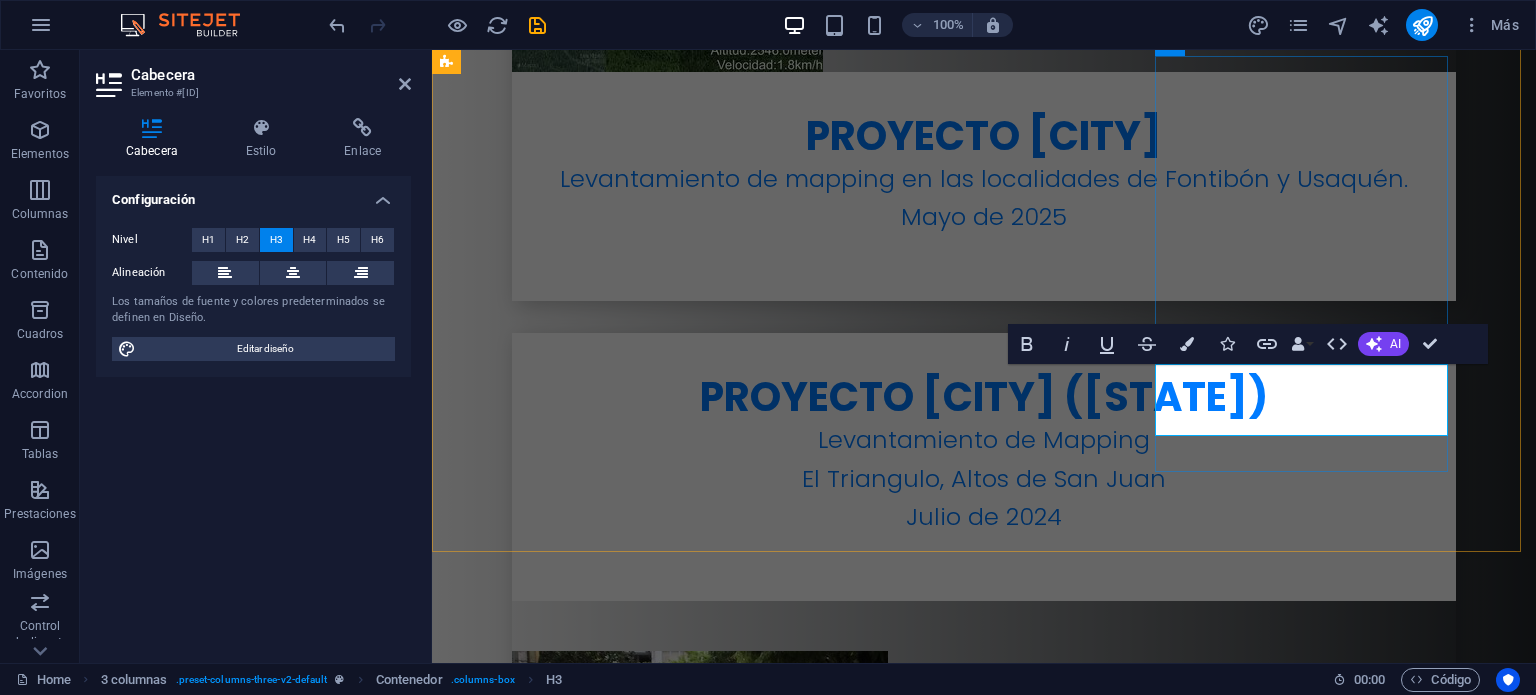 scroll, scrollTop: 6050, scrollLeft: 0, axis: vertical 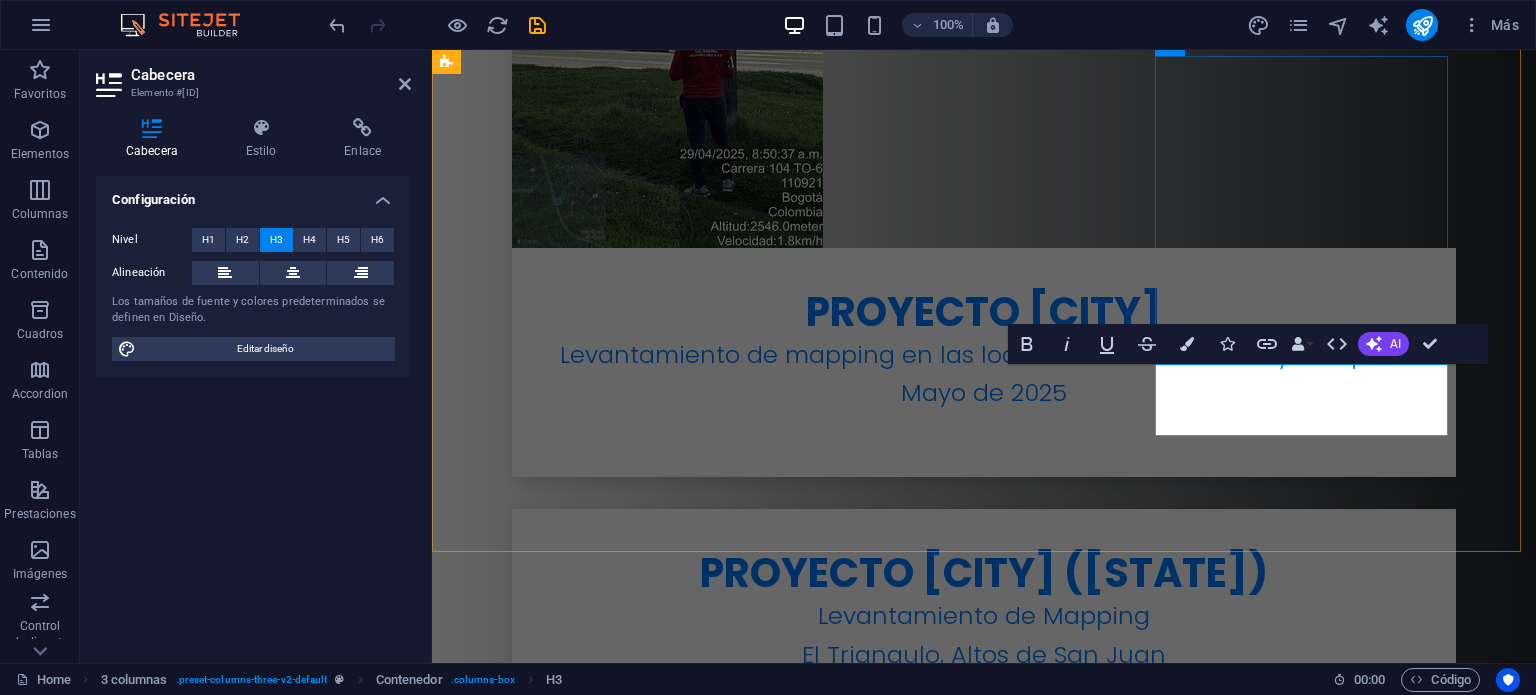 type 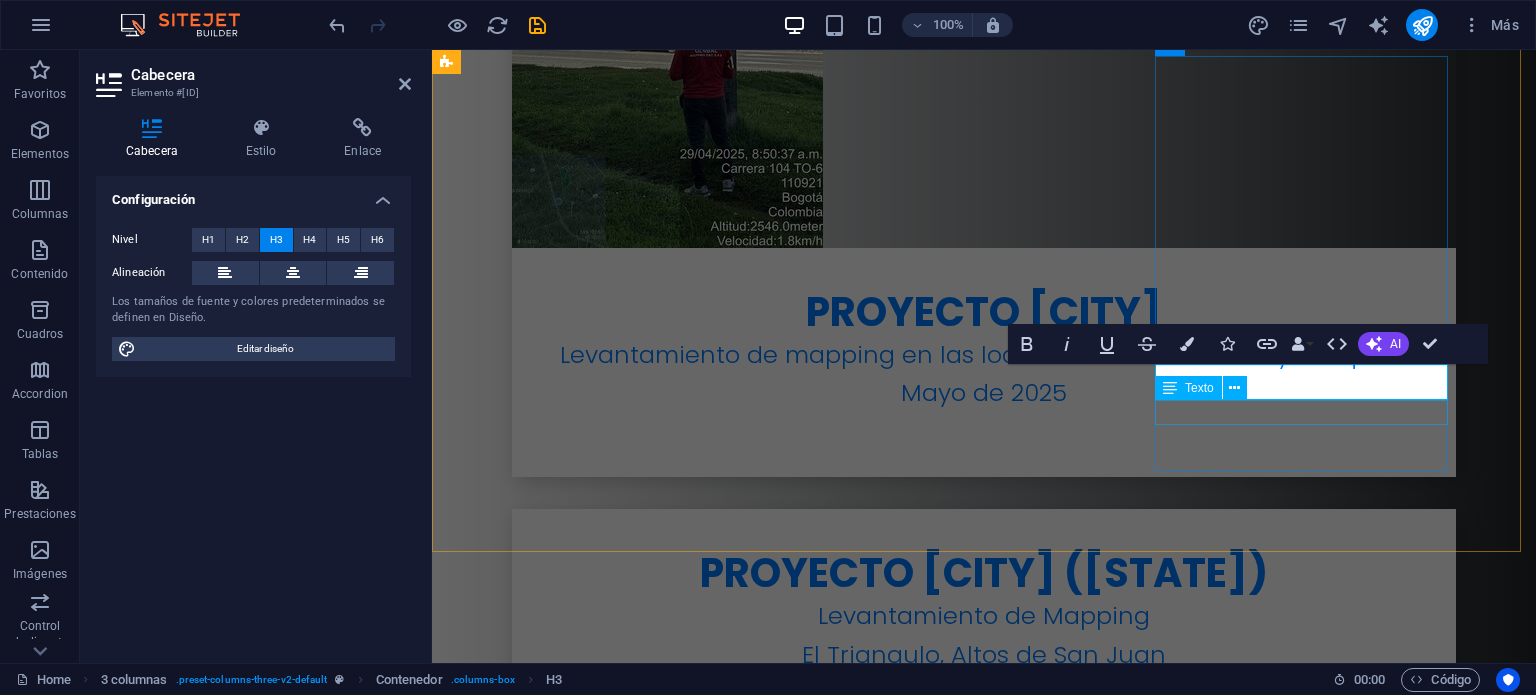 click on "Gerente de Operaciones" at bounding box center [594, 4703] 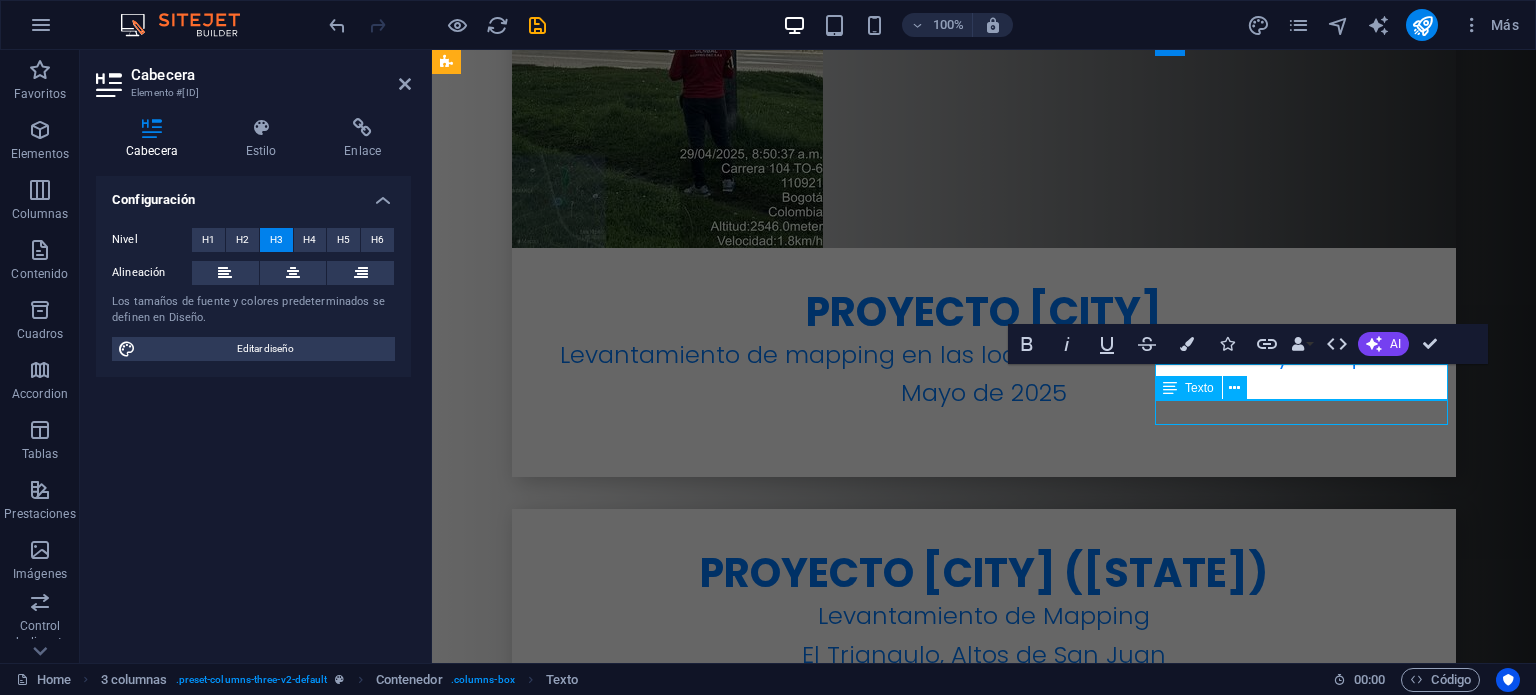 click on "Gerente de Operaciones" at bounding box center (594, 4703) 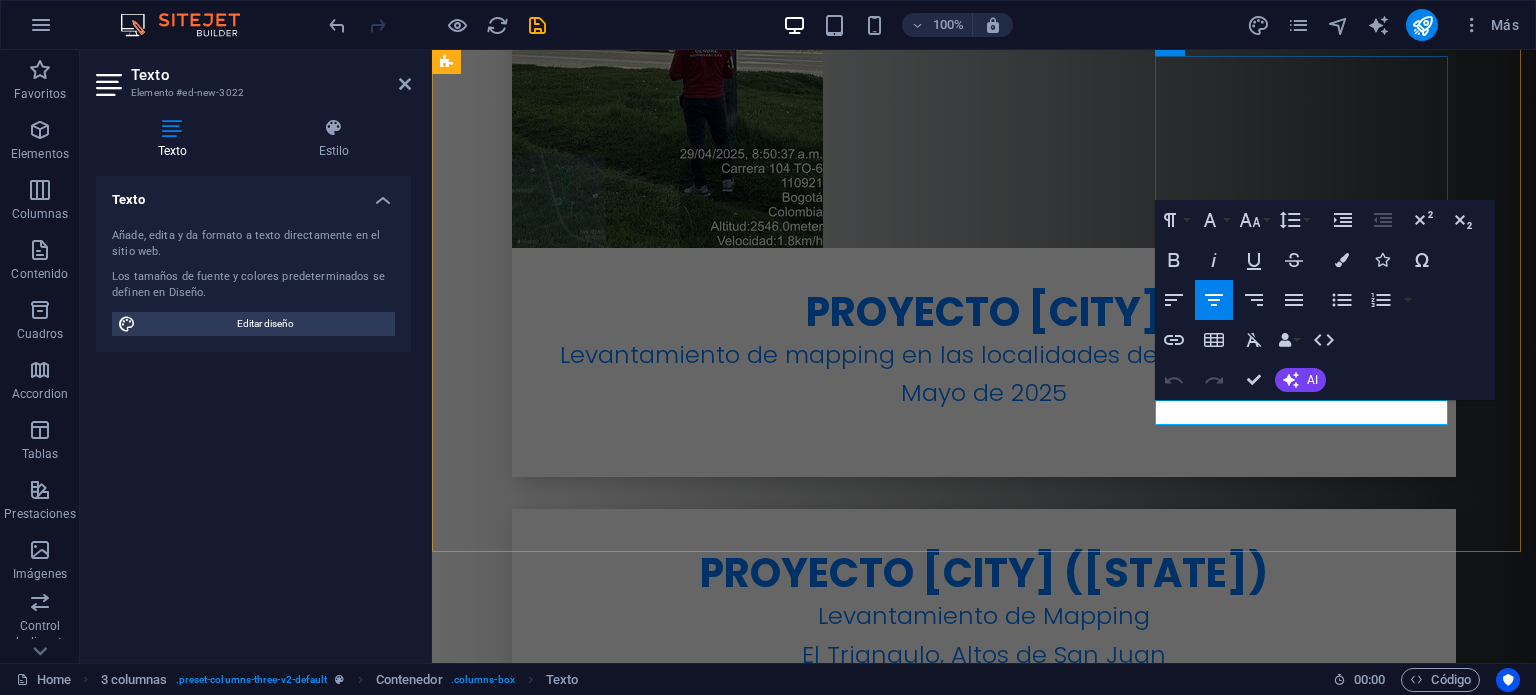 click on "Gerente de Operaciones" at bounding box center (594, 4703) 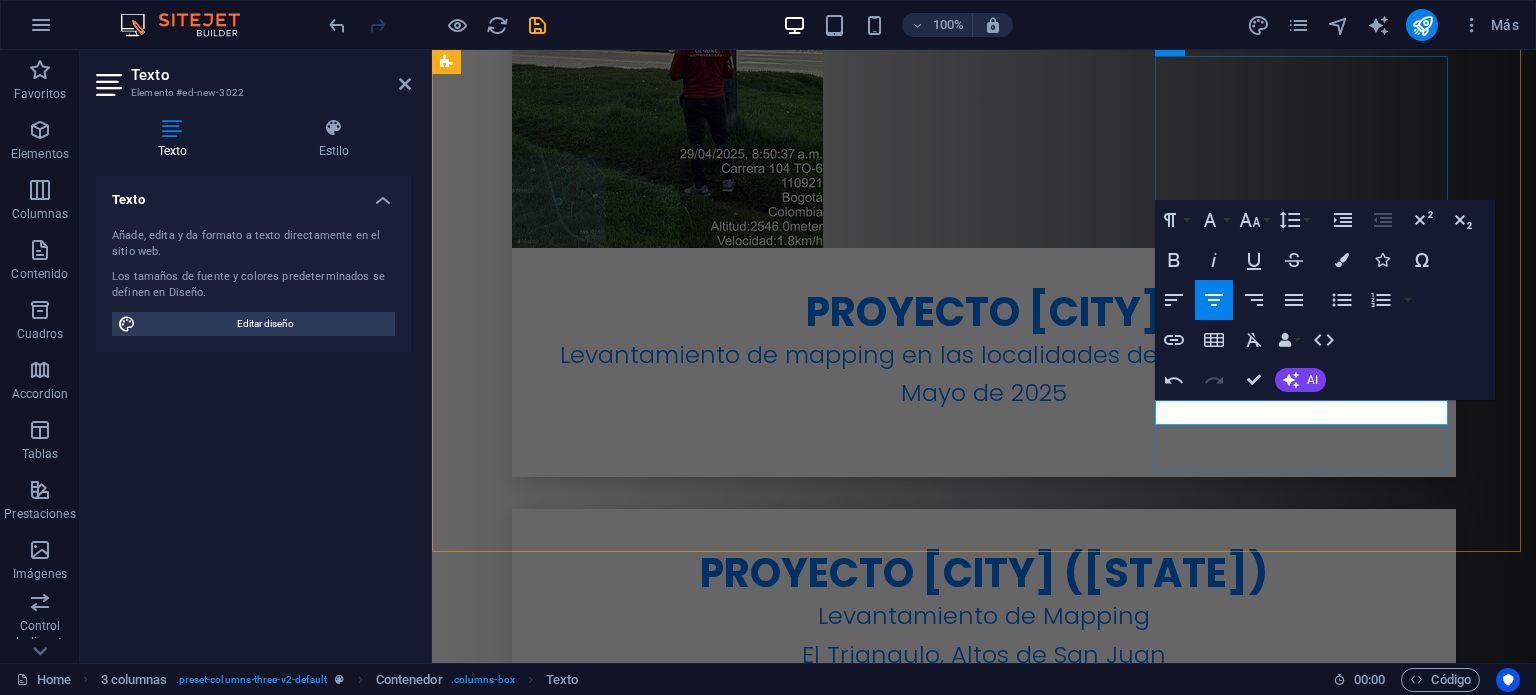 type 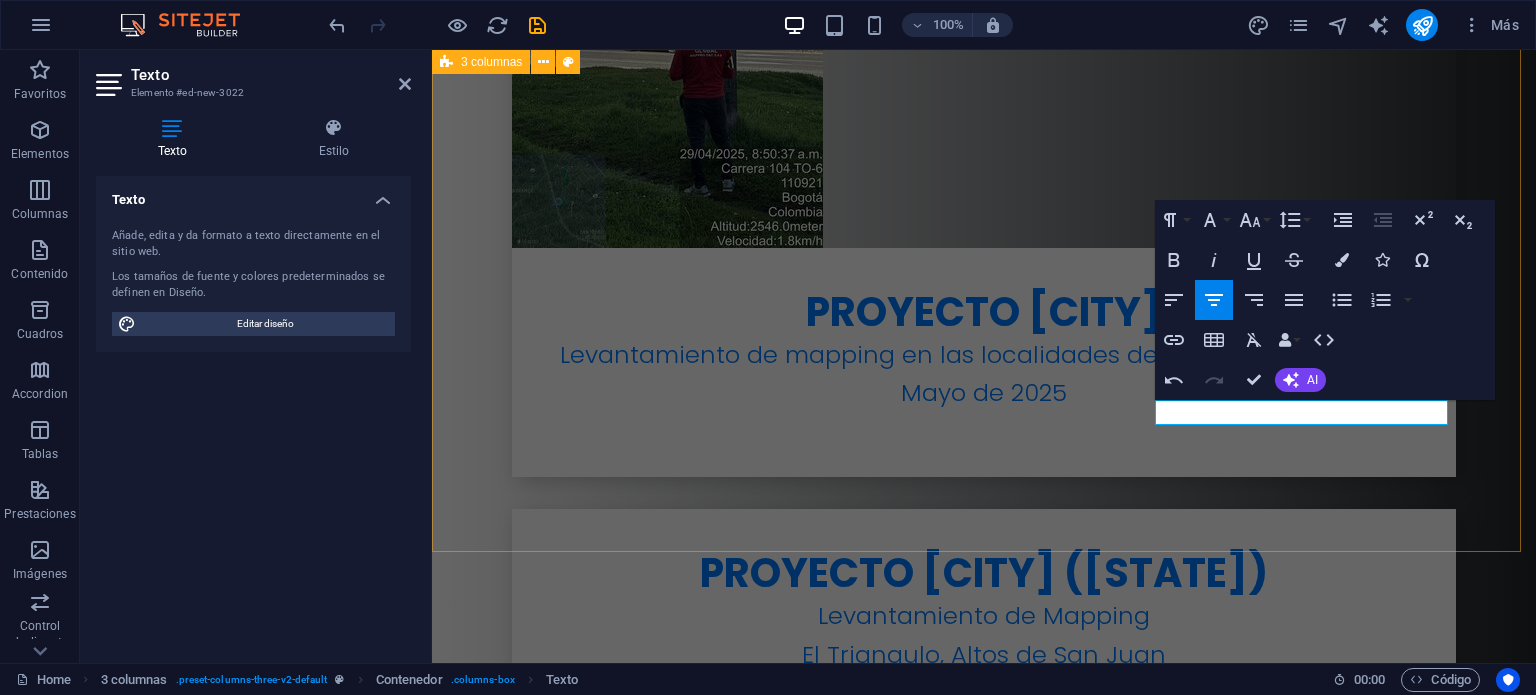 click on "[FIRST] [LAST] [TITLE] [FIRST] [LAST] [TITLE] [FIRST] [LAST] [TITLE]" at bounding box center (984, 4135) 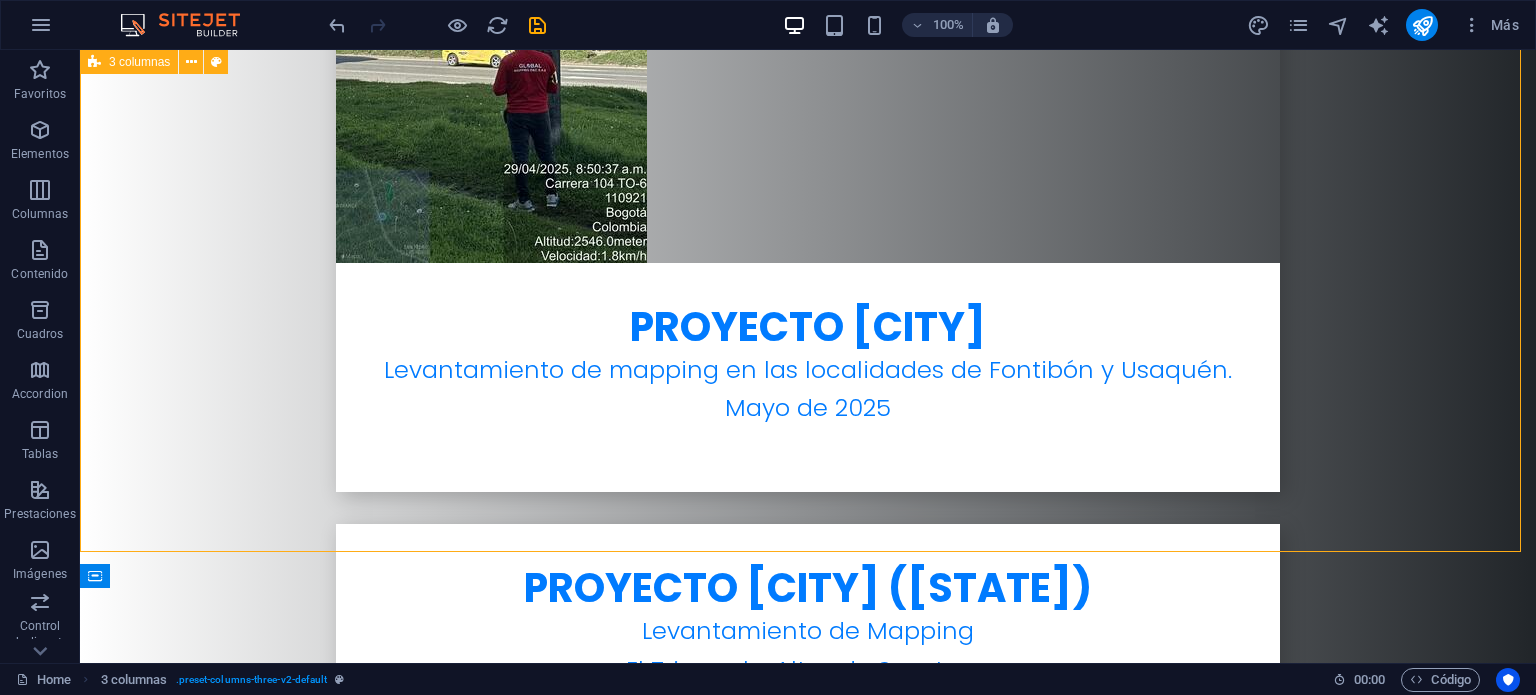 scroll, scrollTop: 6226, scrollLeft: 0, axis: vertical 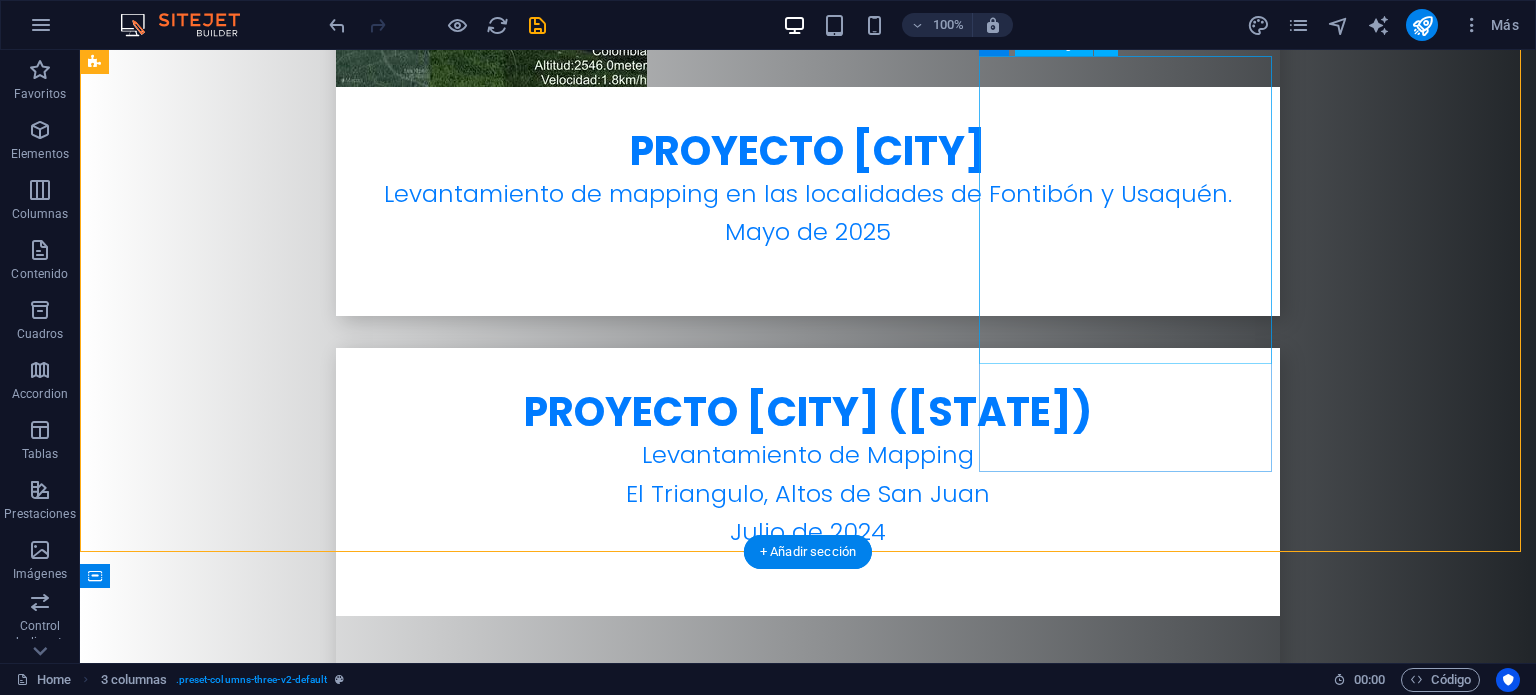 click at bounding box center (242, 4516) 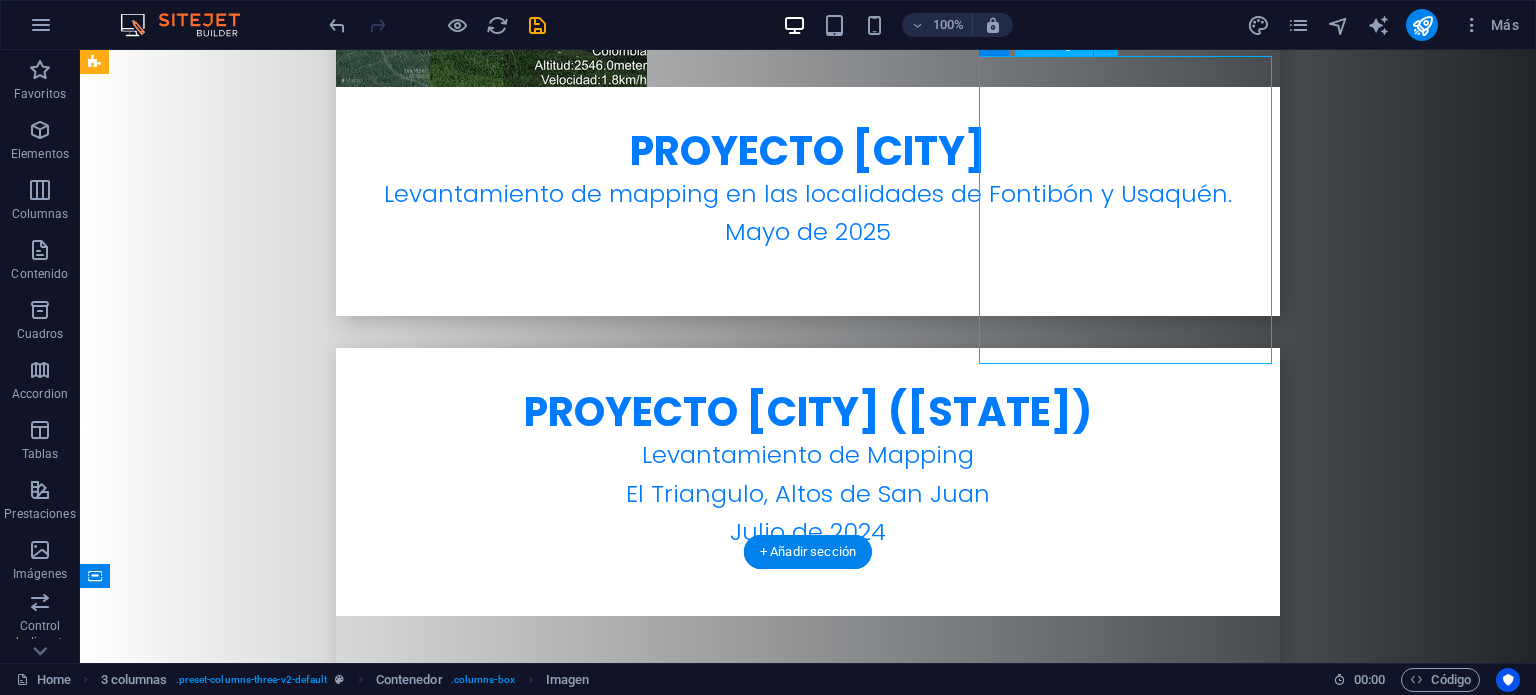 click at bounding box center [242, 4516] 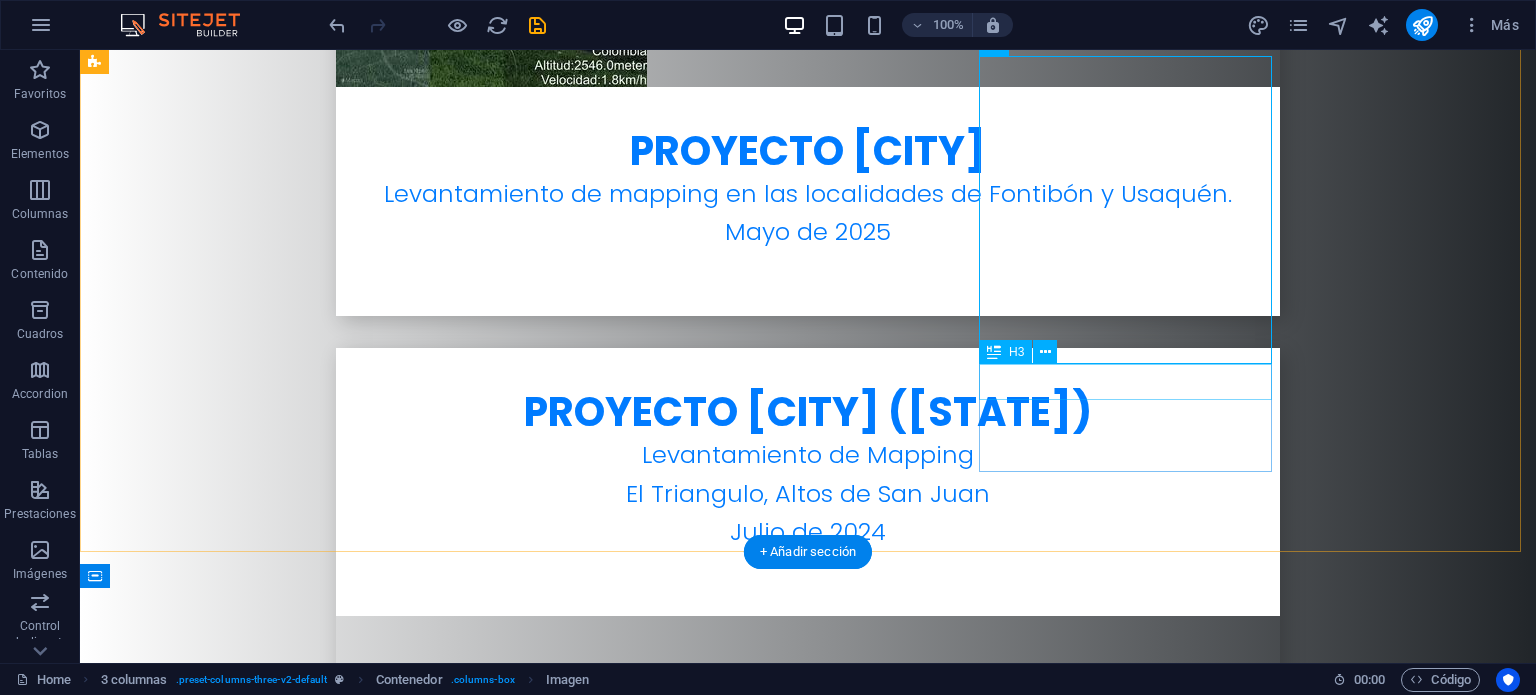 click on "[FIRST] [LAST]" at bounding box center (242, 4688) 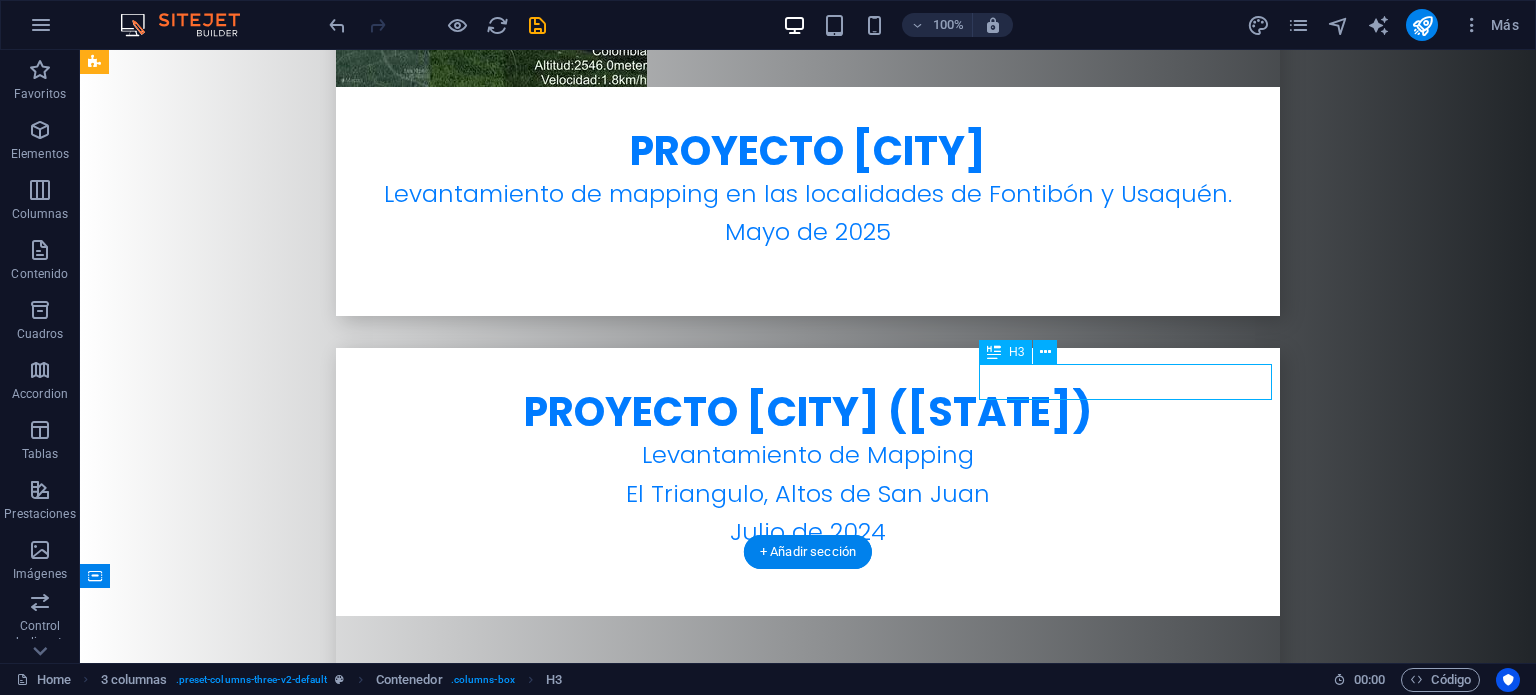 click on "[FIRST] [LAST]" at bounding box center (242, 4688) 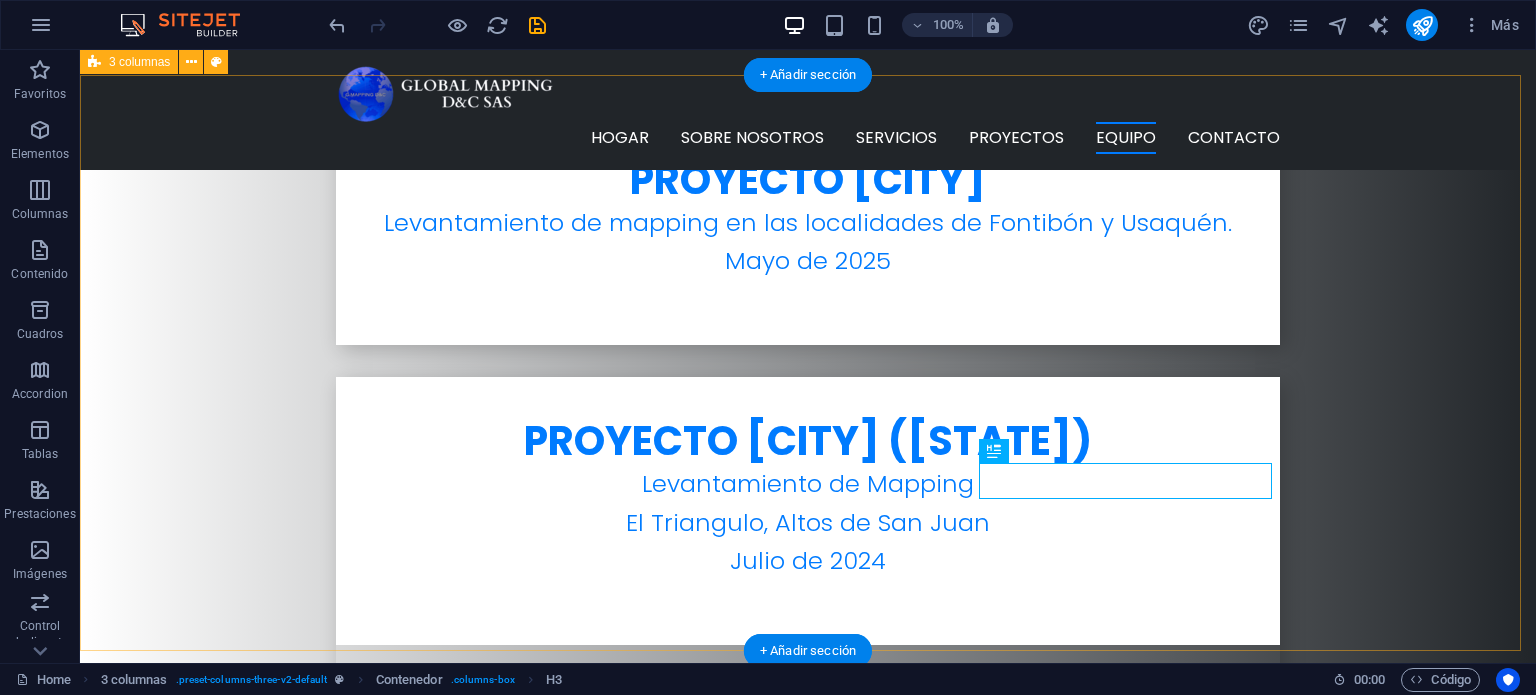 scroll, scrollTop: 6126, scrollLeft: 0, axis: vertical 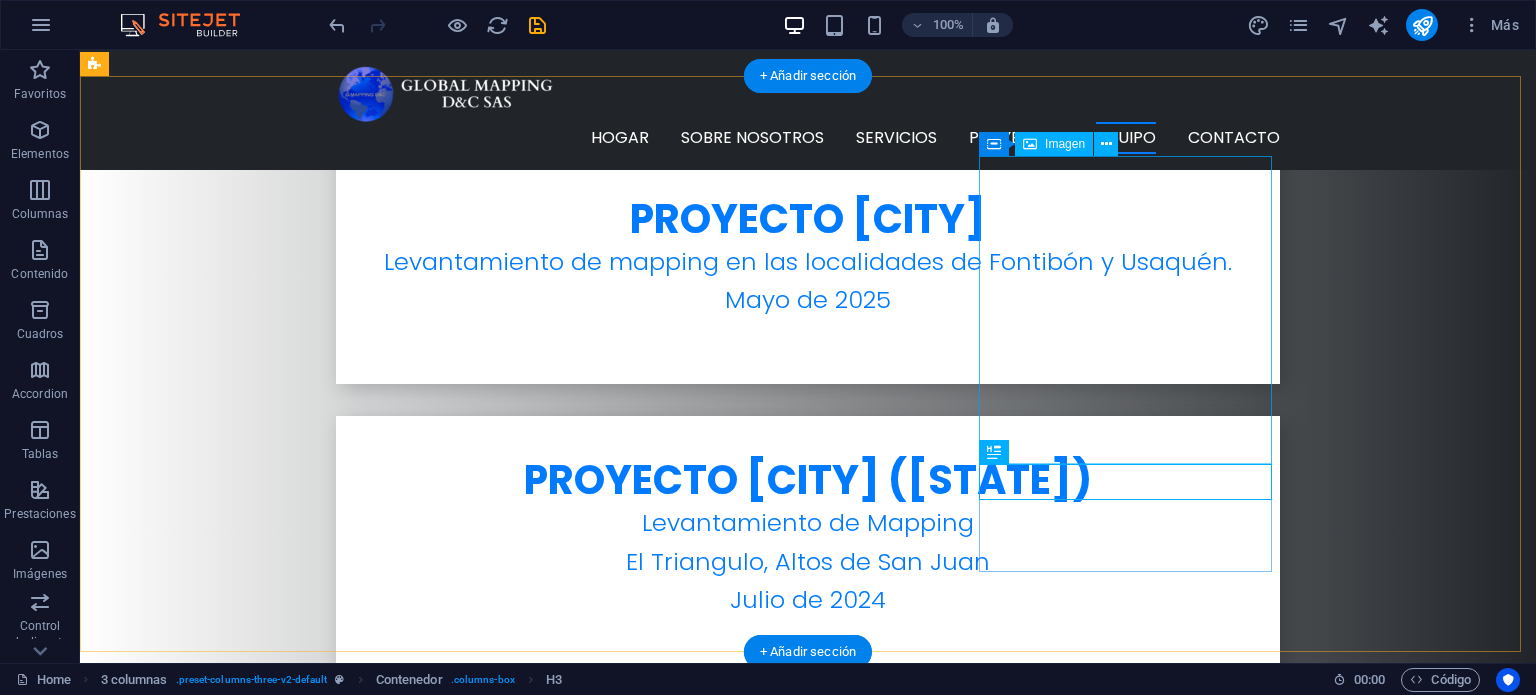 click at bounding box center (242, 4584) 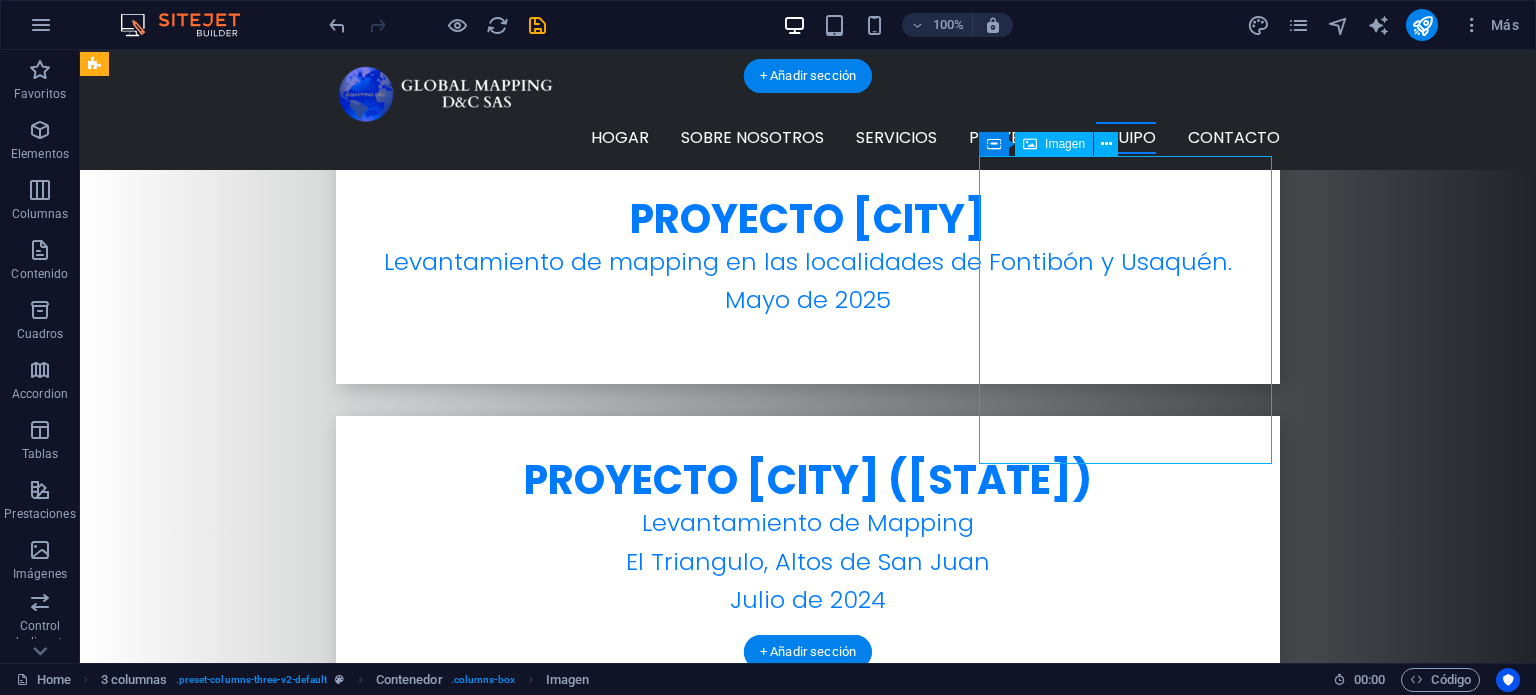 click at bounding box center (242, 4584) 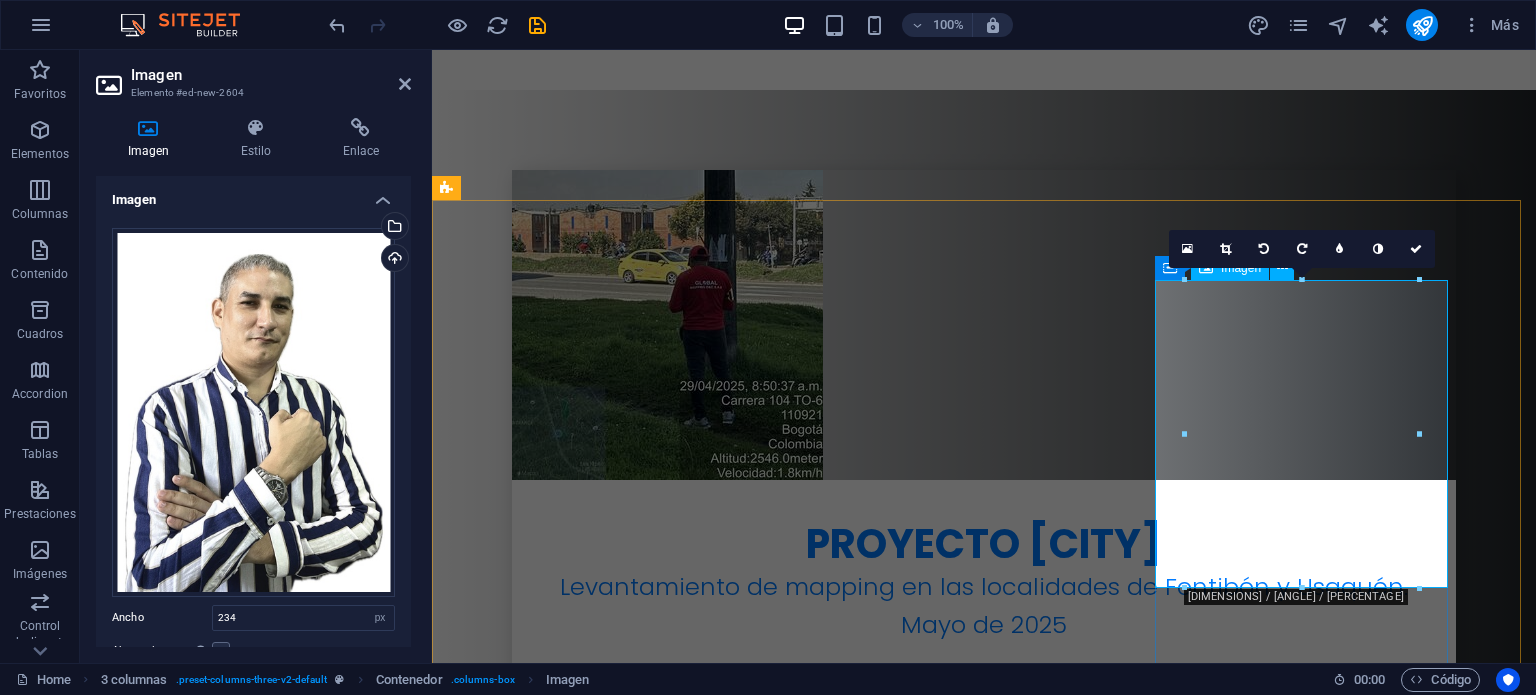 scroll, scrollTop: 5826, scrollLeft: 0, axis: vertical 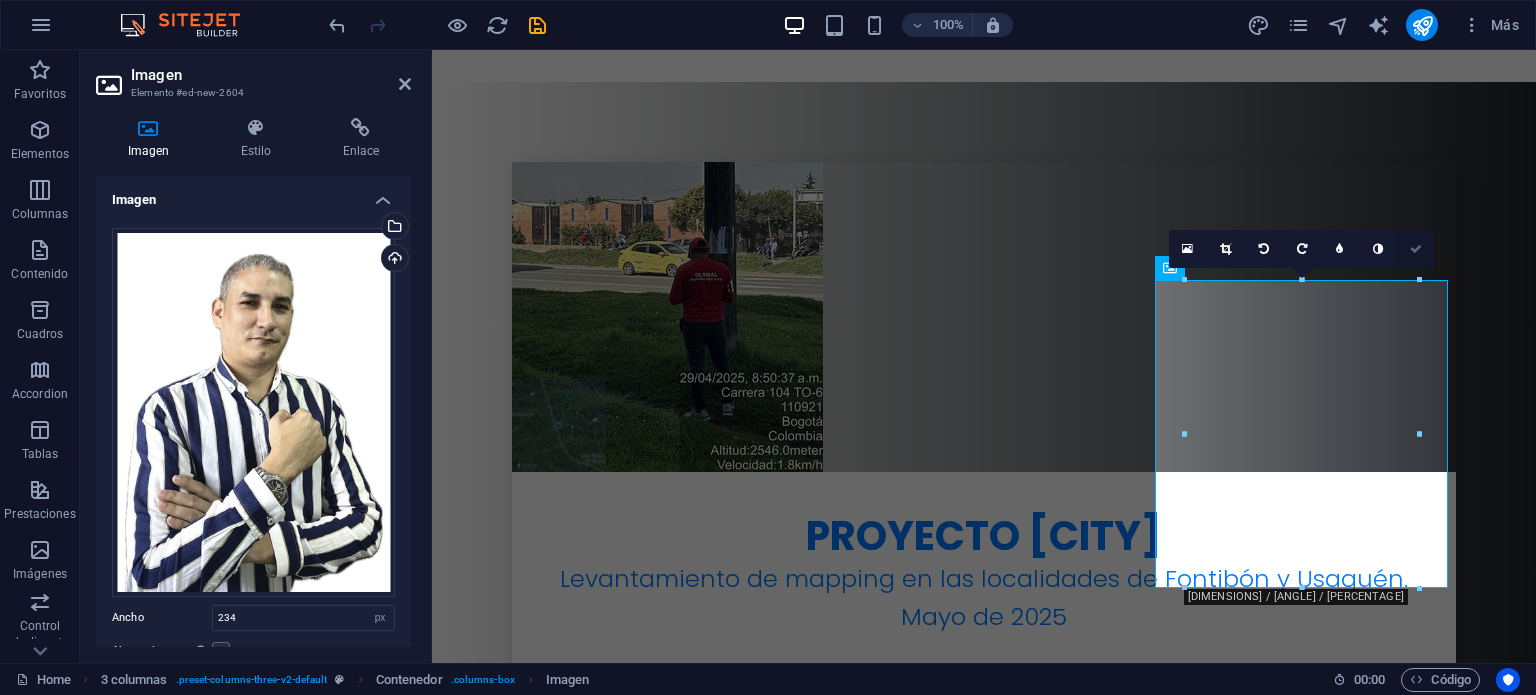 click at bounding box center (1416, 249) 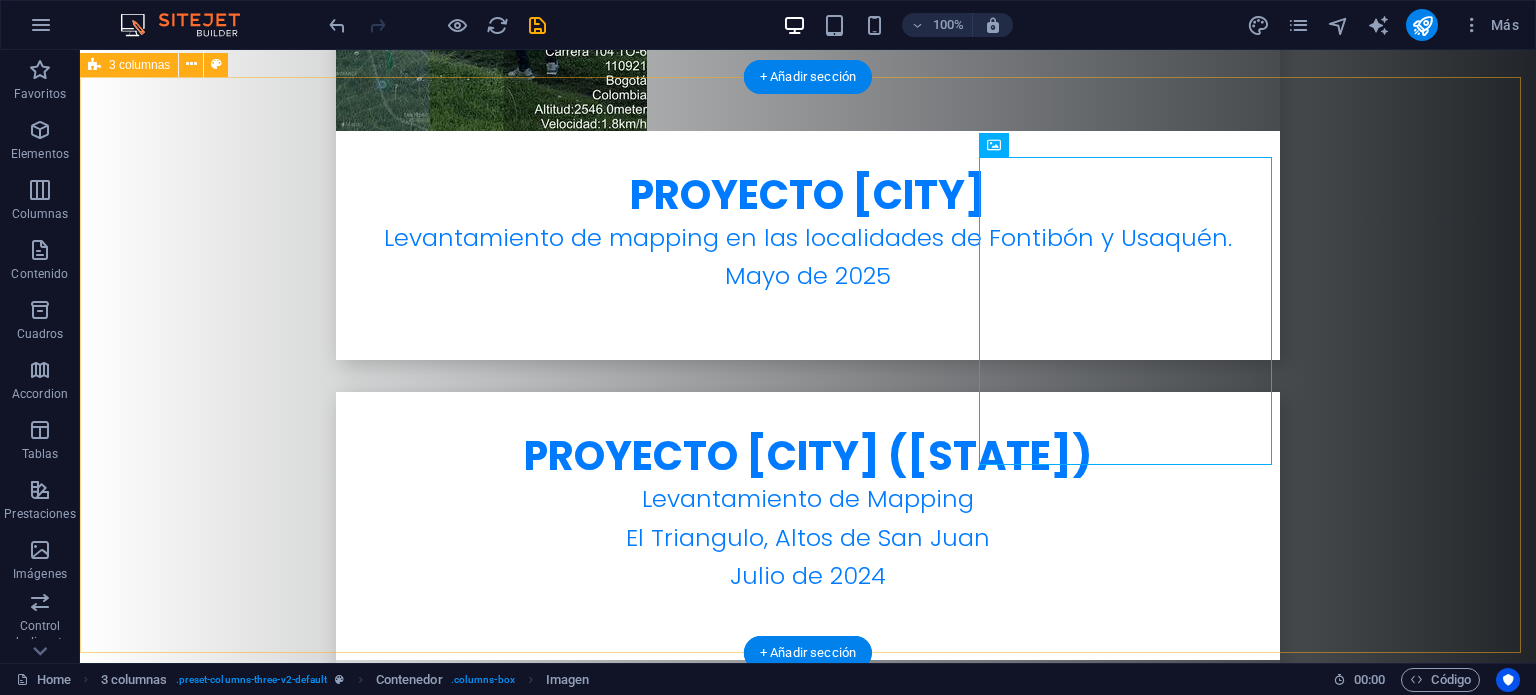 scroll, scrollTop: 6226, scrollLeft: 0, axis: vertical 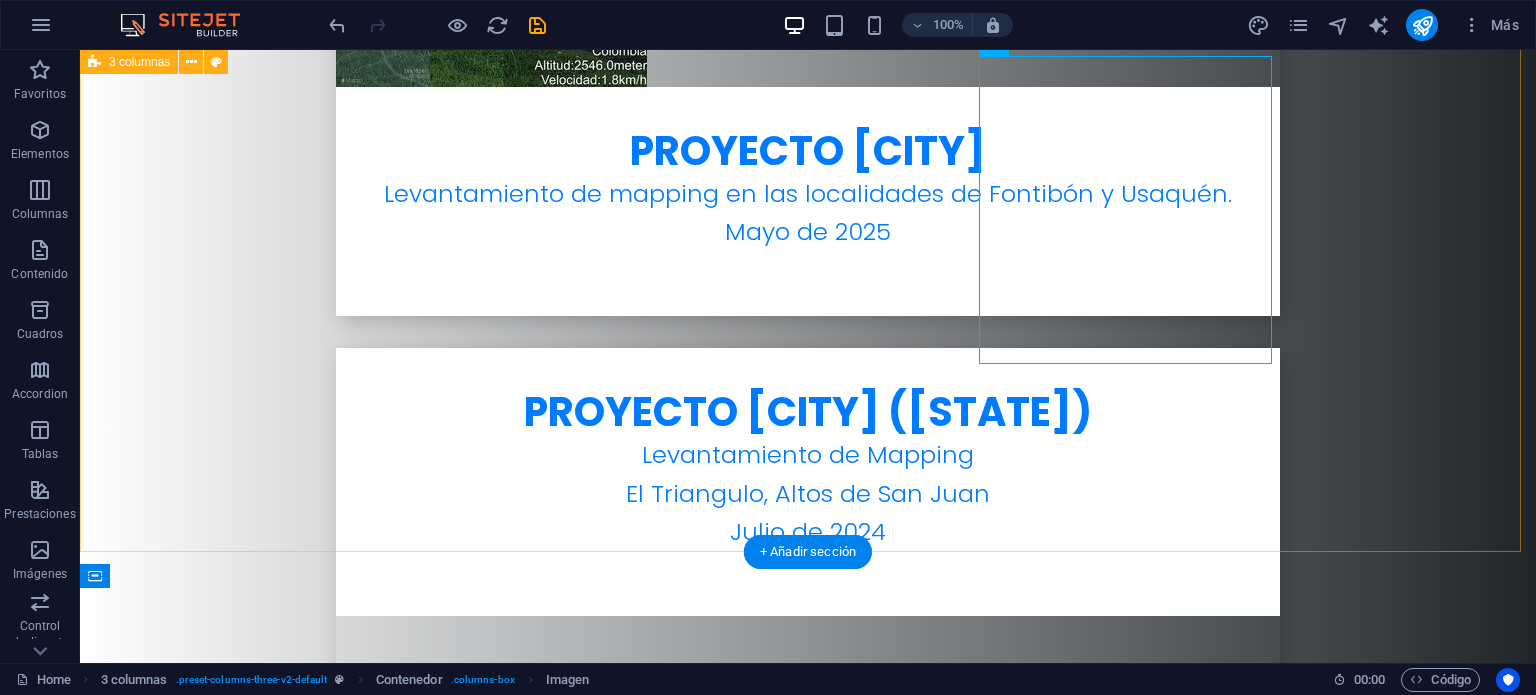 click on "[FIRST] [LAST] [TITLE] [FIRST] [LAST] [TITLE] [FIRST] [LAST] [TITLE]" at bounding box center [808, 4149] 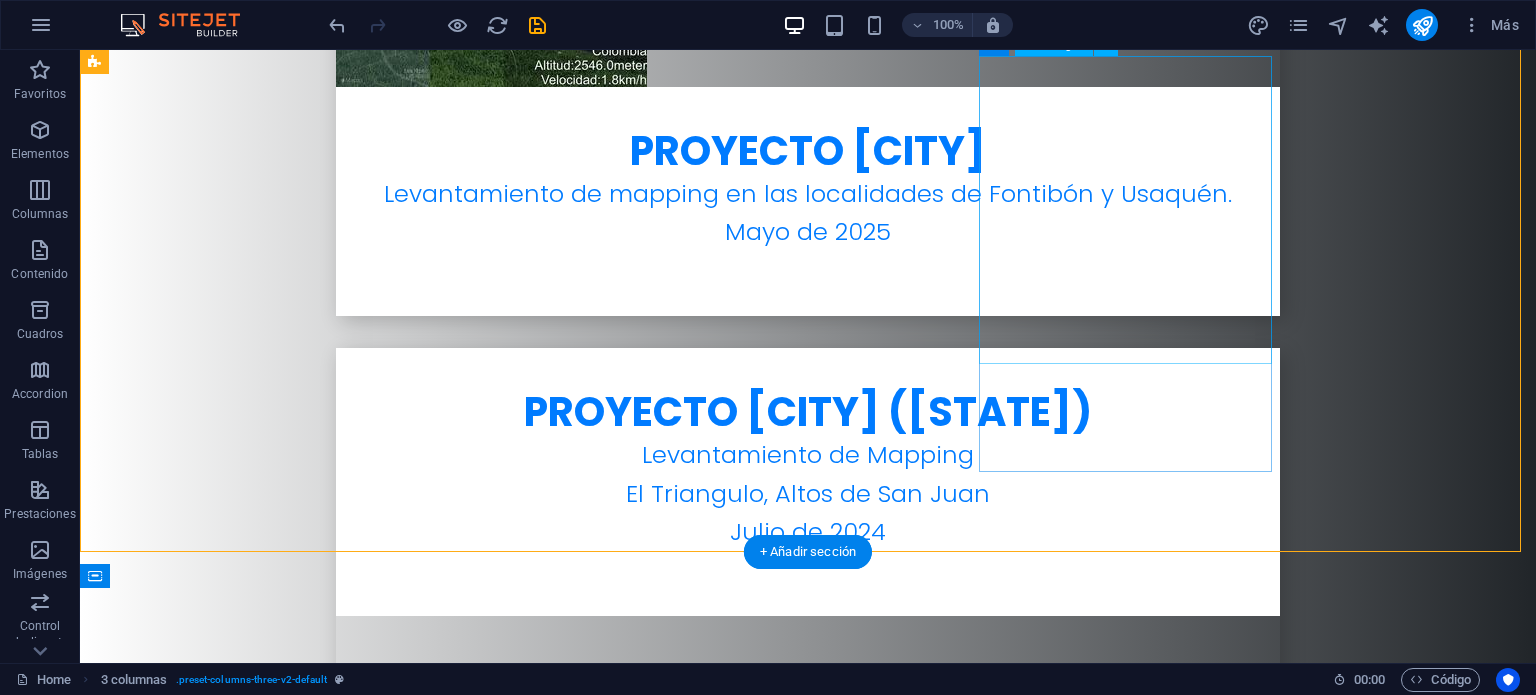 click at bounding box center [242, 4516] 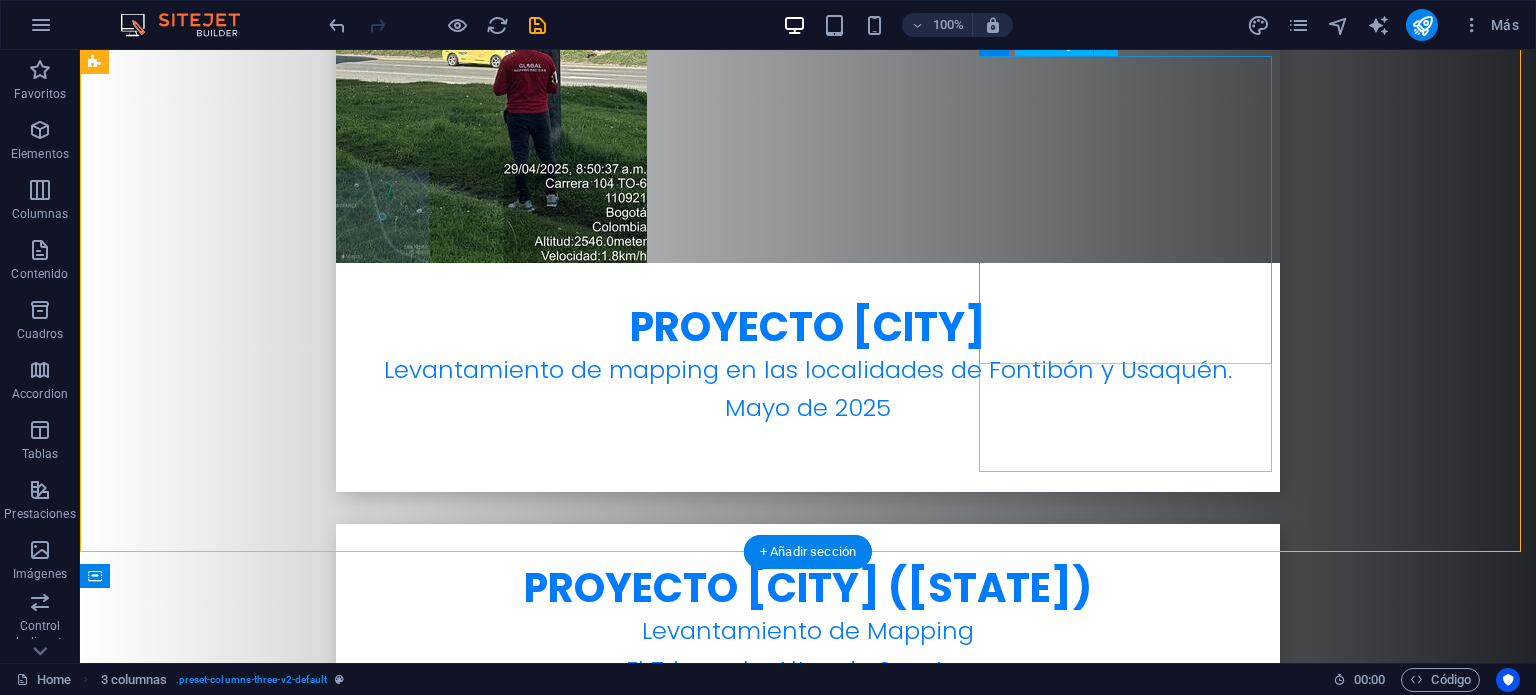 select on "px" 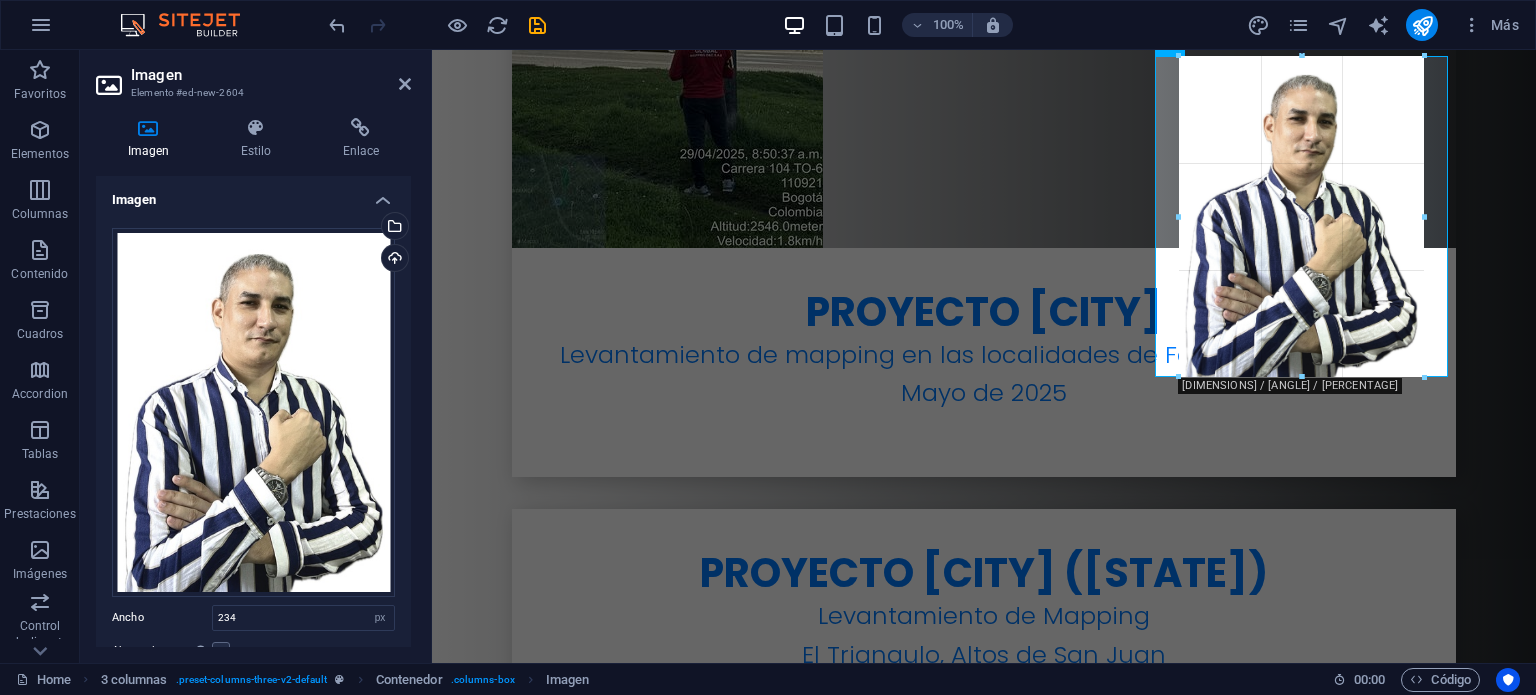 drag, startPoint x: 1304, startPoint y: 364, endPoint x: 877, endPoint y: 323, distance: 428.96387 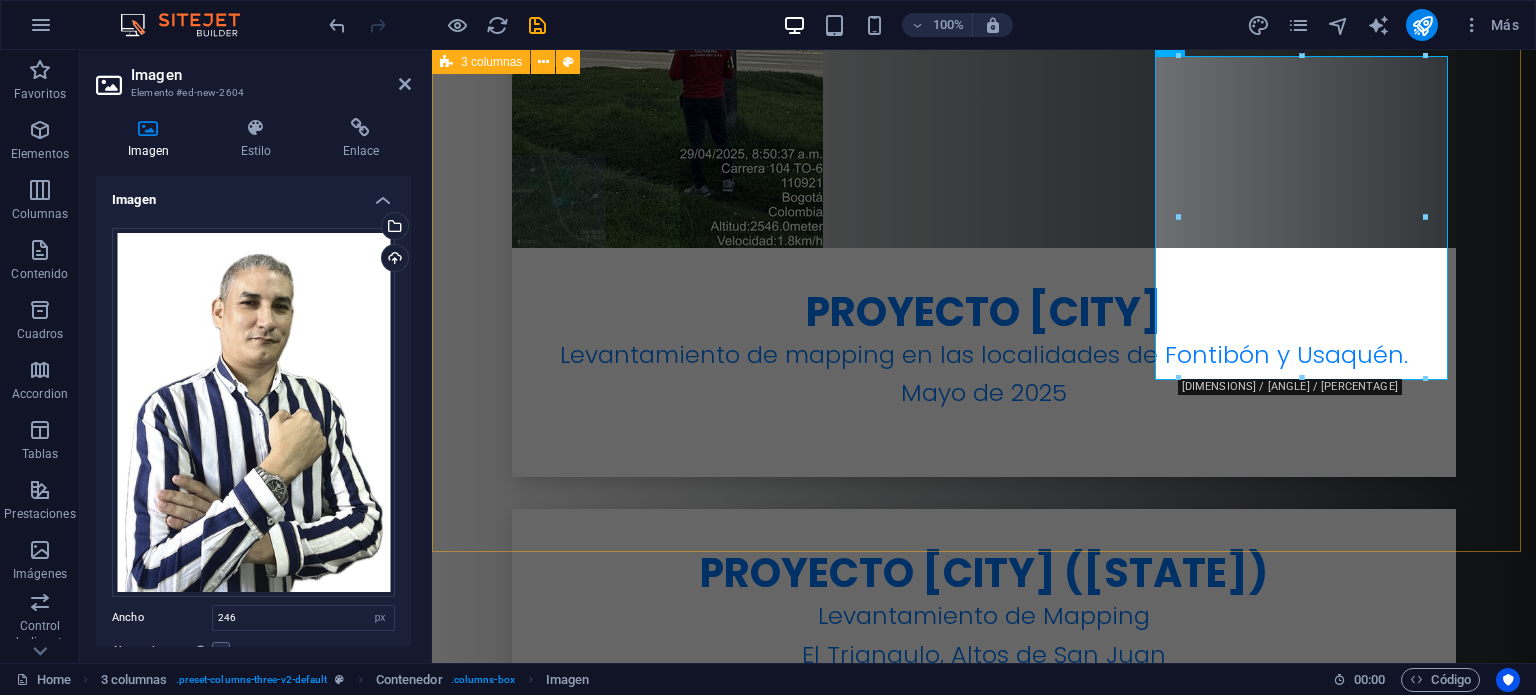 click on "[FIRST] [LAST] [TITLE] [FIRST] [LAST] [TITLE] [FIRST] [LAST] [TITLE]" at bounding box center [984, 4143] 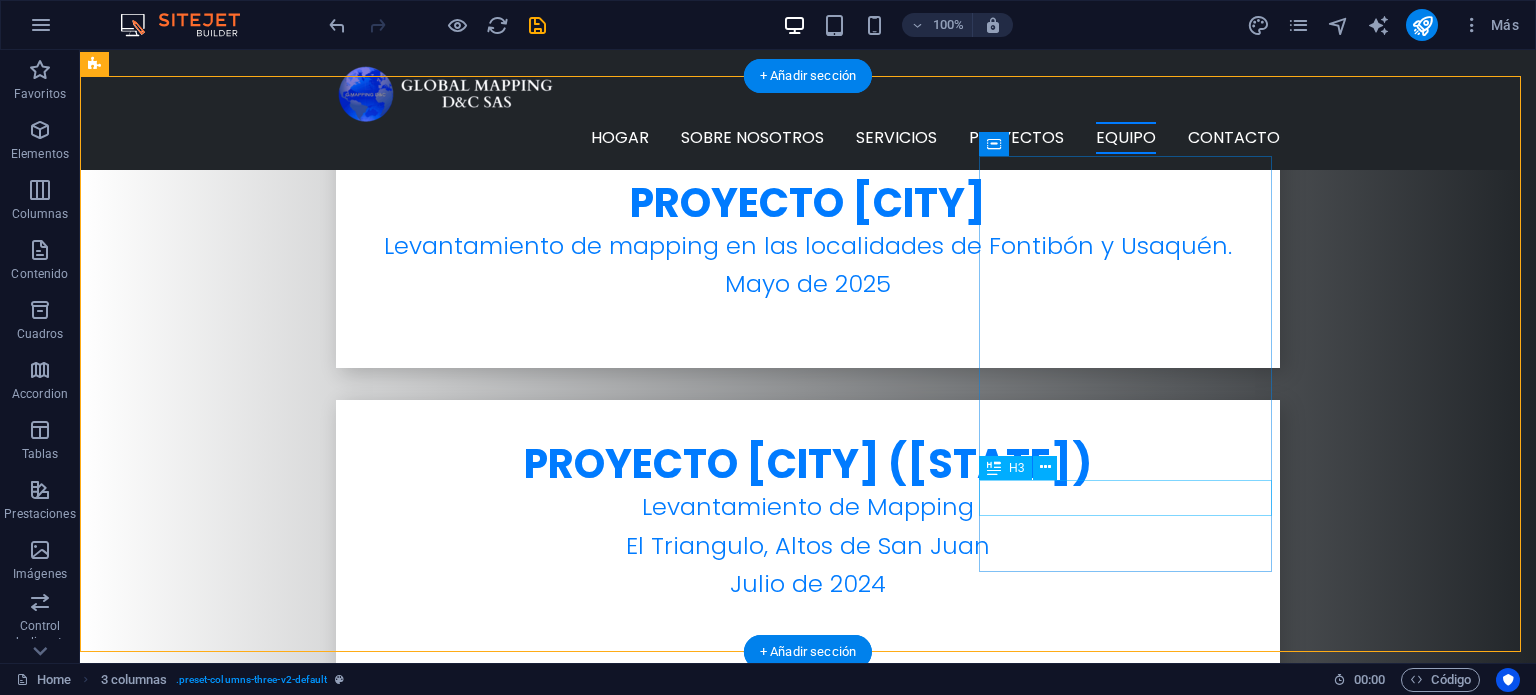 scroll, scrollTop: 6126, scrollLeft: 0, axis: vertical 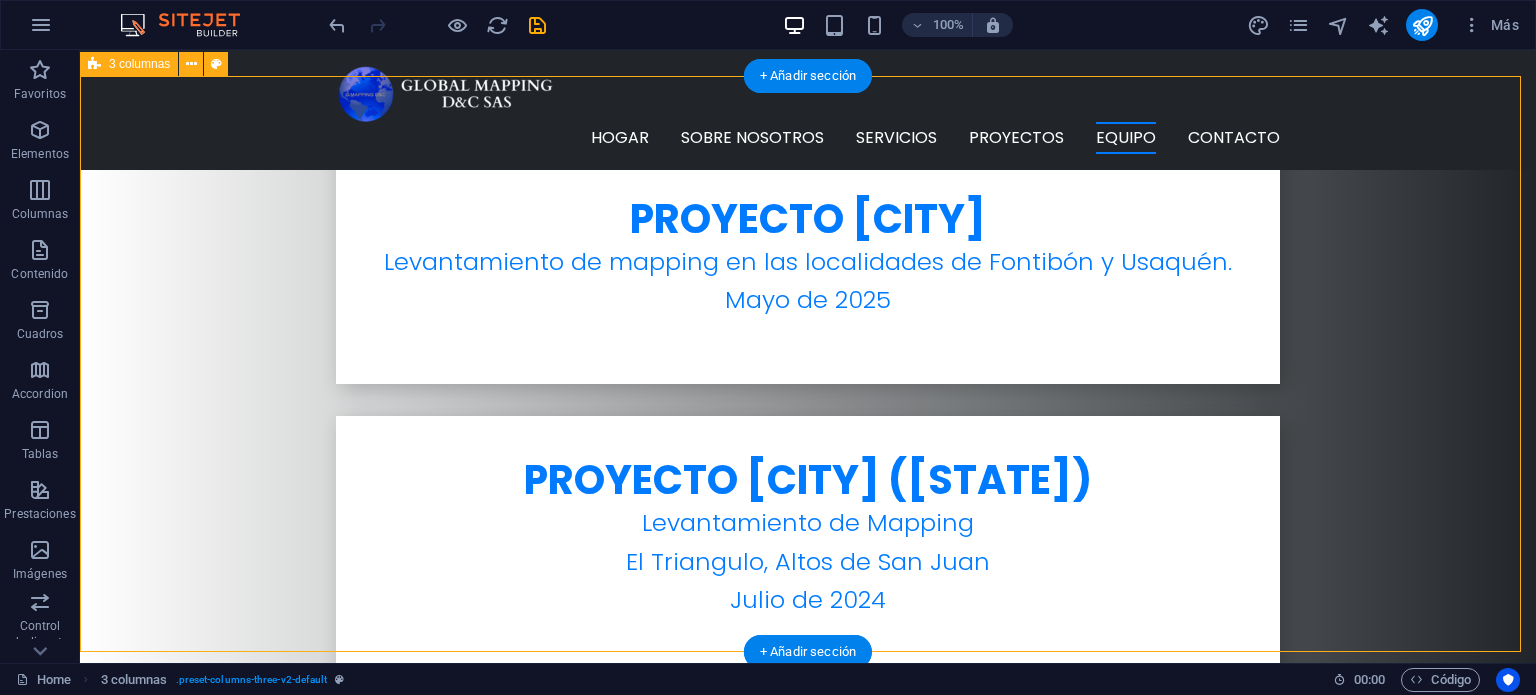click on "[FIRST] [LAST] [TITLE] [FIRST] [LAST] [TITLE] [FIRST] [LAST] [TITLE]" at bounding box center [808, 4225] 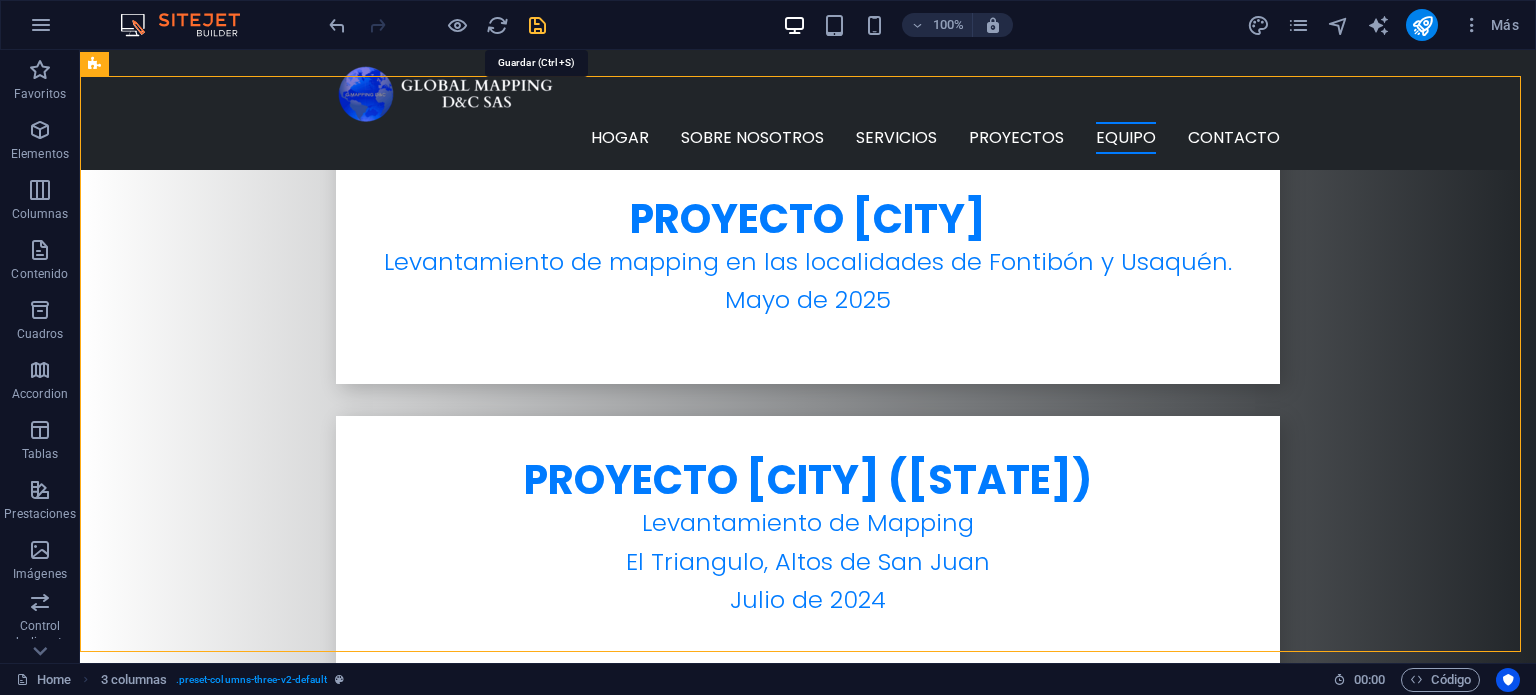 click at bounding box center [537, 25] 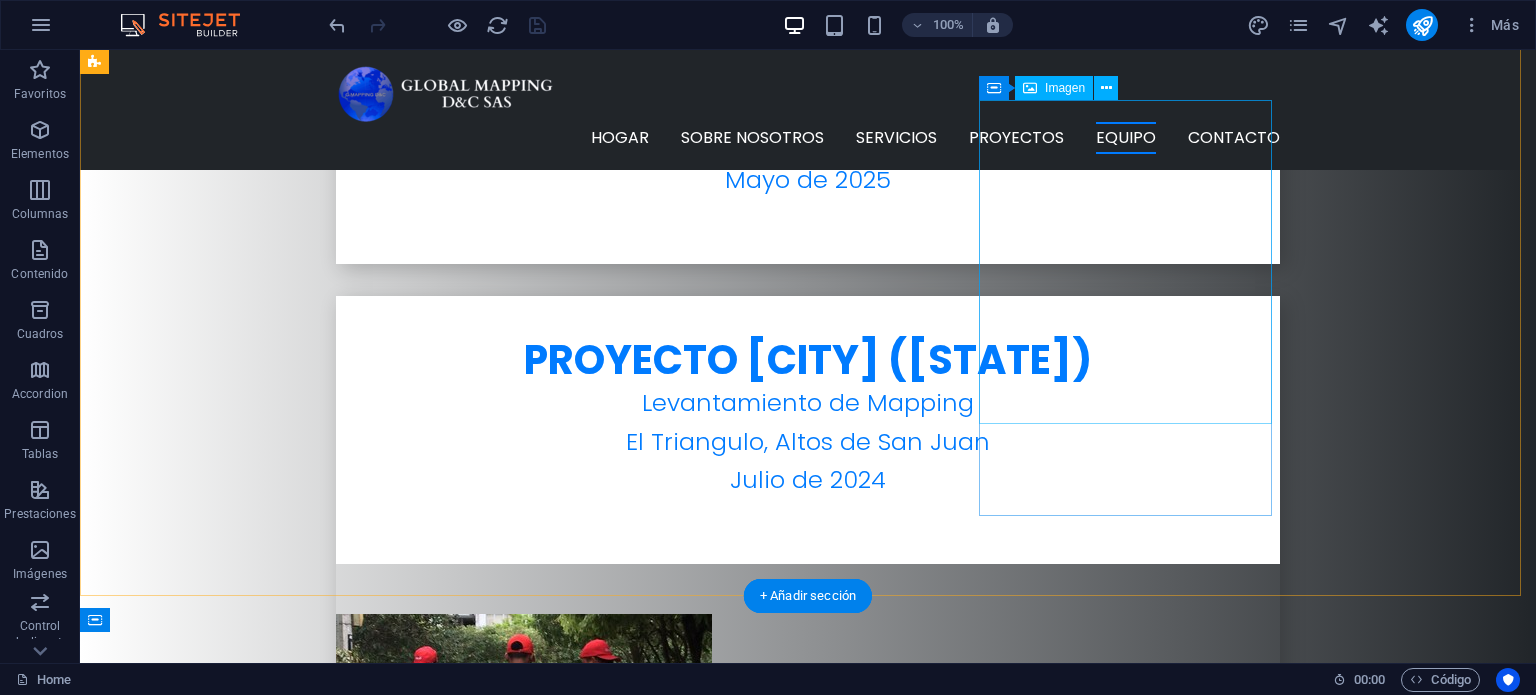 scroll, scrollTop: 6146, scrollLeft: 0, axis: vertical 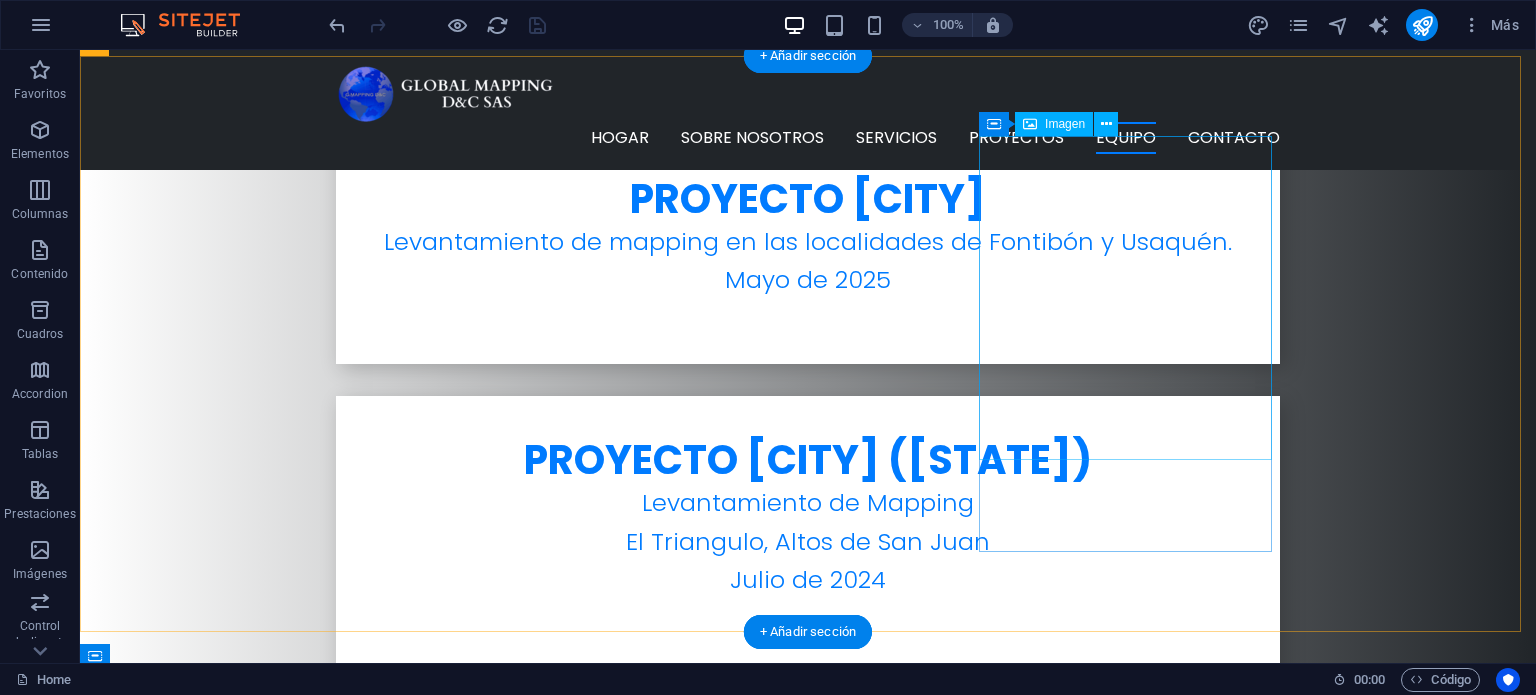 click at bounding box center (242, 4572) 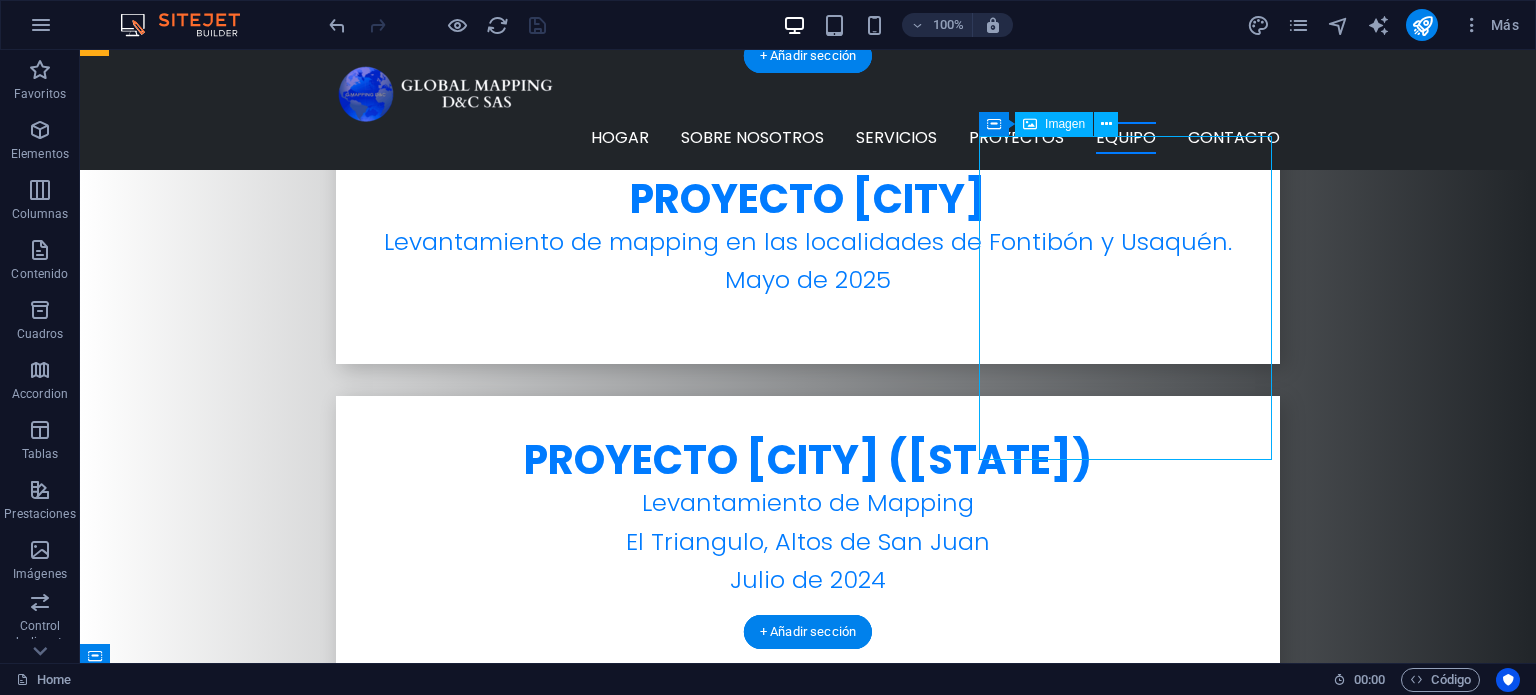 click at bounding box center (242, 4572) 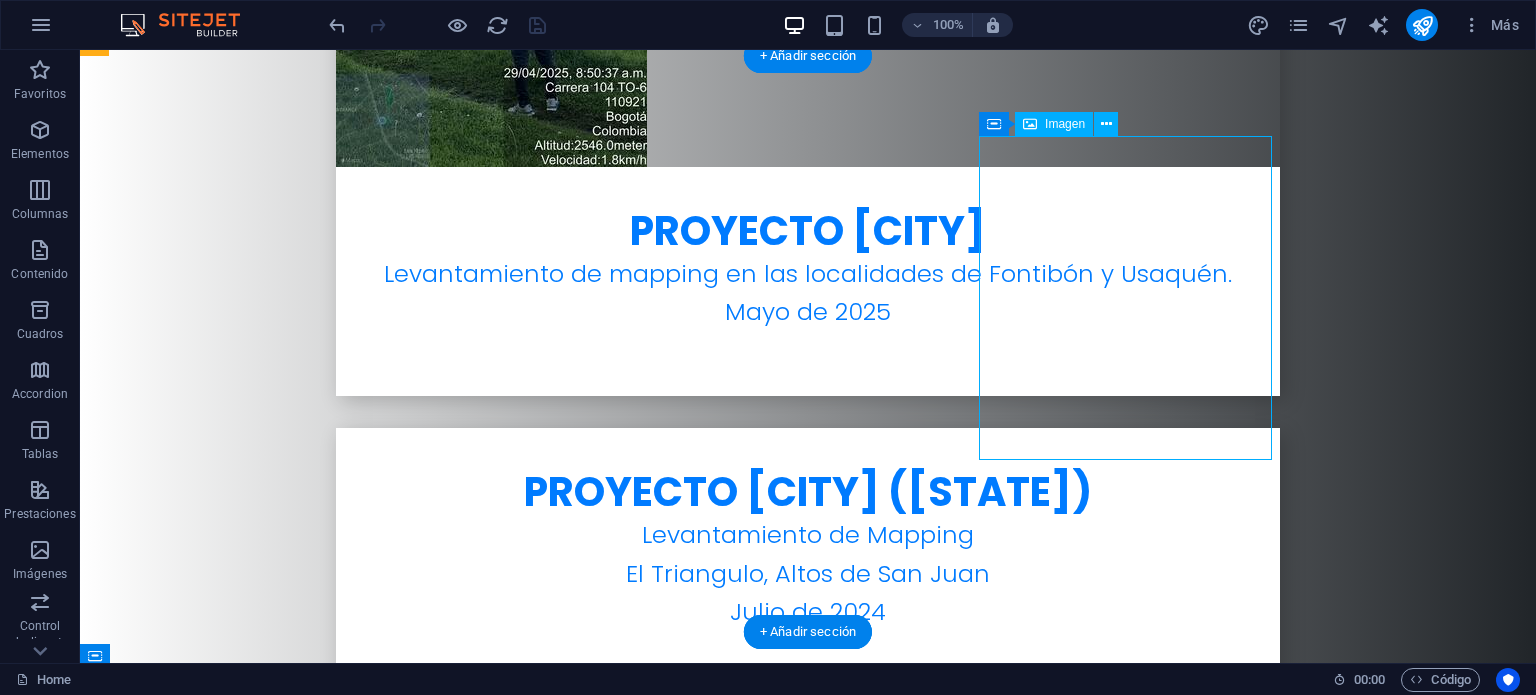 select on "px" 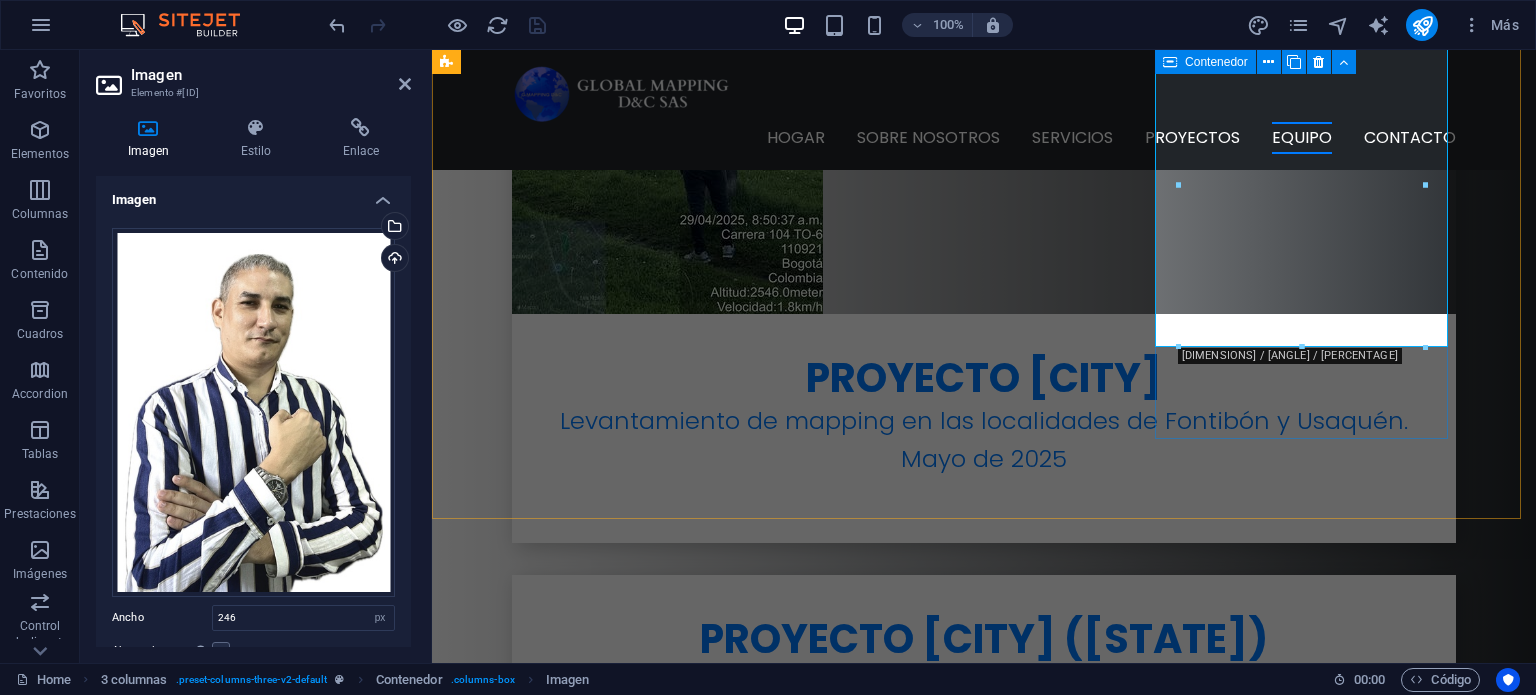 scroll, scrollTop: 5946, scrollLeft: 0, axis: vertical 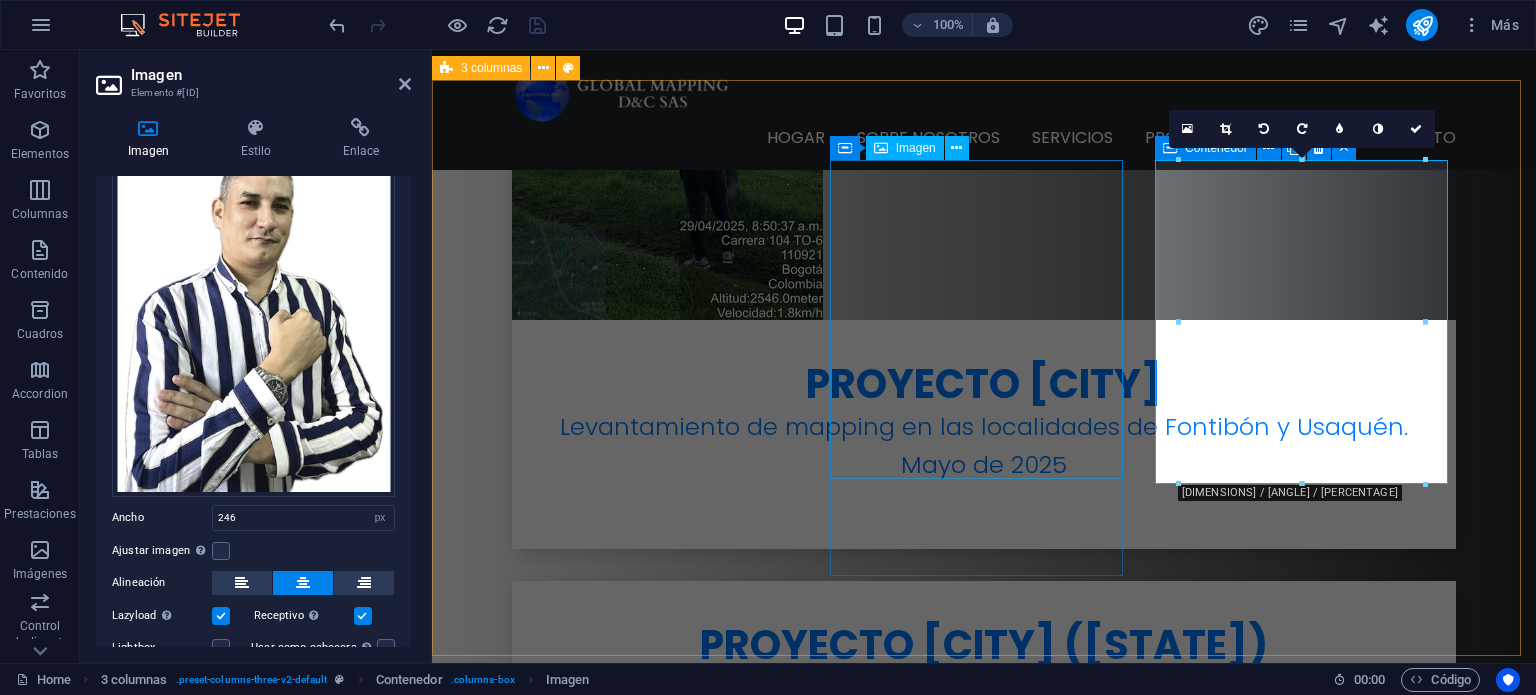 click at bounding box center (594, 4182) 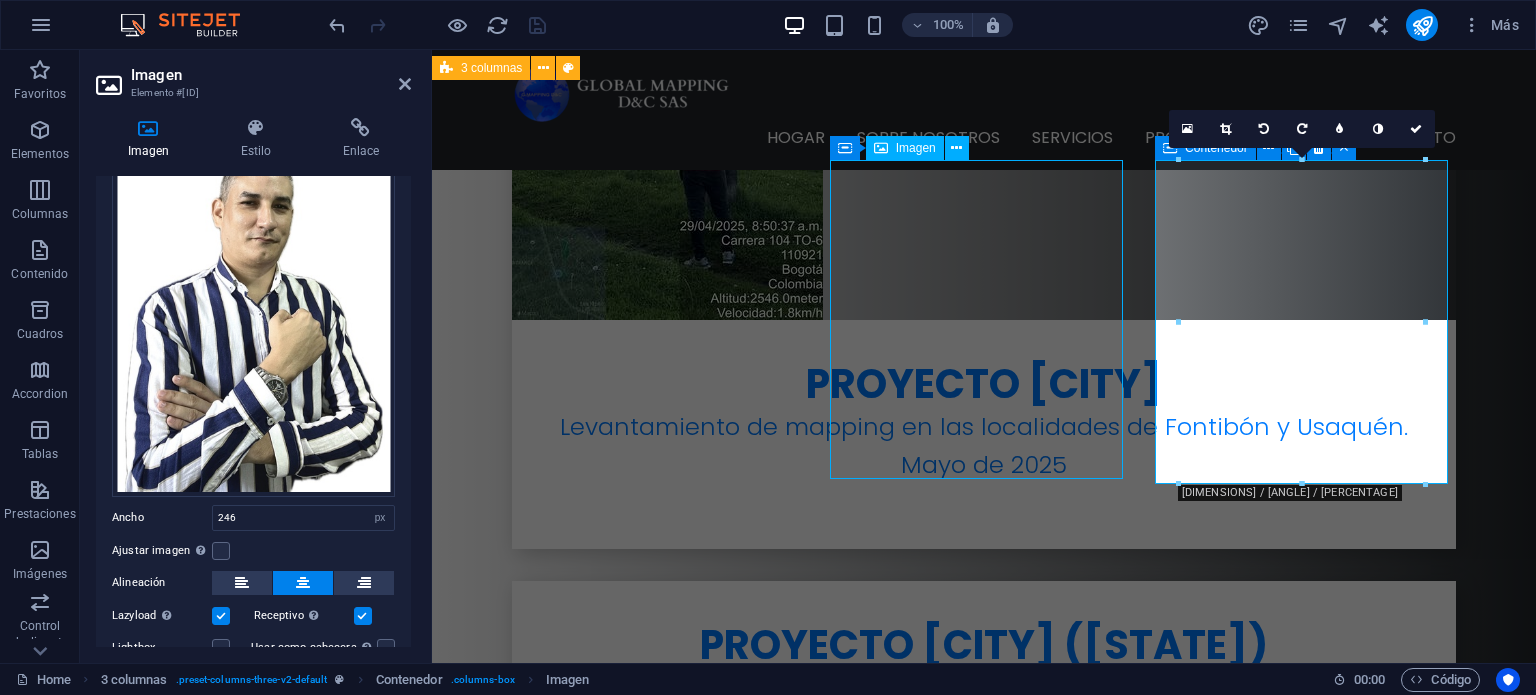 click at bounding box center (594, 4182) 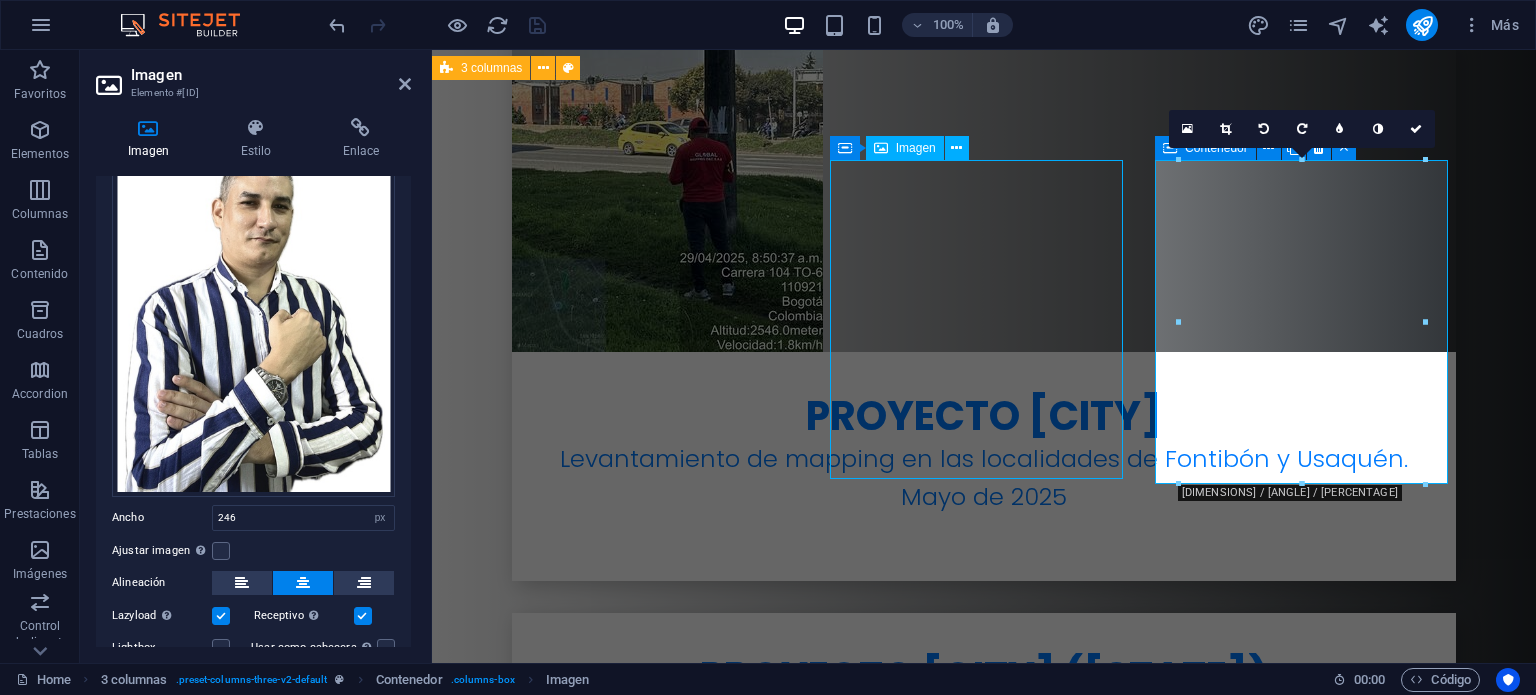 select on "px" 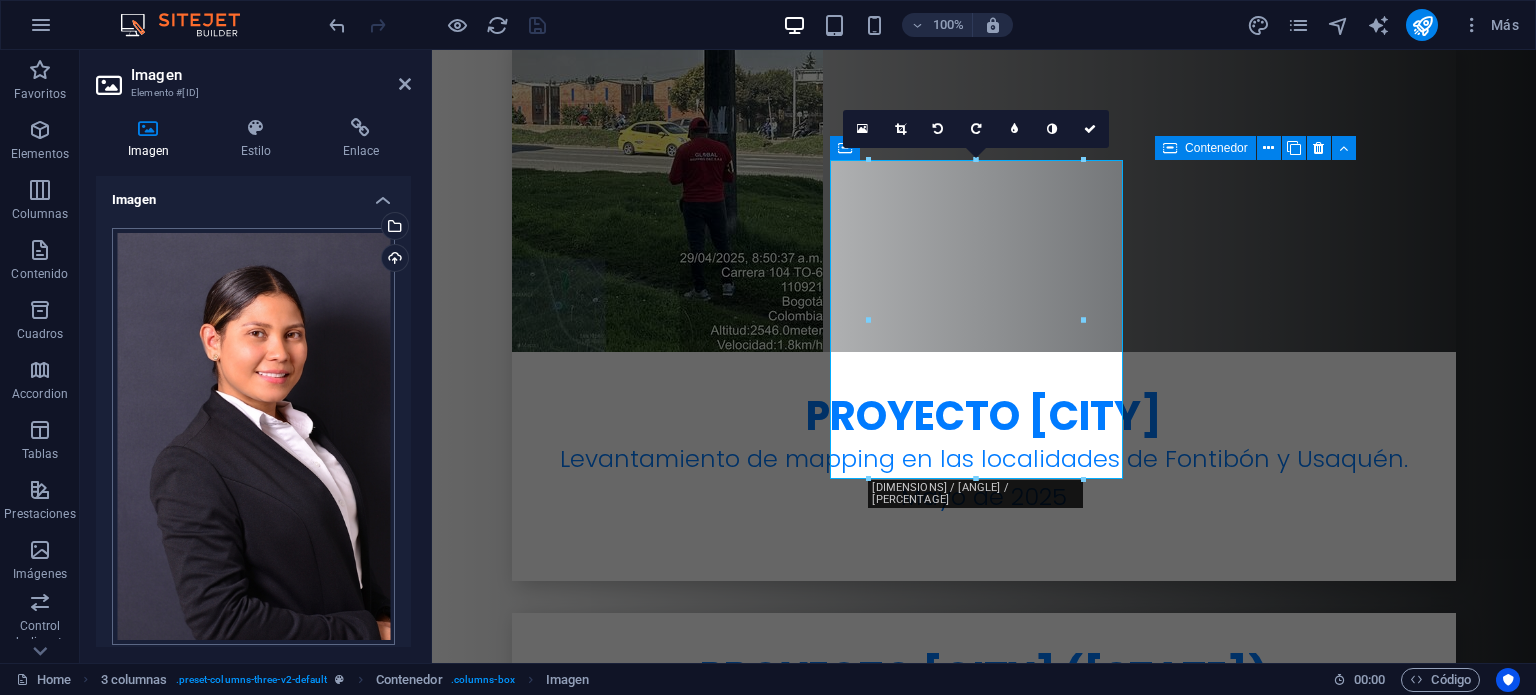 scroll, scrollTop: 200, scrollLeft: 0, axis: vertical 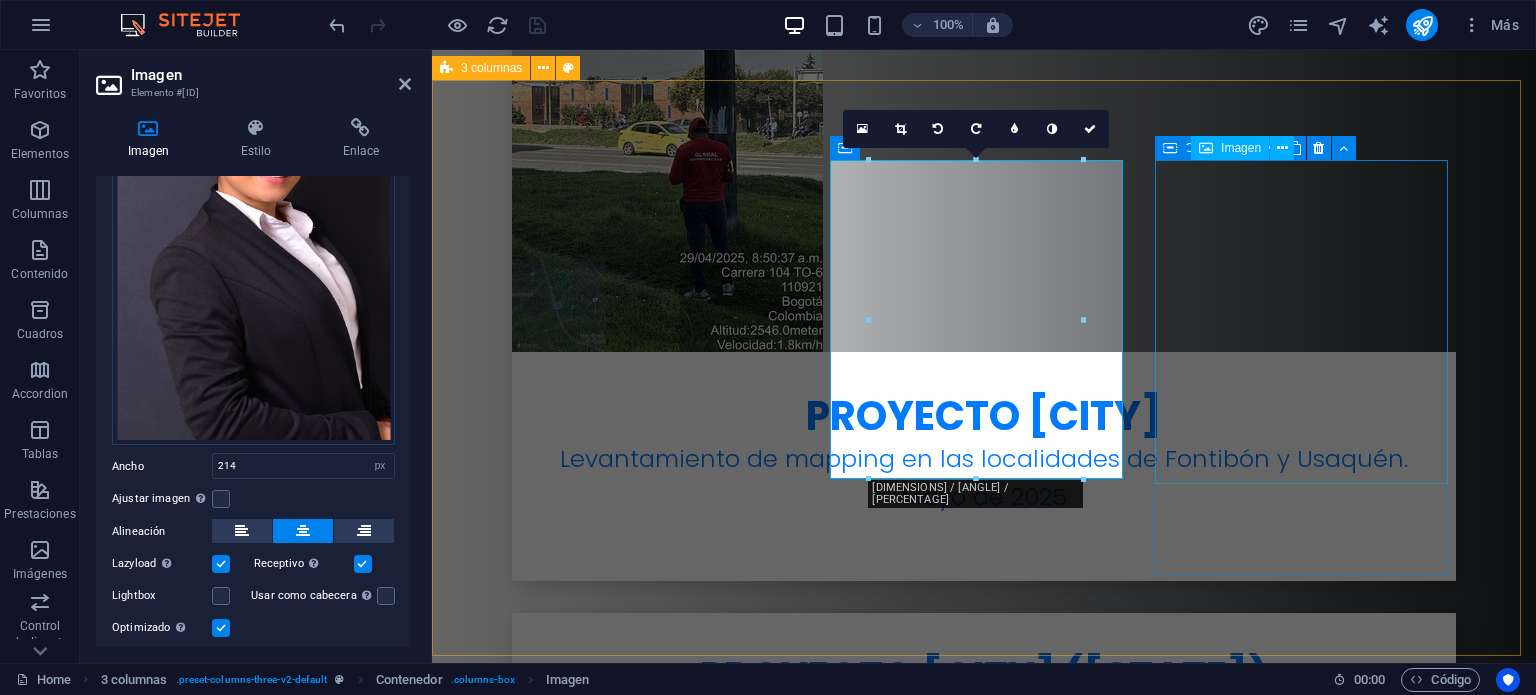 click at bounding box center [594, 4613] 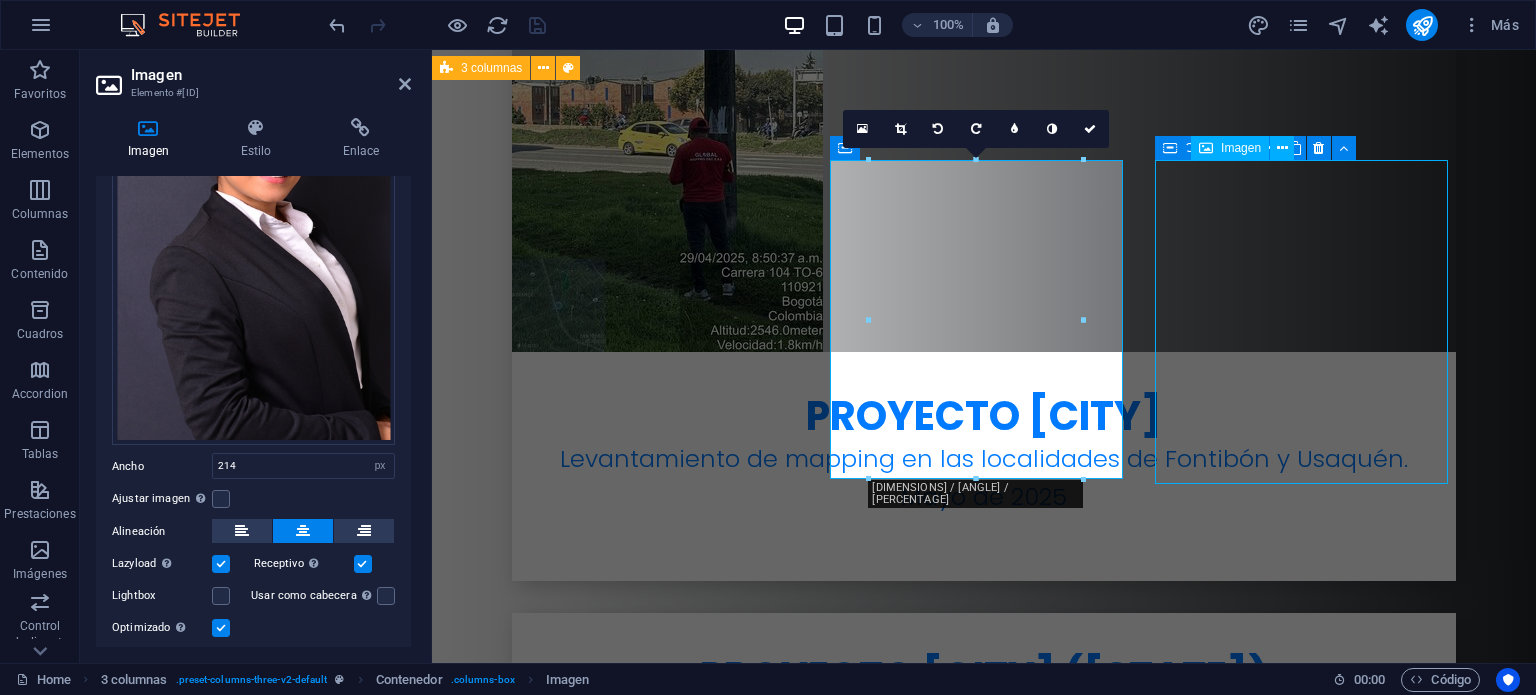 click at bounding box center [594, 4613] 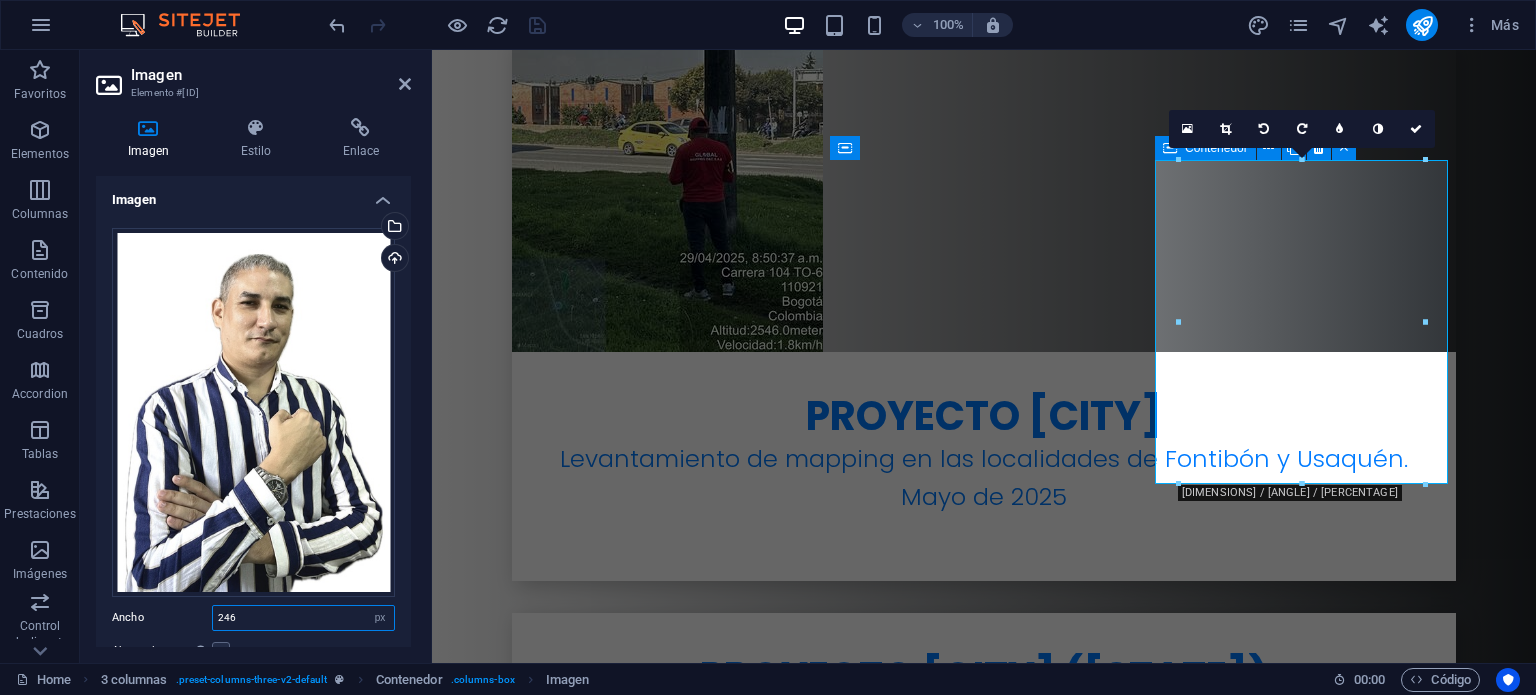 drag, startPoint x: 233, startPoint y: 605, endPoint x: 196, endPoint y: 605, distance: 37 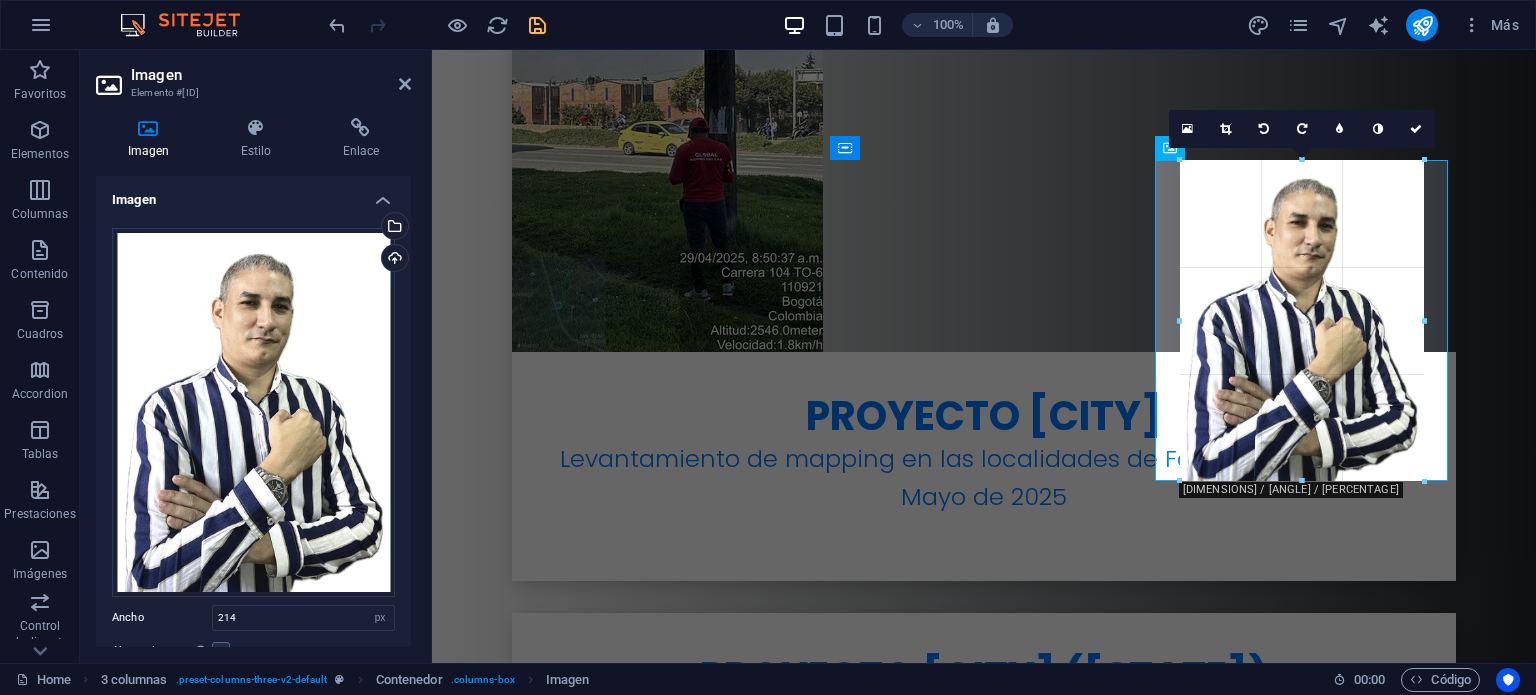 drag, startPoint x: 1302, startPoint y: 443, endPoint x: 1315, endPoint y: 483, distance: 42.059483 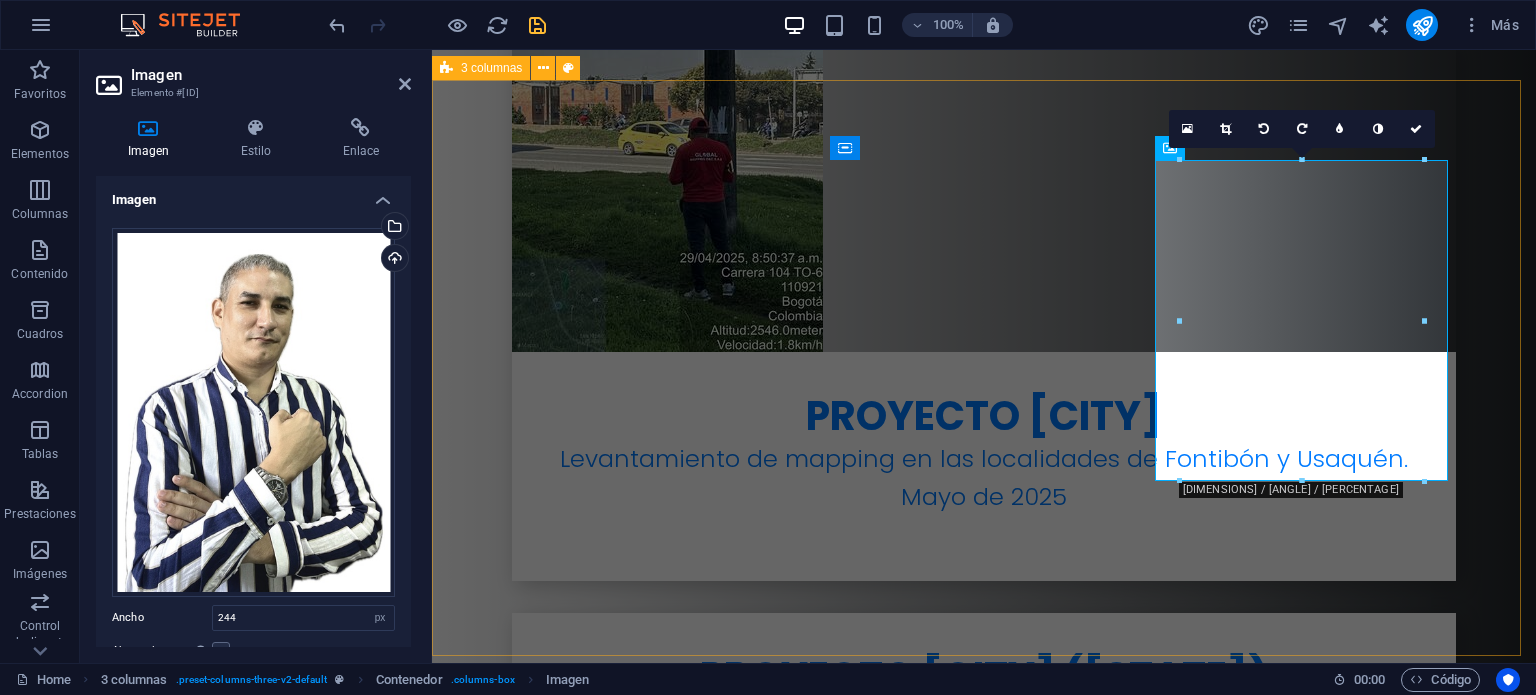 click on "[FIRST] [LAST] [TITLE] [FIRST] [LAST] [TITLE] [FIRST] [LAST] [TITLE]" at bounding box center [984, 4245] 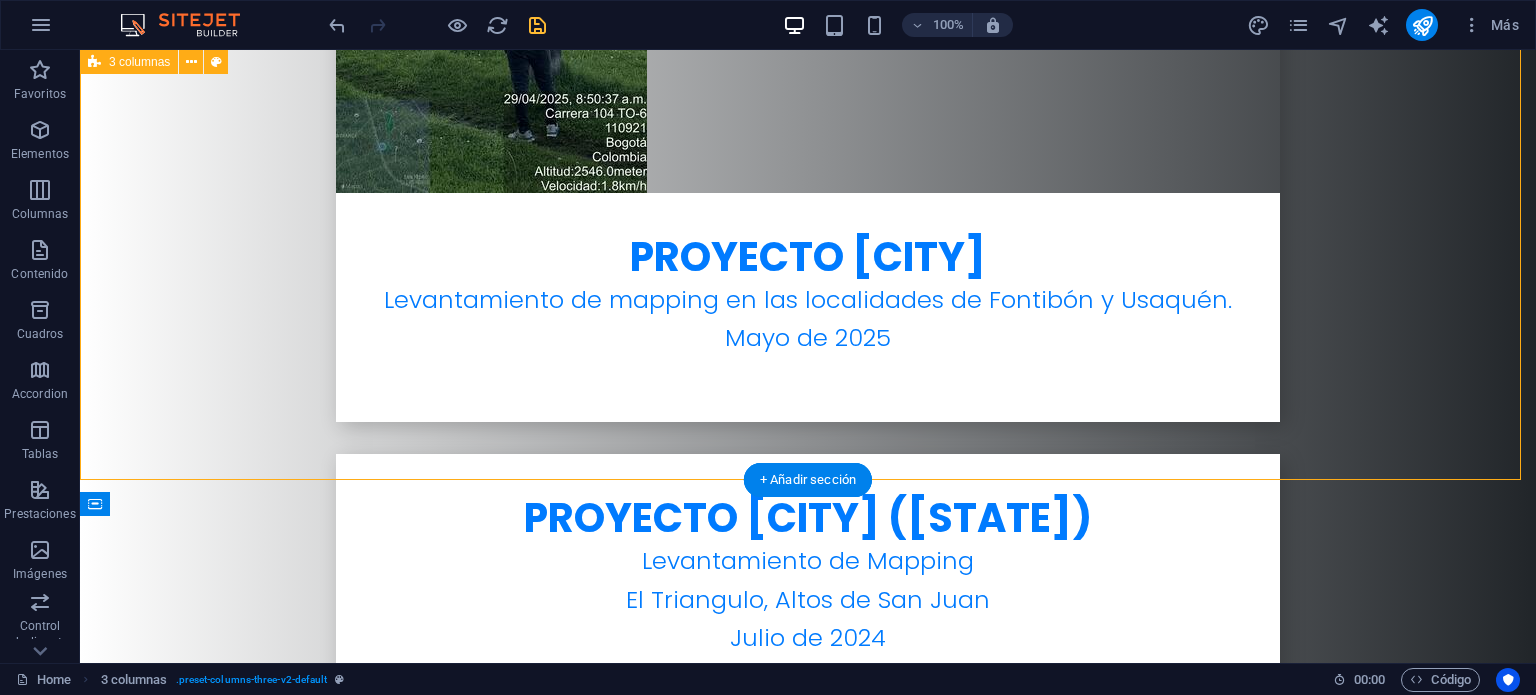 scroll, scrollTop: 6346, scrollLeft: 0, axis: vertical 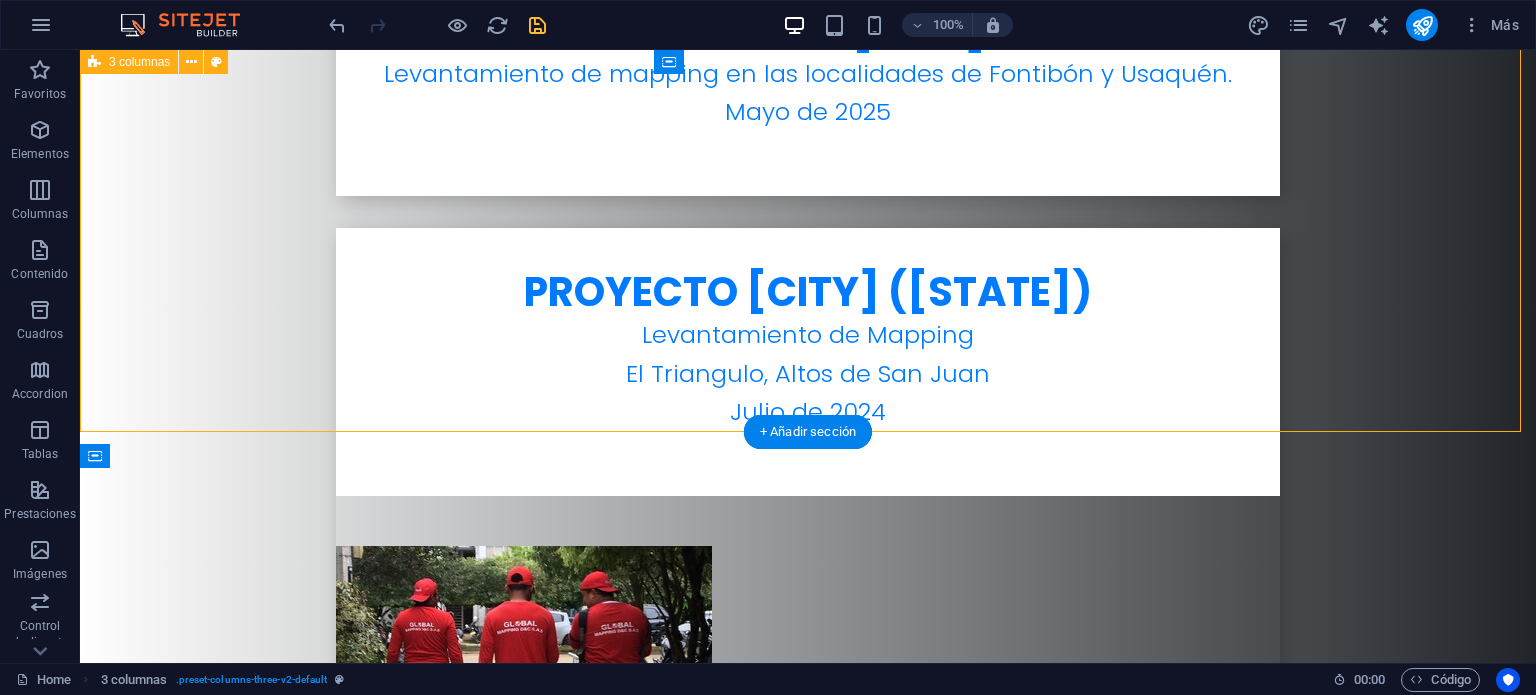 click on "[FIRST] [LAST] [TITLE] [FIRST] [LAST] [TITLE] [FIRST] [LAST] [TITLE]" at bounding box center [808, 4035] 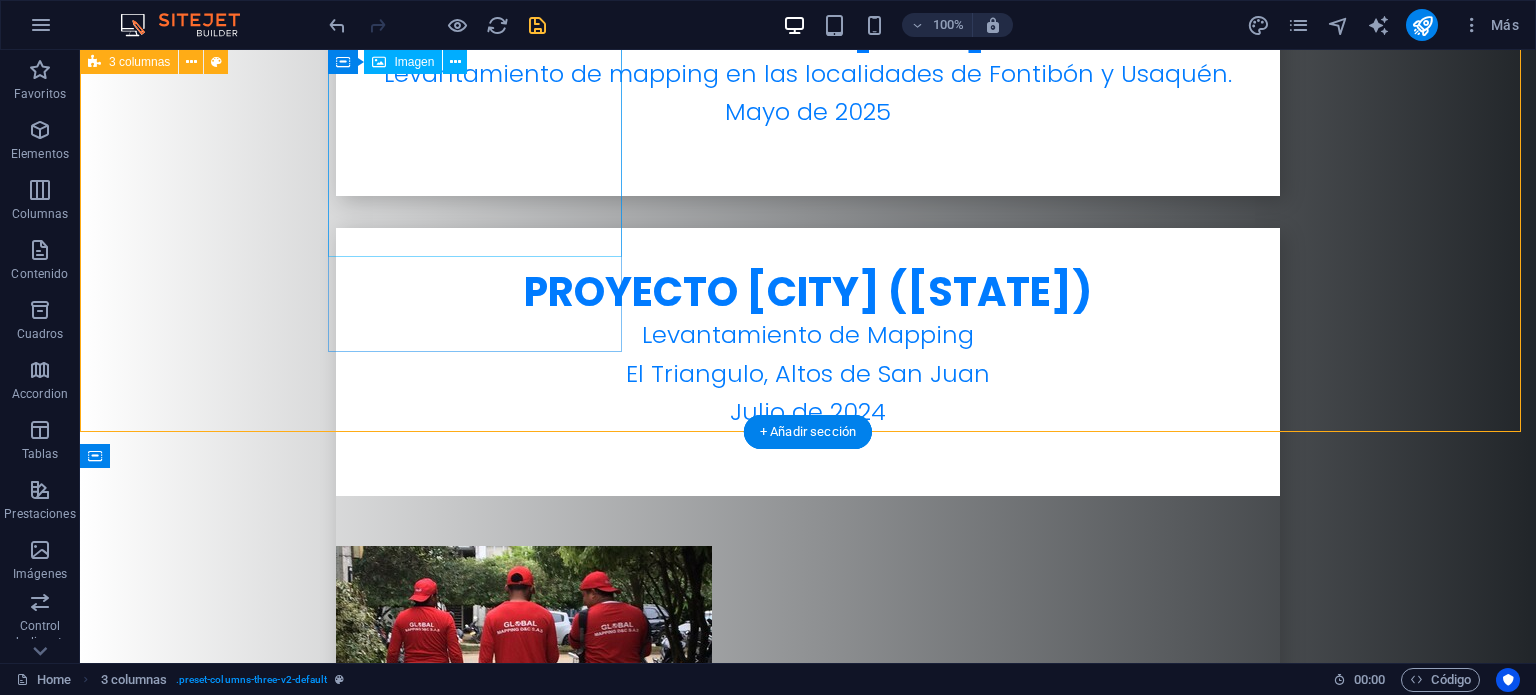 click at bounding box center [242, 3608] 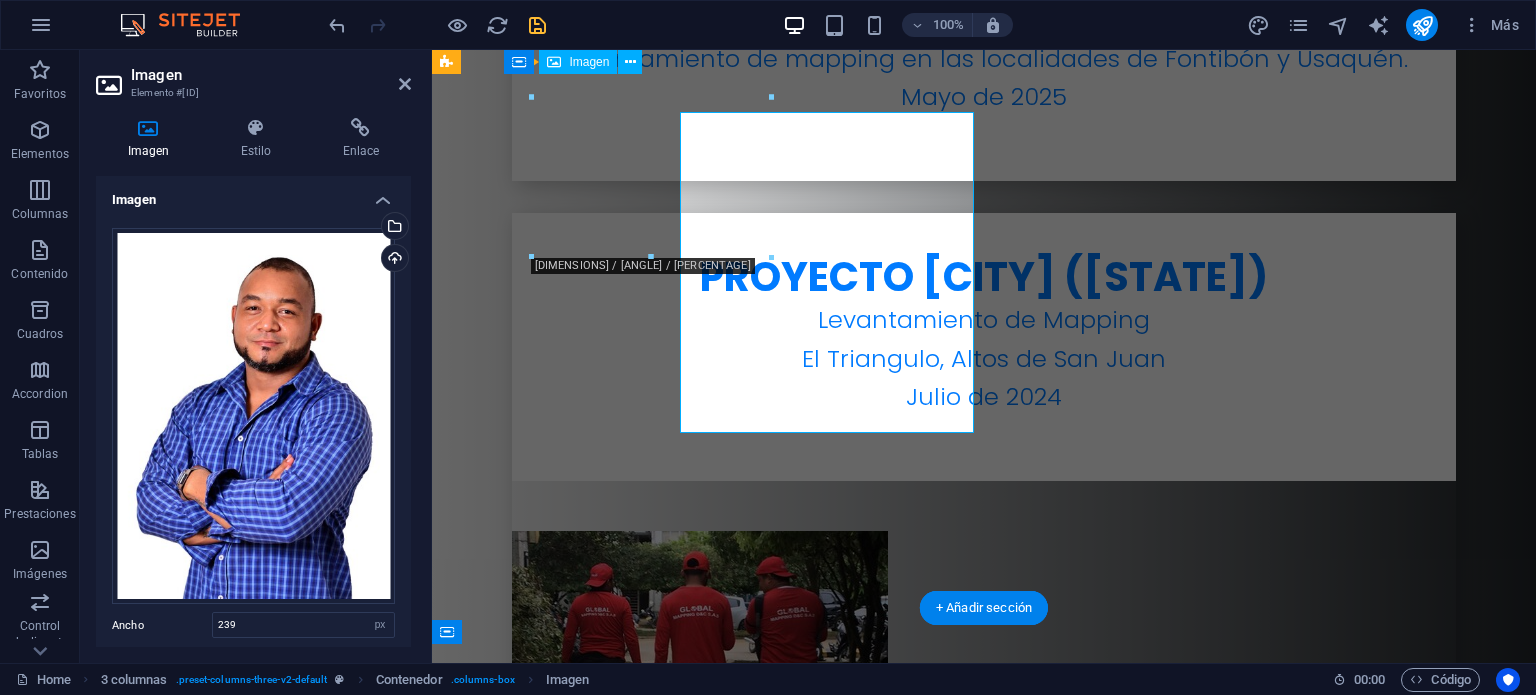 scroll, scrollTop: 6170, scrollLeft: 0, axis: vertical 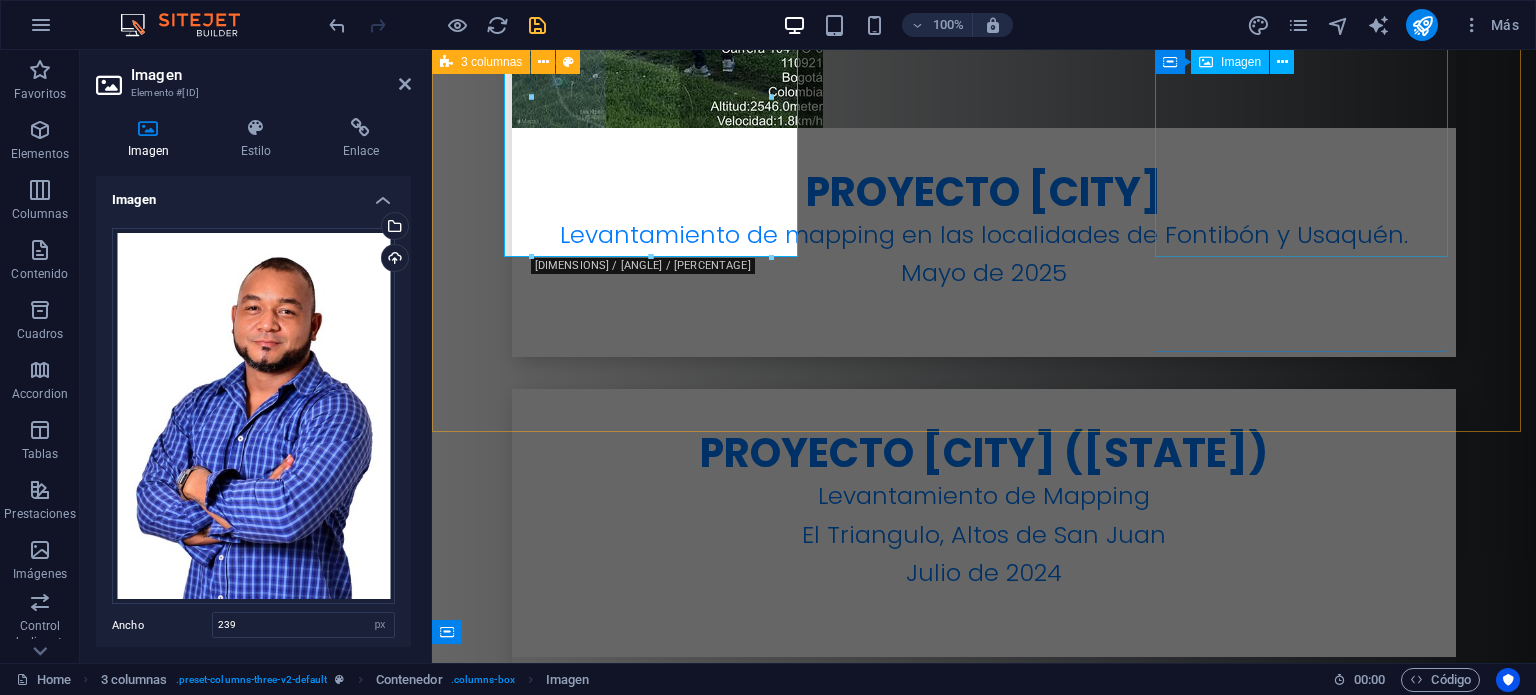 click at bounding box center (594, 4387) 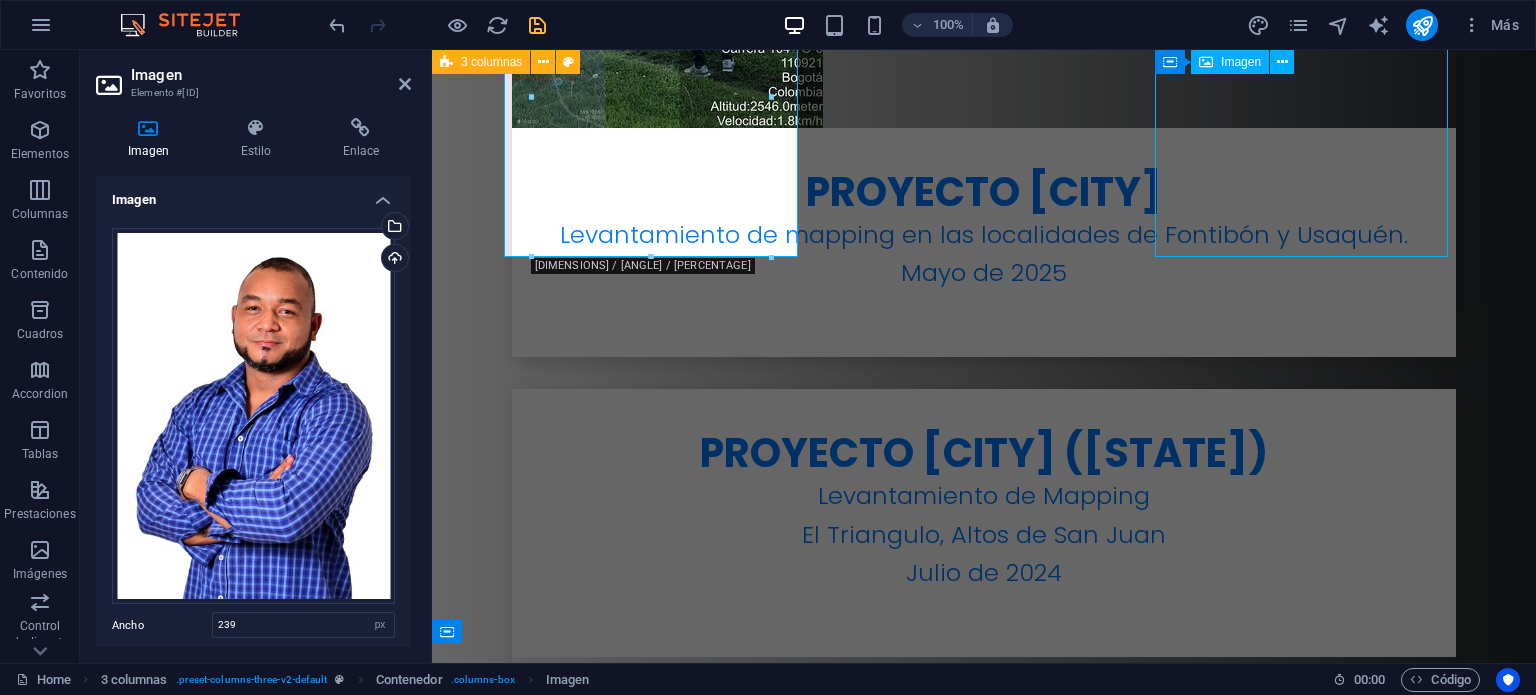 click at bounding box center (594, 4387) 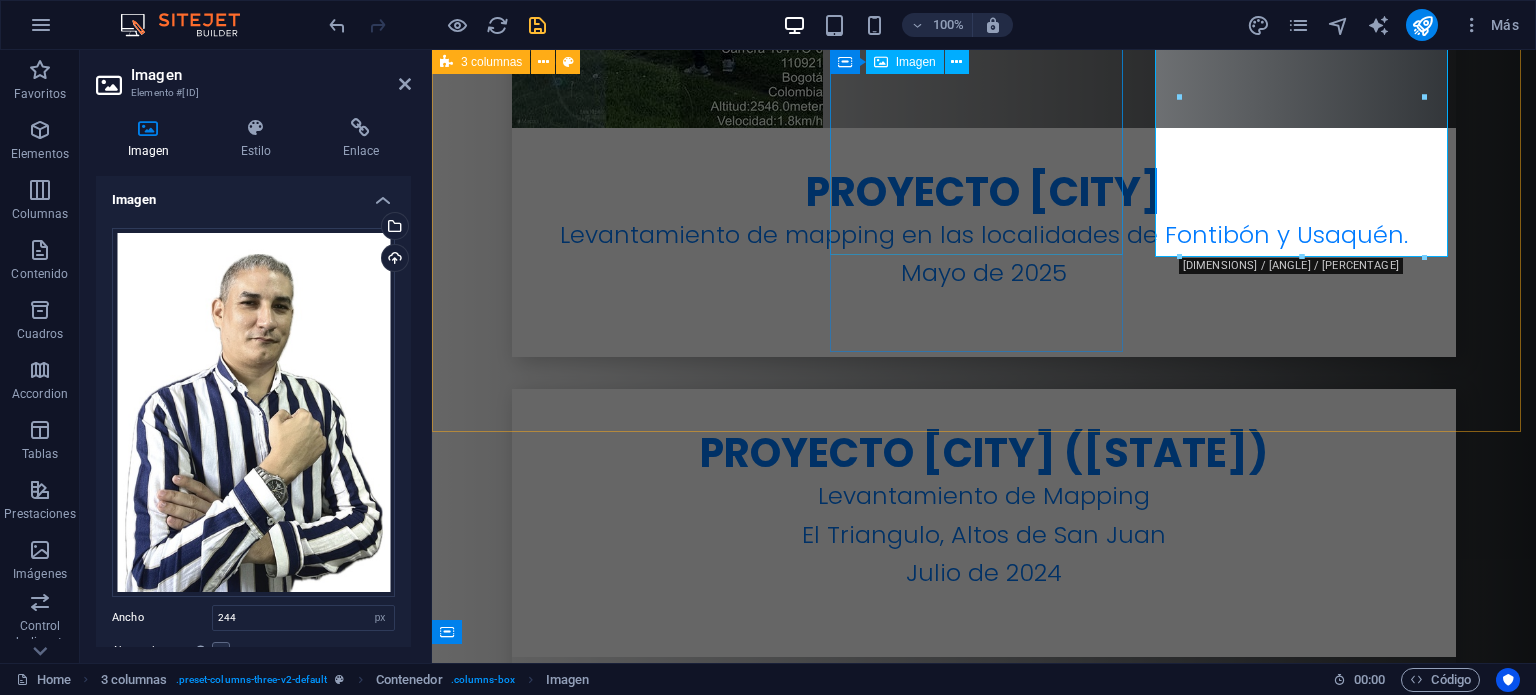 click at bounding box center [594, 3990] 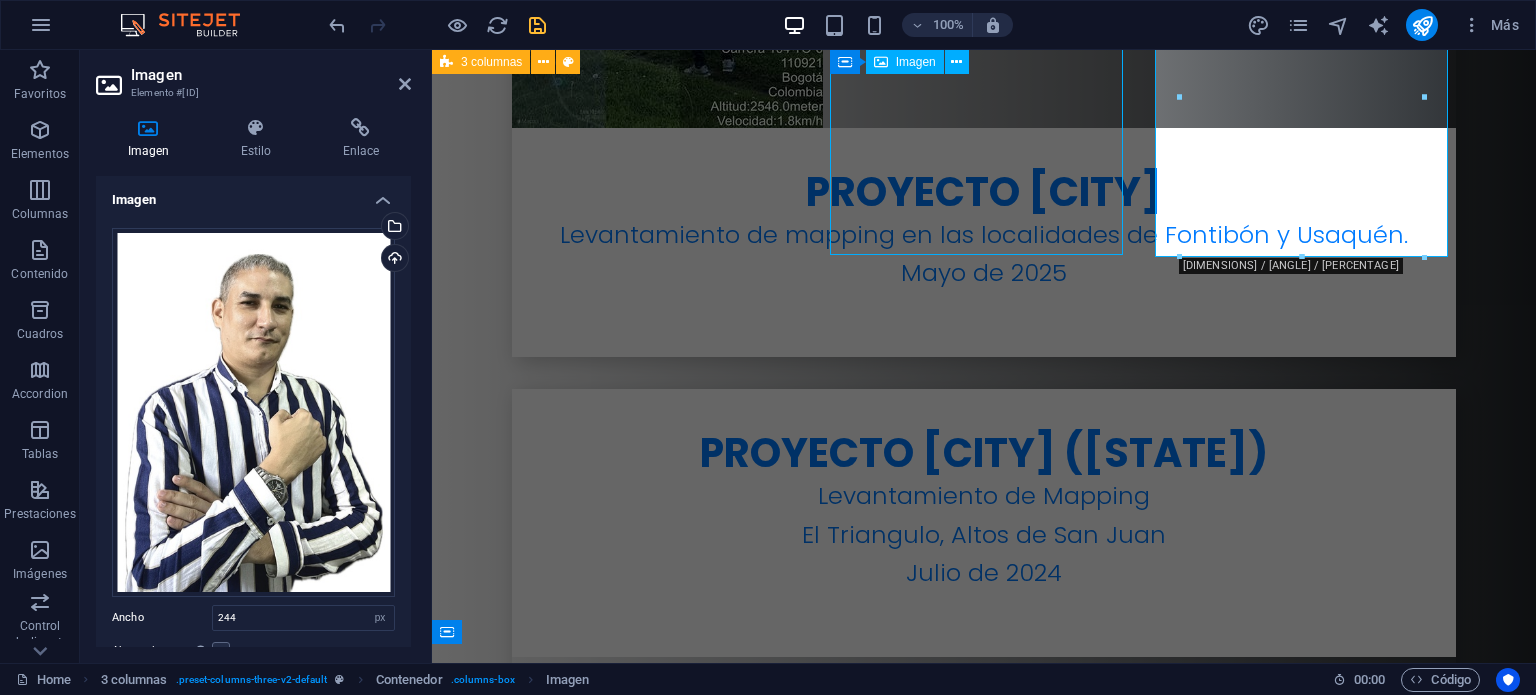 click at bounding box center (594, 3990) 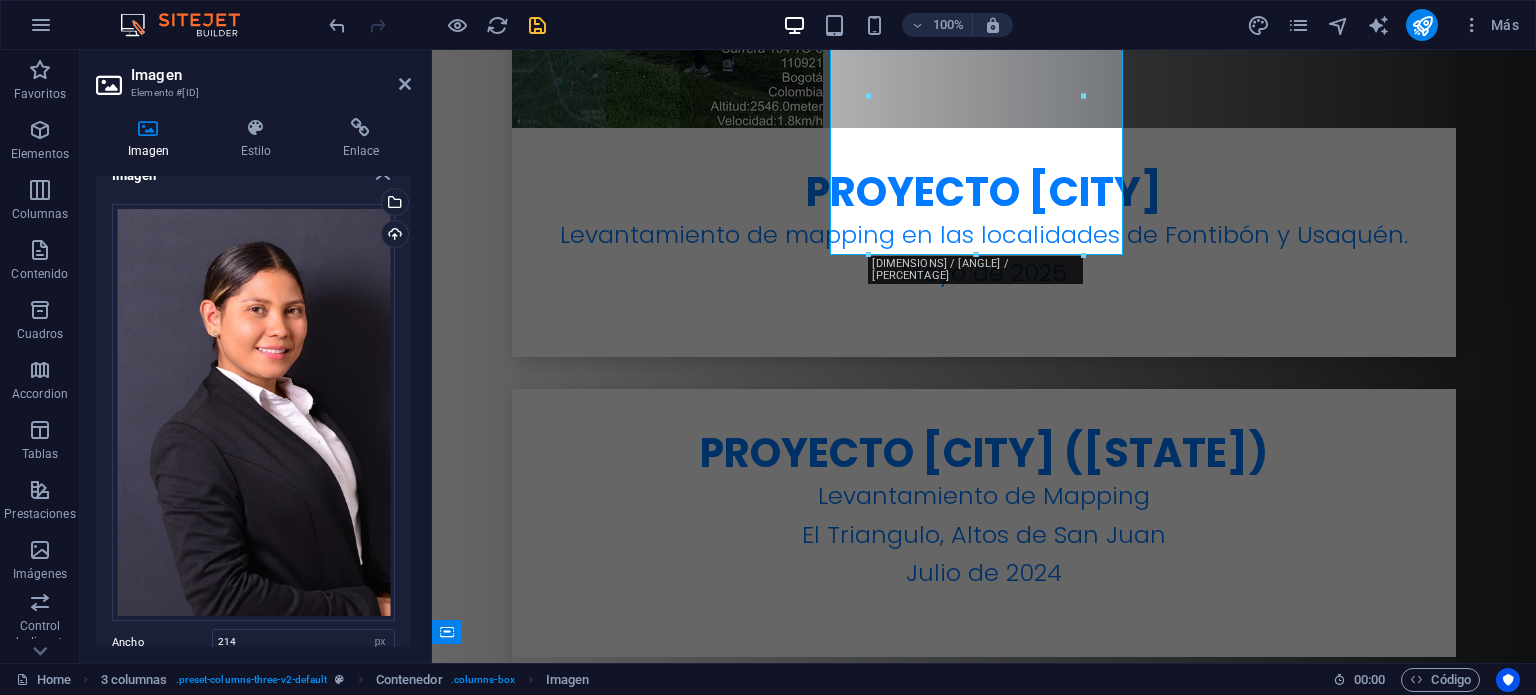 scroll, scrollTop: 0, scrollLeft: 0, axis: both 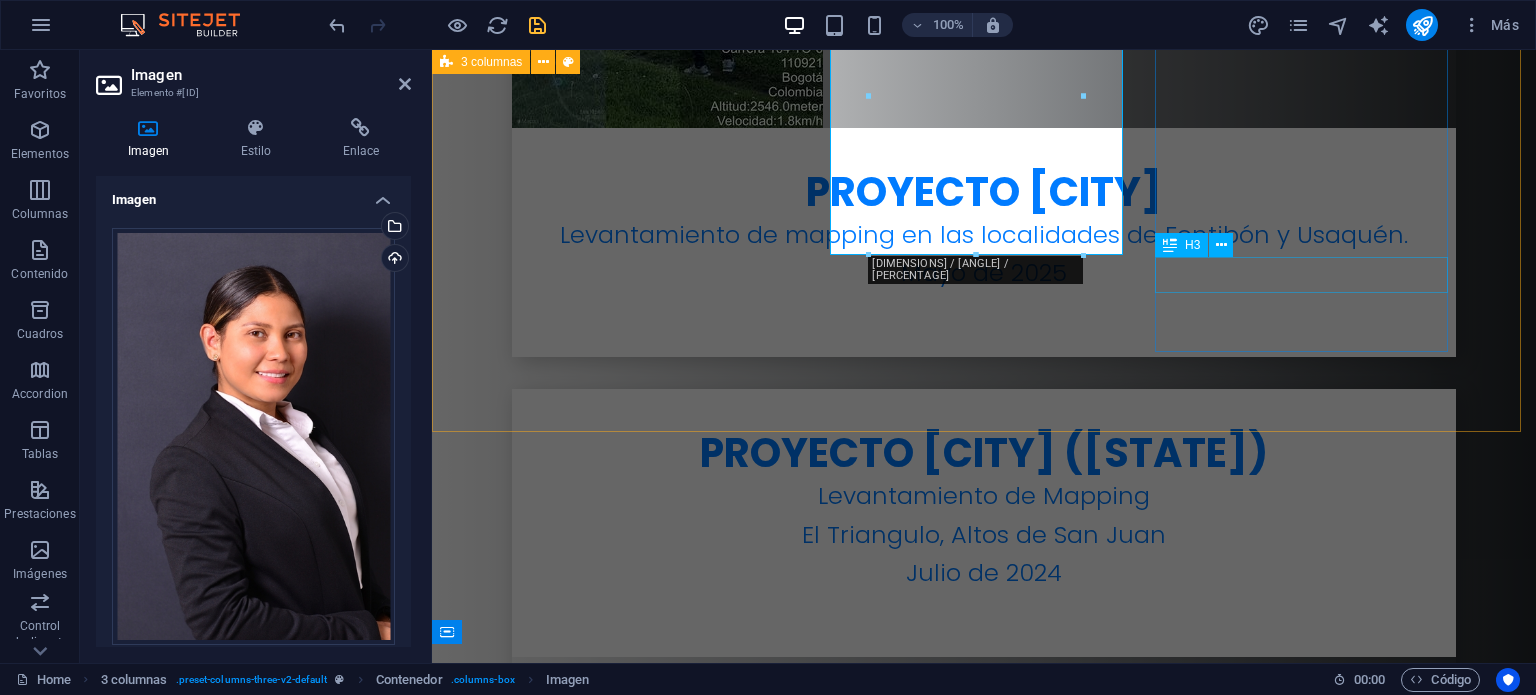 click on "H3" at bounding box center (1200, 245) 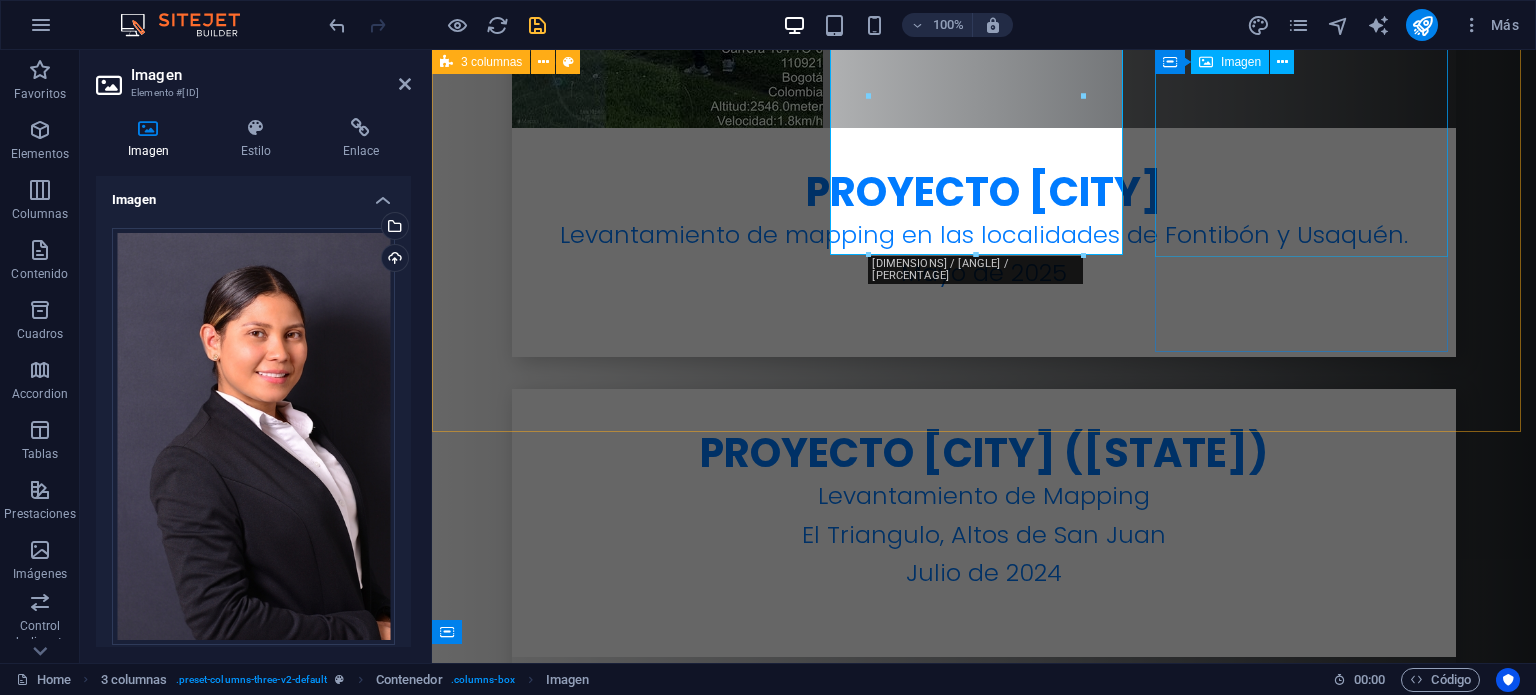 click at bounding box center (594, 4387) 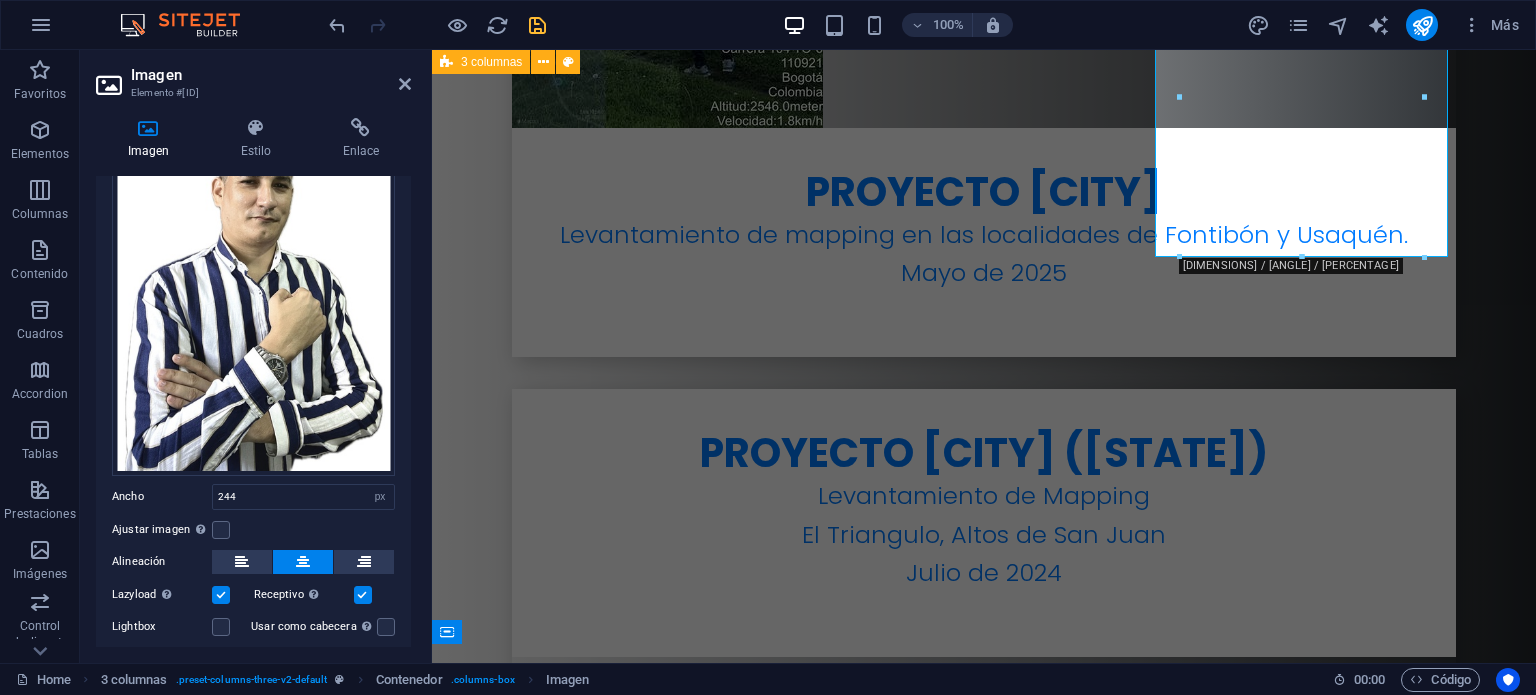 scroll, scrollTop: 202, scrollLeft: 0, axis: vertical 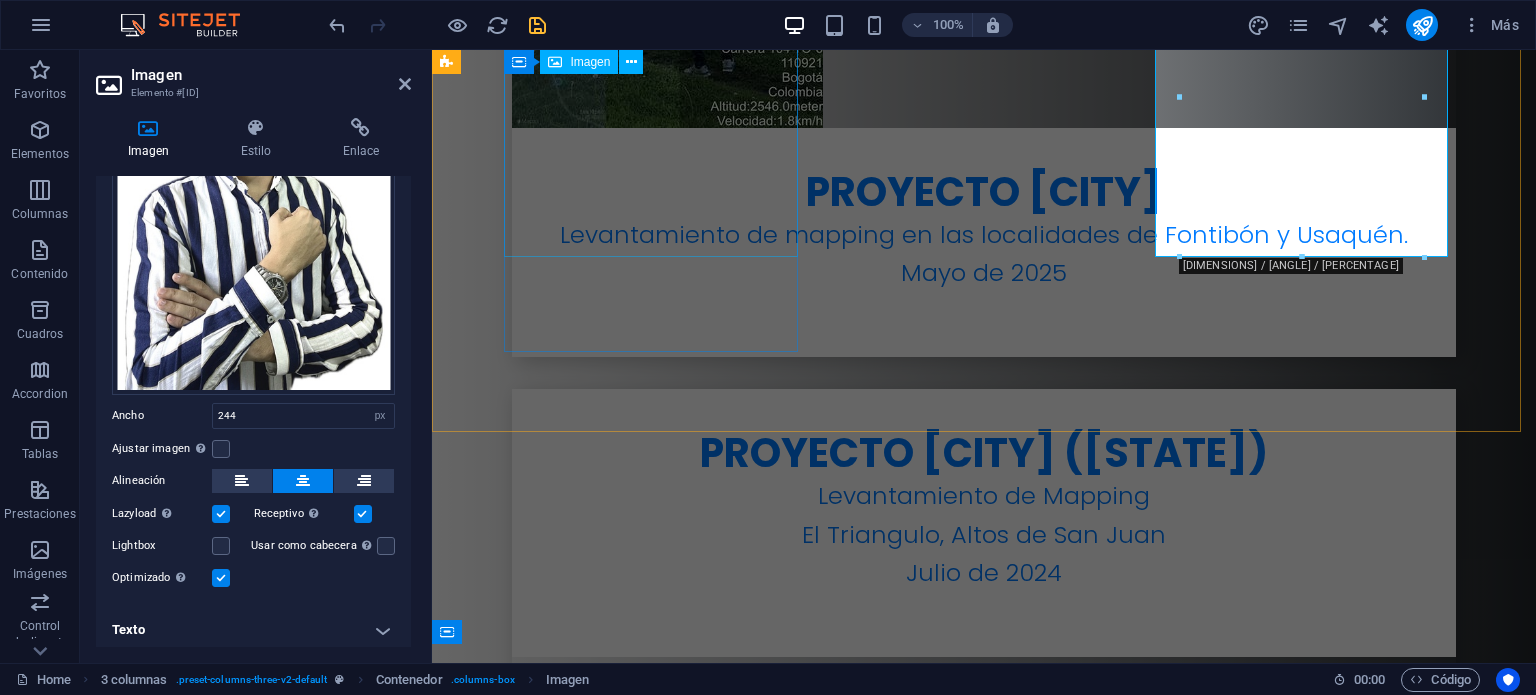 click at bounding box center [594, 3594] 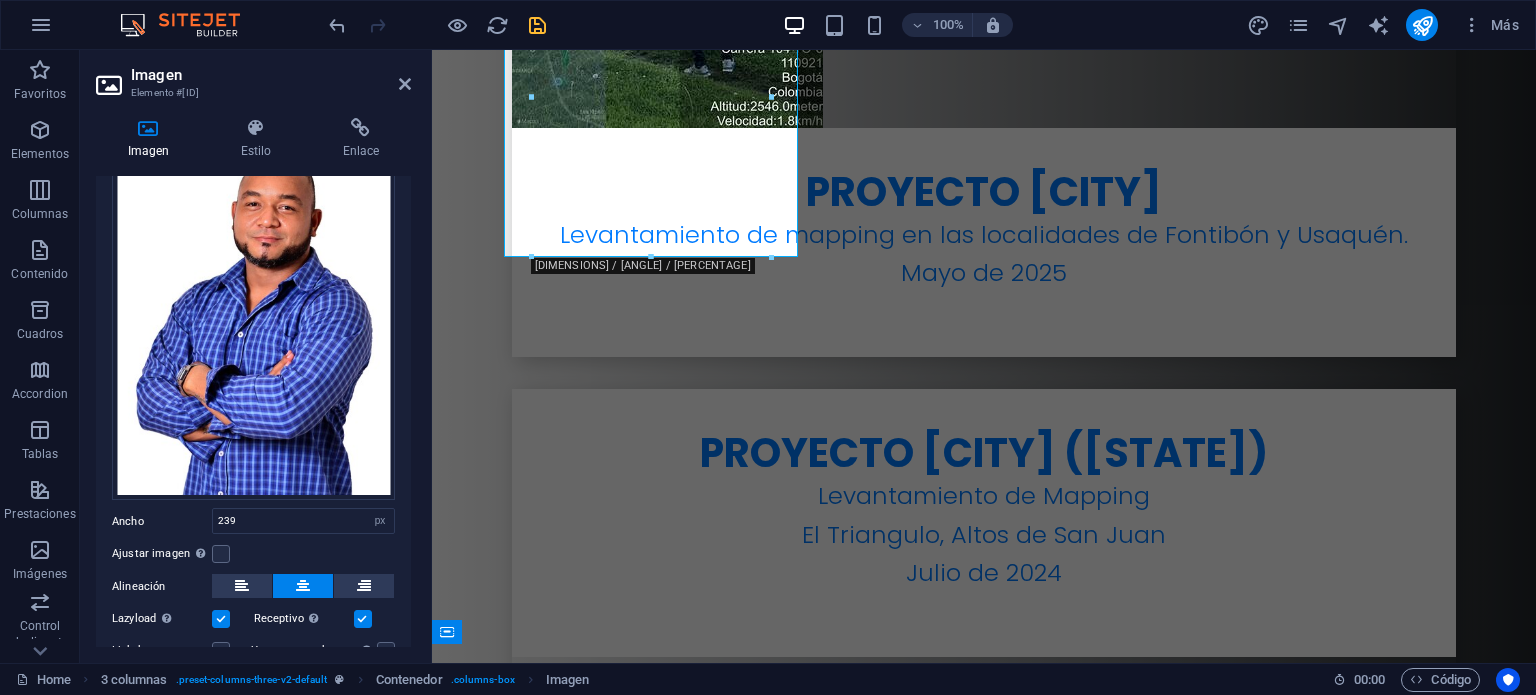 scroll, scrollTop: 210, scrollLeft: 0, axis: vertical 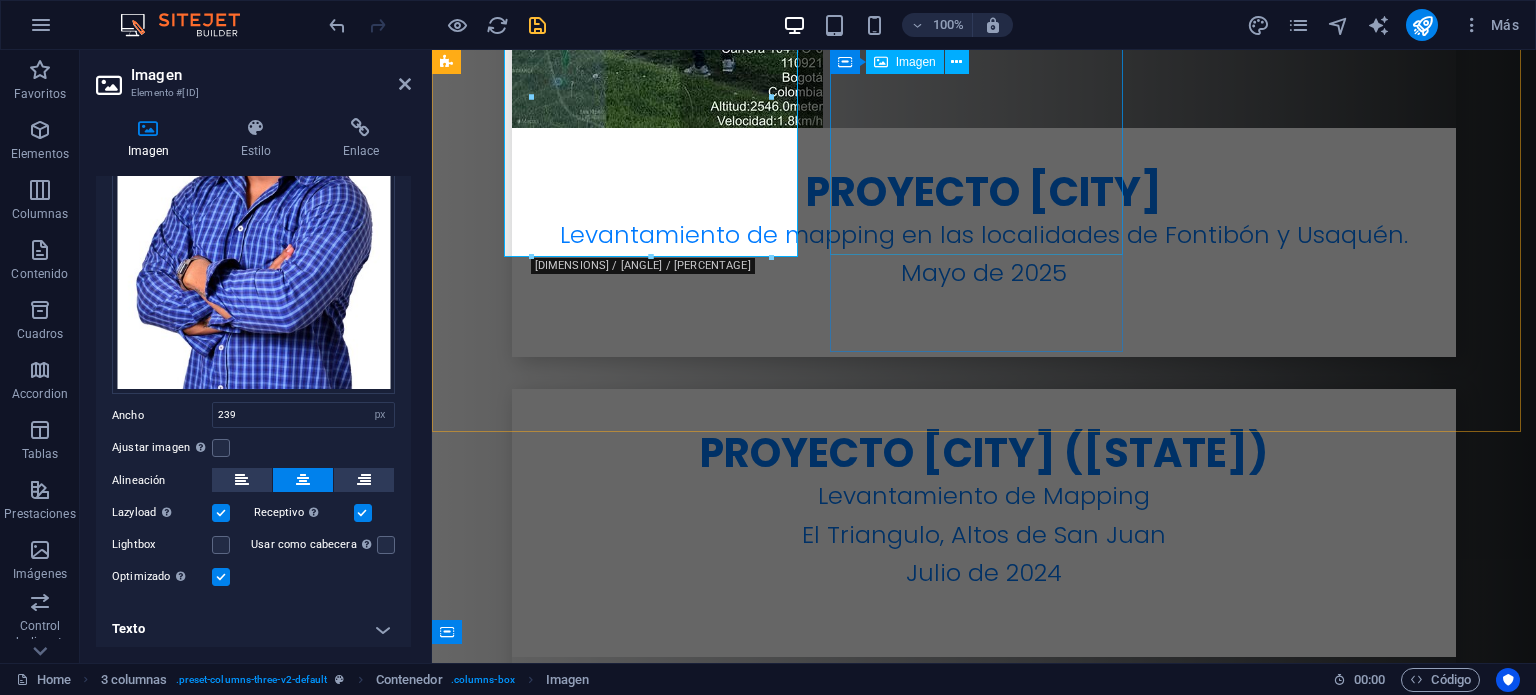 click at bounding box center (594, 3990) 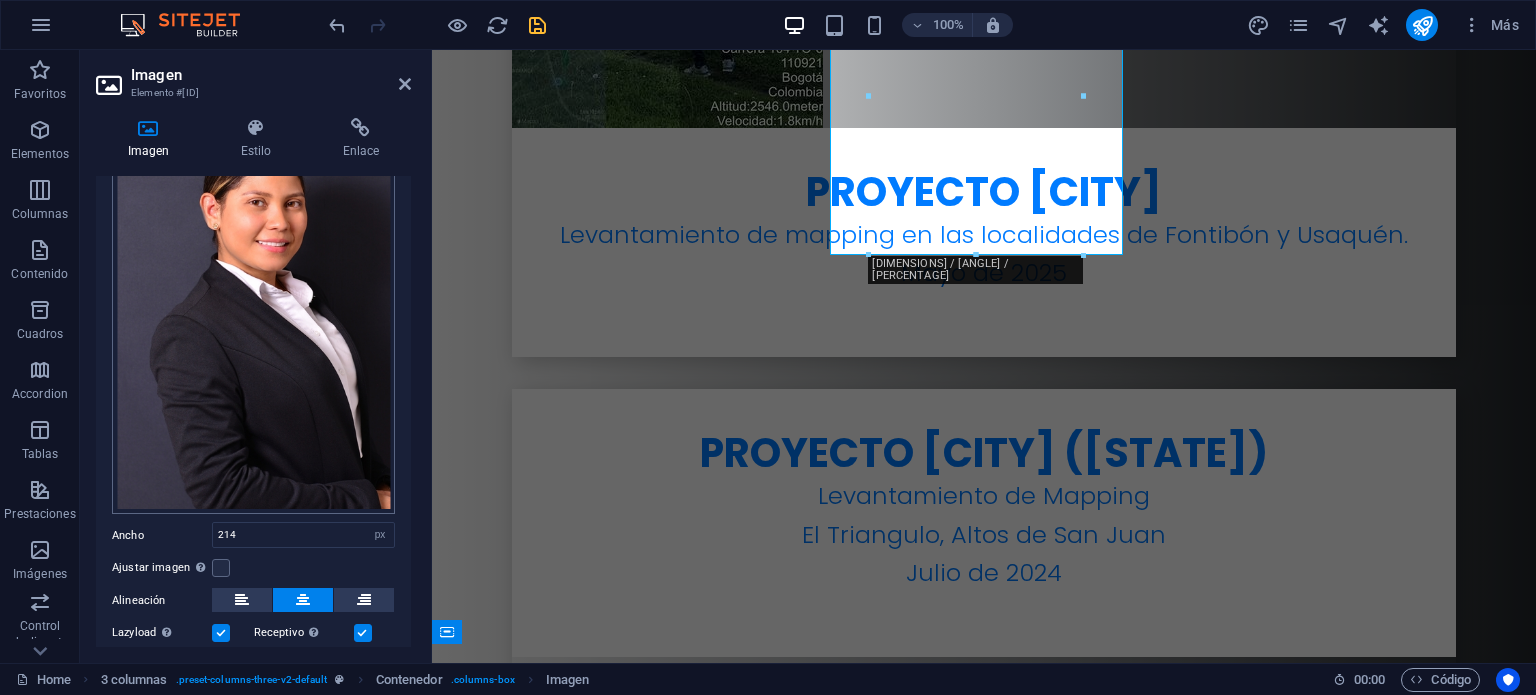 scroll, scrollTop: 250, scrollLeft: 0, axis: vertical 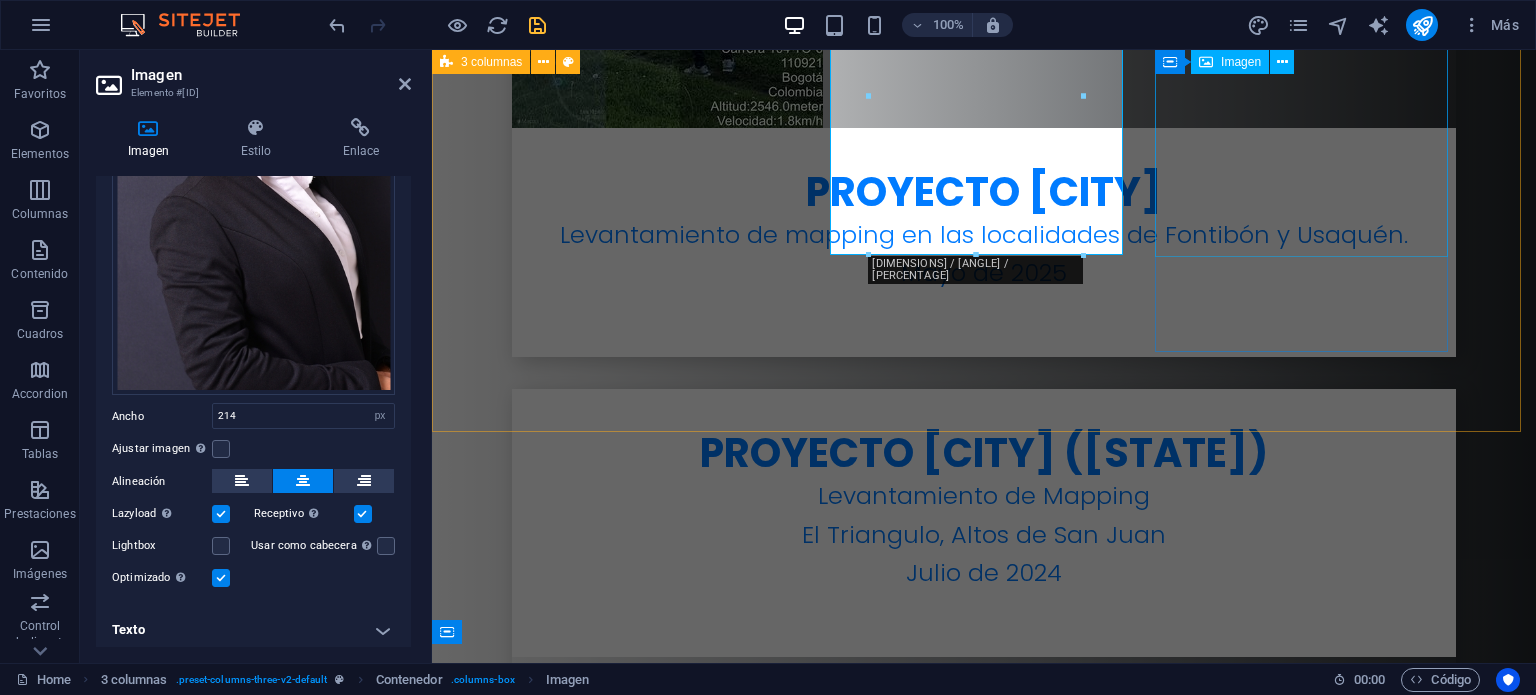 click at bounding box center (594, 4387) 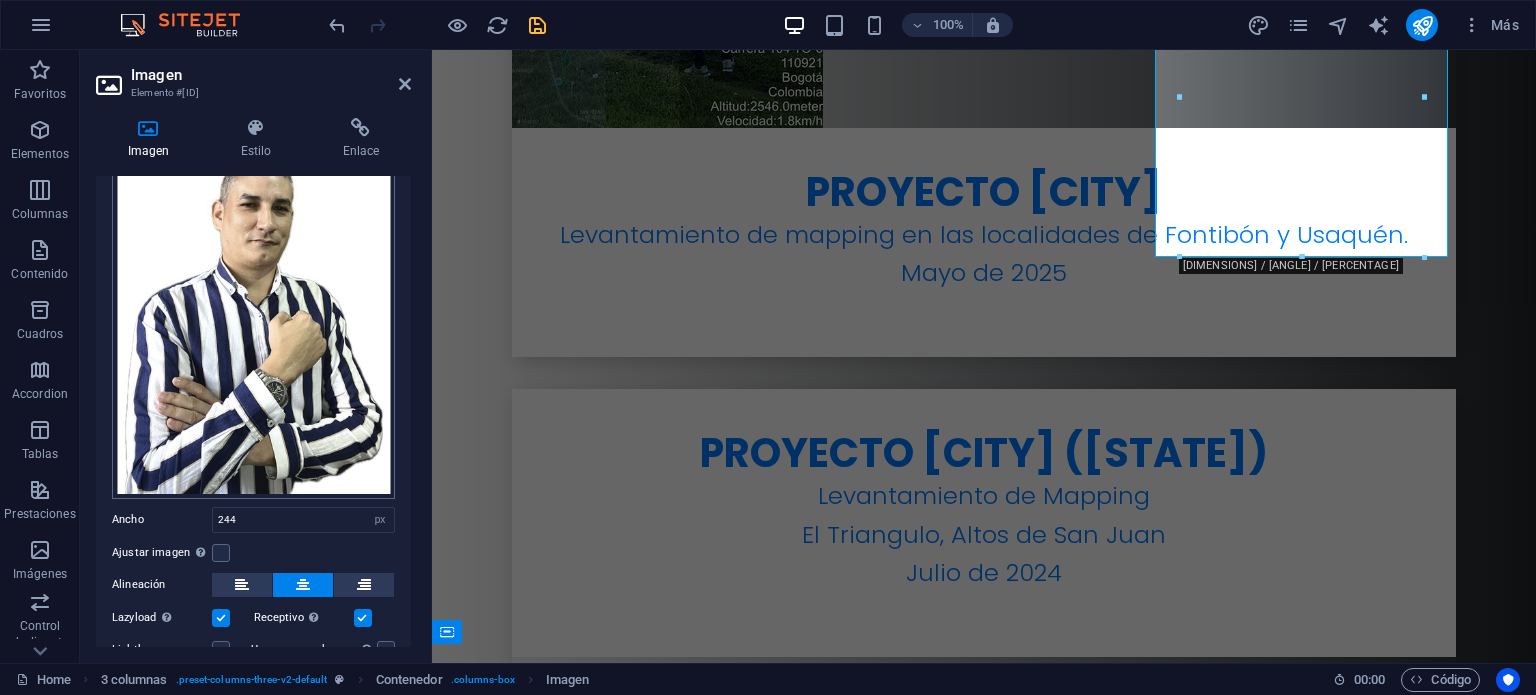 scroll, scrollTop: 202, scrollLeft: 0, axis: vertical 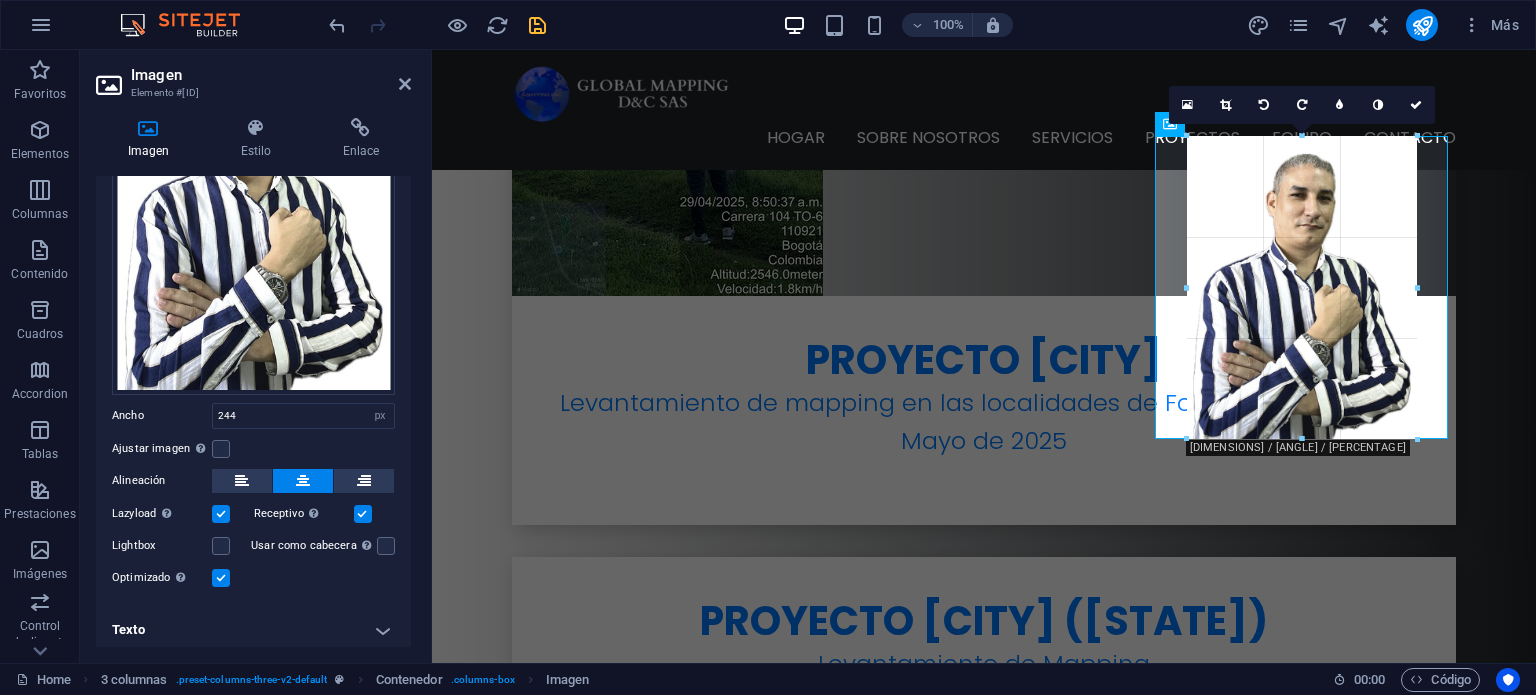 drag, startPoint x: 1424, startPoint y: 295, endPoint x: 976, endPoint y: 247, distance: 450.5641 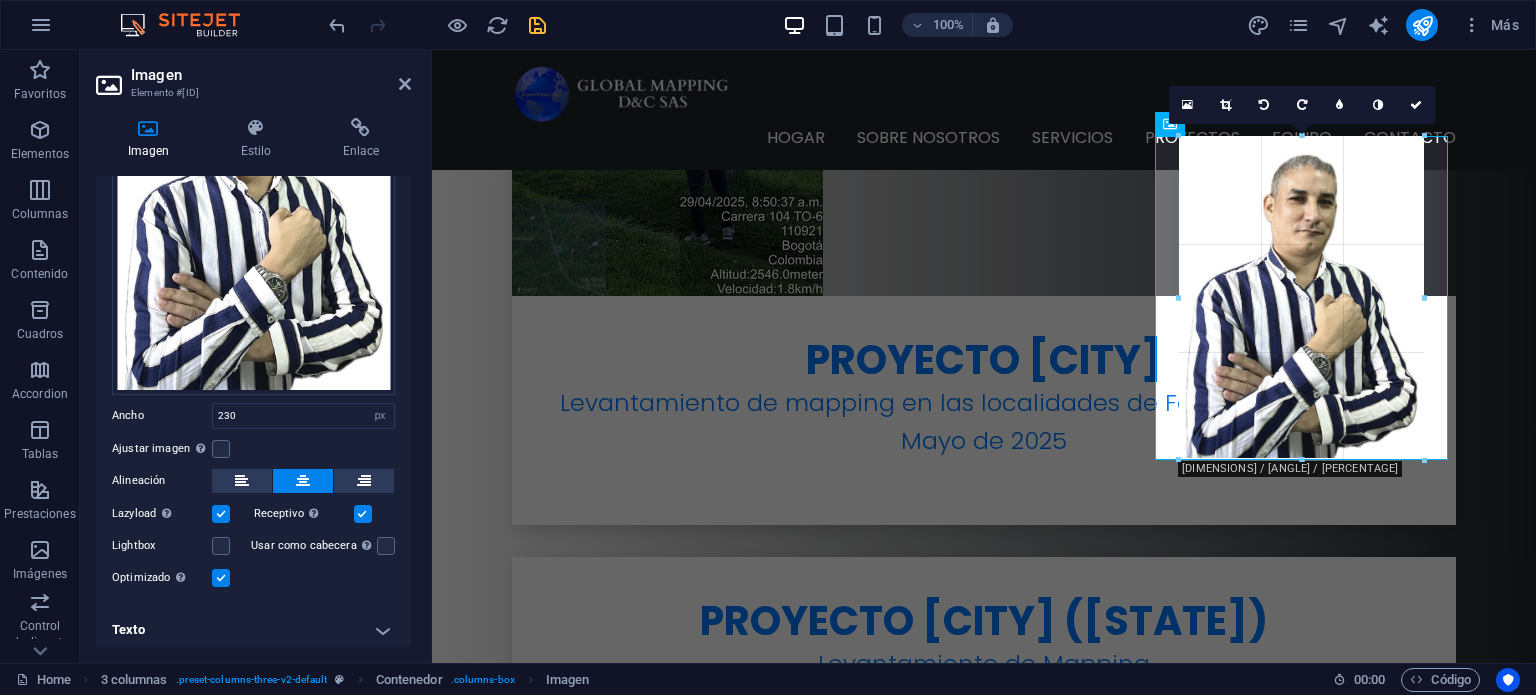 drag, startPoint x: 1416, startPoint y: 440, endPoint x: 1431, endPoint y: 462, distance: 26.627054 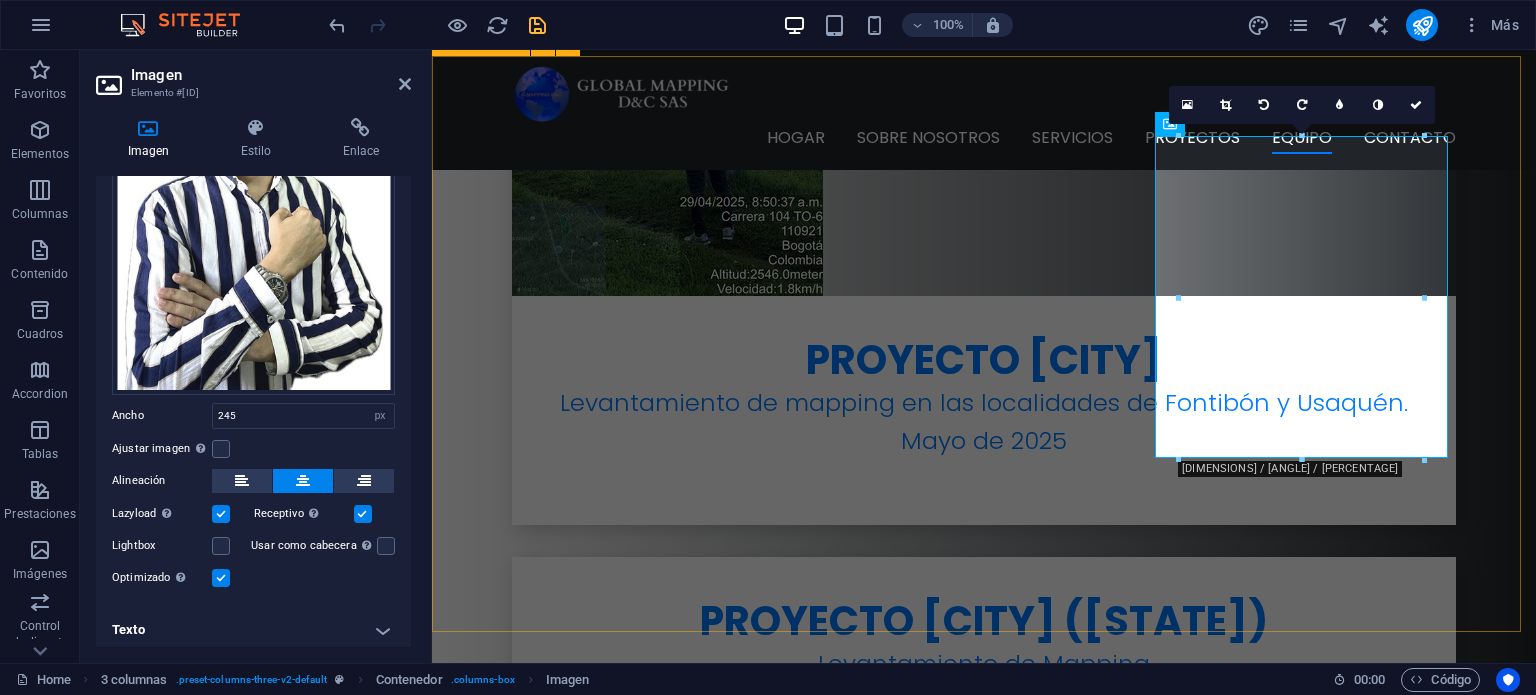 click on "[FIRST] [LAST] [TITLE] [FIRST] [LAST] [TITLE] [FIRST] [LAST] [TITLE]" at bounding box center (984, 4190) 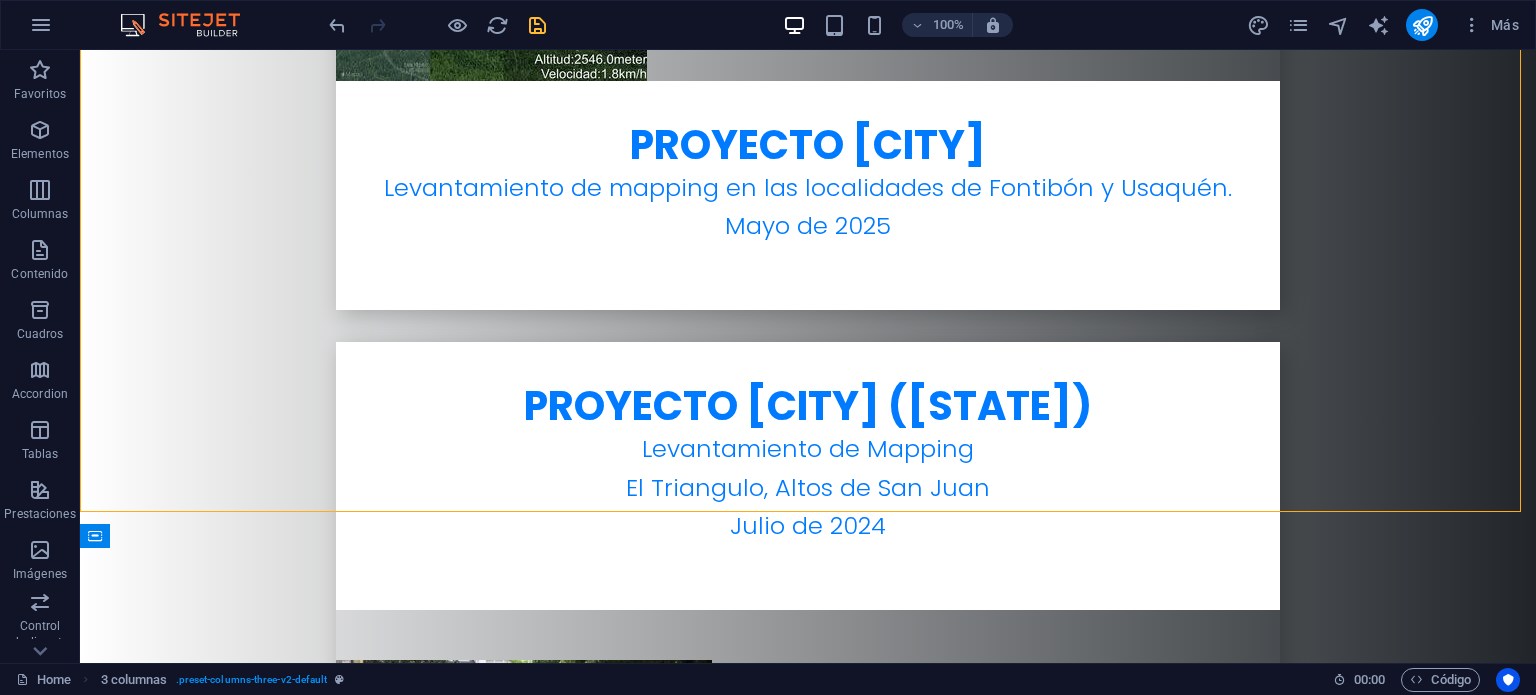scroll, scrollTop: 6270, scrollLeft: 0, axis: vertical 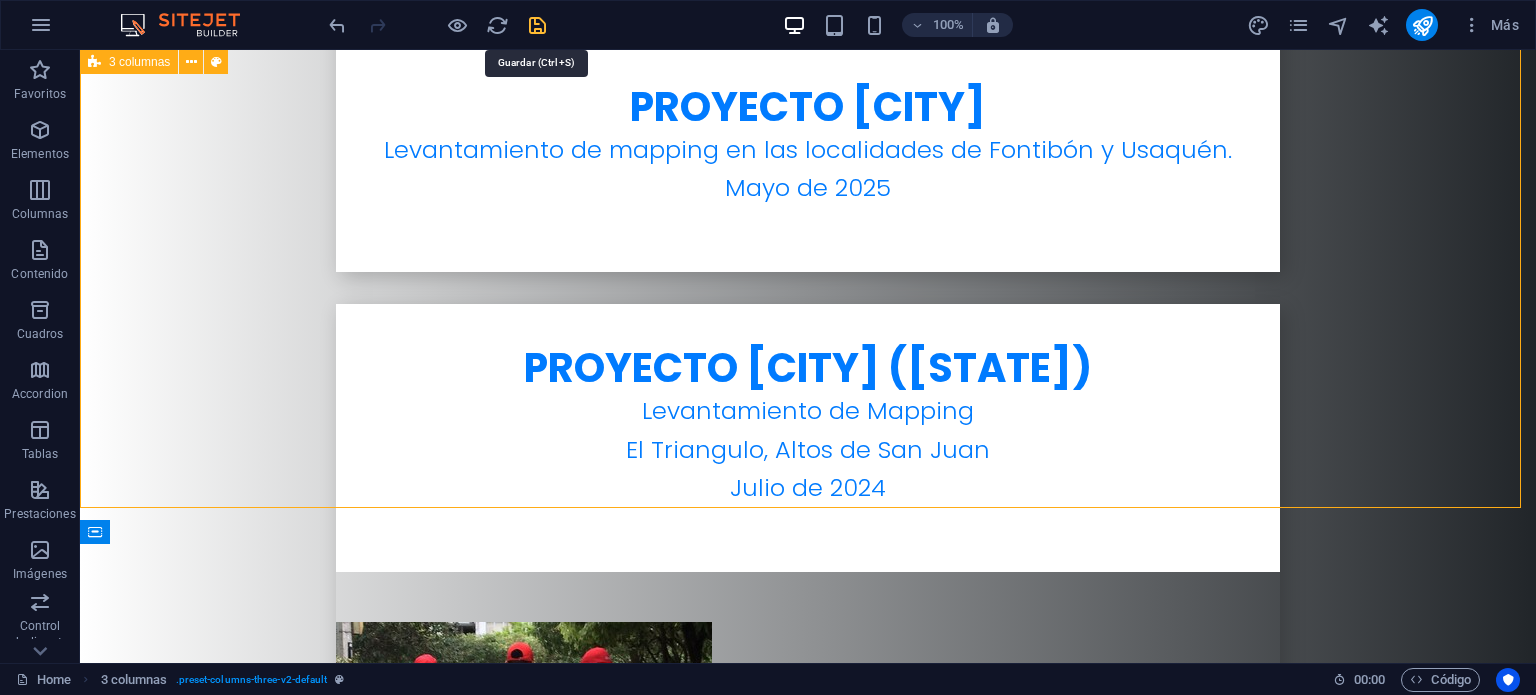 click at bounding box center (537, 25) 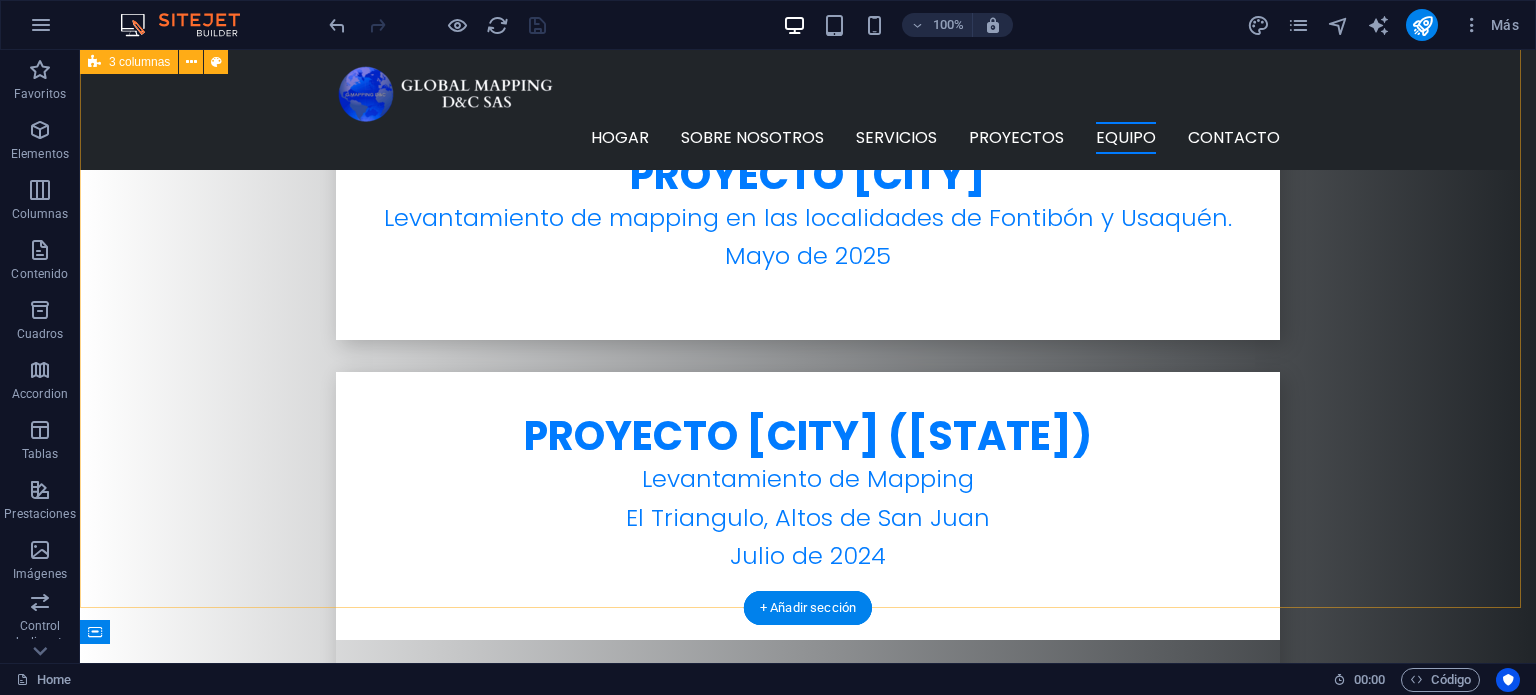 scroll, scrollTop: 6070, scrollLeft: 0, axis: vertical 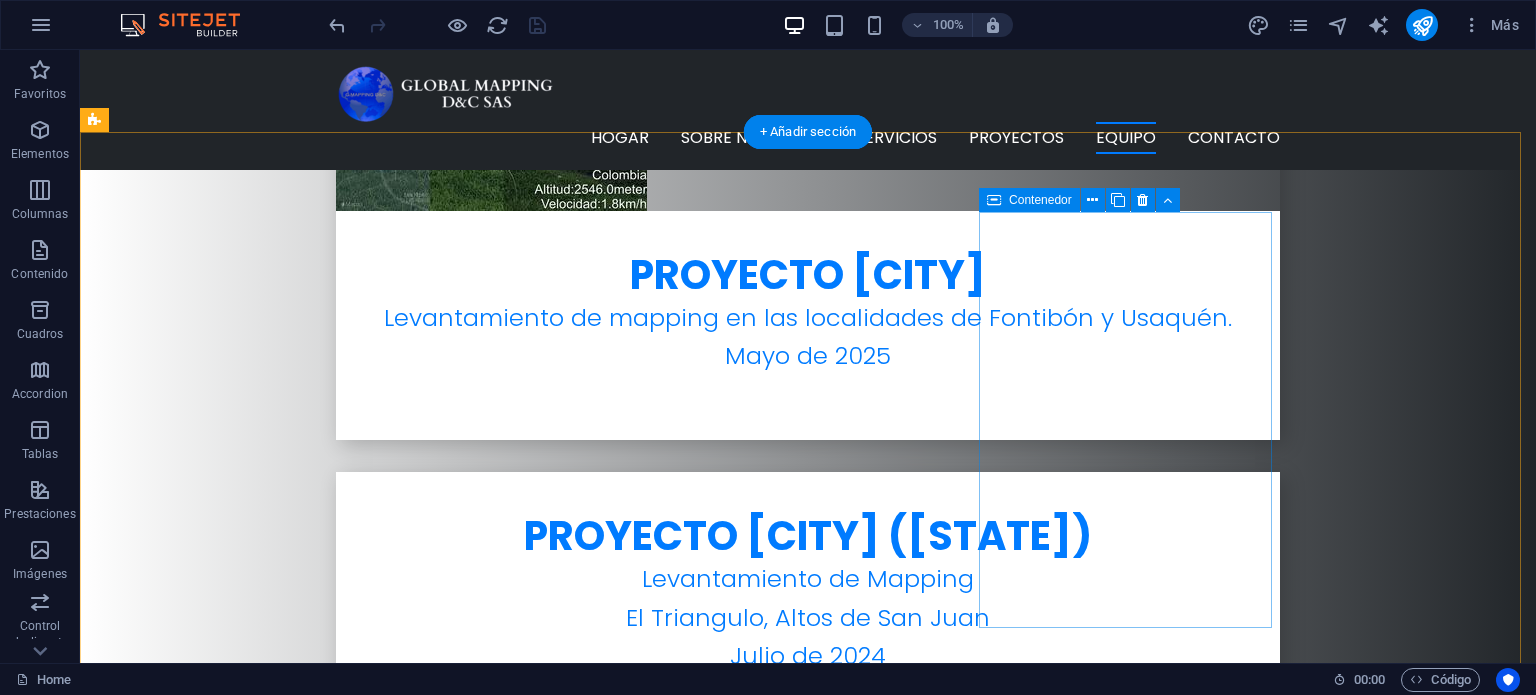 click on "Gerente de Proyectos" at bounding box center (242, 4856) 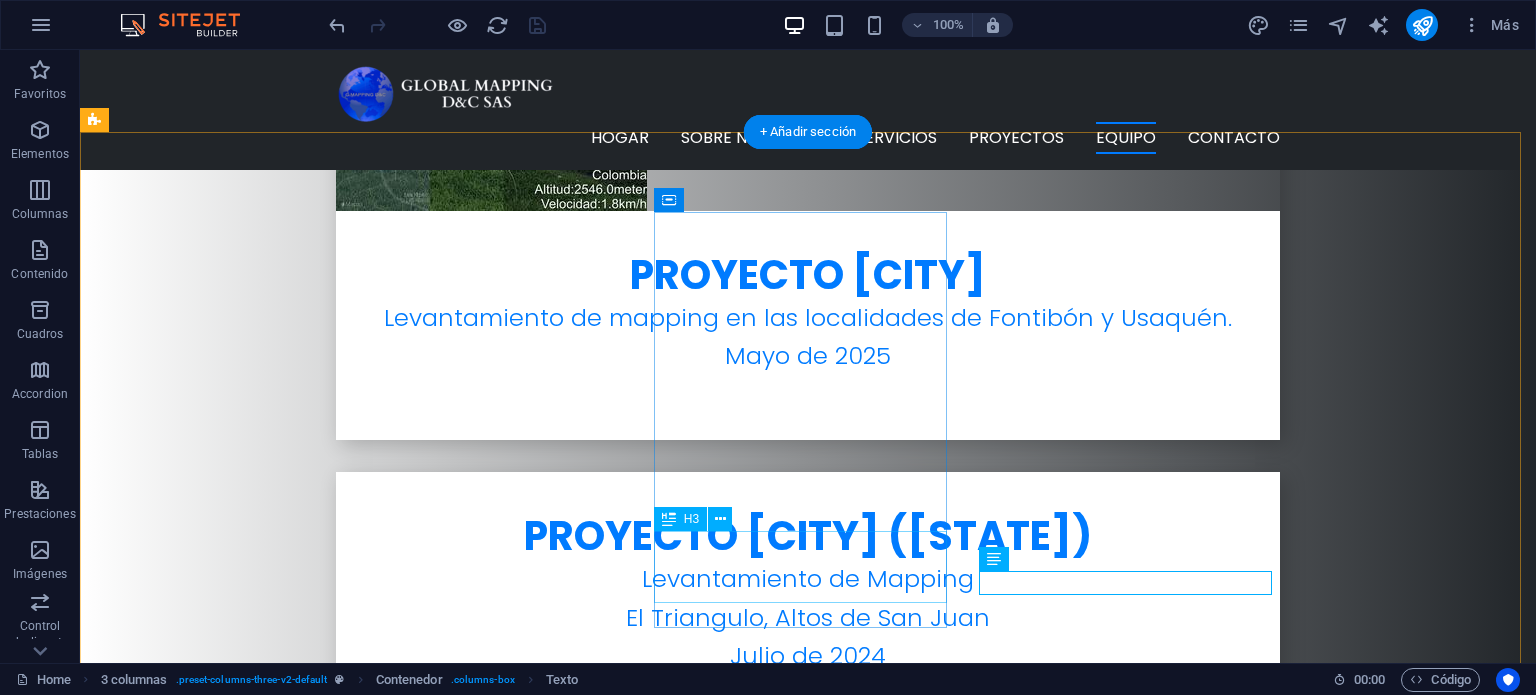 click on "[FIRST] [LAST]" at bounding box center (242, 4427) 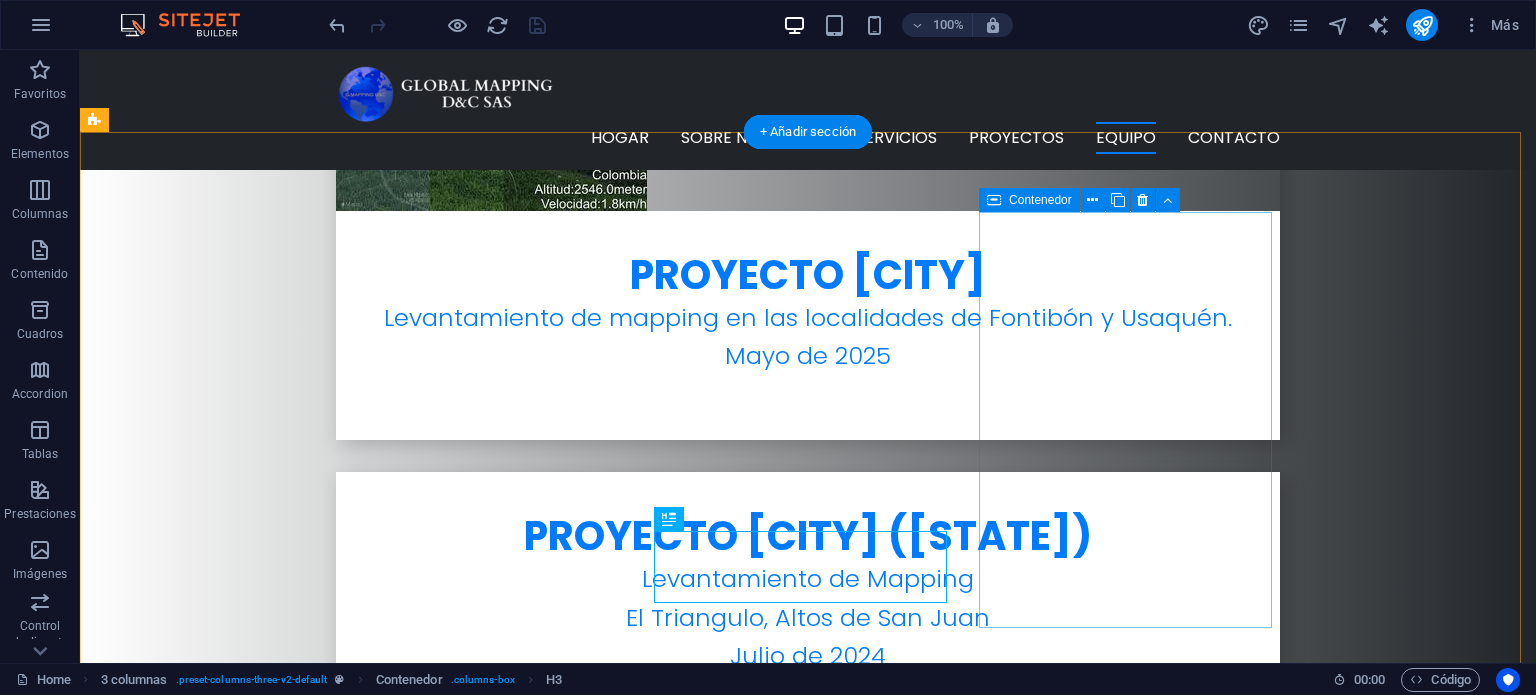 click on "[FIRST] [LAST] [TITLE]" at bounding box center [242, 4677] 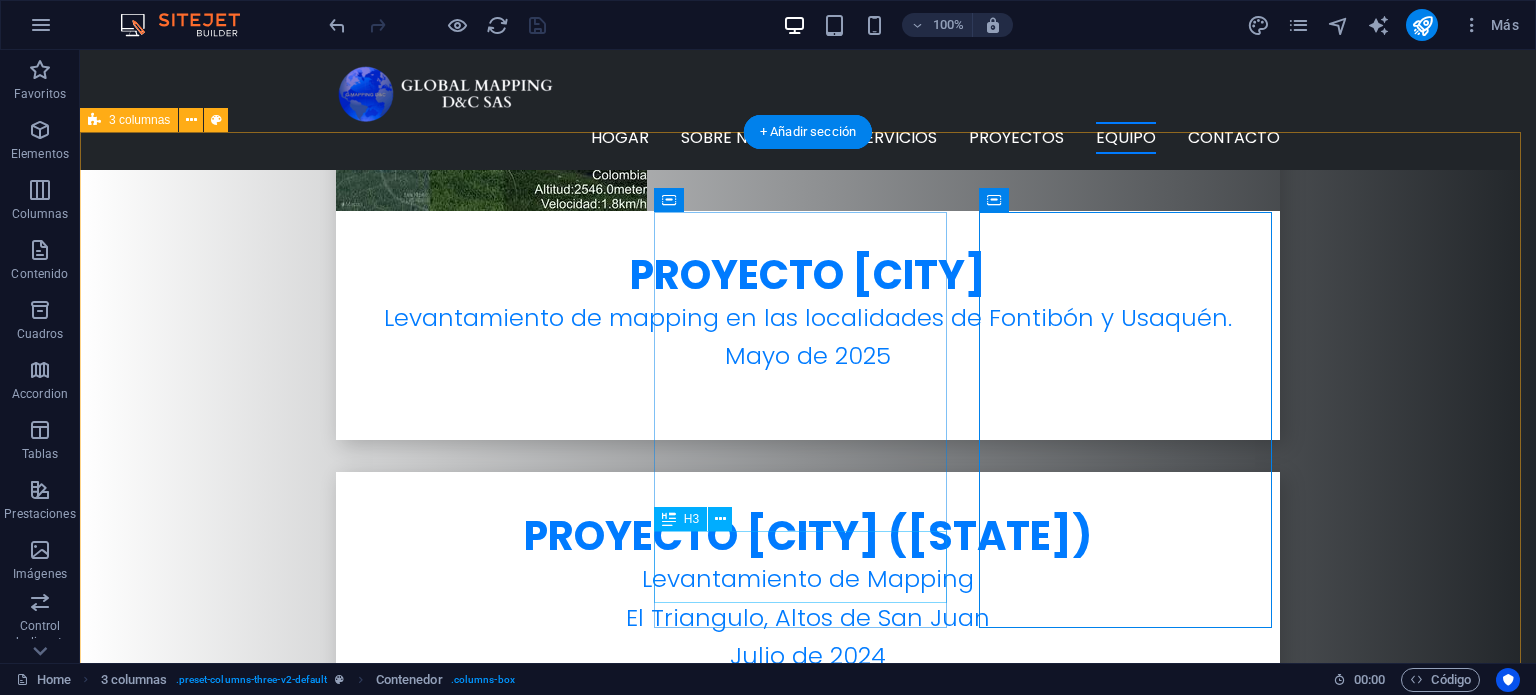 click on "[FIRST] [LAST]" at bounding box center (242, 4427) 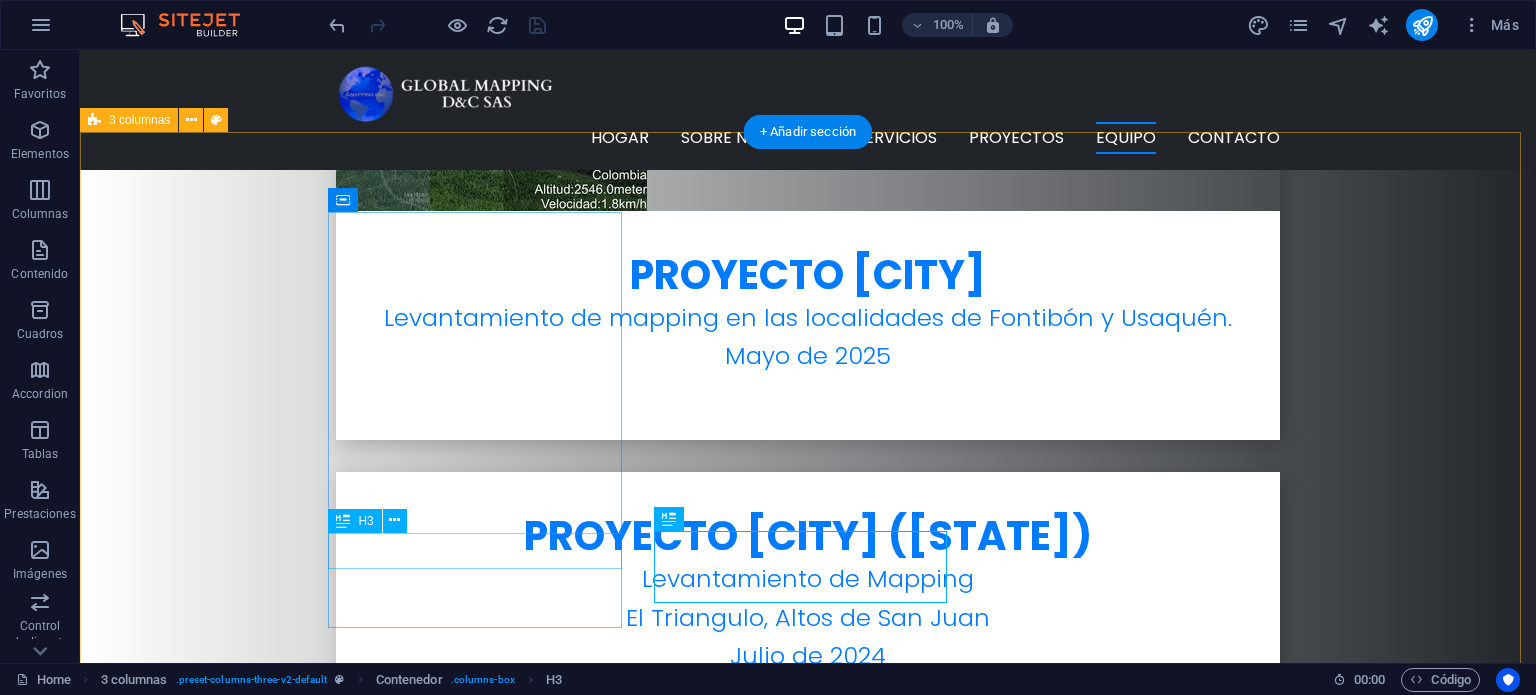 click on "[FIRST] [LAST]" at bounding box center (242, 4031) 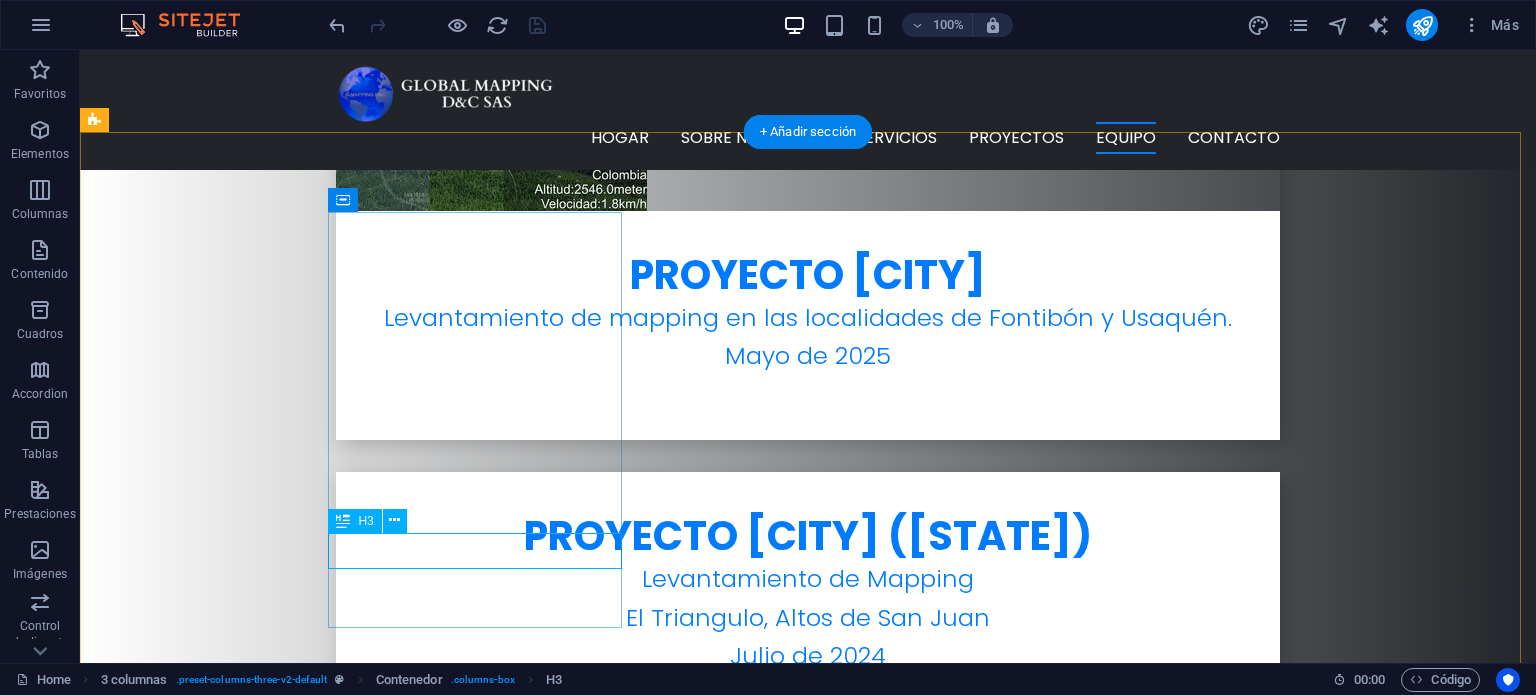 click on "[FIRST] [LAST]" at bounding box center [242, 4031] 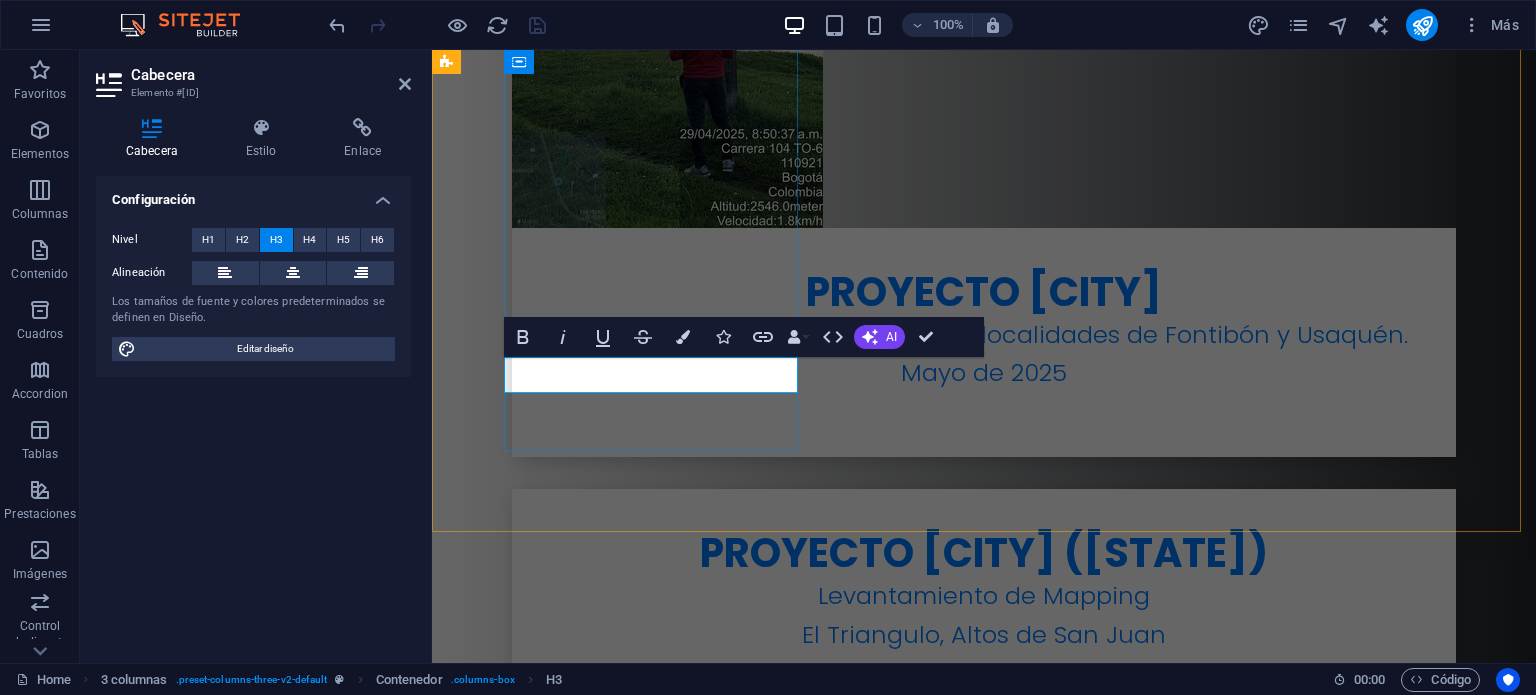click on "[FIRST] [LAST]" at bounding box center (594, 3873) 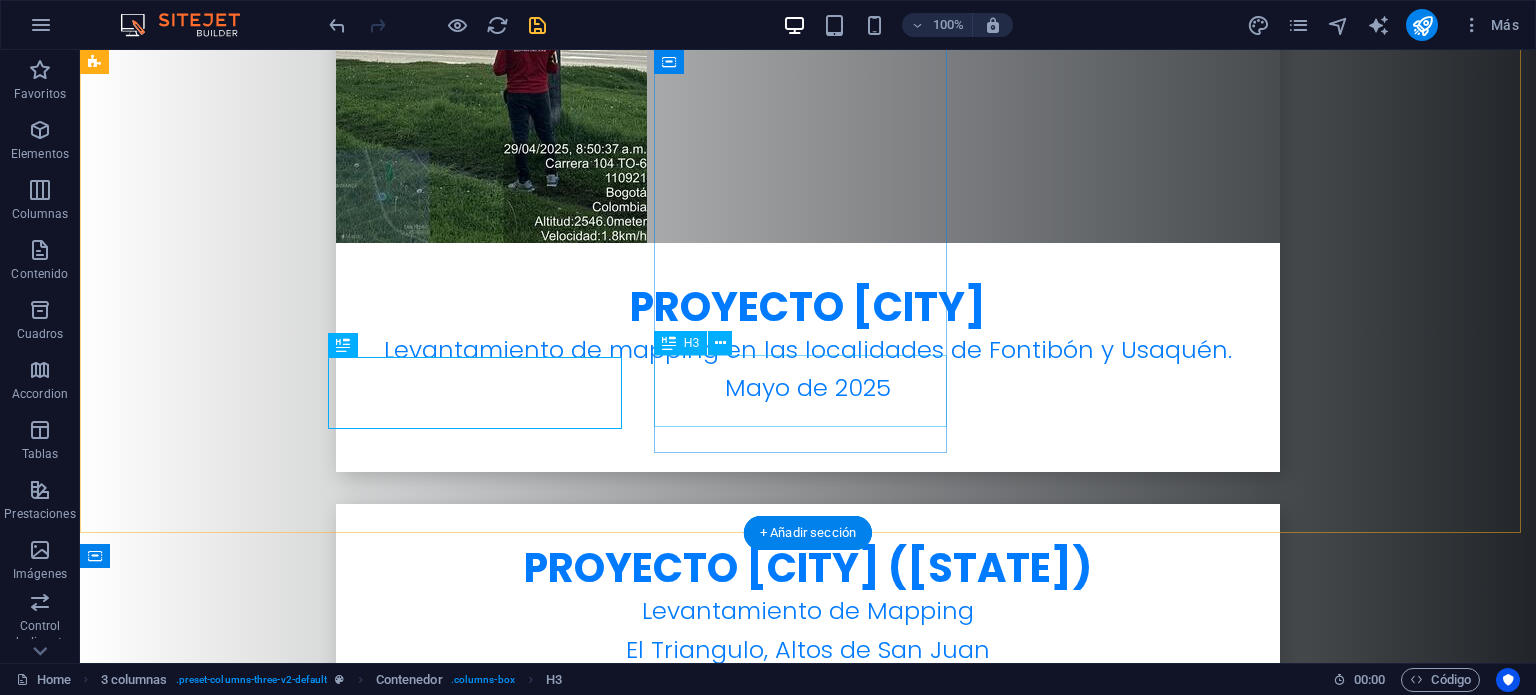 scroll, scrollTop: 6246, scrollLeft: 0, axis: vertical 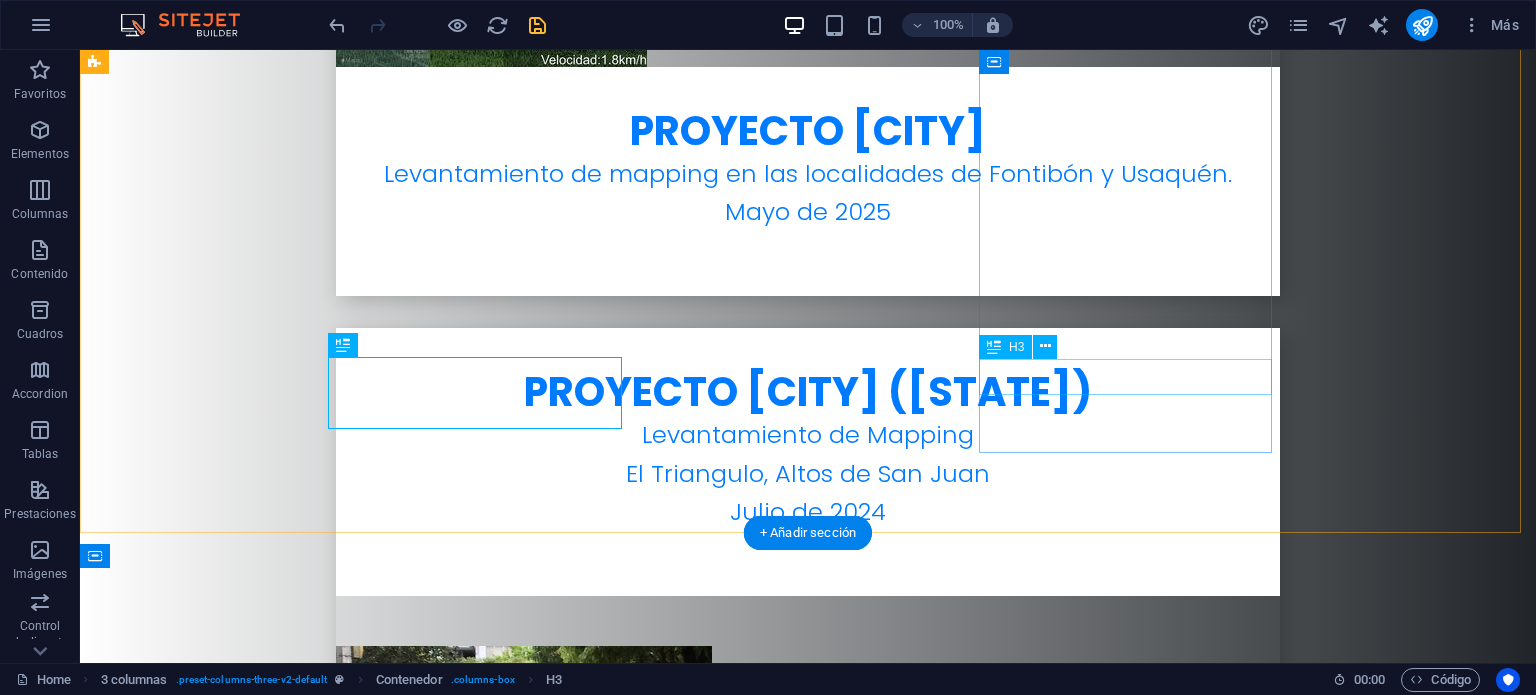 click on "[FIRST] [LAST]" at bounding box center (242, 4718) 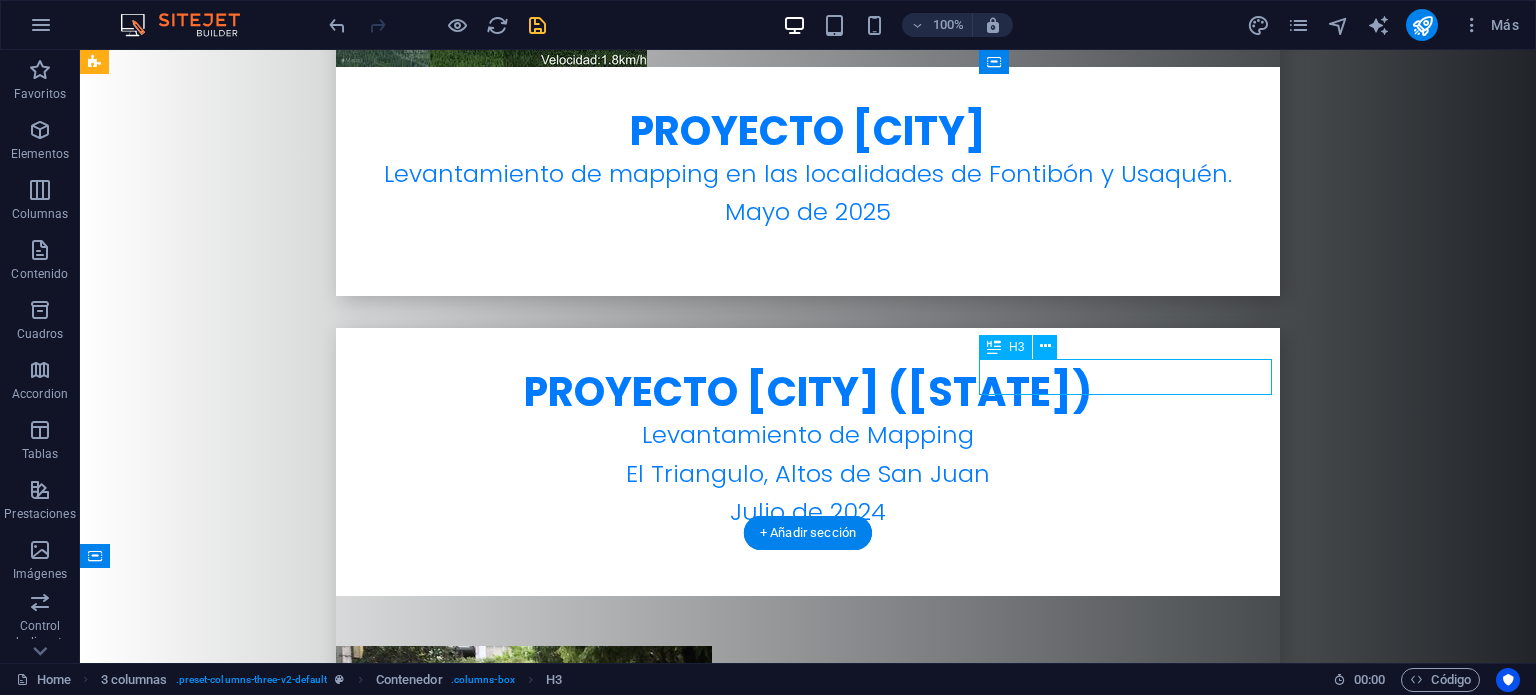drag, startPoint x: 1158, startPoint y: 384, endPoint x: 806, endPoint y: 383, distance: 352.00143 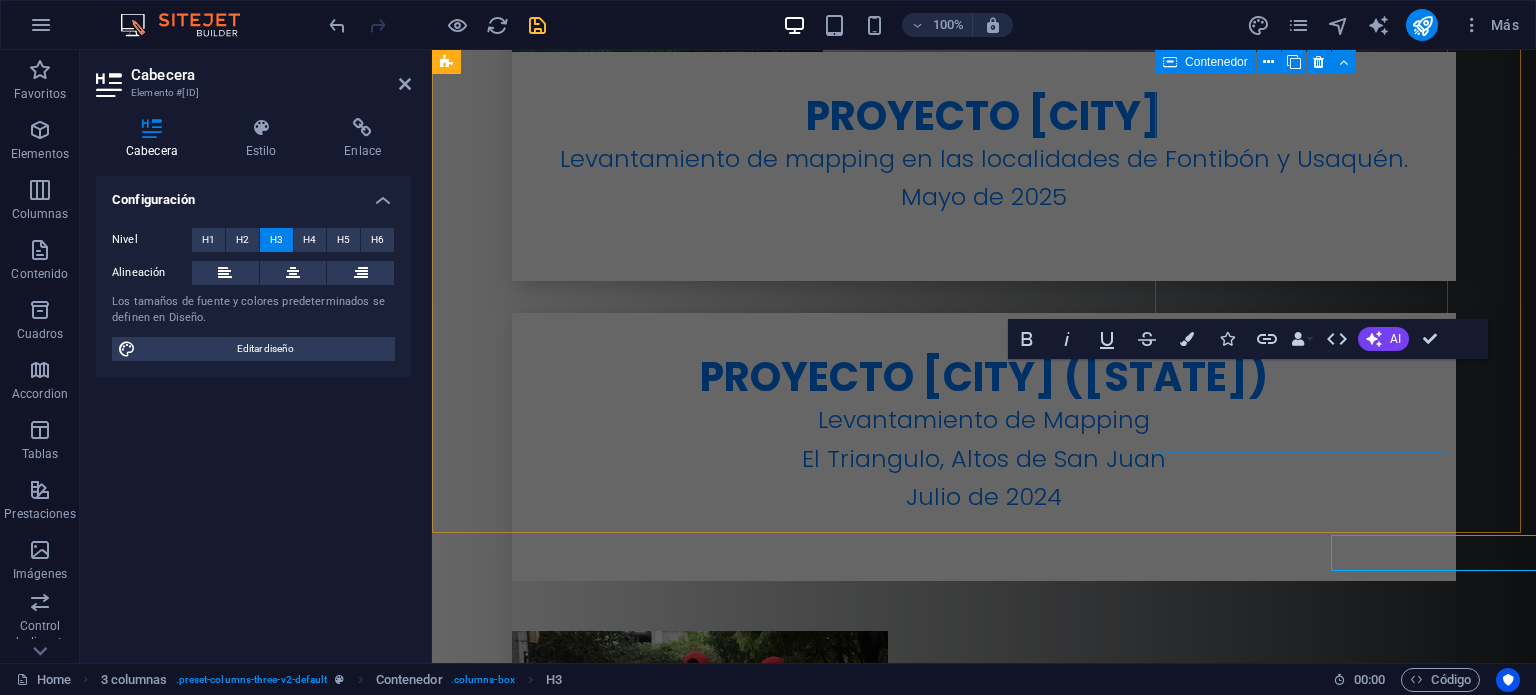 scroll, scrollTop: 6070, scrollLeft: 0, axis: vertical 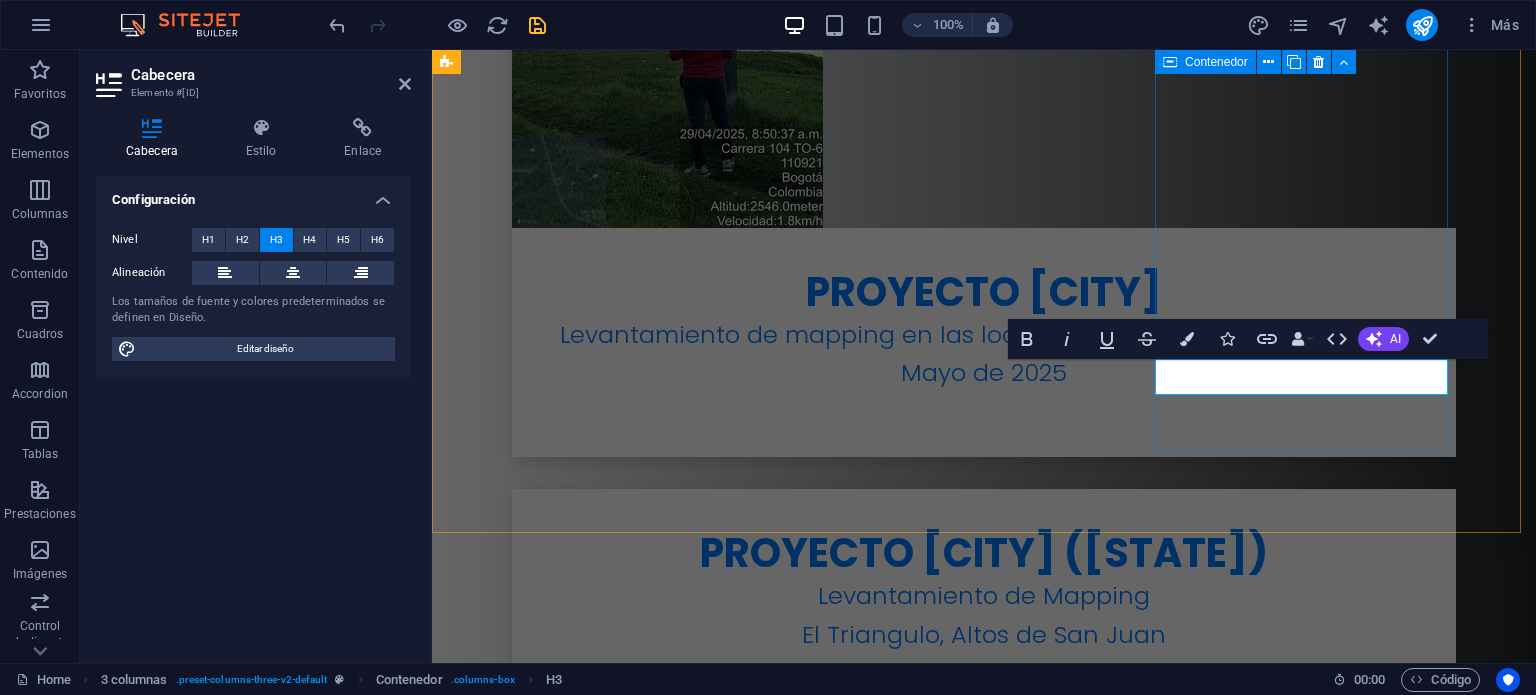 click on "[FIRST] [LAST]" at bounding box center [594, 4703] 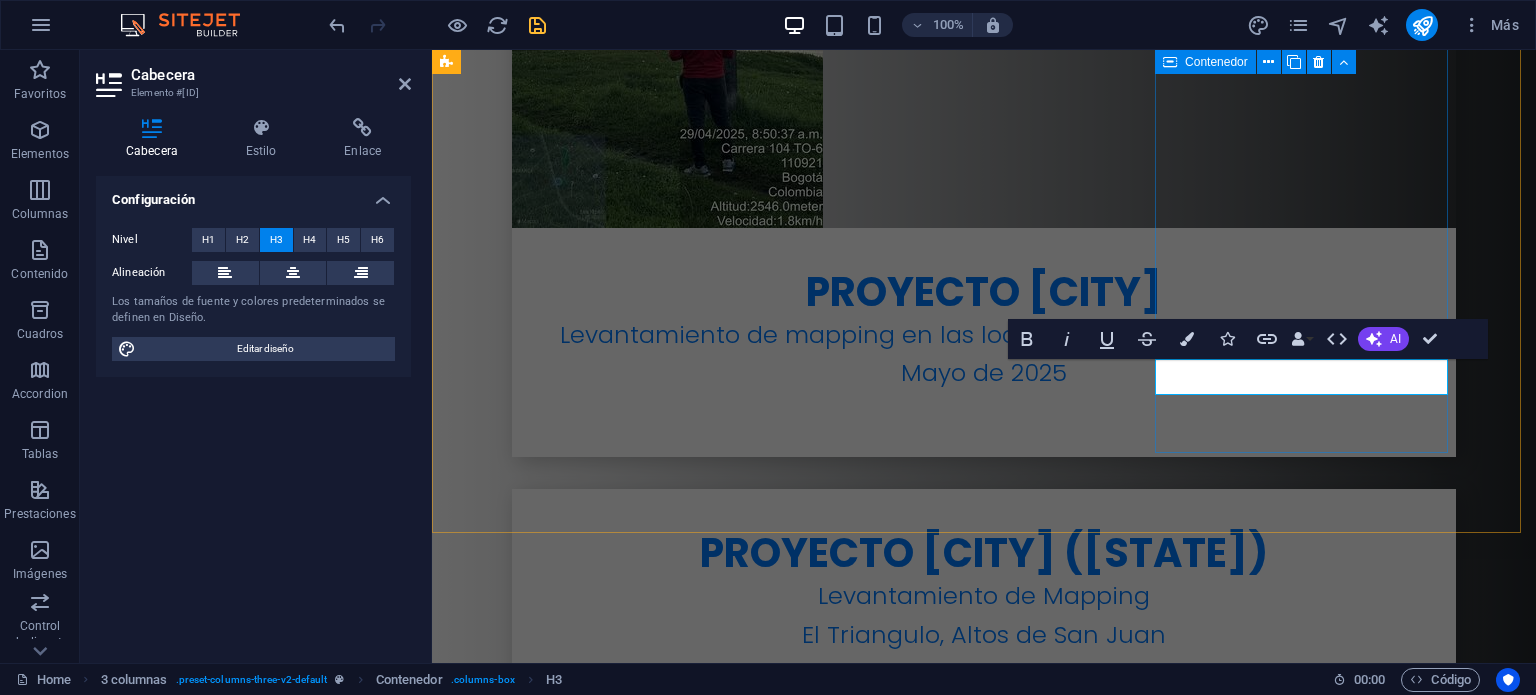 click on "[FIRST] [LAST]" at bounding box center (594, 4703) 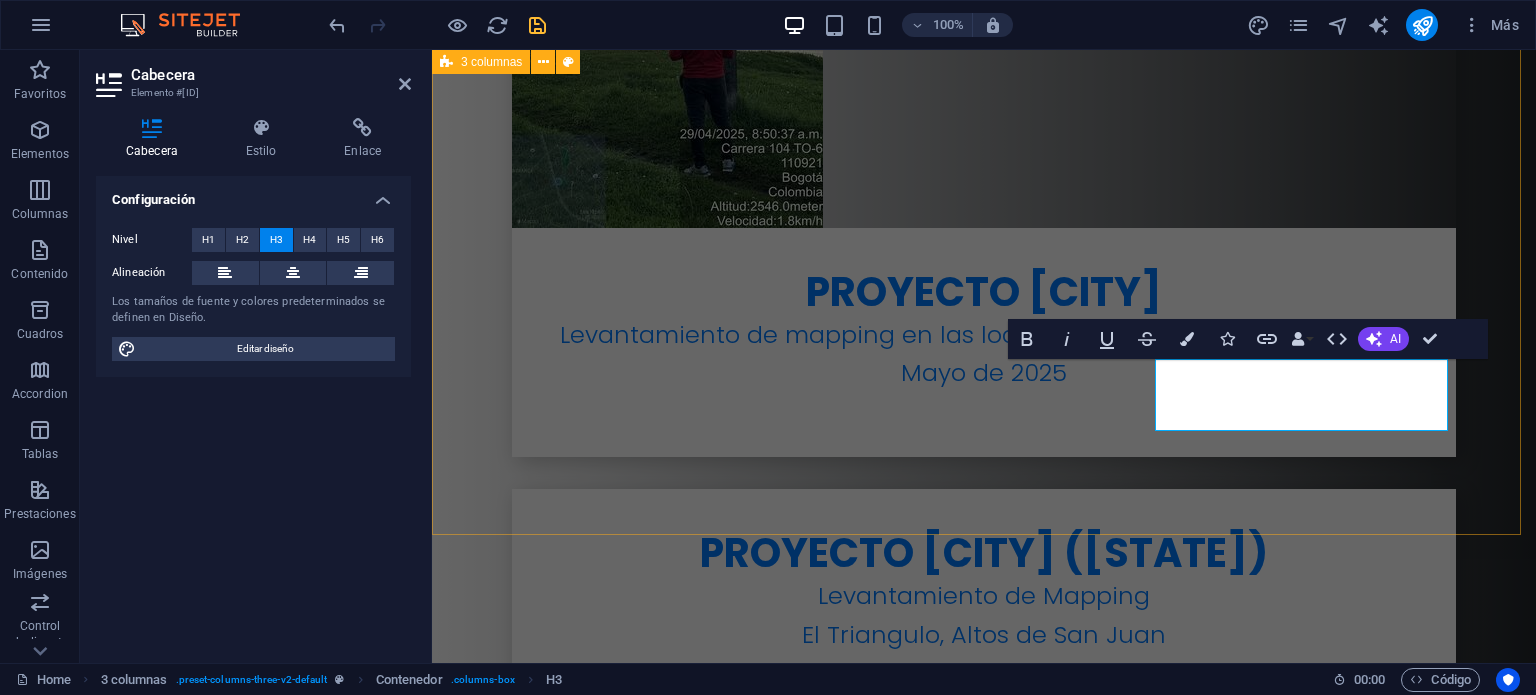 click on "[FIRST] [LAST] [TITLE] [FIRST] [LAST] [TITLE] [FIRST] [LAST] [TITLE]" at bounding box center [984, 4158] 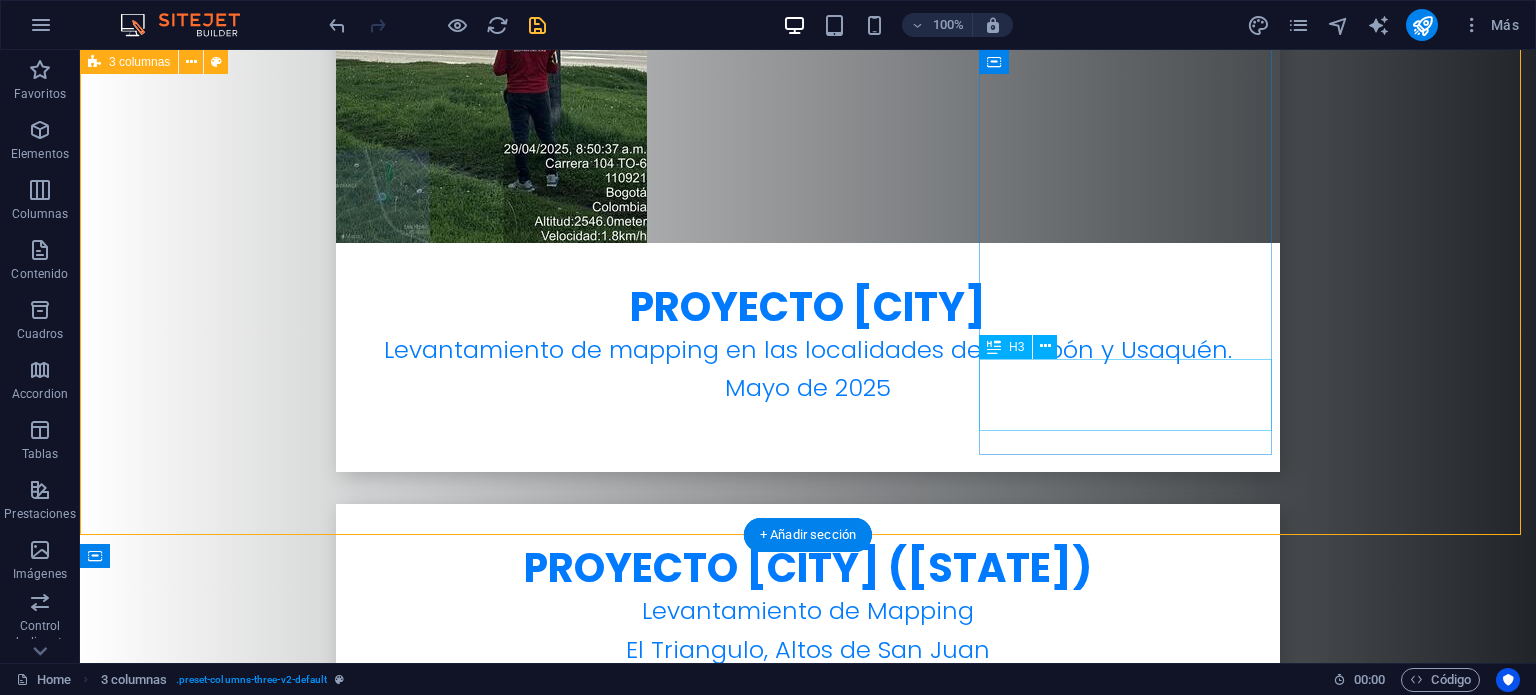 scroll, scrollTop: 6246, scrollLeft: 0, axis: vertical 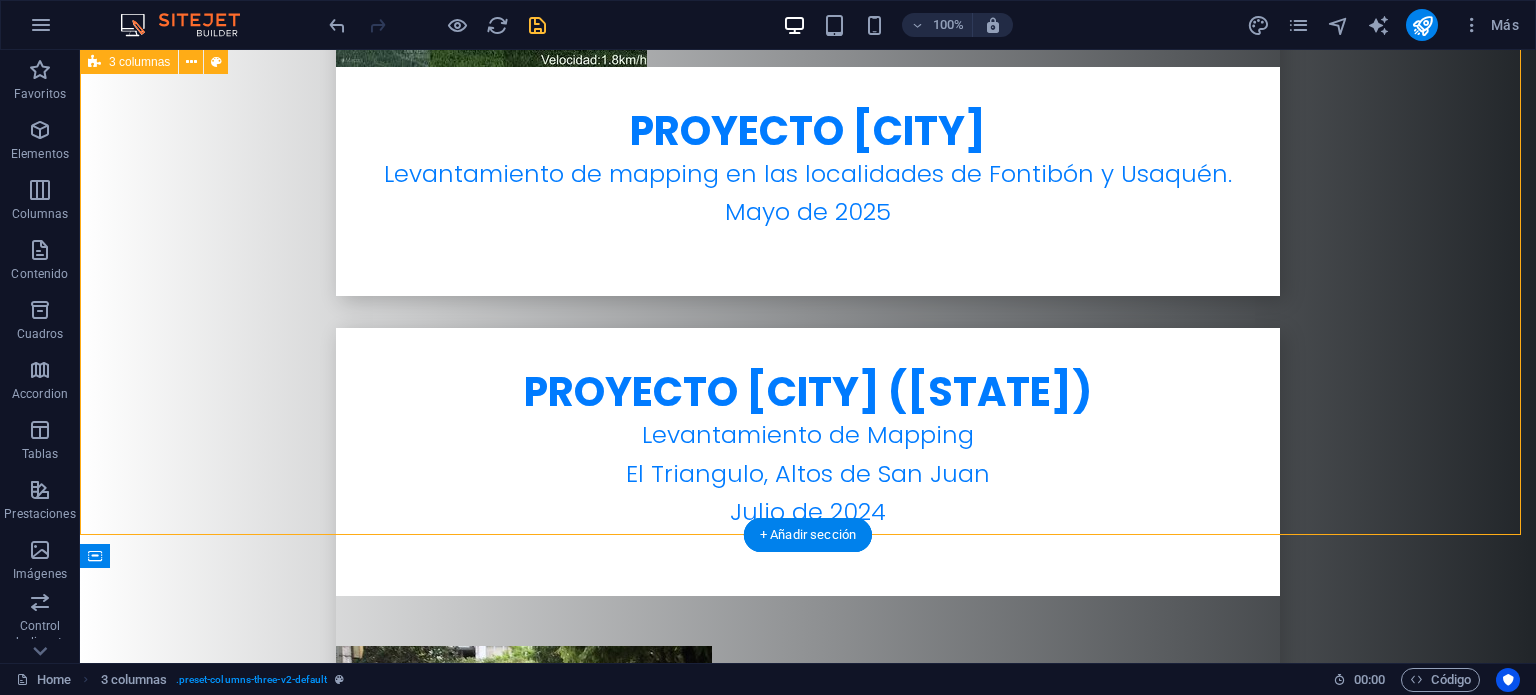 click on "Gerente de Proyectos" at bounding box center (242, 4784) 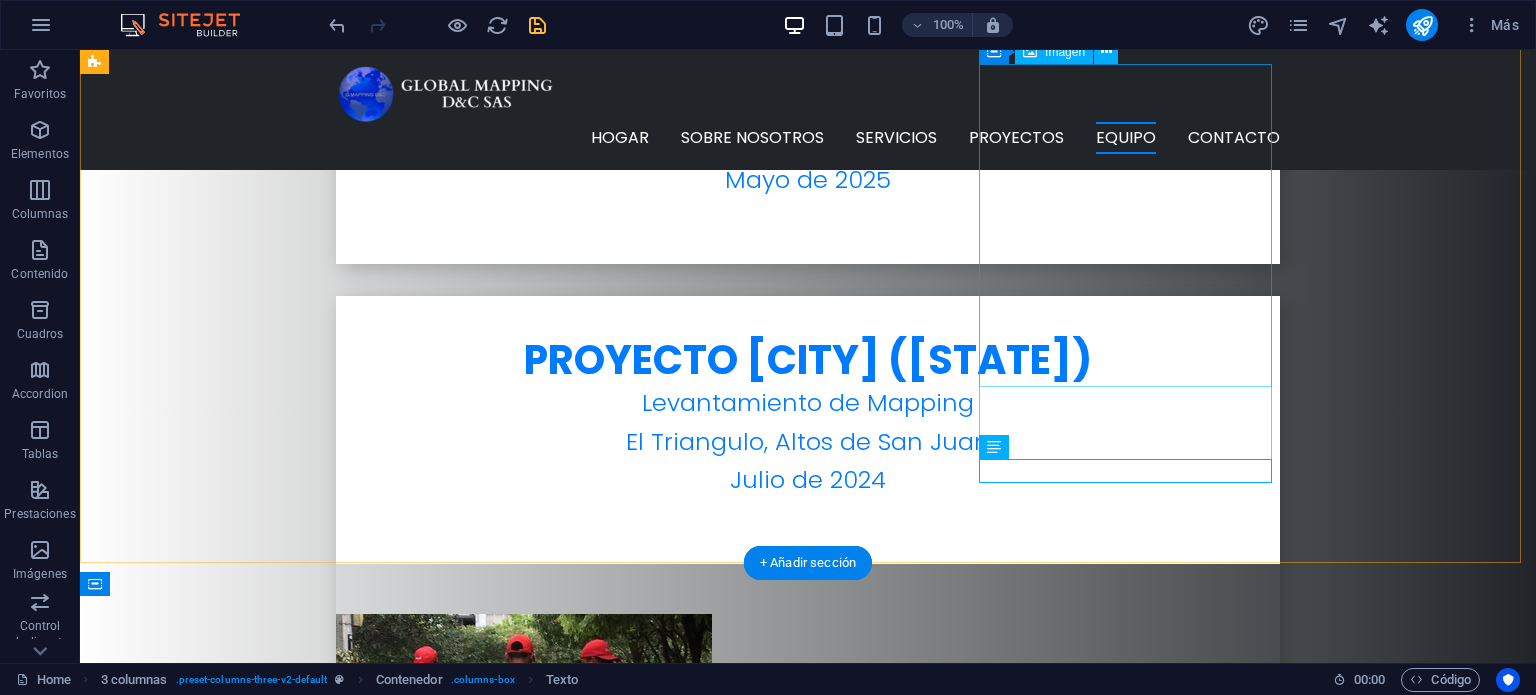 scroll, scrollTop: 6146, scrollLeft: 0, axis: vertical 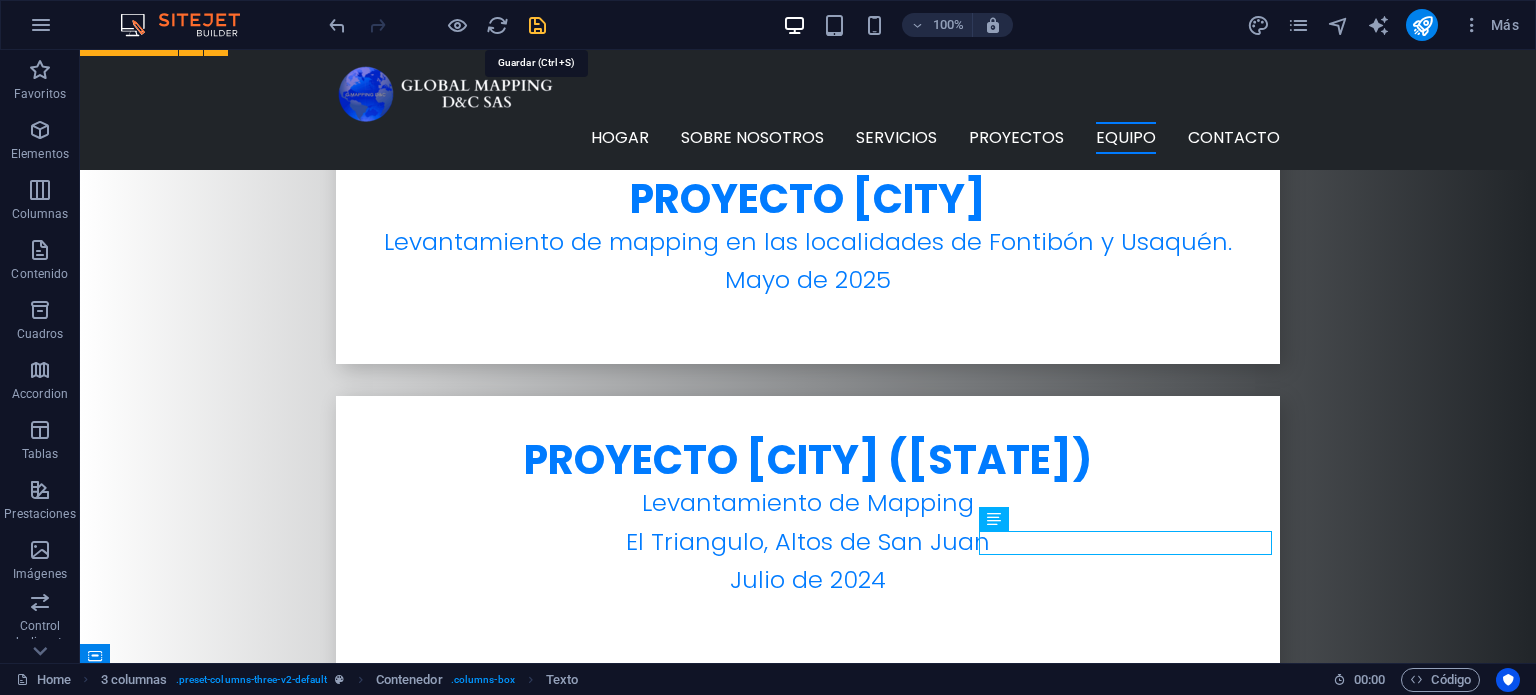 click at bounding box center [537, 25] 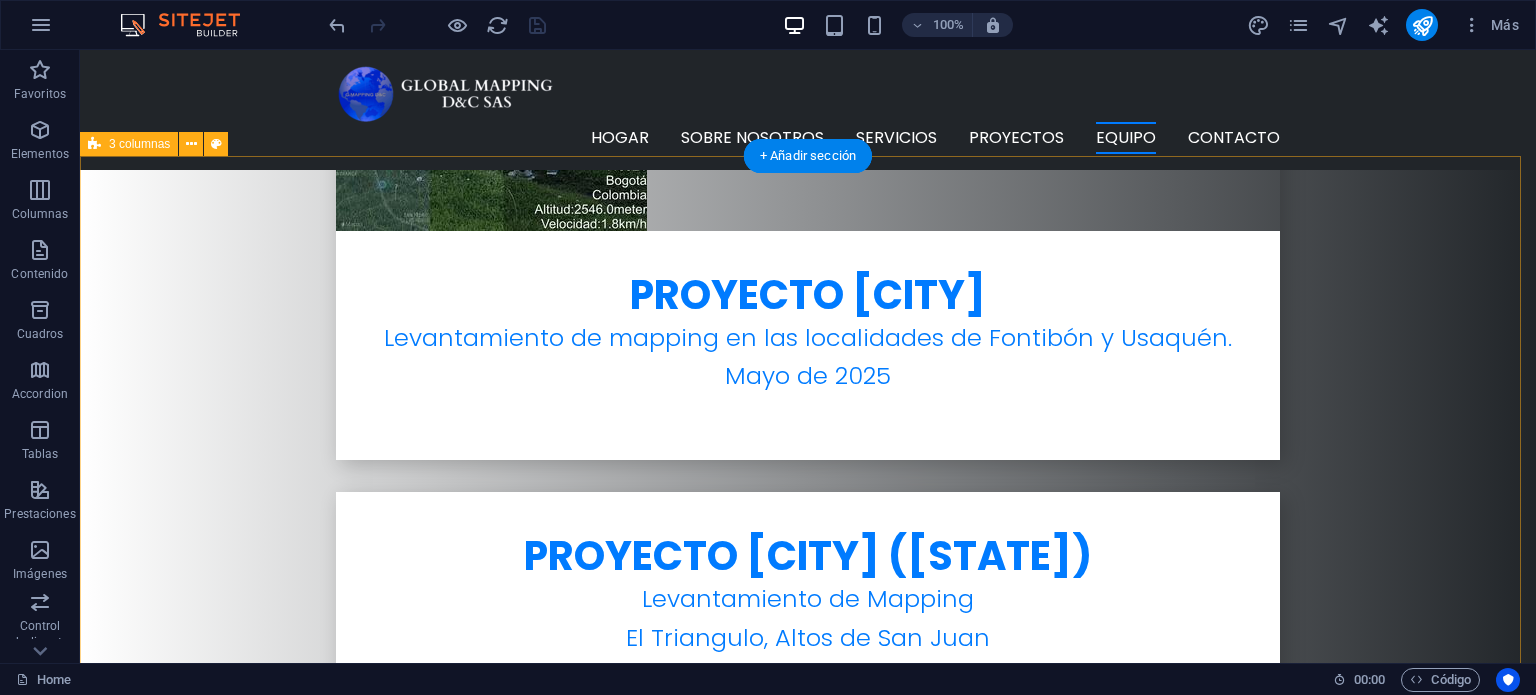 scroll, scrollTop: 6046, scrollLeft: 0, axis: vertical 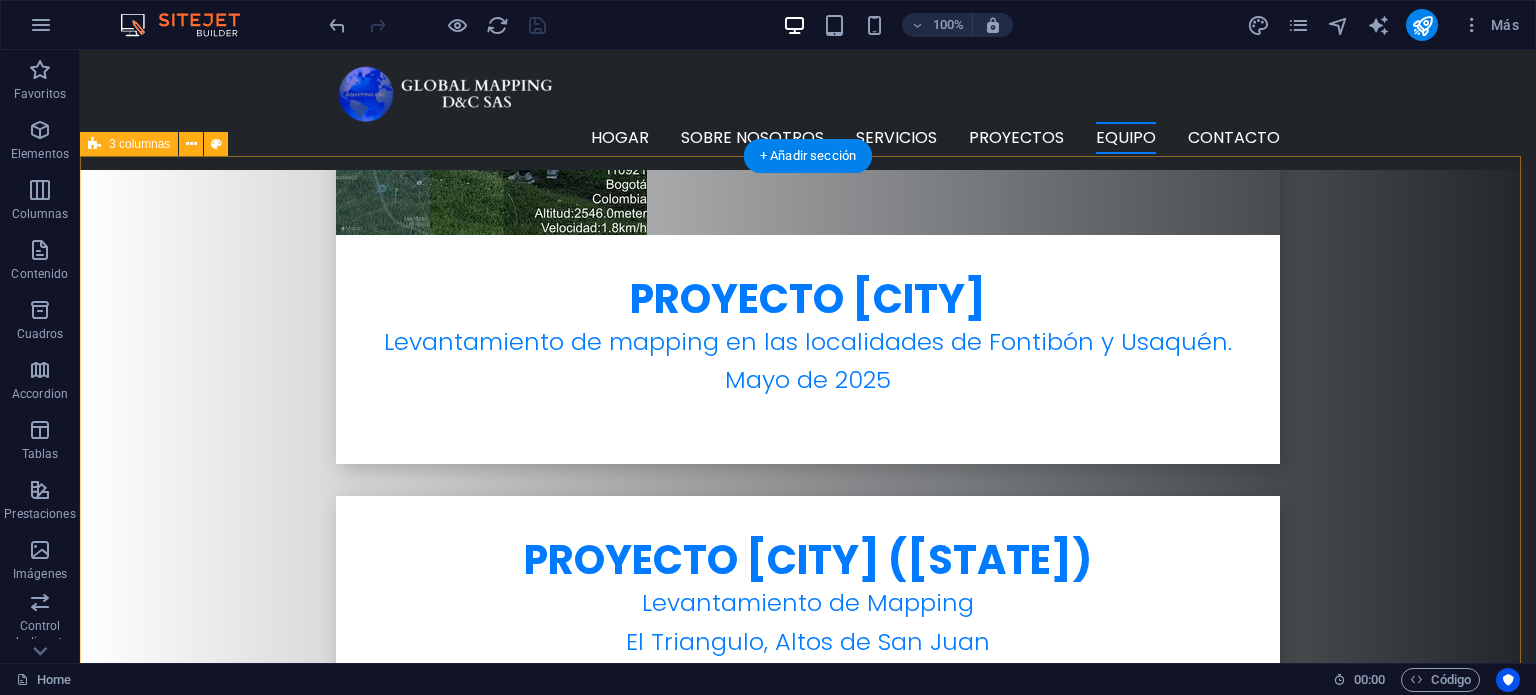 click on "[FIRST] [LAST] [TITLE] [FIRST] [LAST] [TITLE] [FIRST] [LAST] [TITLE]" at bounding box center (808, 4340) 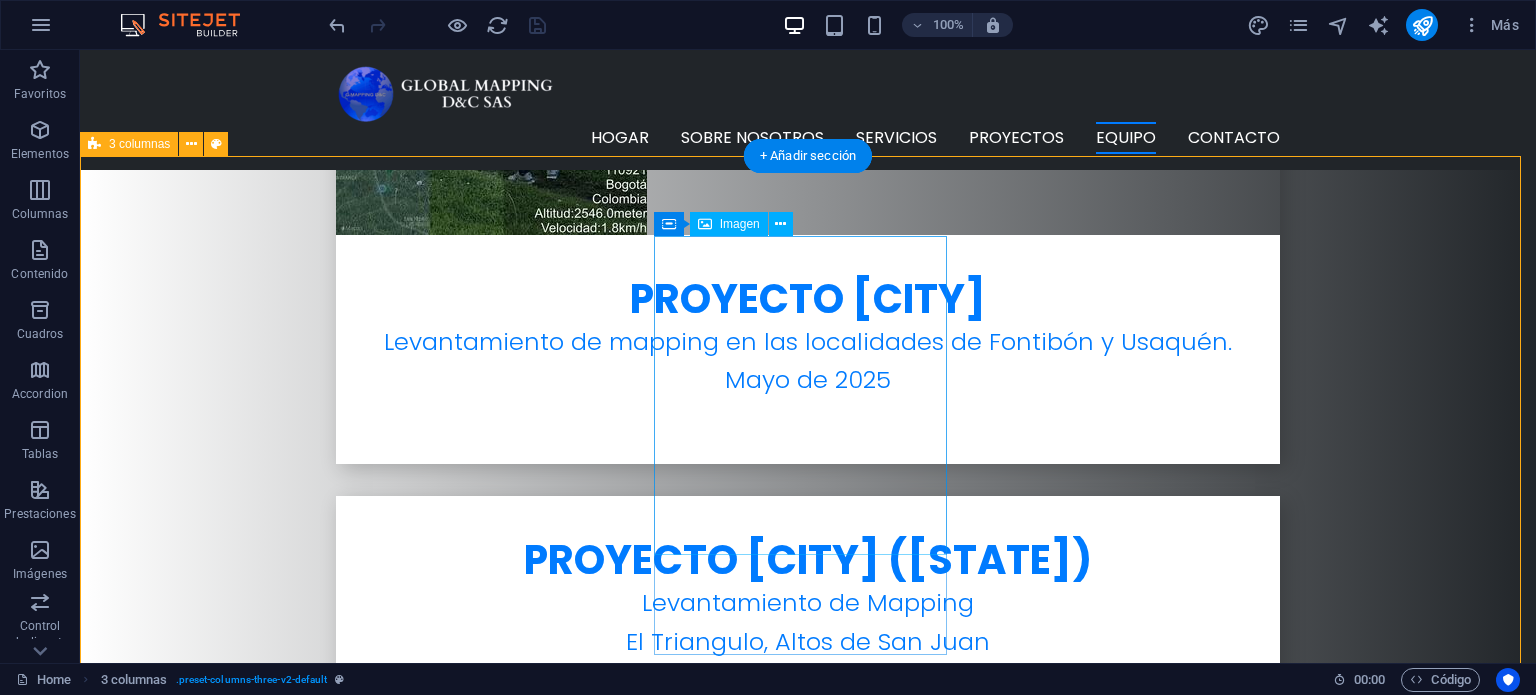 click at bounding box center [242, 4309] 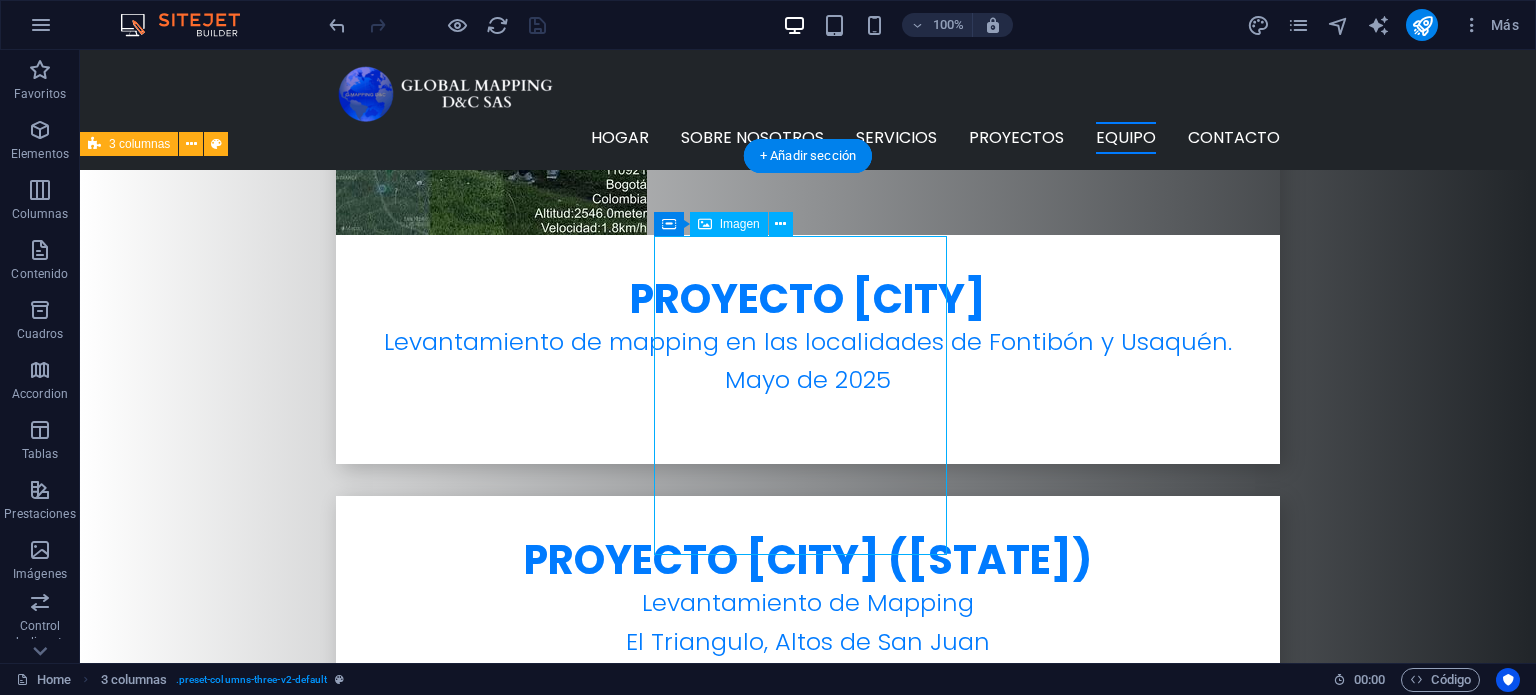 click at bounding box center (242, 4309) 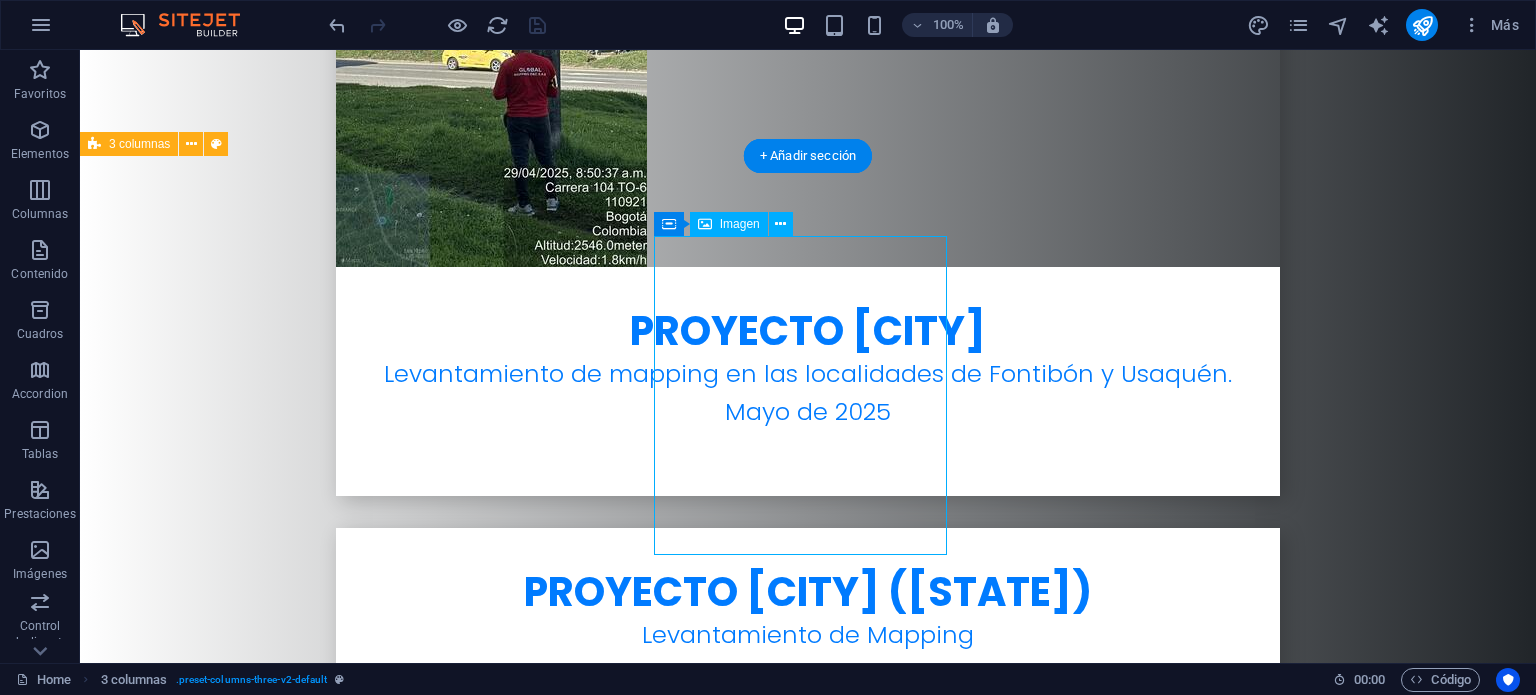 select on "px" 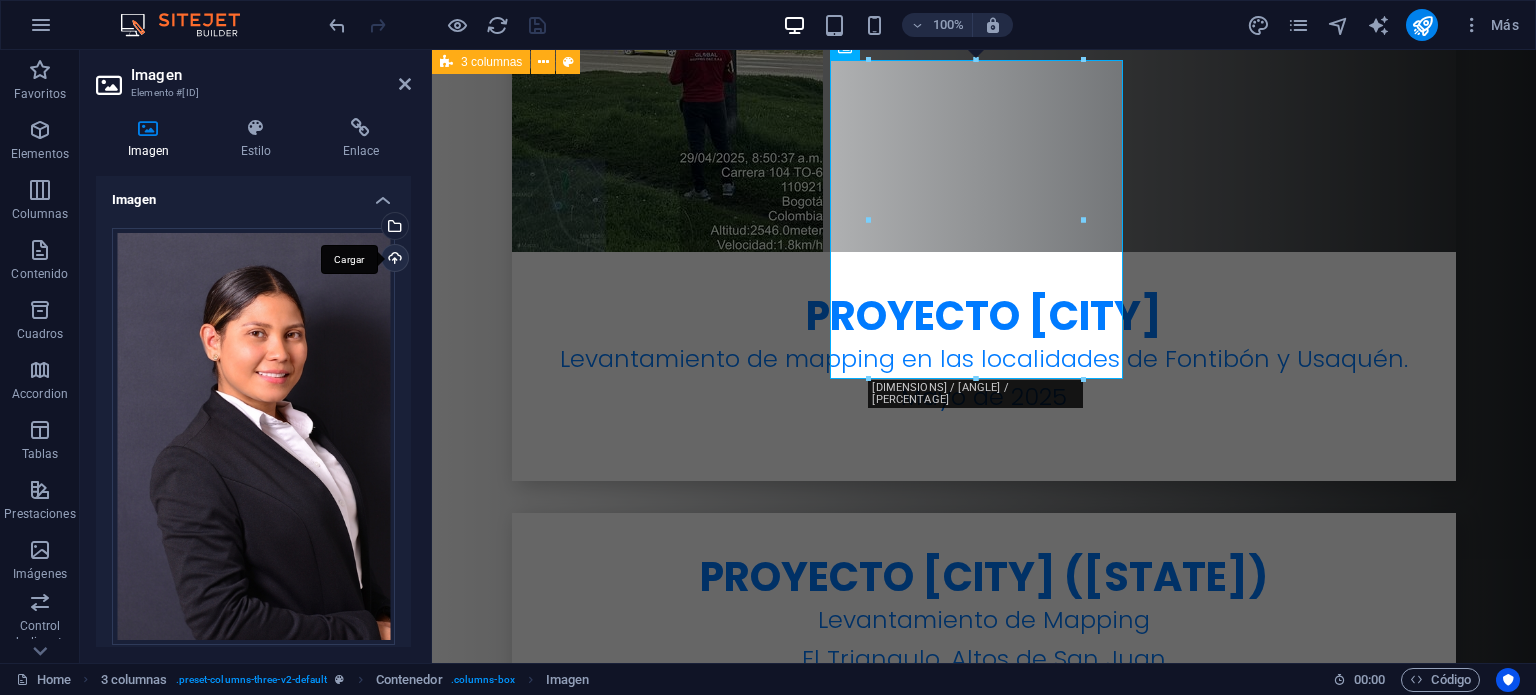 click on "Cargar" at bounding box center [393, 260] 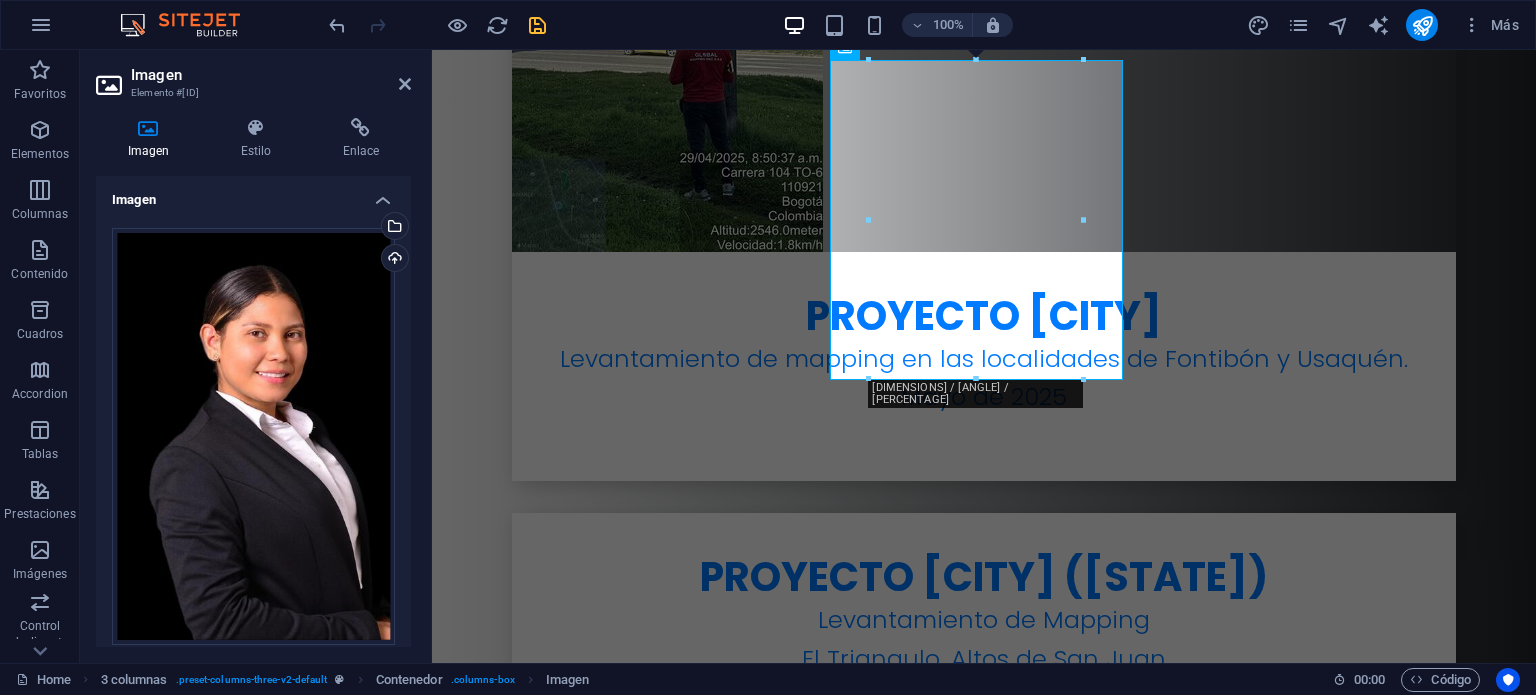 drag, startPoint x: 786, startPoint y: 349, endPoint x: 1488, endPoint y: 379, distance: 702.64075 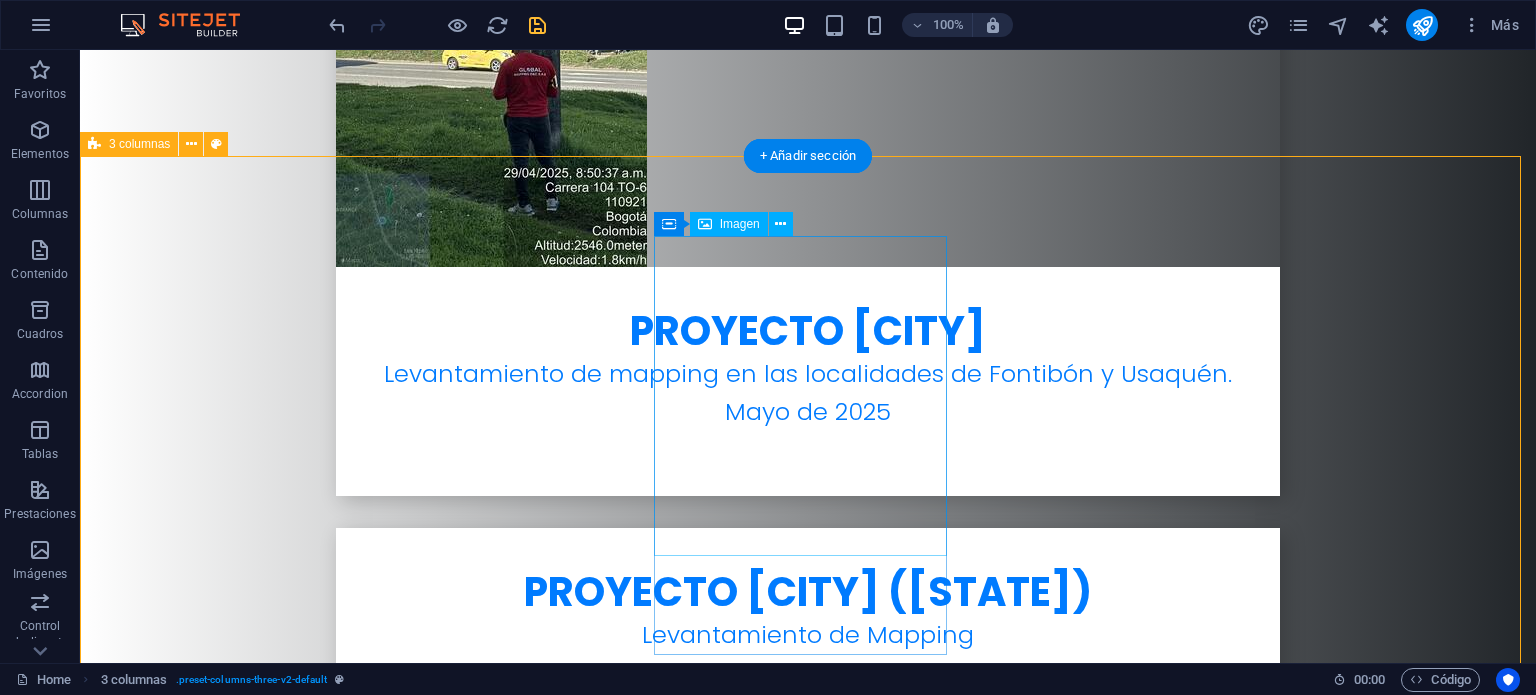 click at bounding box center (242, 4342) 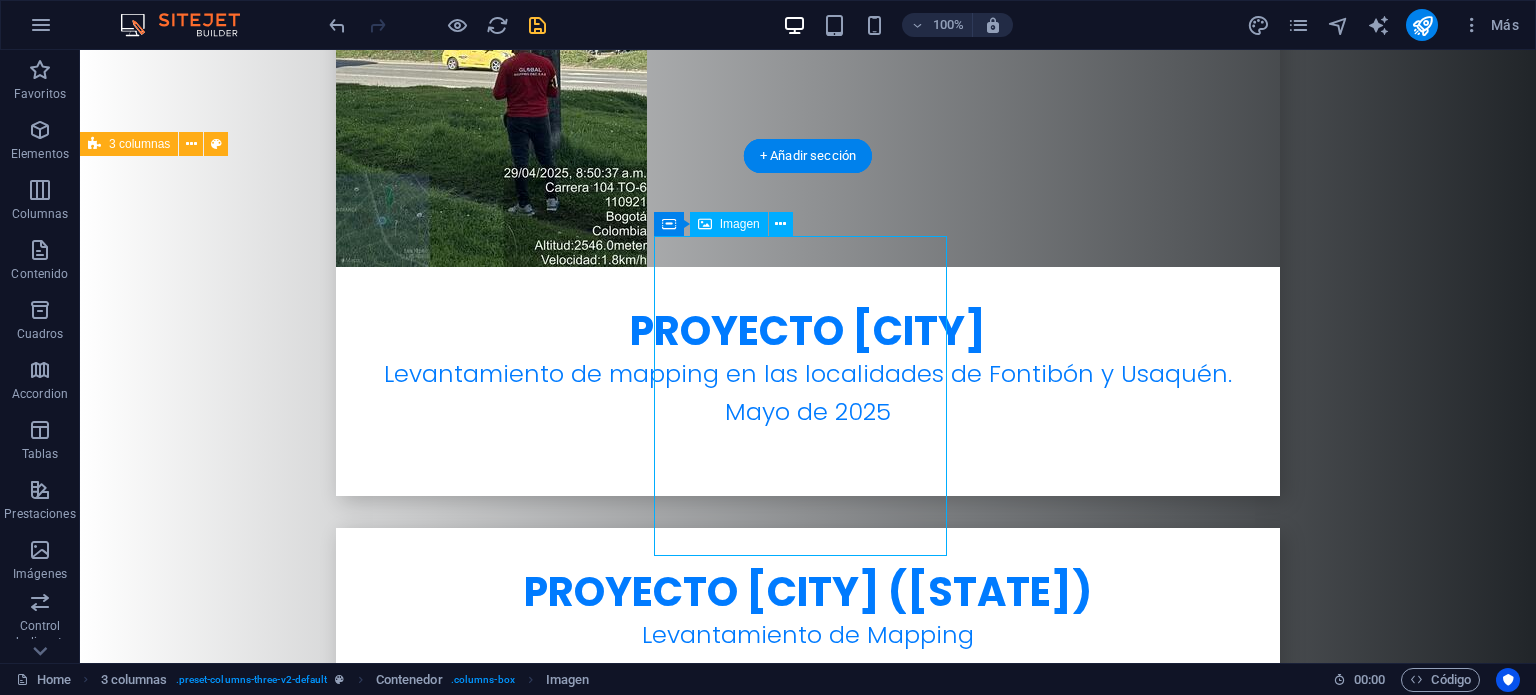 click at bounding box center [242, 4342] 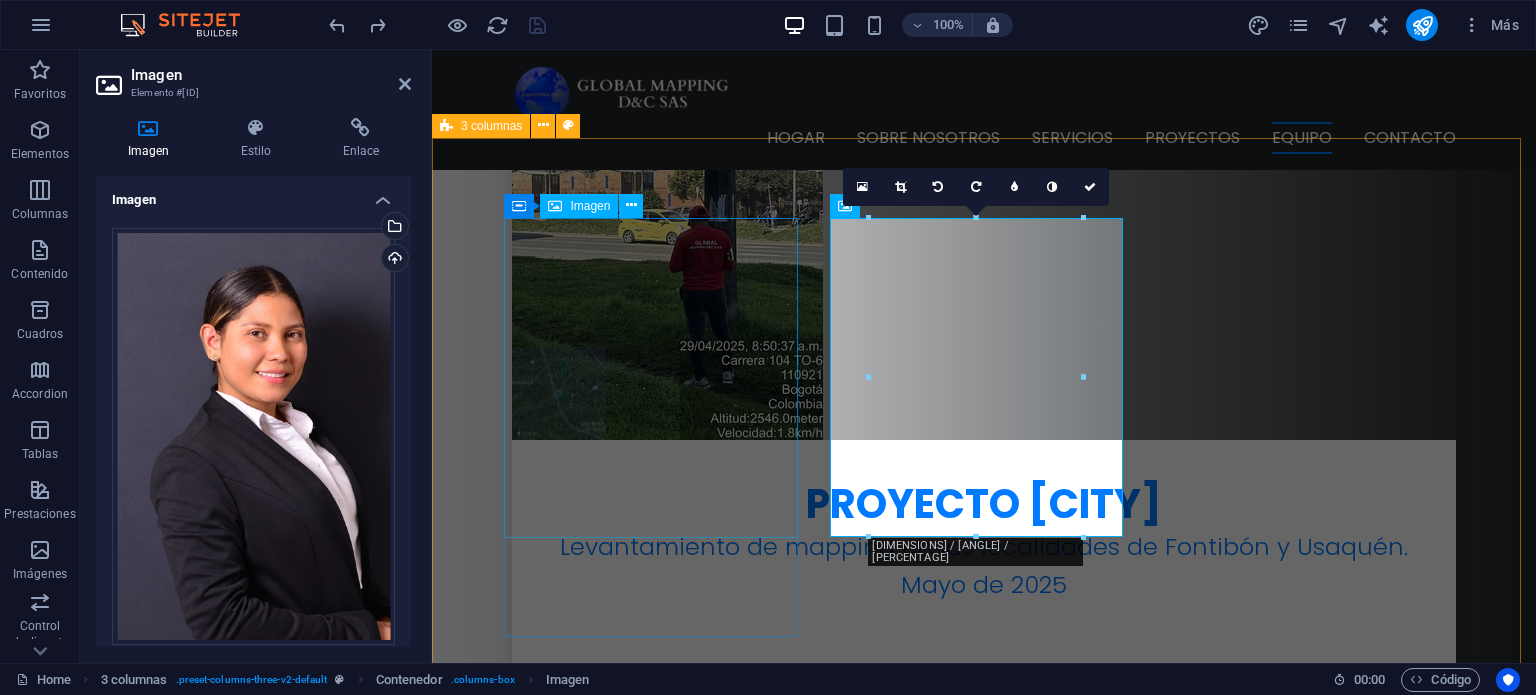 scroll, scrollTop: 5746, scrollLeft: 0, axis: vertical 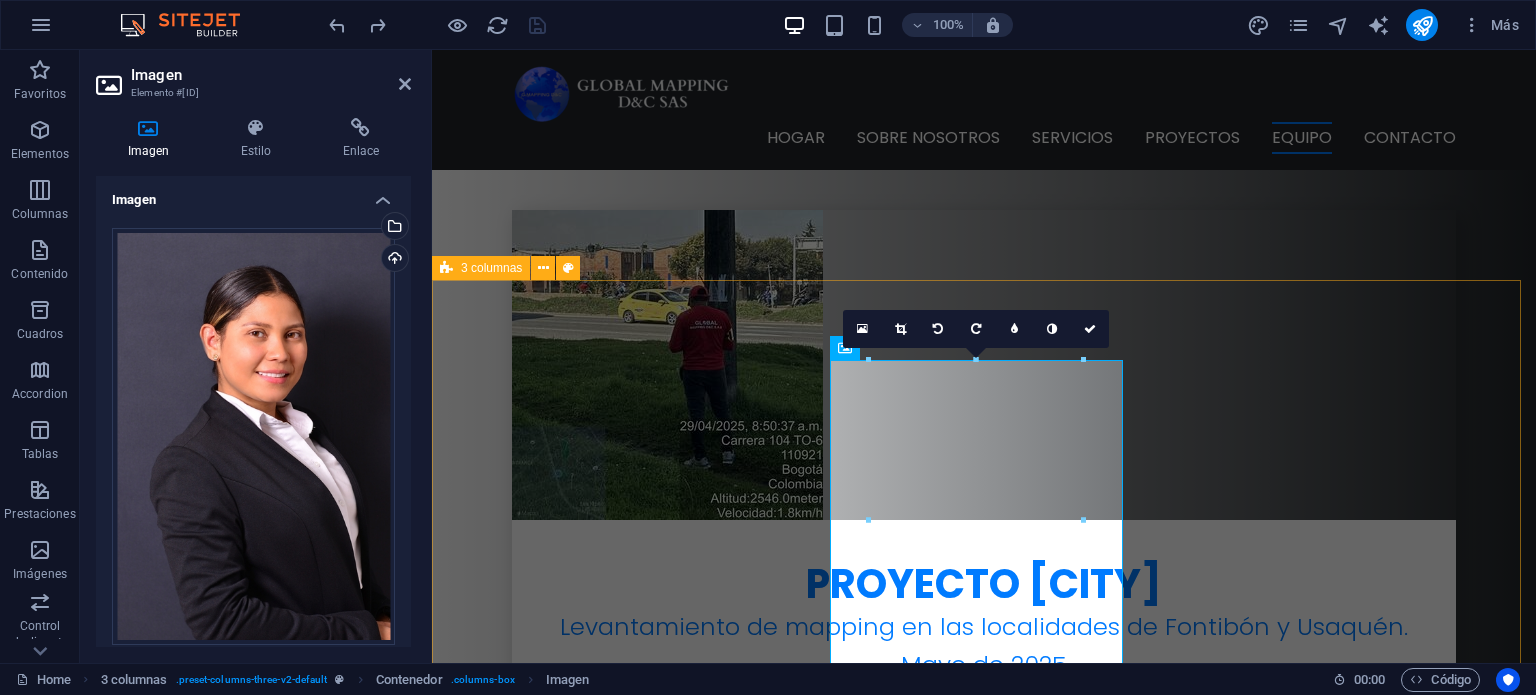 click on "[FIRST] [LAST] [TITLE] [FIRST] [LAST] [TITLE] [FIRST] [LAST] [TITLE]" at bounding box center [984, 4450] 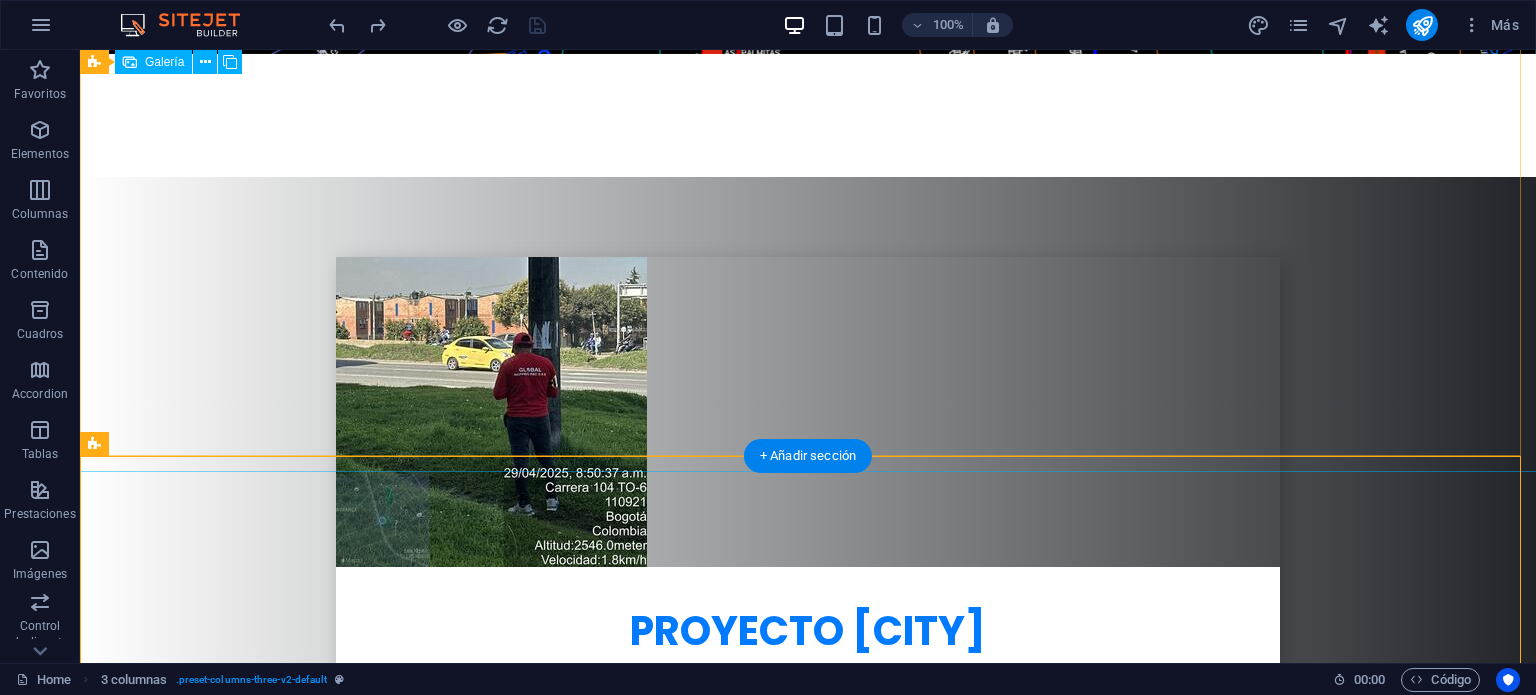 click at bounding box center (994, 3798) 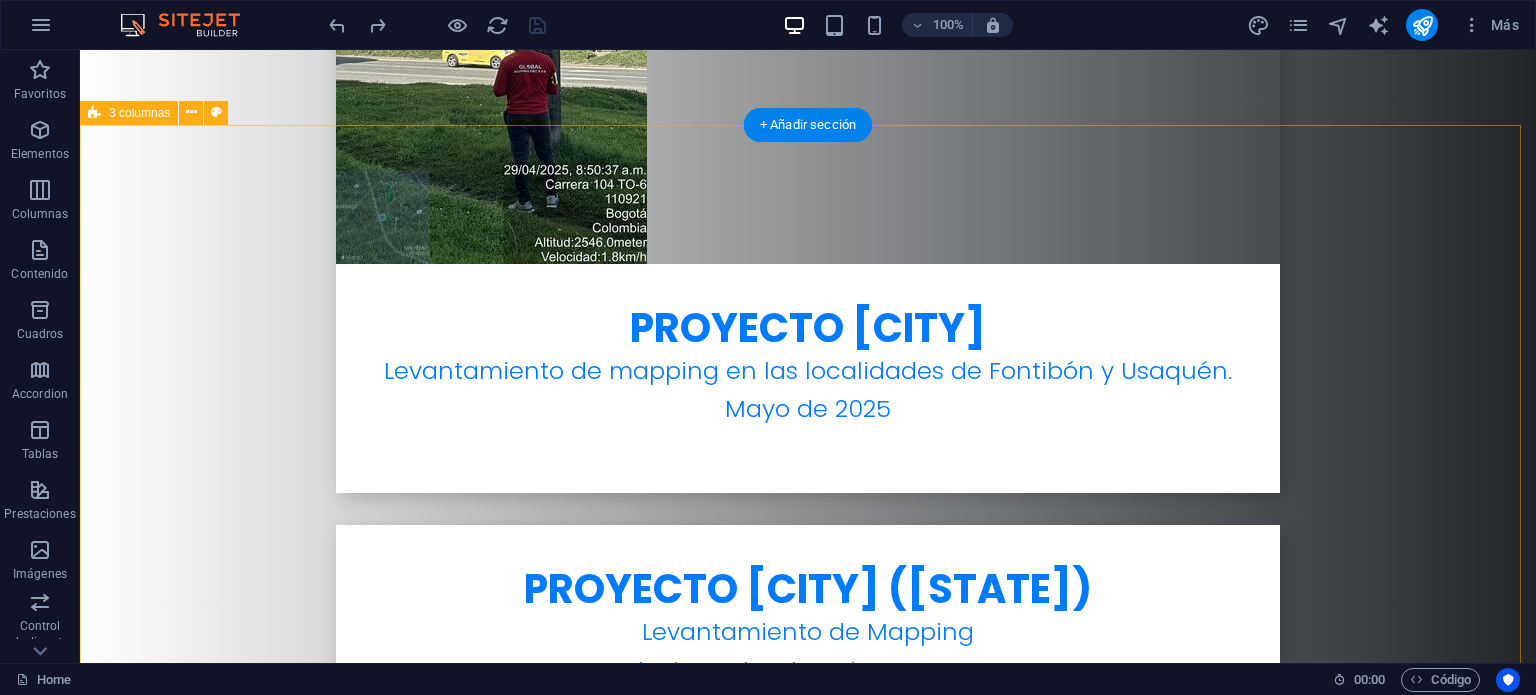 scroll, scrollTop: 6149, scrollLeft: 0, axis: vertical 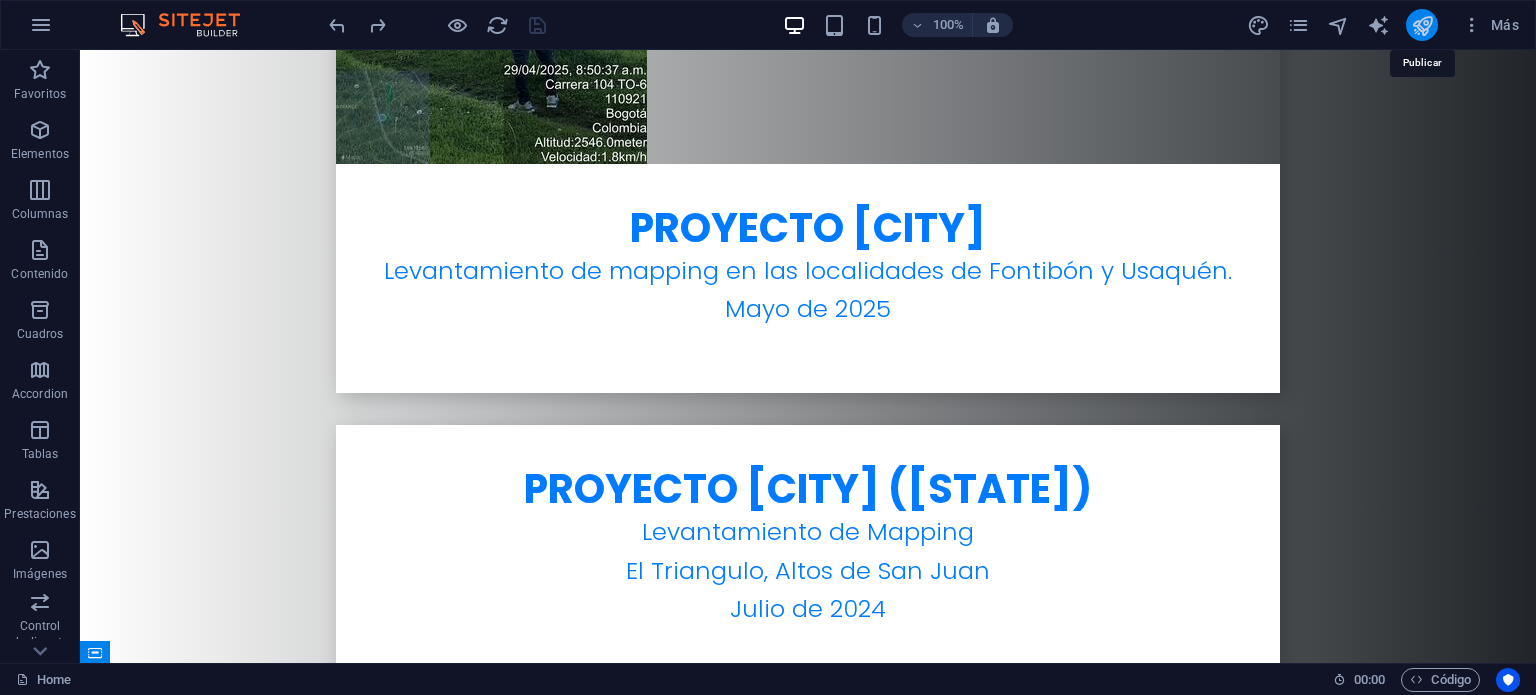 click at bounding box center [1422, 25] 